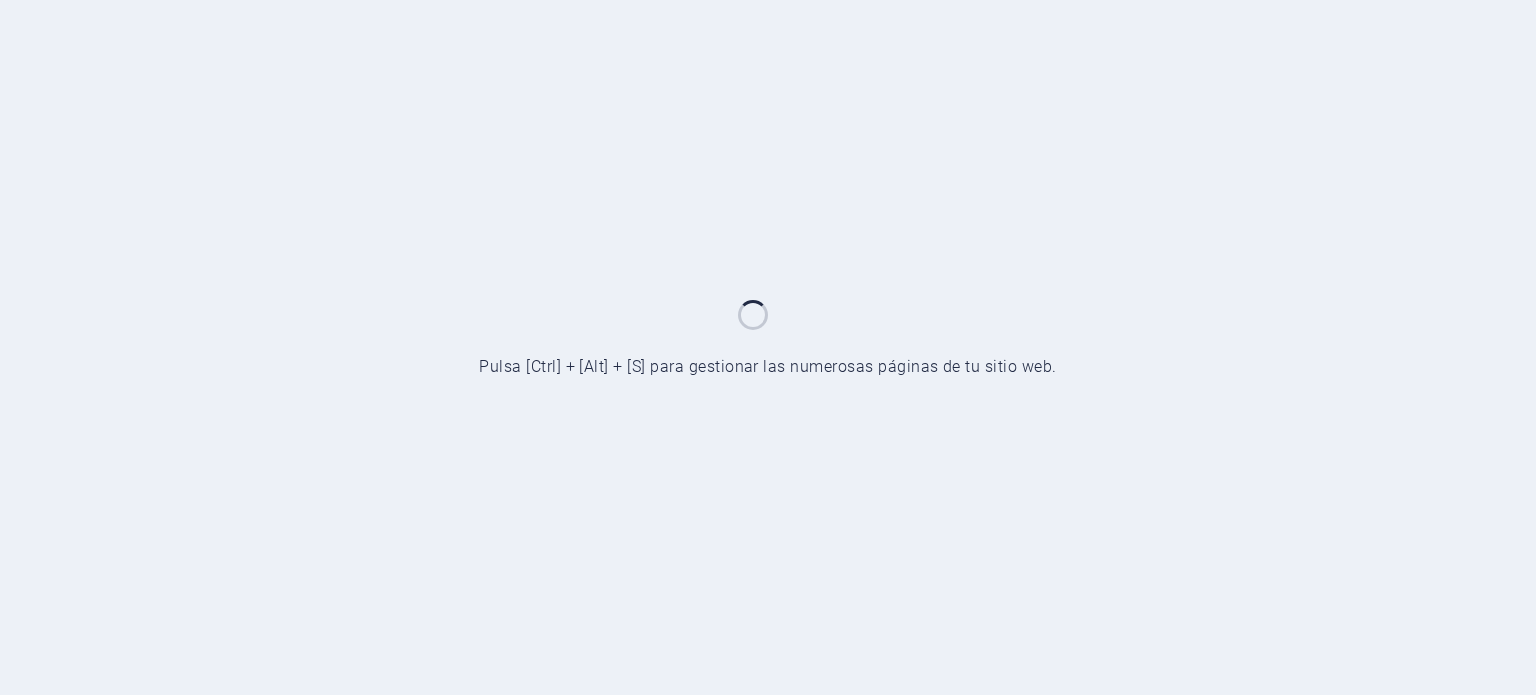 scroll, scrollTop: 0, scrollLeft: 0, axis: both 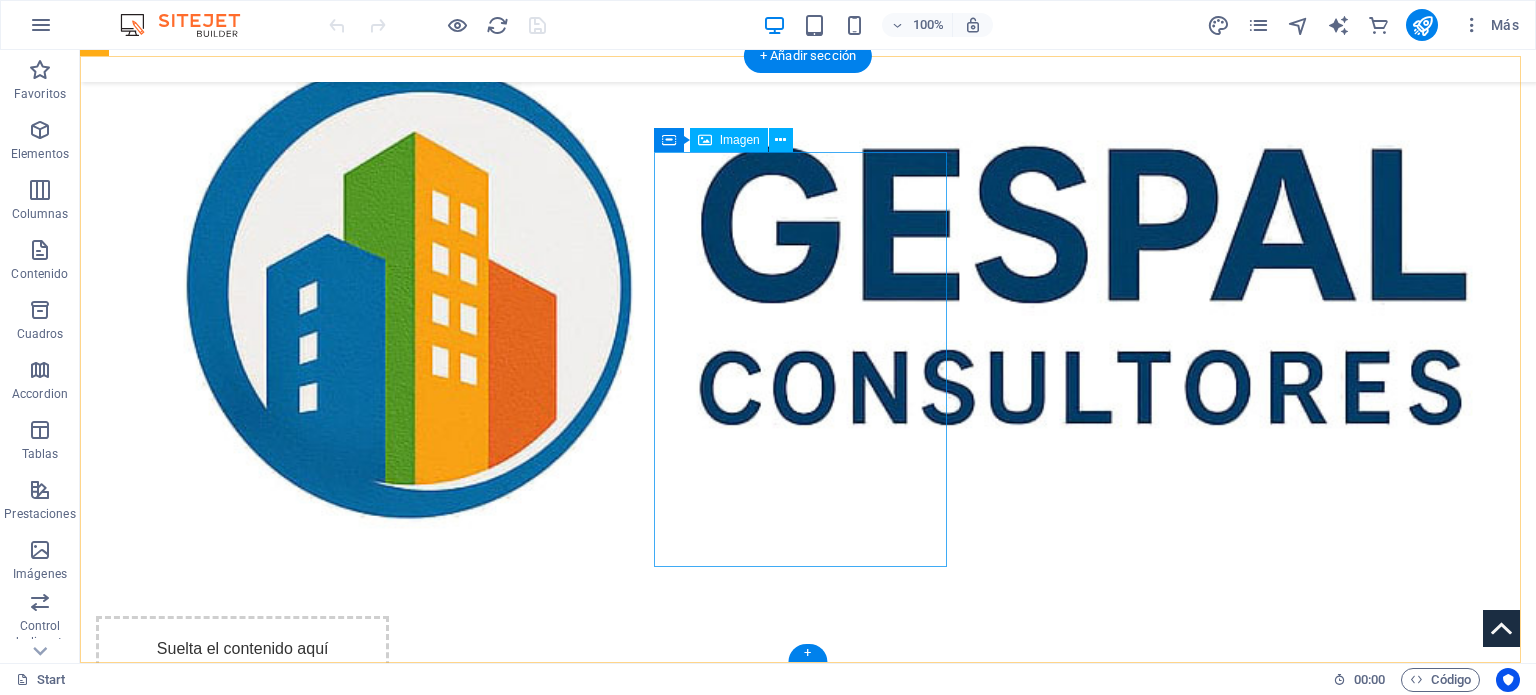 click at bounding box center [242, 2210] 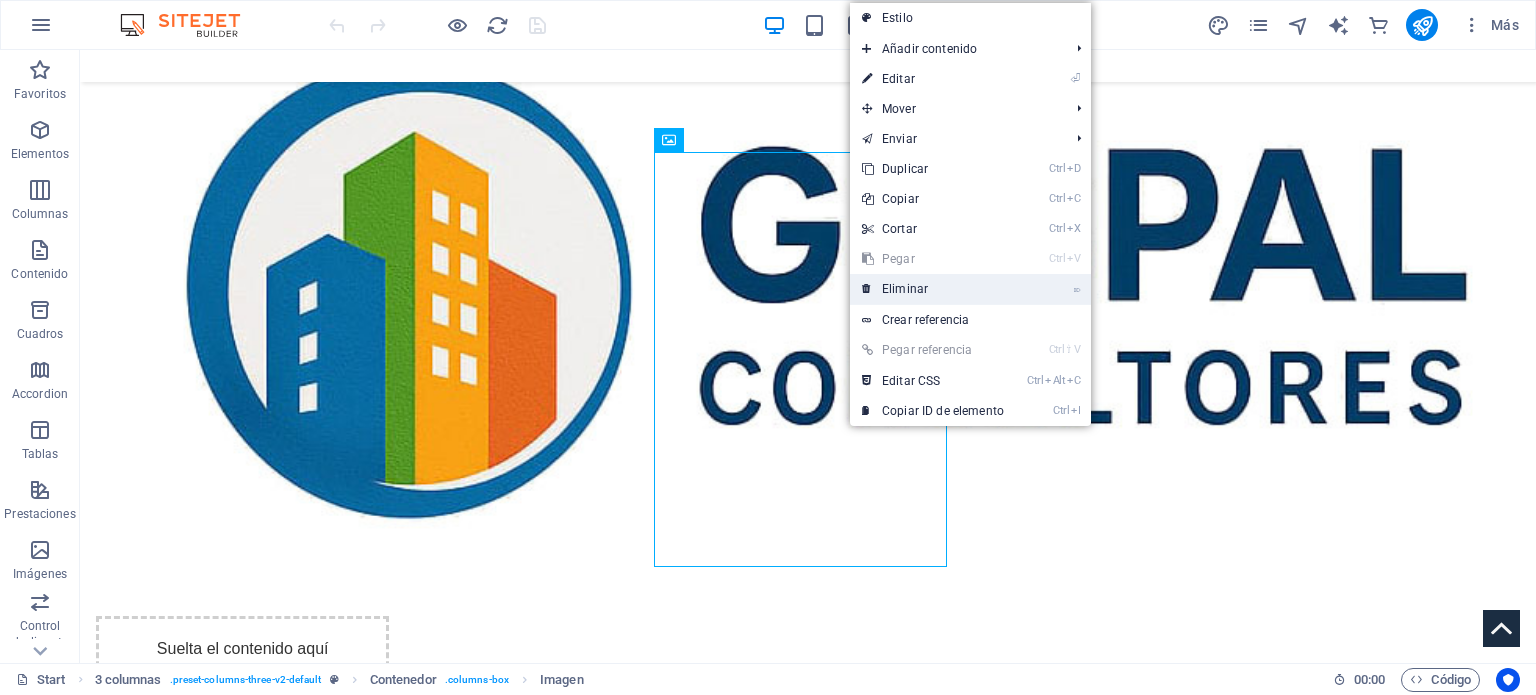 click on "⌦  Eliminar" at bounding box center [933, 289] 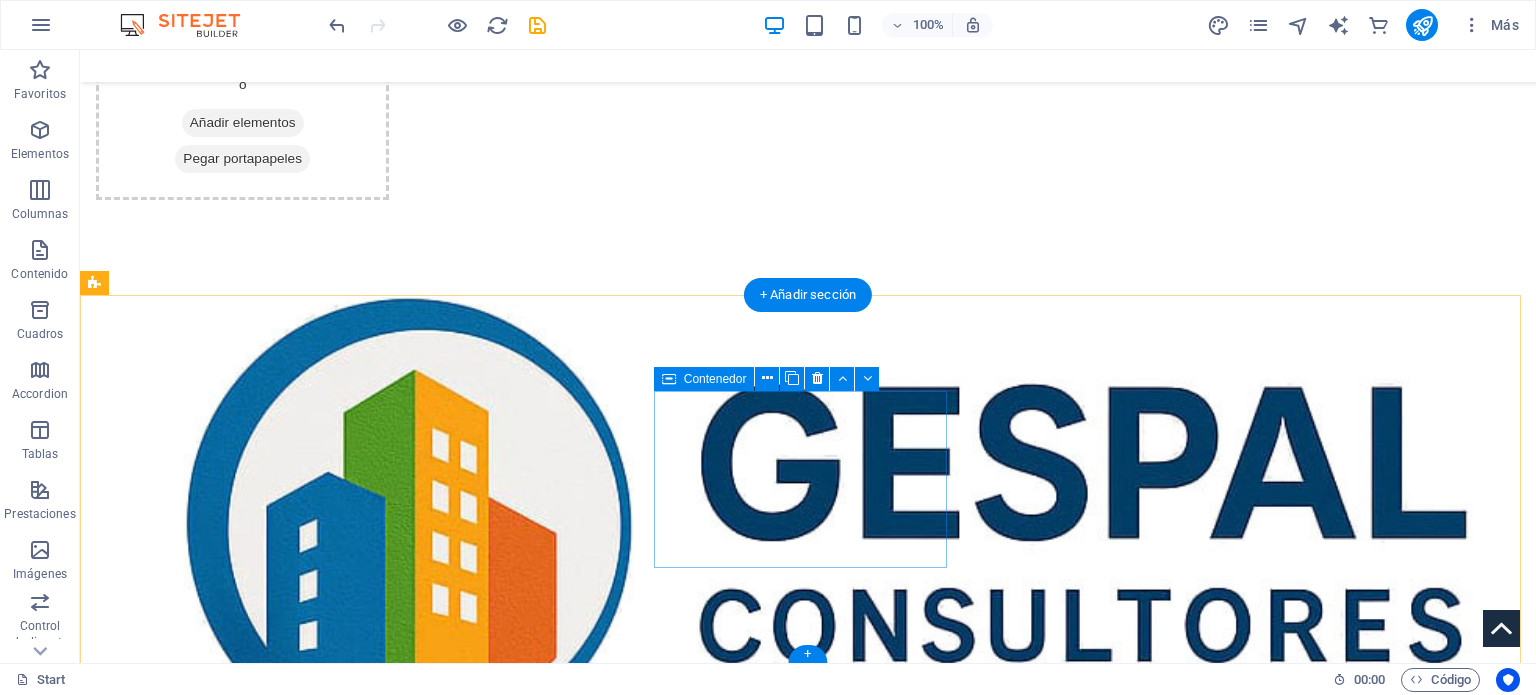 click on "Añadir elementos" at bounding box center (243, 1519) 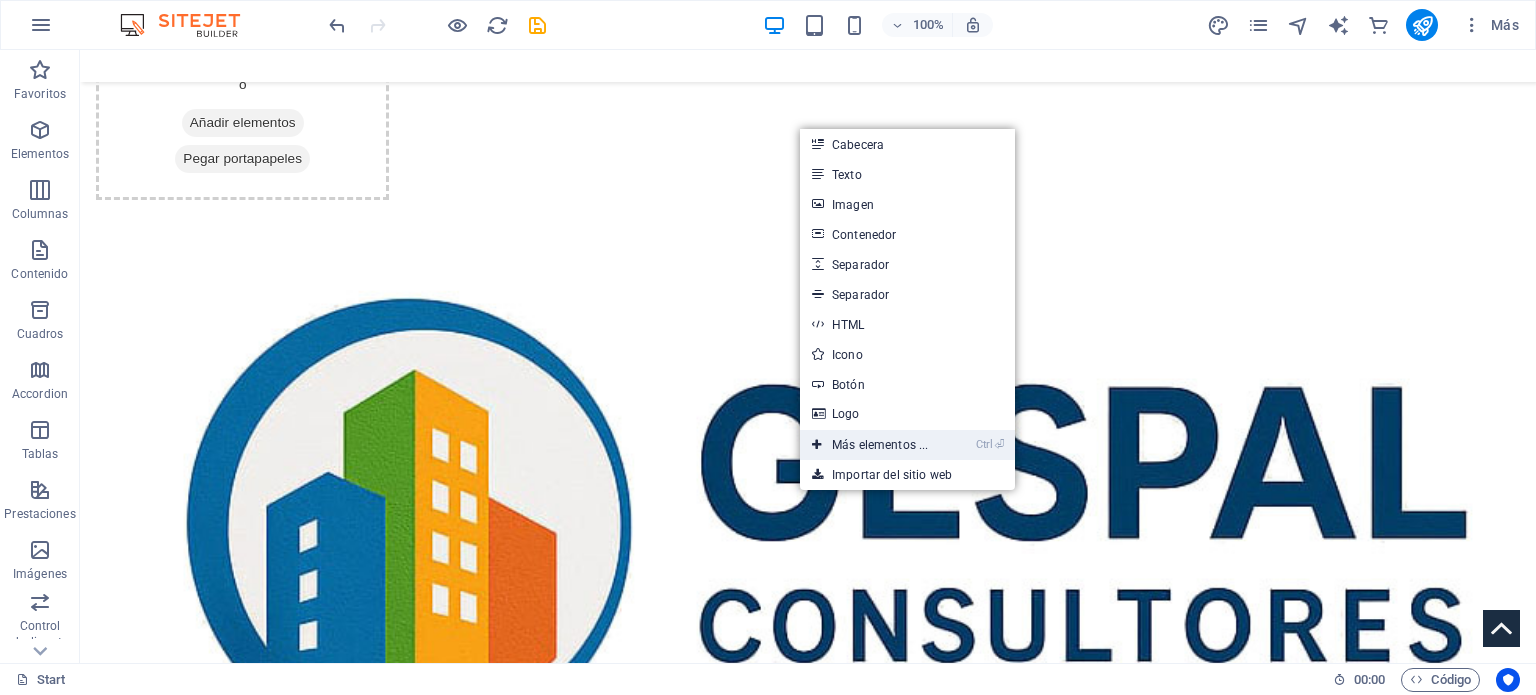 click on "Ctrl ⏎  Más elementos ..." at bounding box center (870, 445) 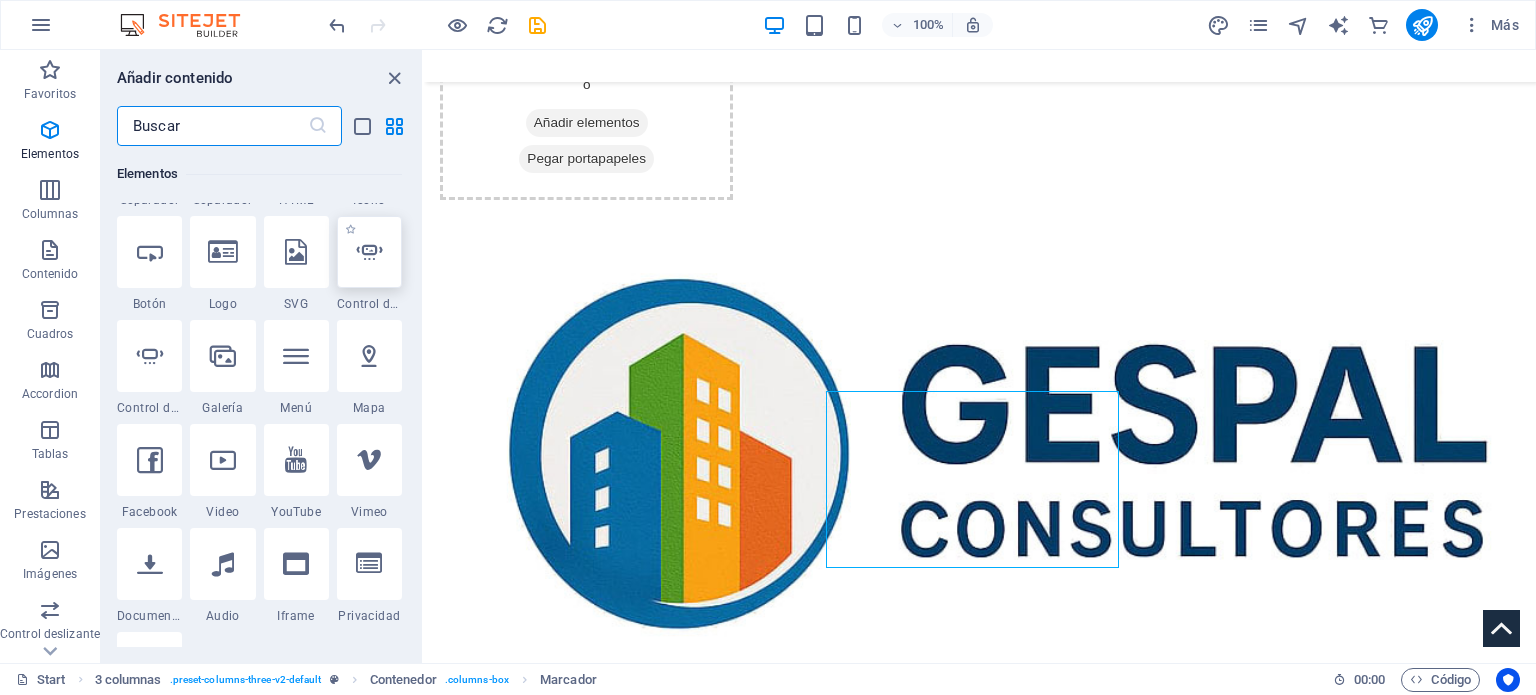 scroll, scrollTop: 576, scrollLeft: 0, axis: vertical 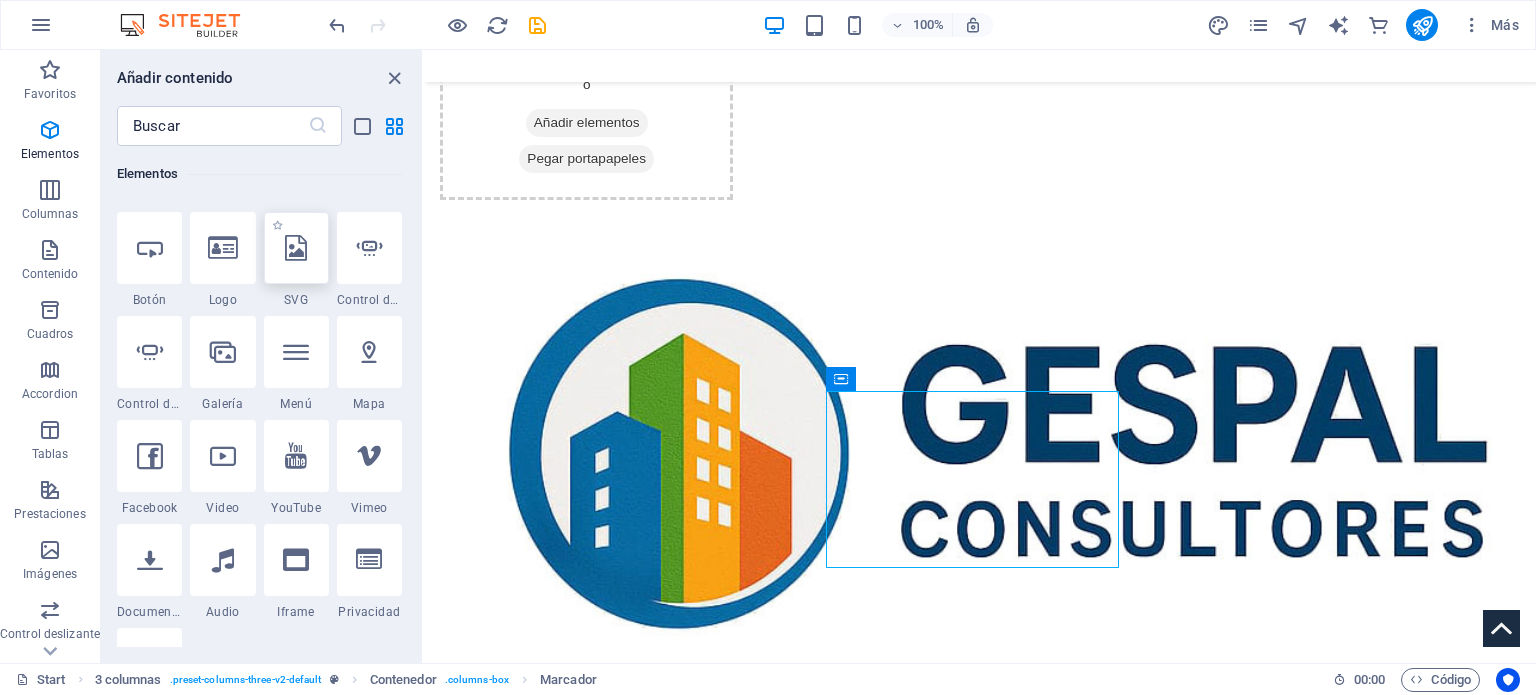 click at bounding box center (296, 248) 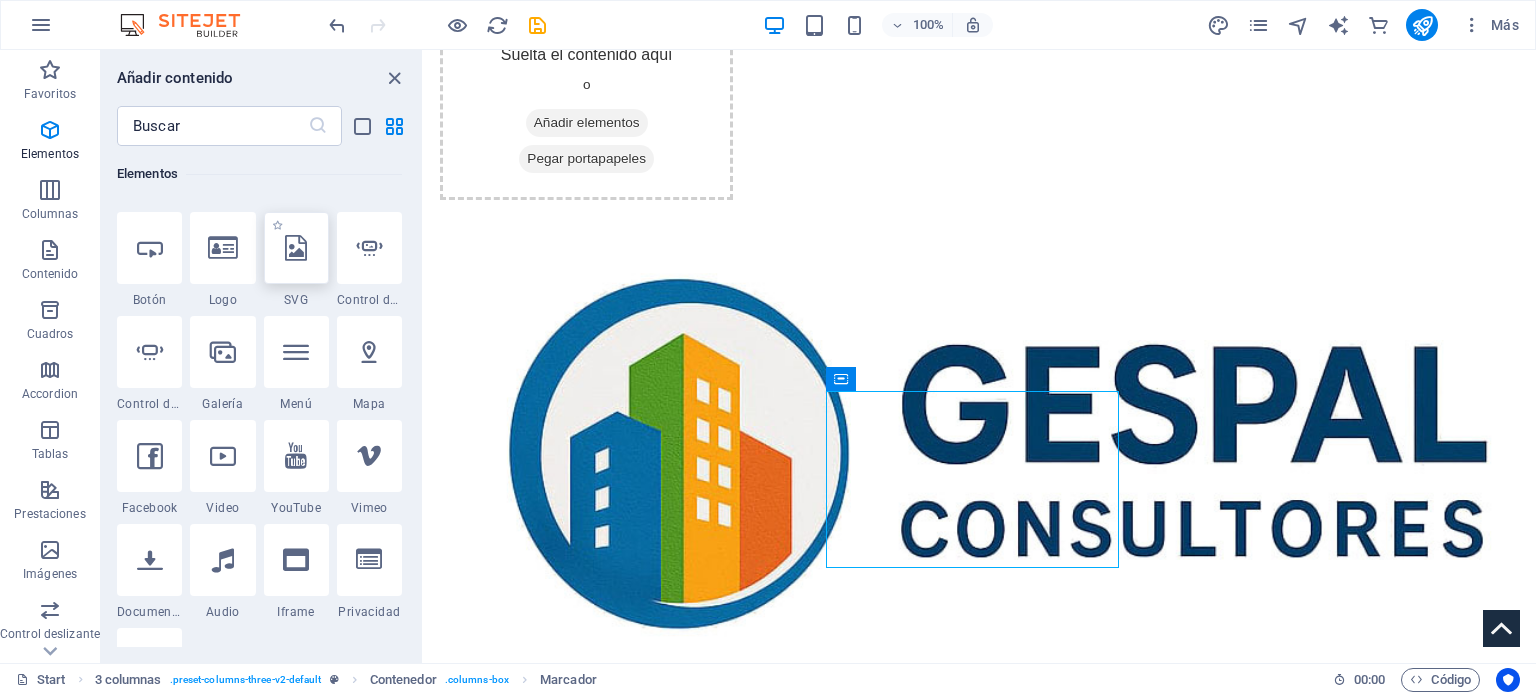 select on "xMidYMid" 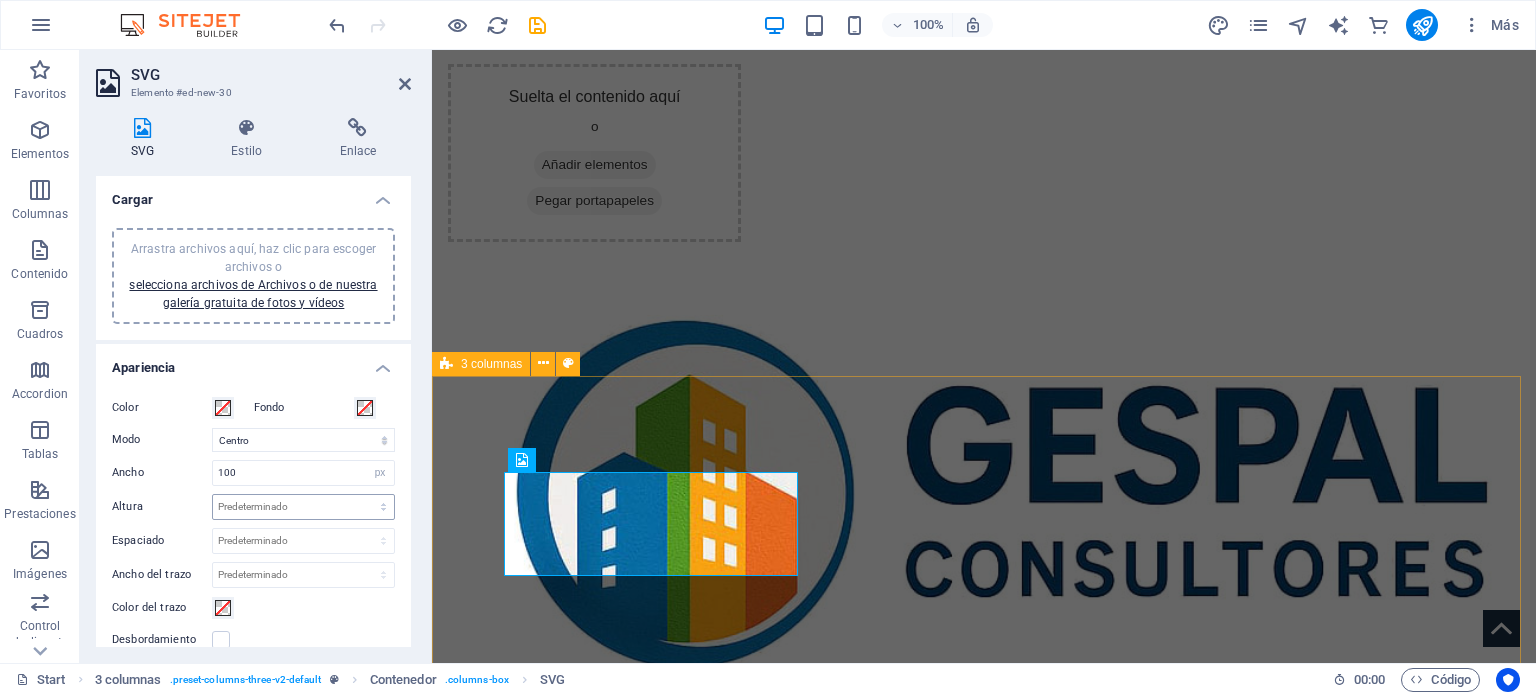 scroll, scrollTop: 156, scrollLeft: 0, axis: vertical 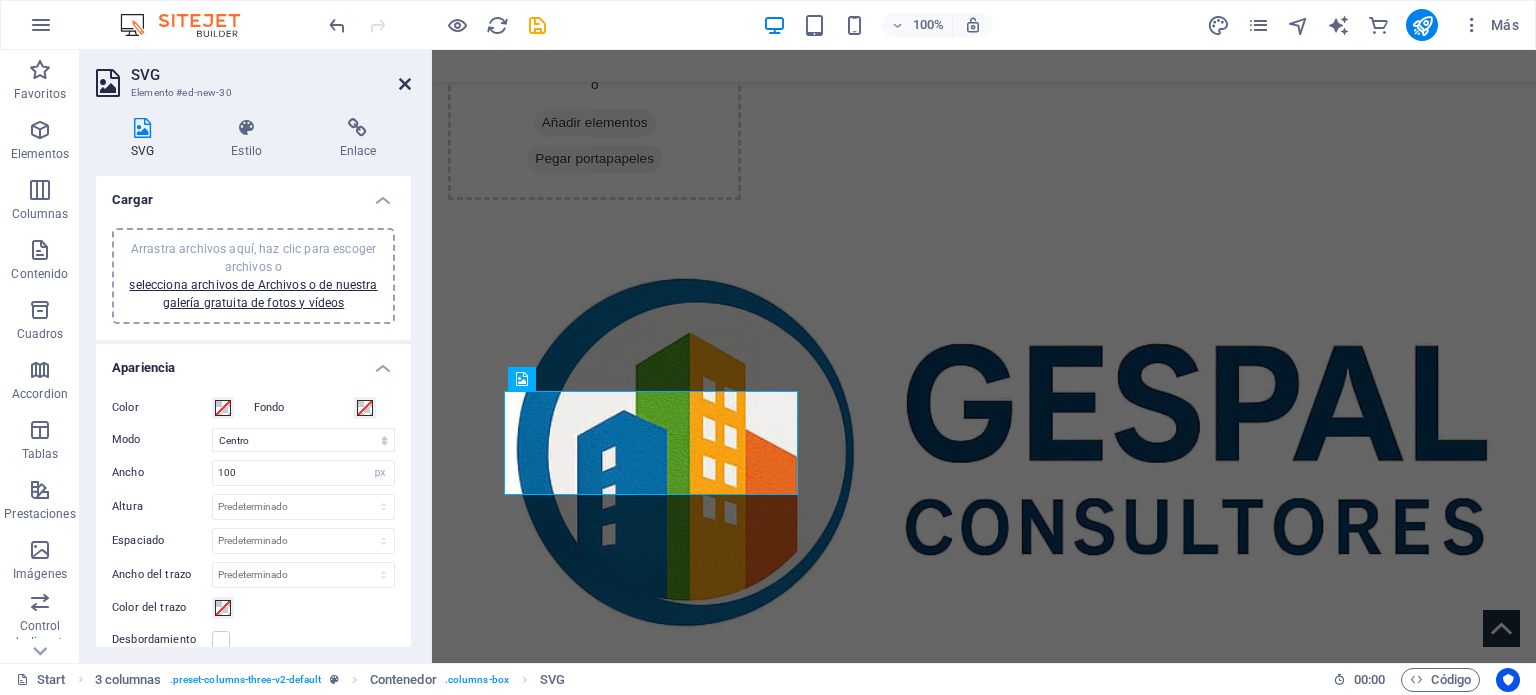 click at bounding box center (405, 84) 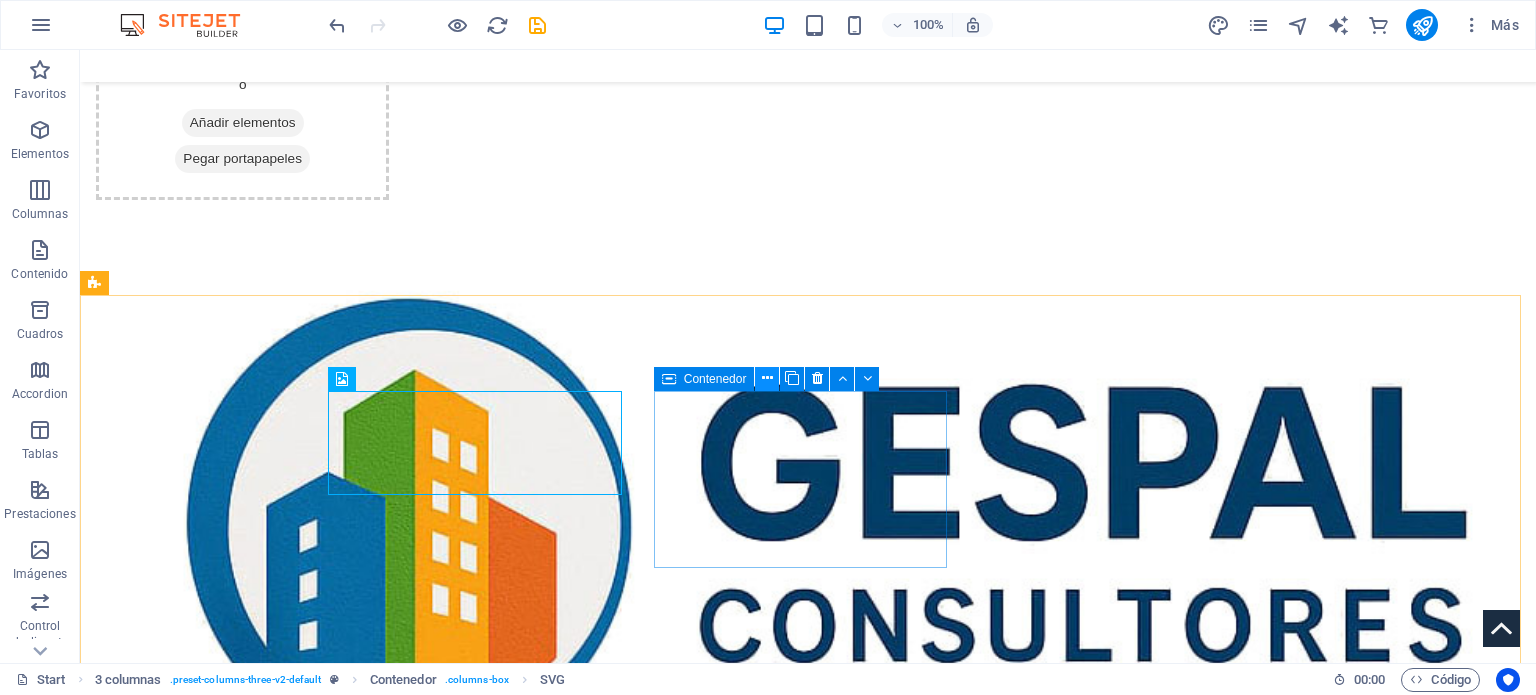 click at bounding box center (767, 378) 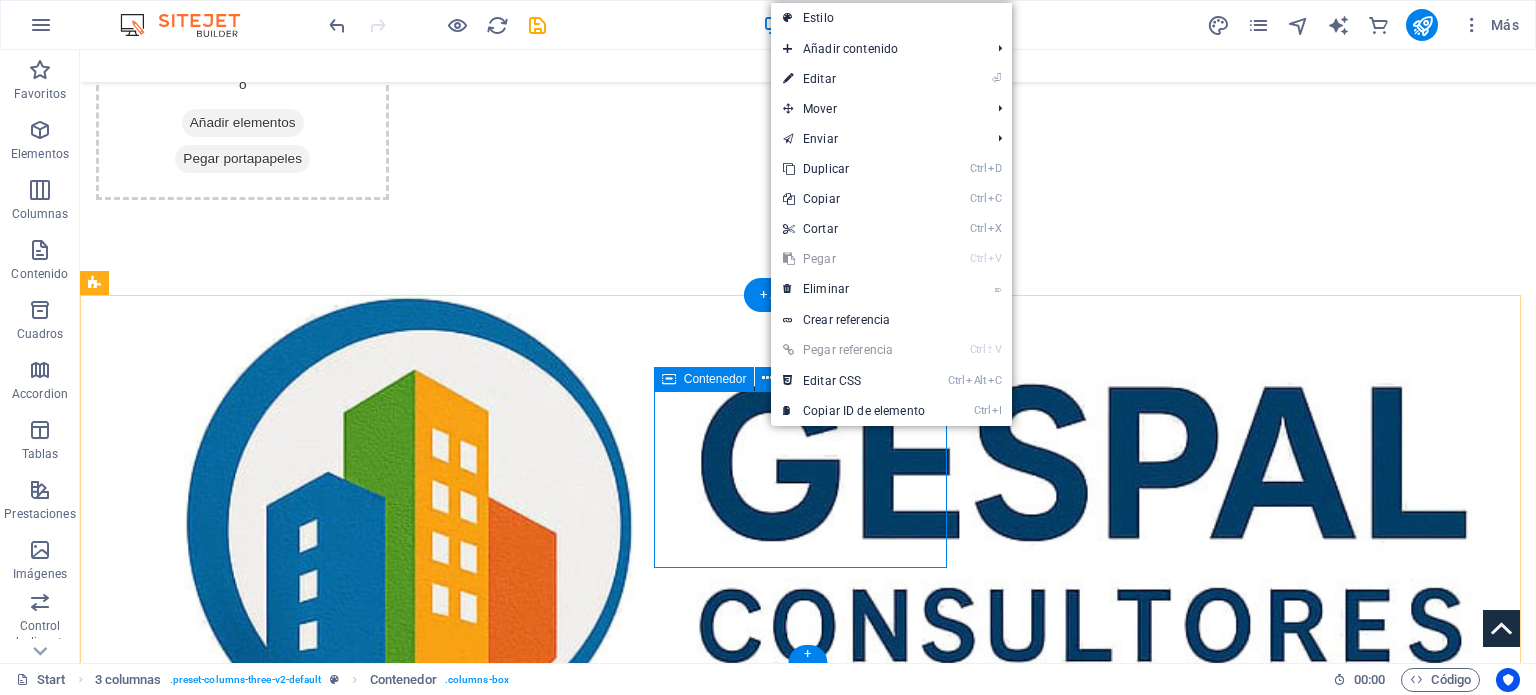 click on "Suelta el contenido aquí o  Añadir elementos  Pegar portapapeles" at bounding box center (242, 1434) 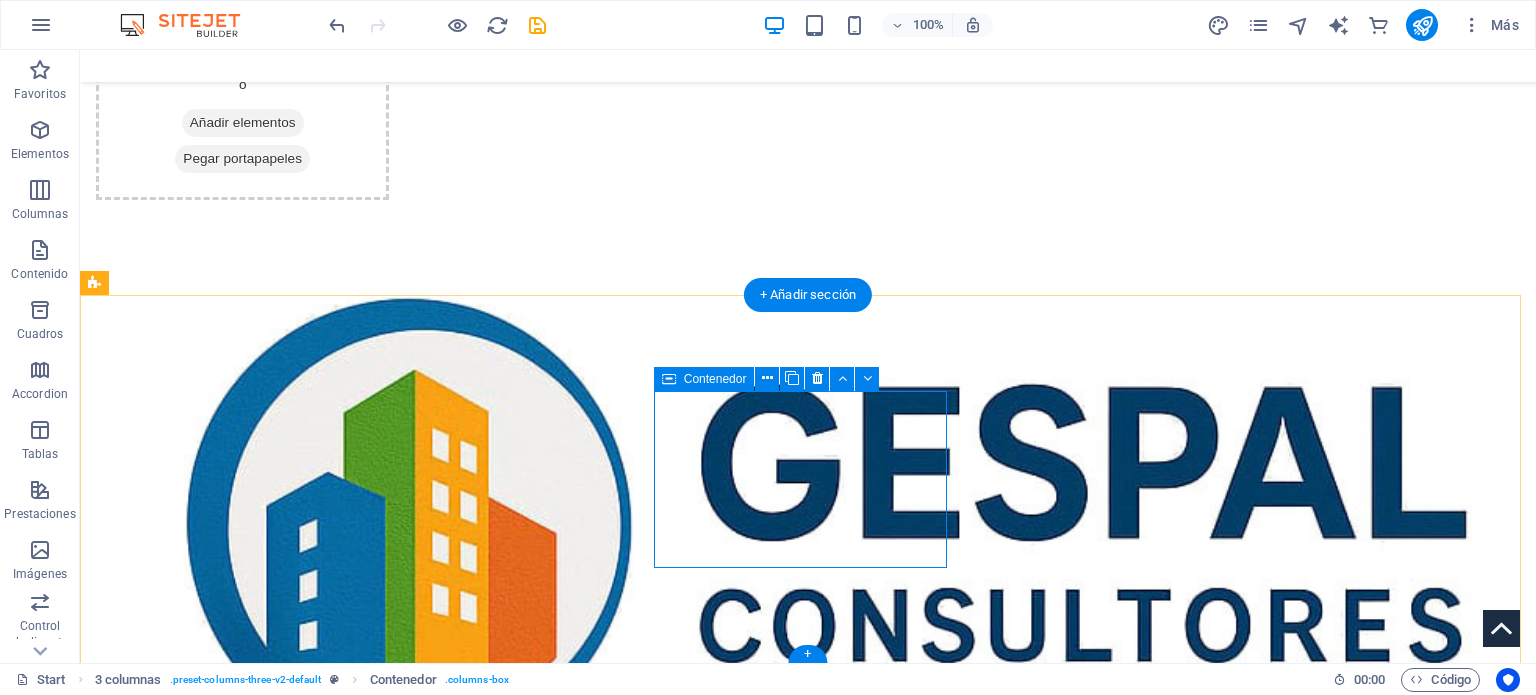 click on "Suelta el contenido aquí o  Añadir elementos  Pegar portapapeles" at bounding box center [242, 1434] 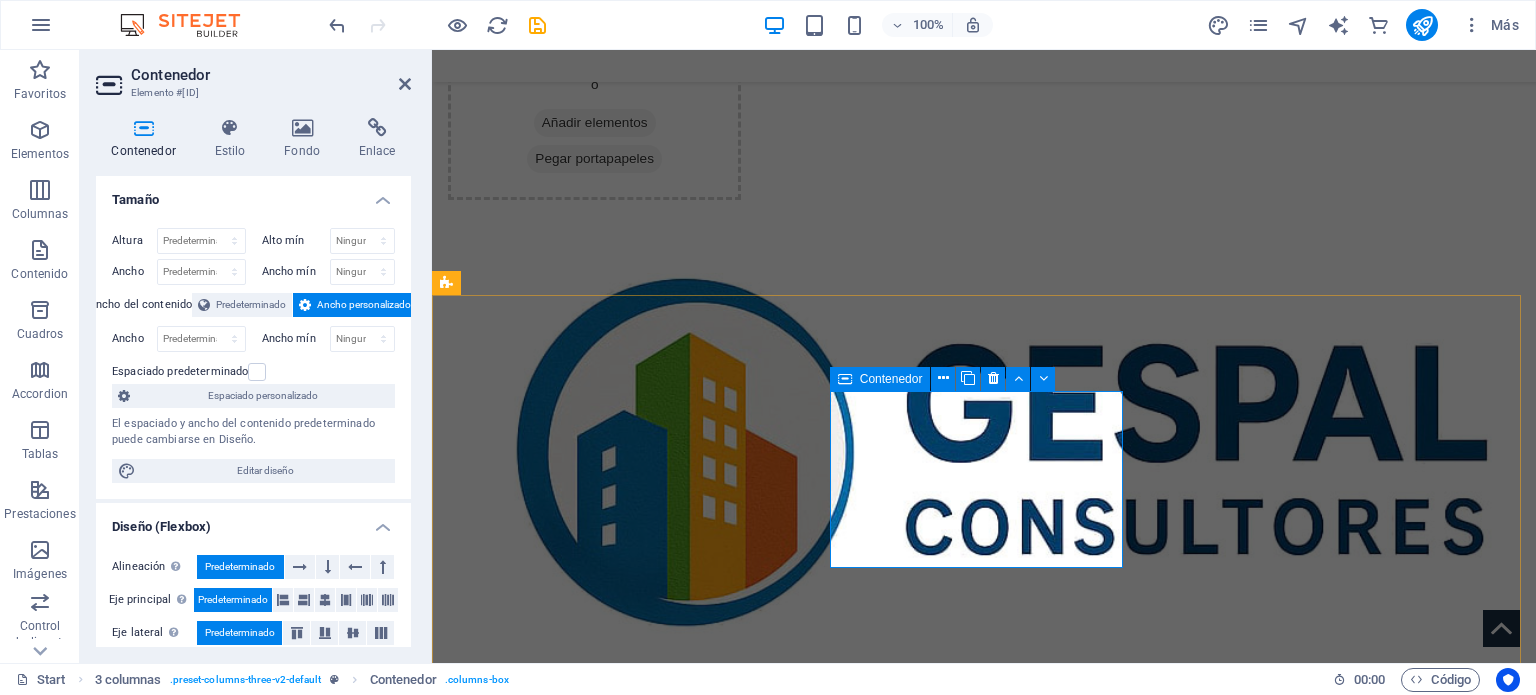click on "Añadir elementos" at bounding box center (595, 1296) 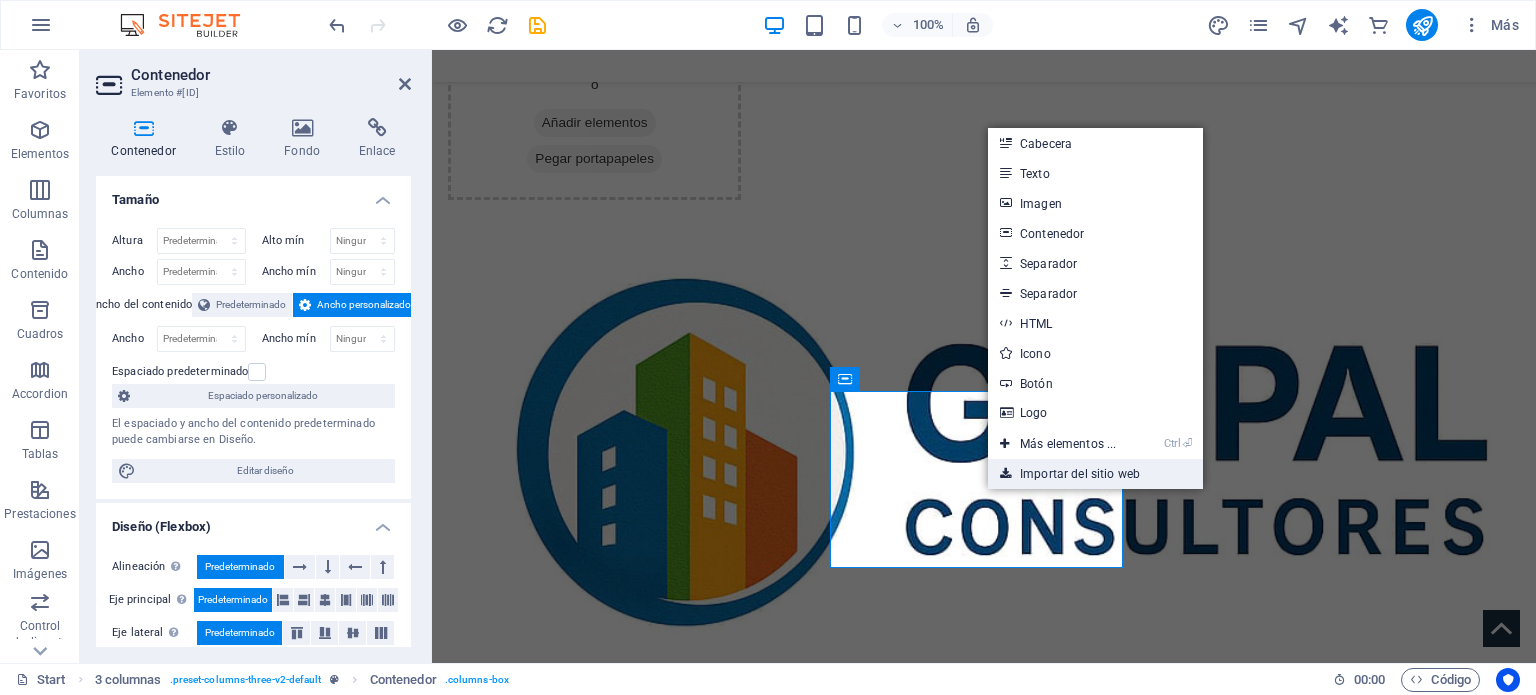 click on "Importar del sitio web" at bounding box center [1095, 474] 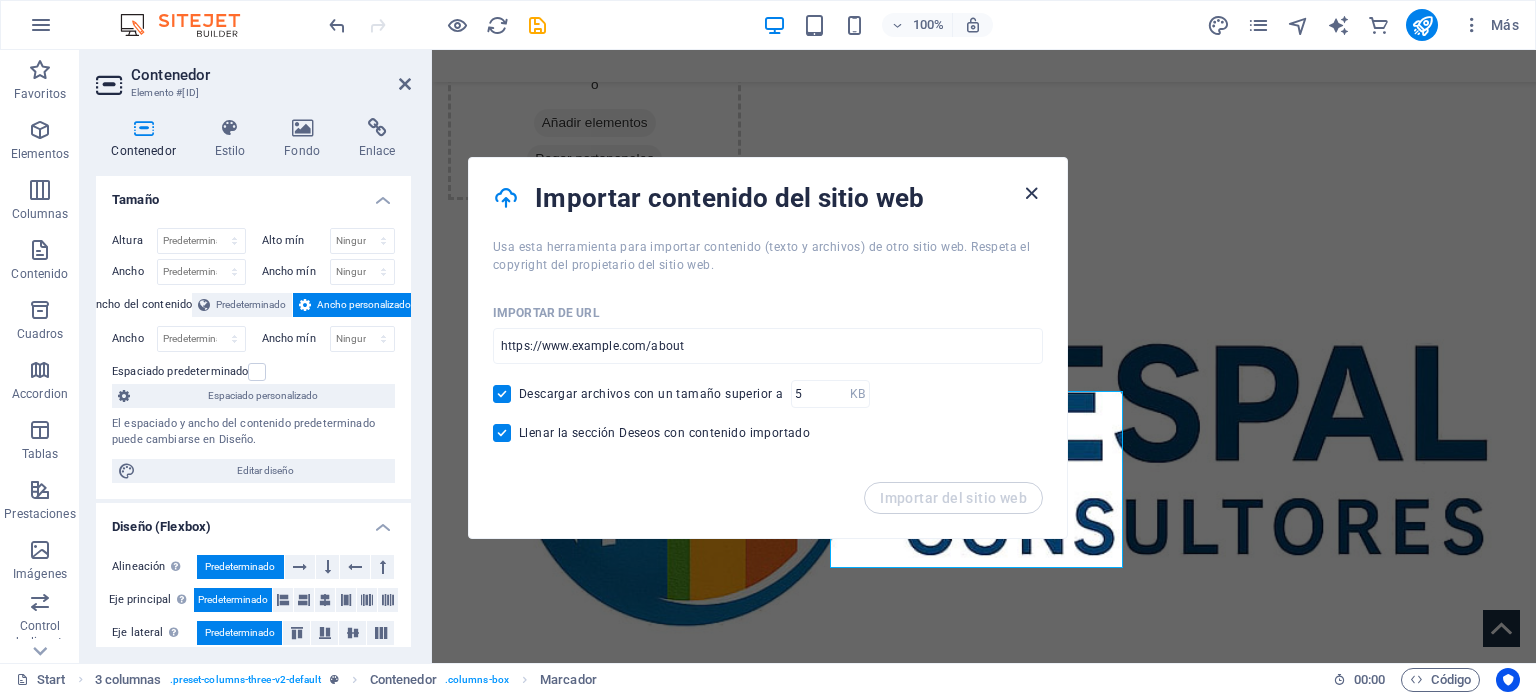 click at bounding box center [1031, 193] 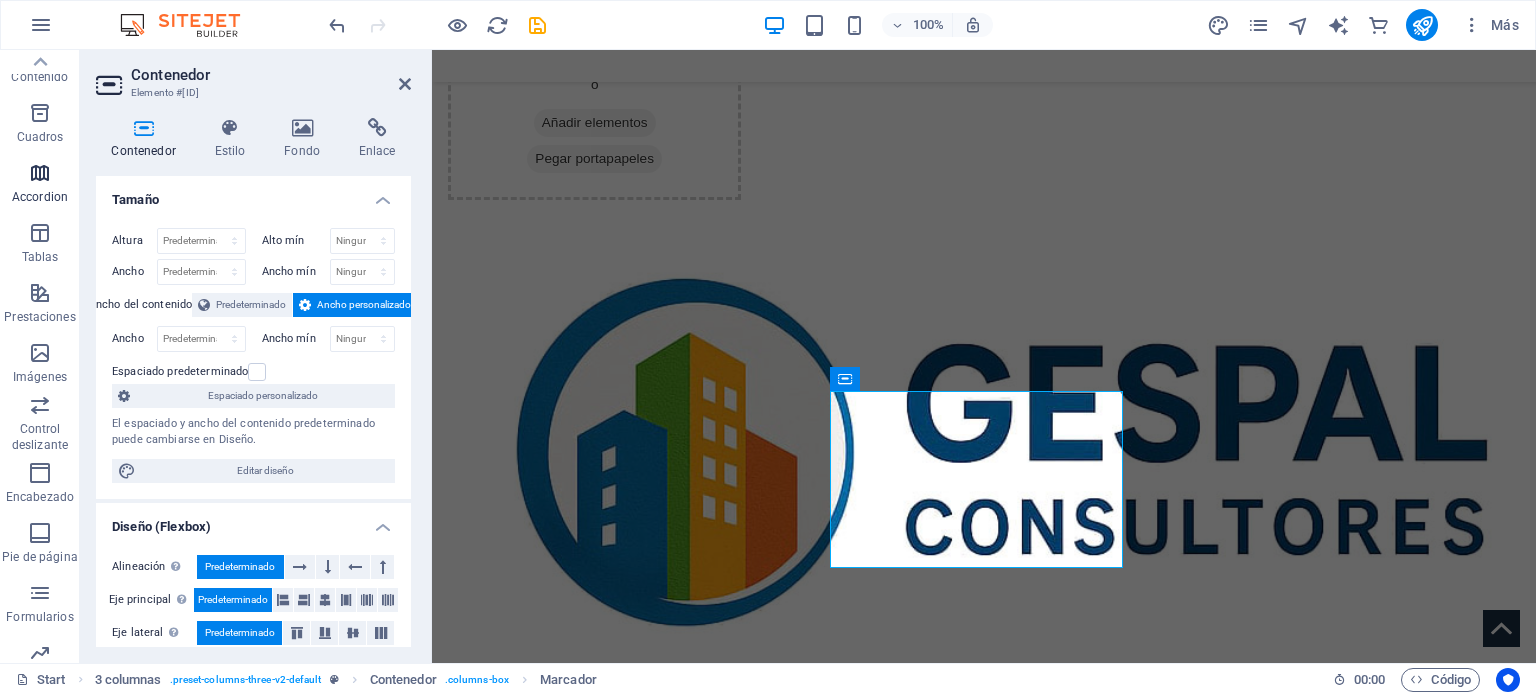 scroll, scrollTop: 0, scrollLeft: 0, axis: both 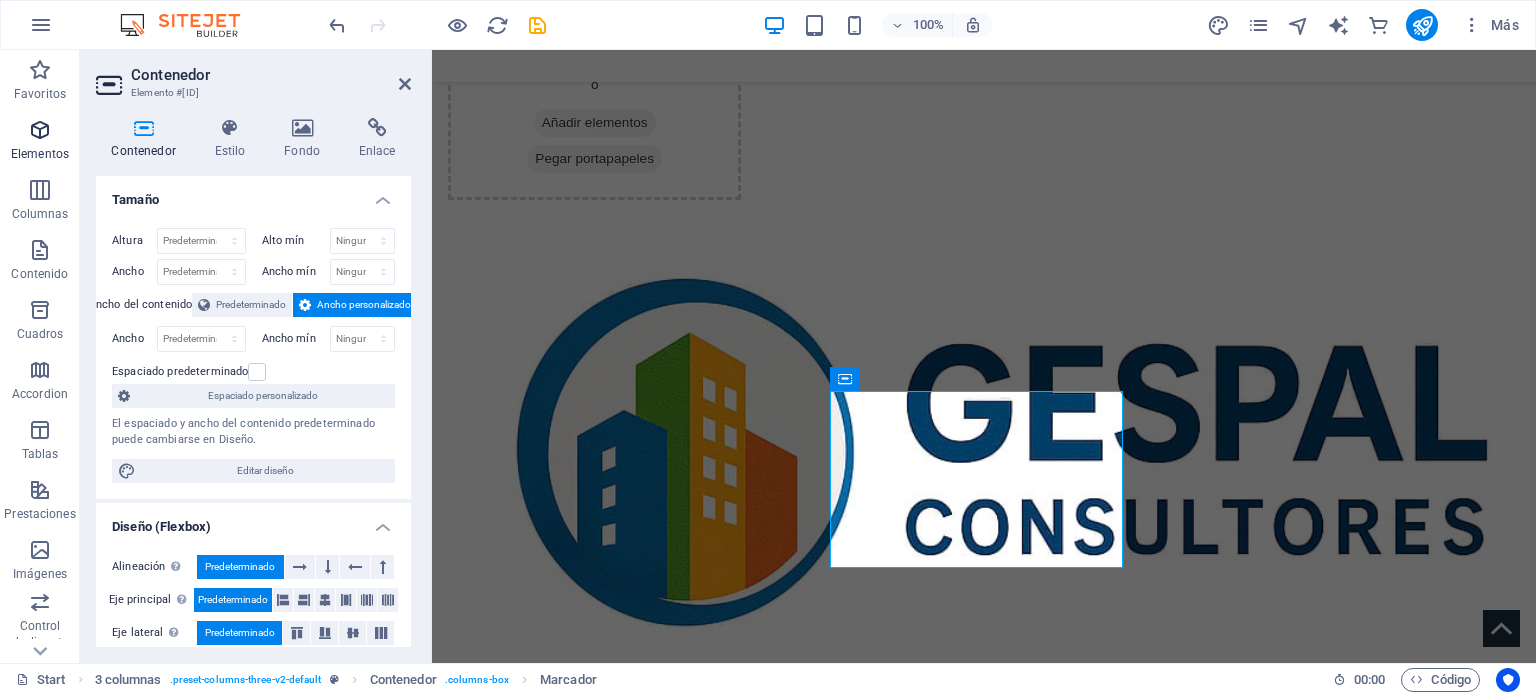 click at bounding box center (40, 130) 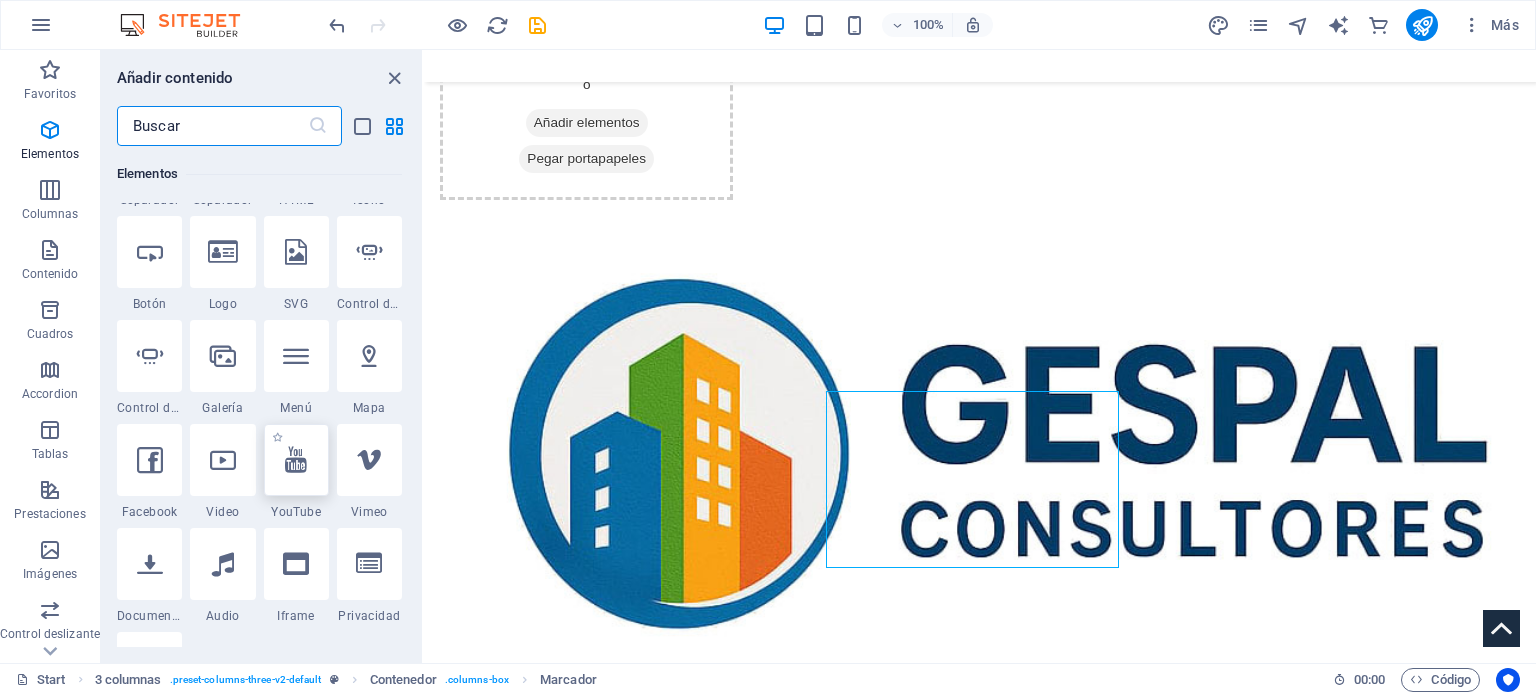 scroll, scrollTop: 576, scrollLeft: 0, axis: vertical 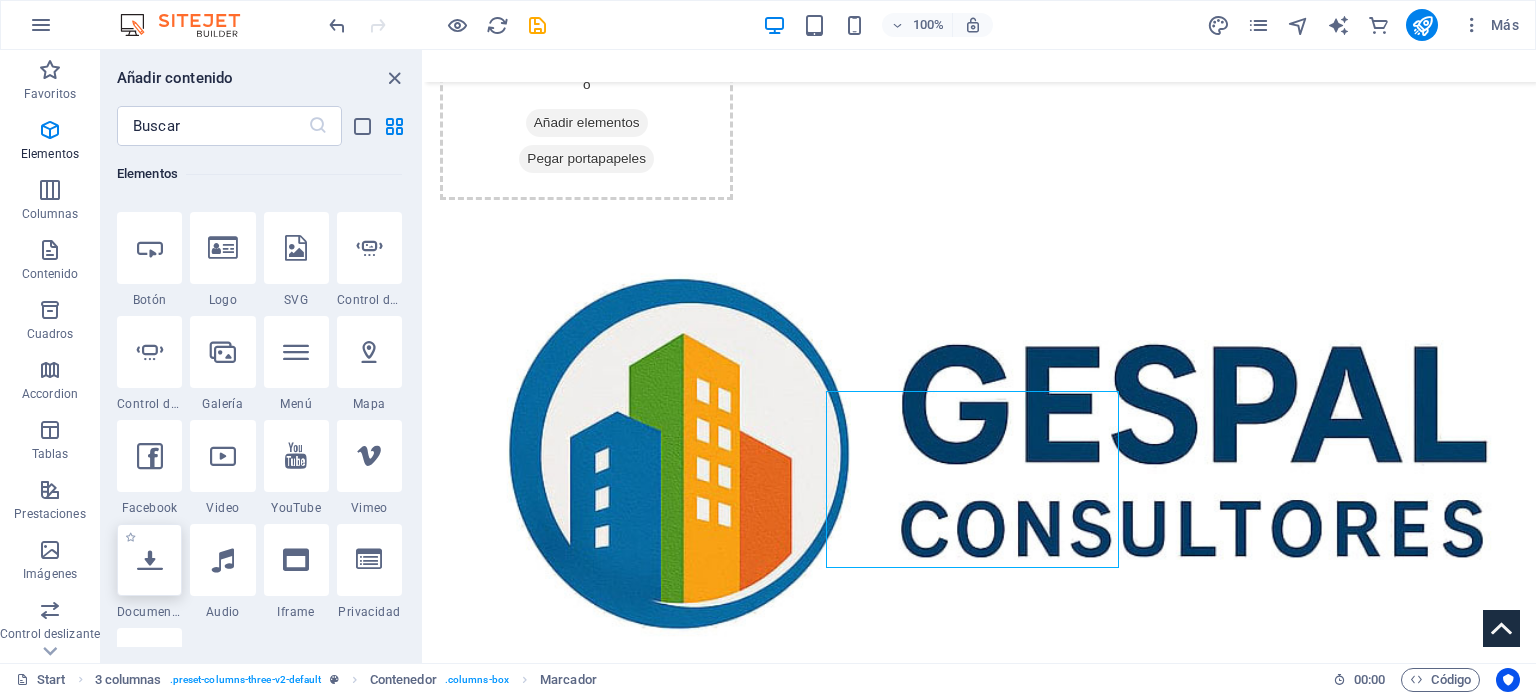 click at bounding box center (150, 560) 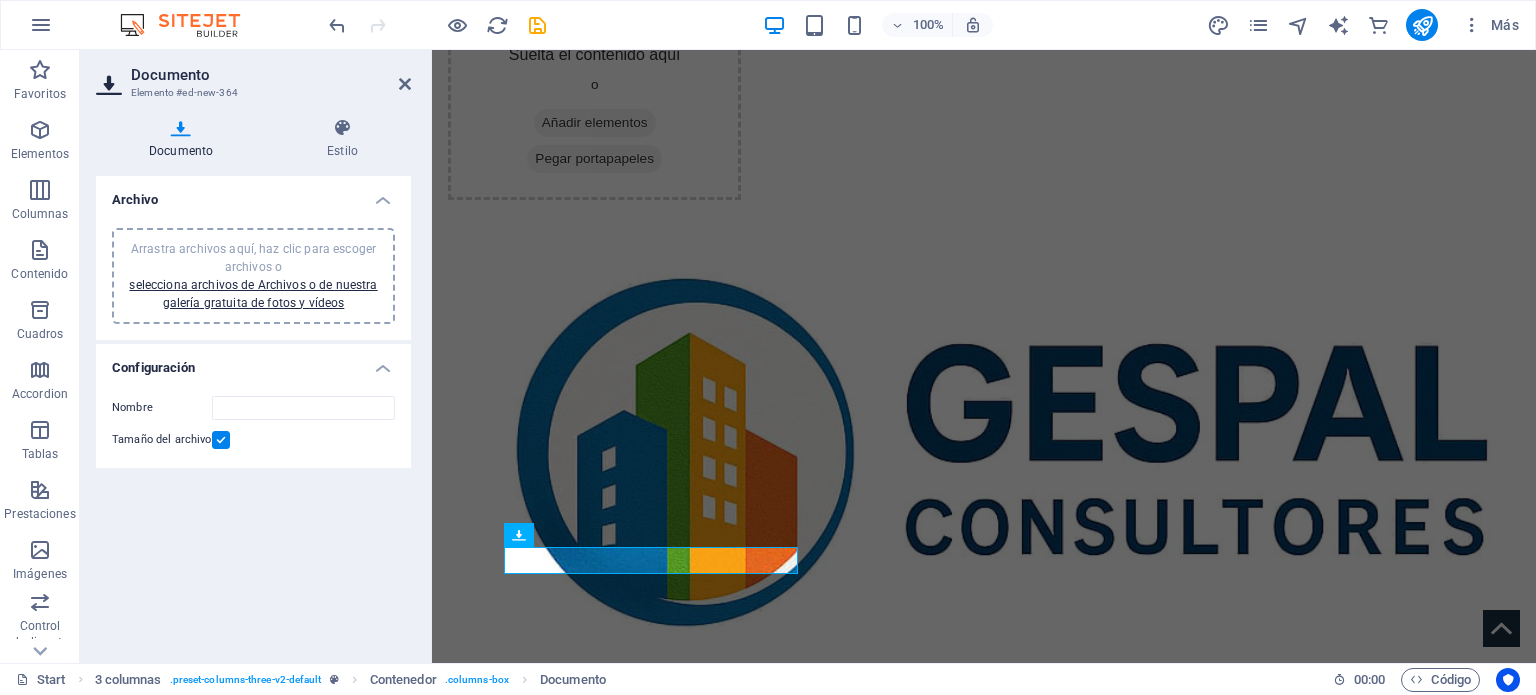 scroll, scrollTop: 0, scrollLeft: 0, axis: both 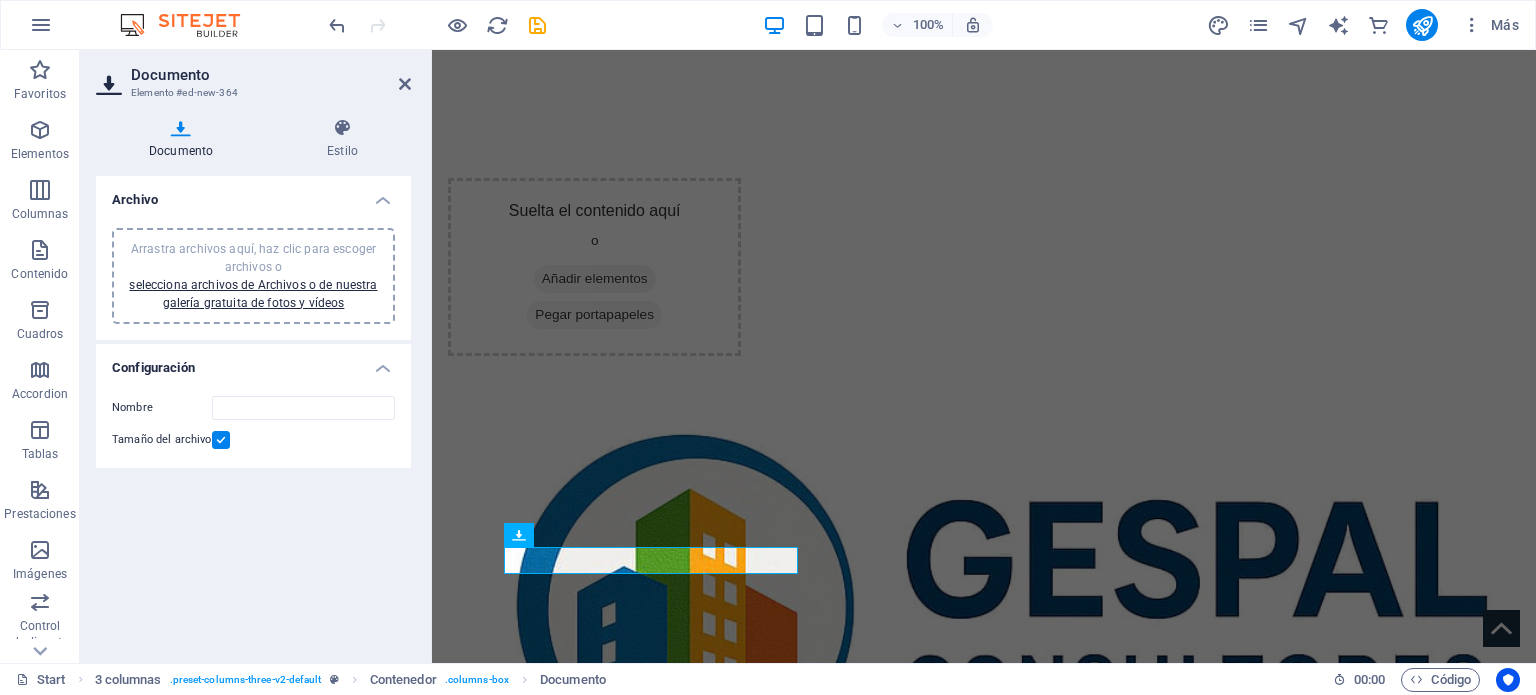 click at bounding box center [181, 128] 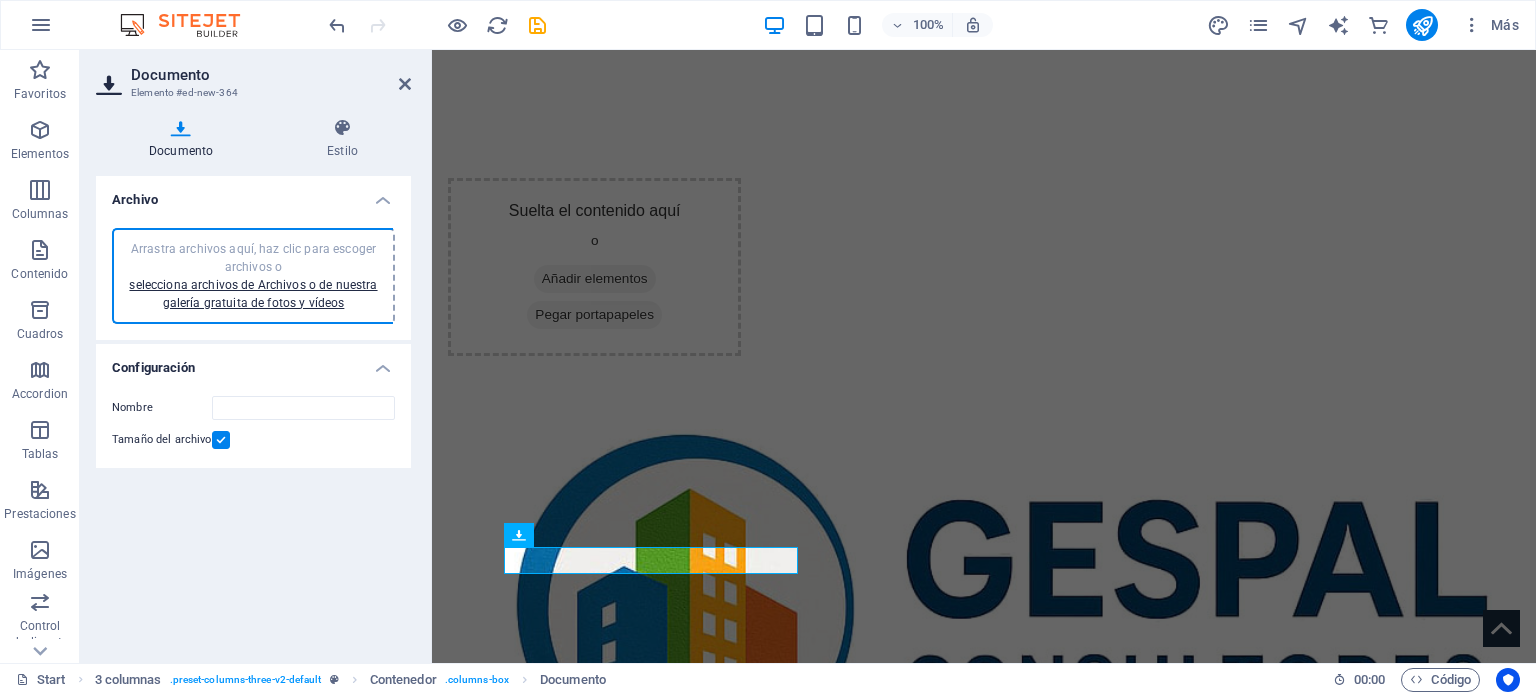 type on "gespalcapacitacin13-DE8gZZBcUbICN19E24fskQ.pdf" 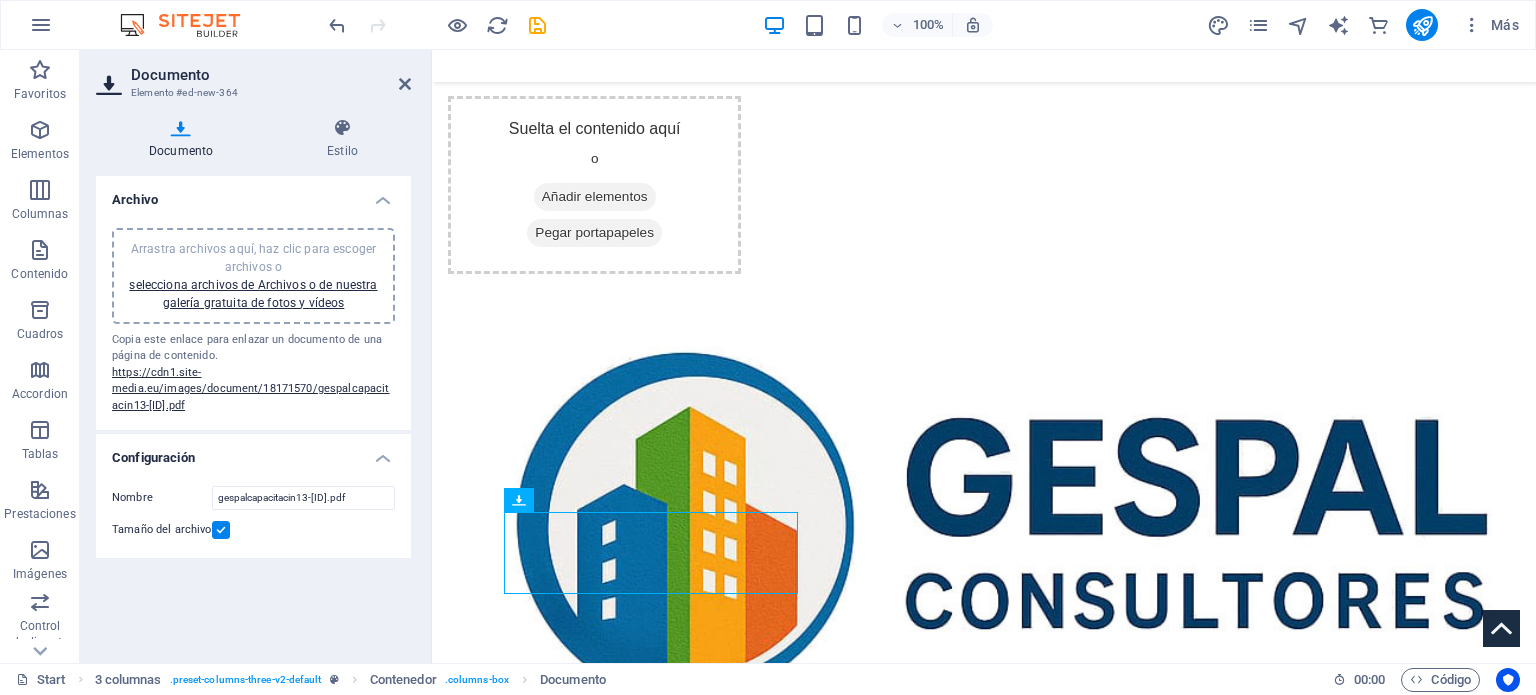 scroll, scrollTop: 105, scrollLeft: 0, axis: vertical 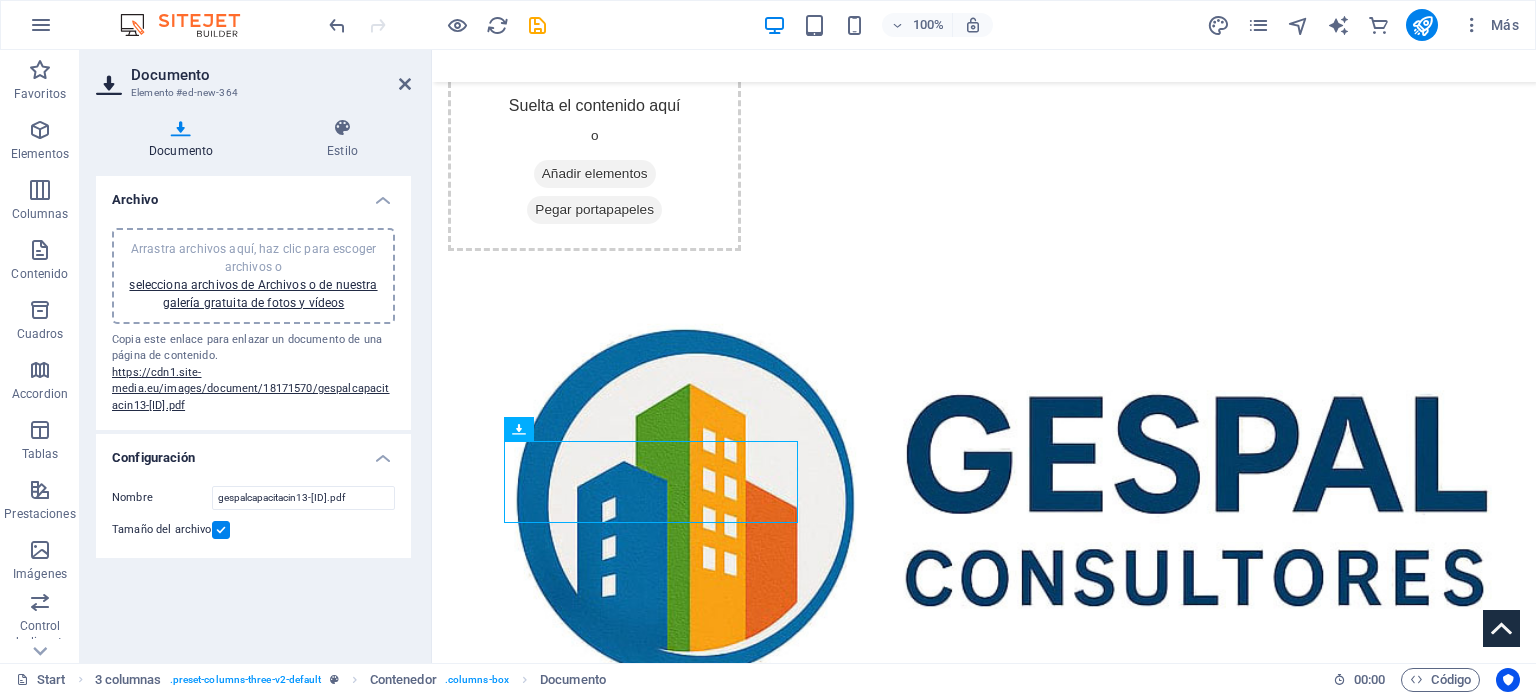 drag, startPoint x: 564, startPoint y: 564, endPoint x: 956, endPoint y: 487, distance: 399.49094 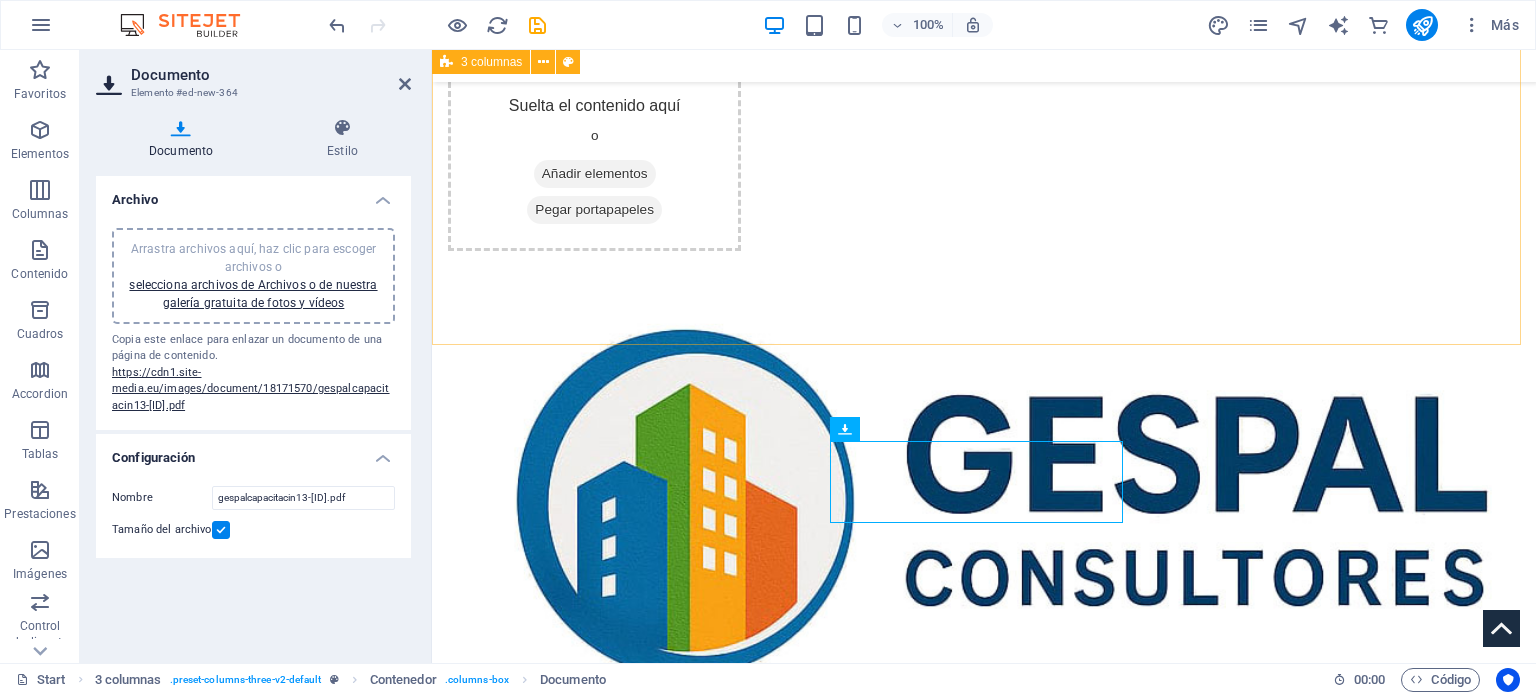 click on "Suelta el contenido aquí o  Añadir elementos  Pegar portapapeles Suelta el contenido aquí o  Añadir elementos  Pegar portapapeles" at bounding box center [984, 487] 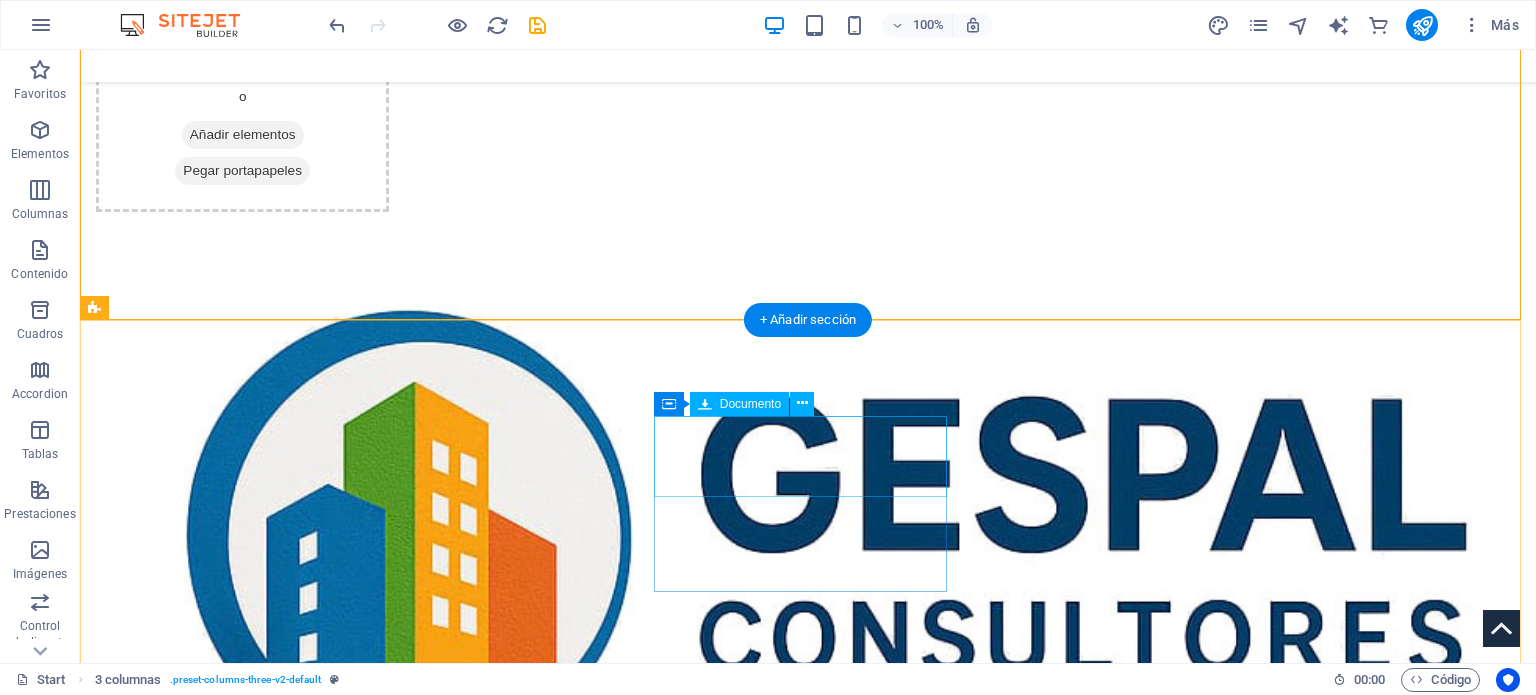 scroll, scrollTop: 156, scrollLeft: 0, axis: vertical 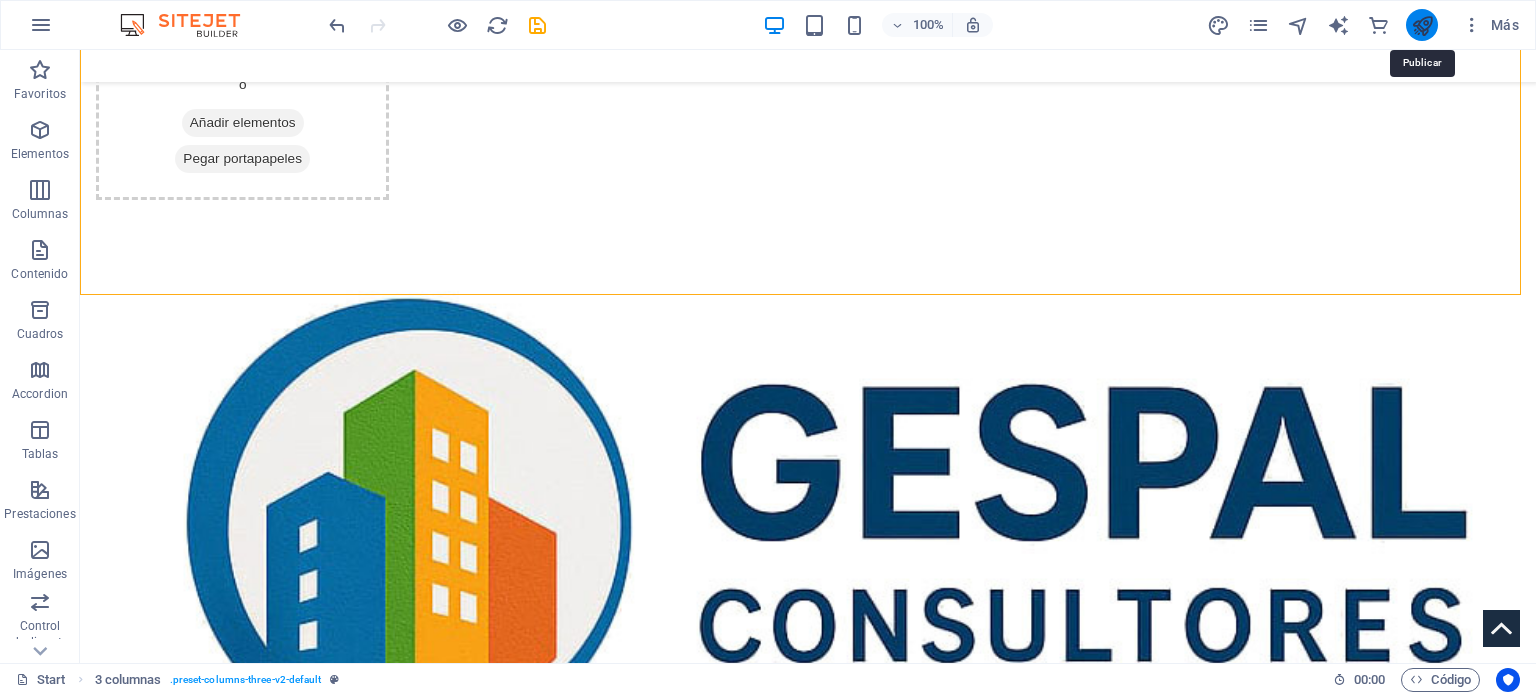 click at bounding box center [1422, 25] 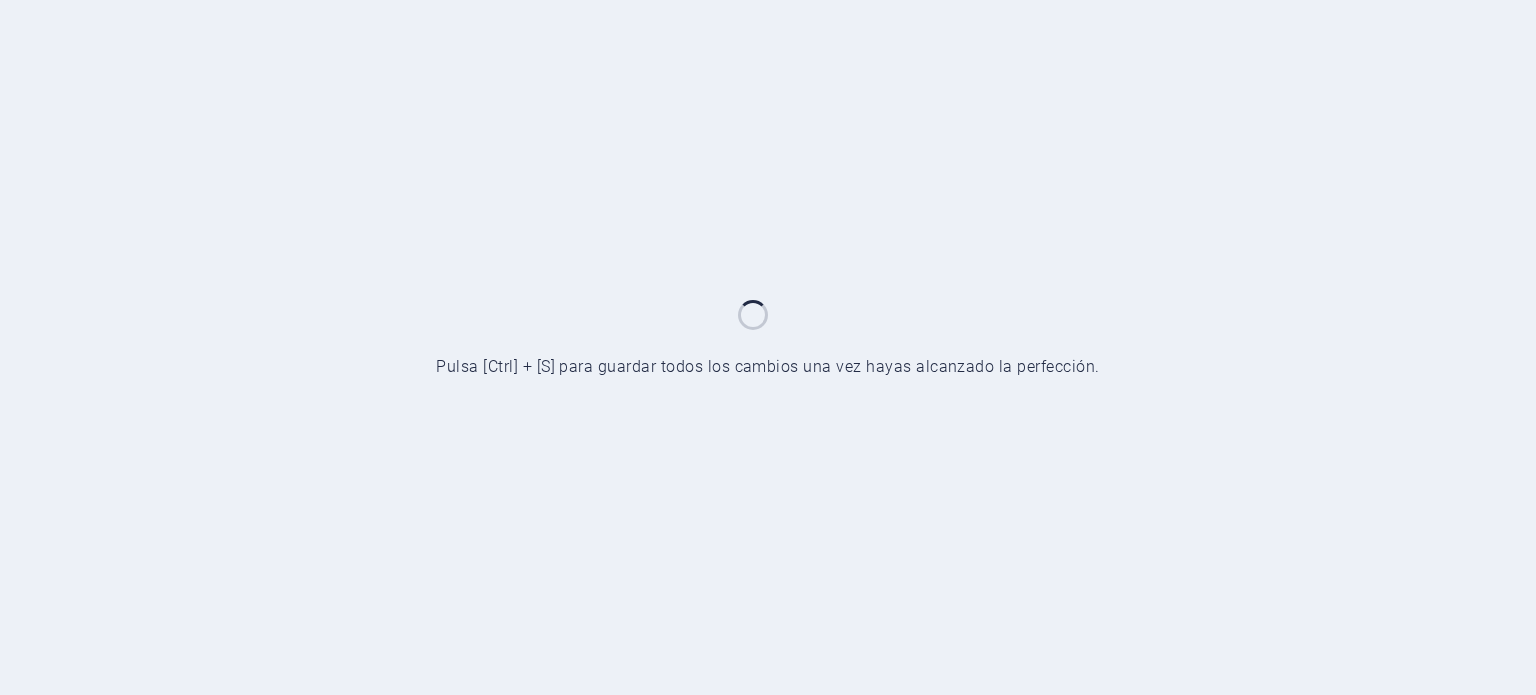 scroll, scrollTop: 0, scrollLeft: 0, axis: both 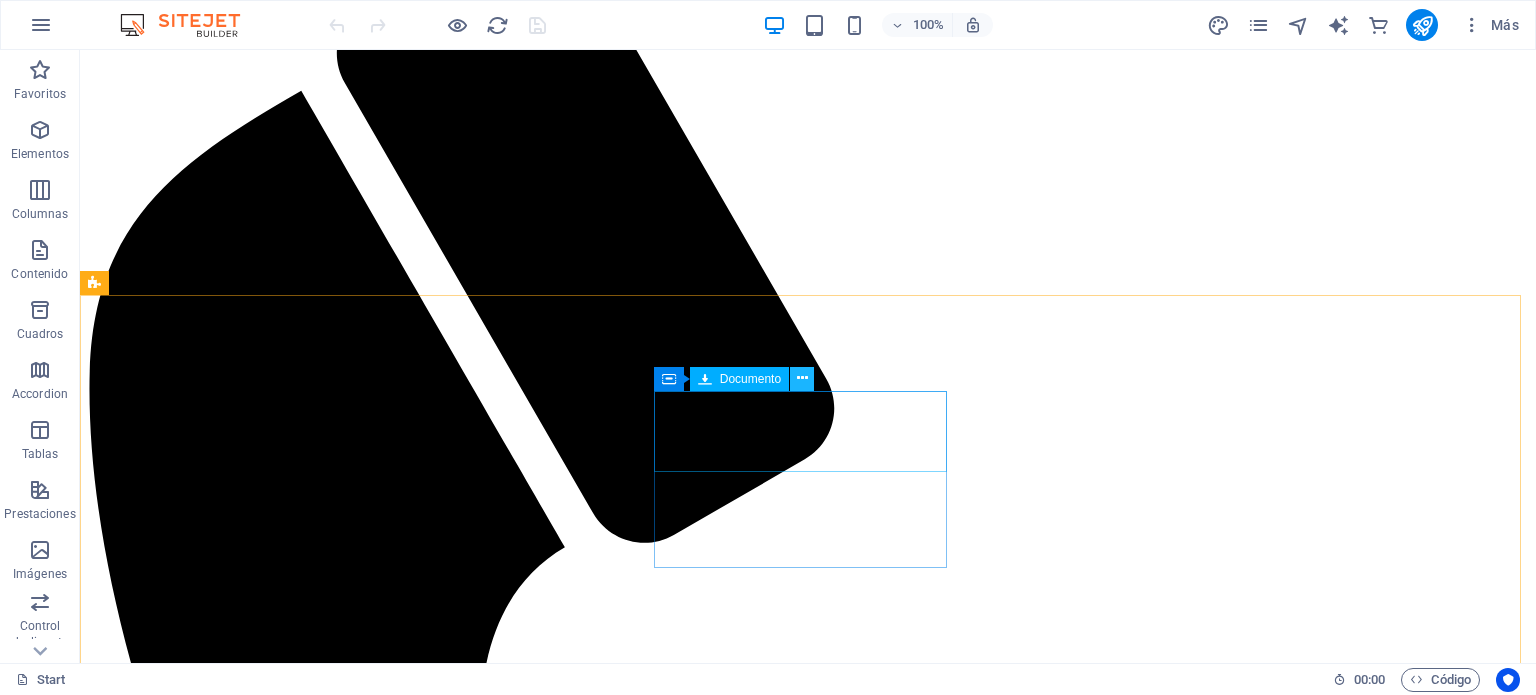 click at bounding box center [802, 378] 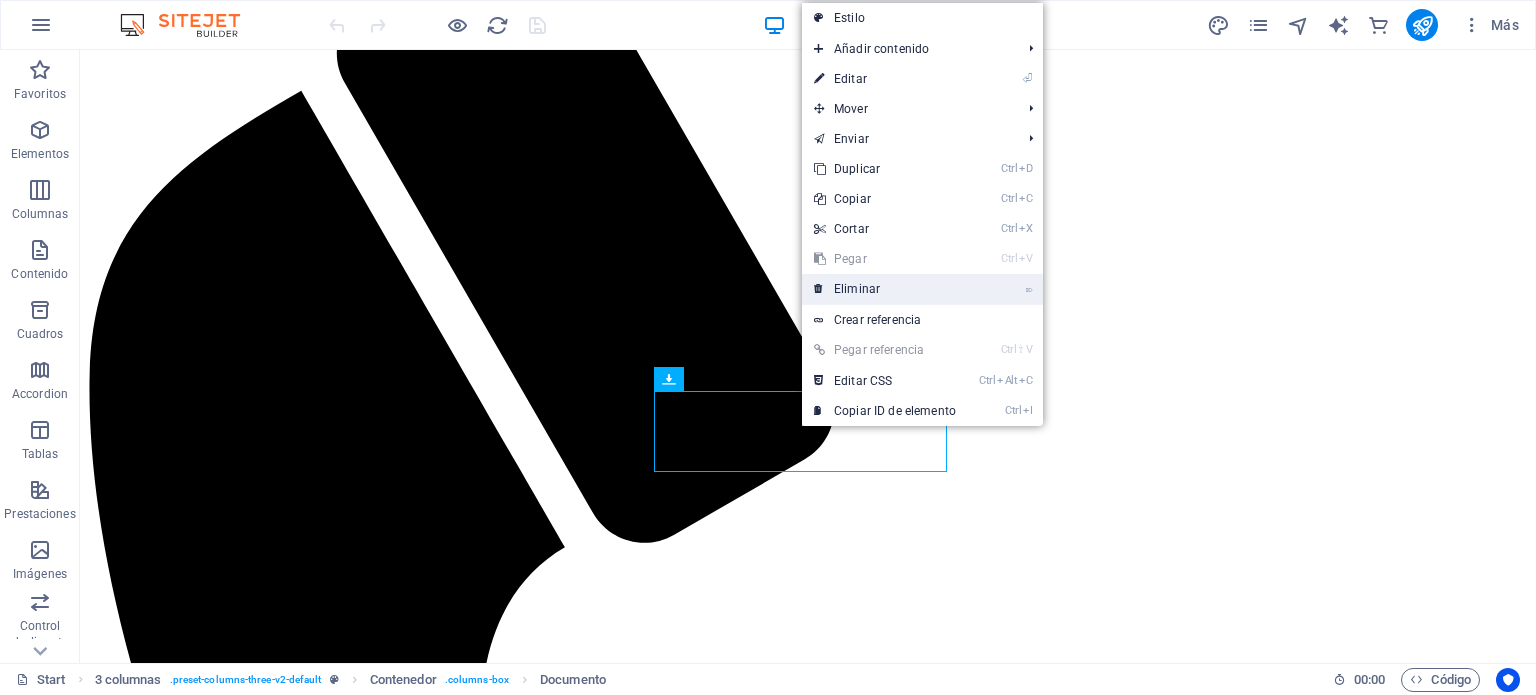 click on "⌦  Eliminar" at bounding box center [885, 289] 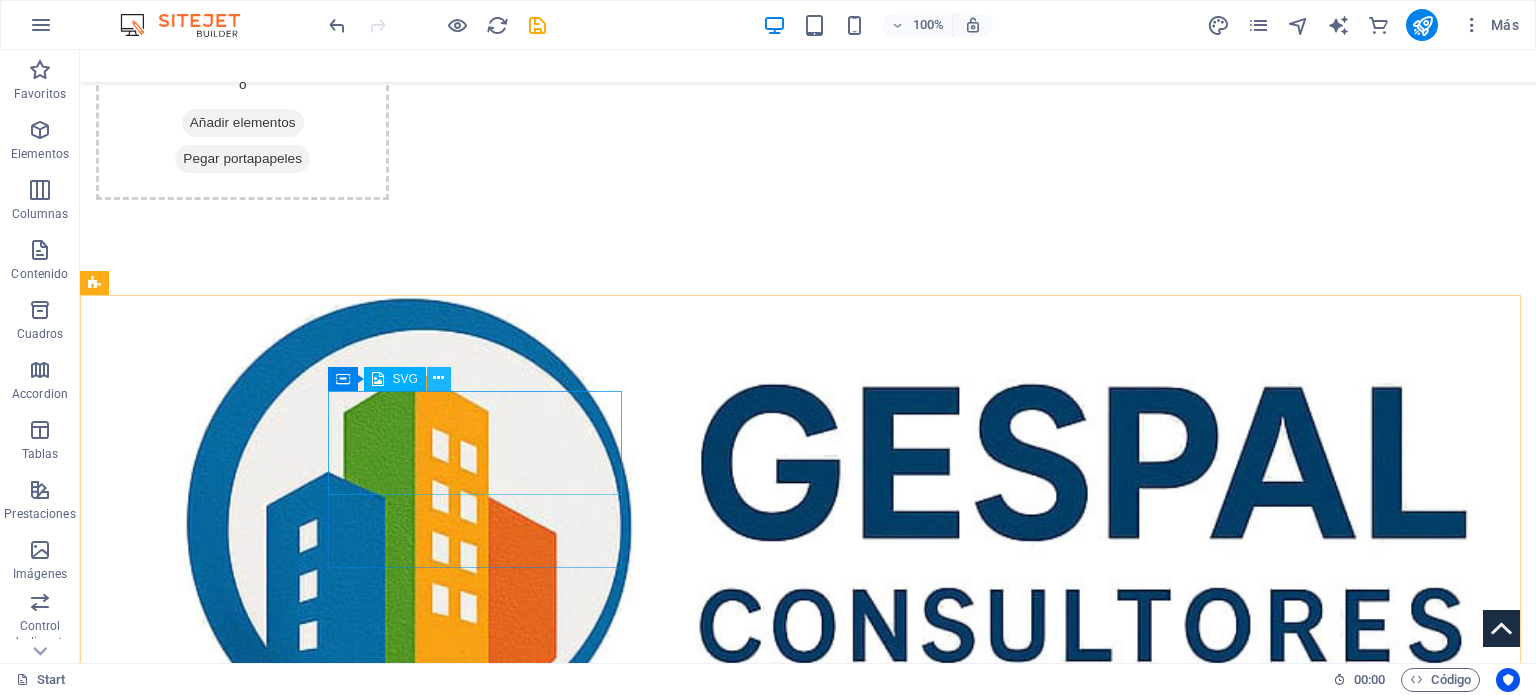 click at bounding box center [438, 378] 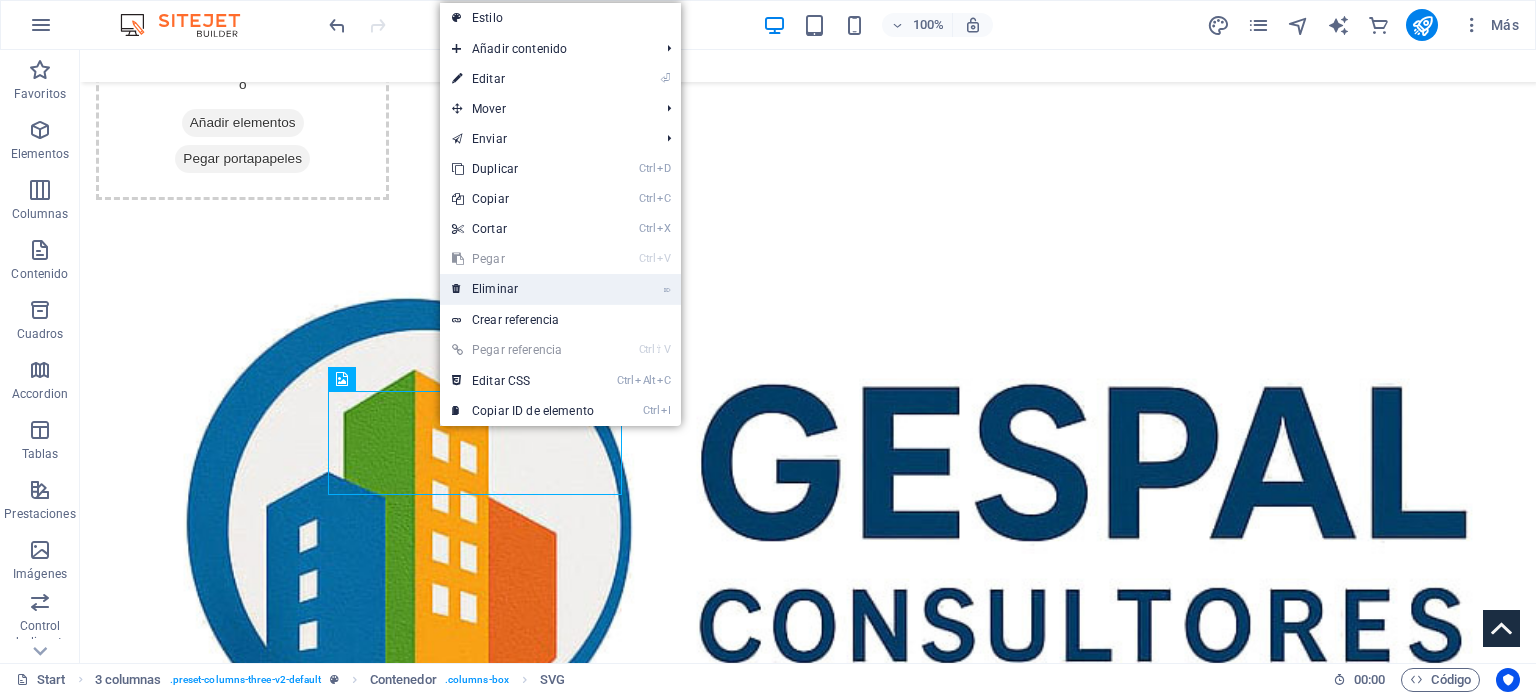 click on "⌦  Eliminar" at bounding box center (523, 289) 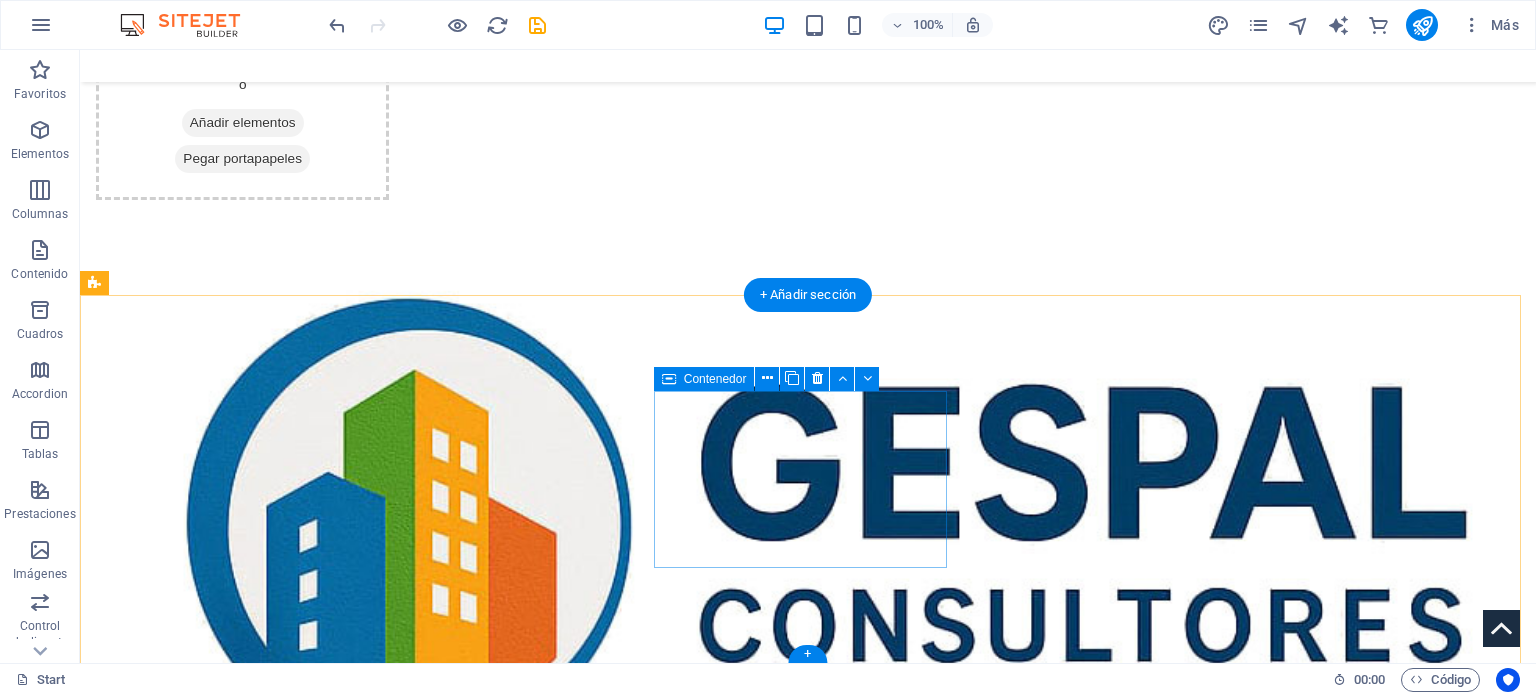 click on "Añadir elementos" at bounding box center (243, 1519) 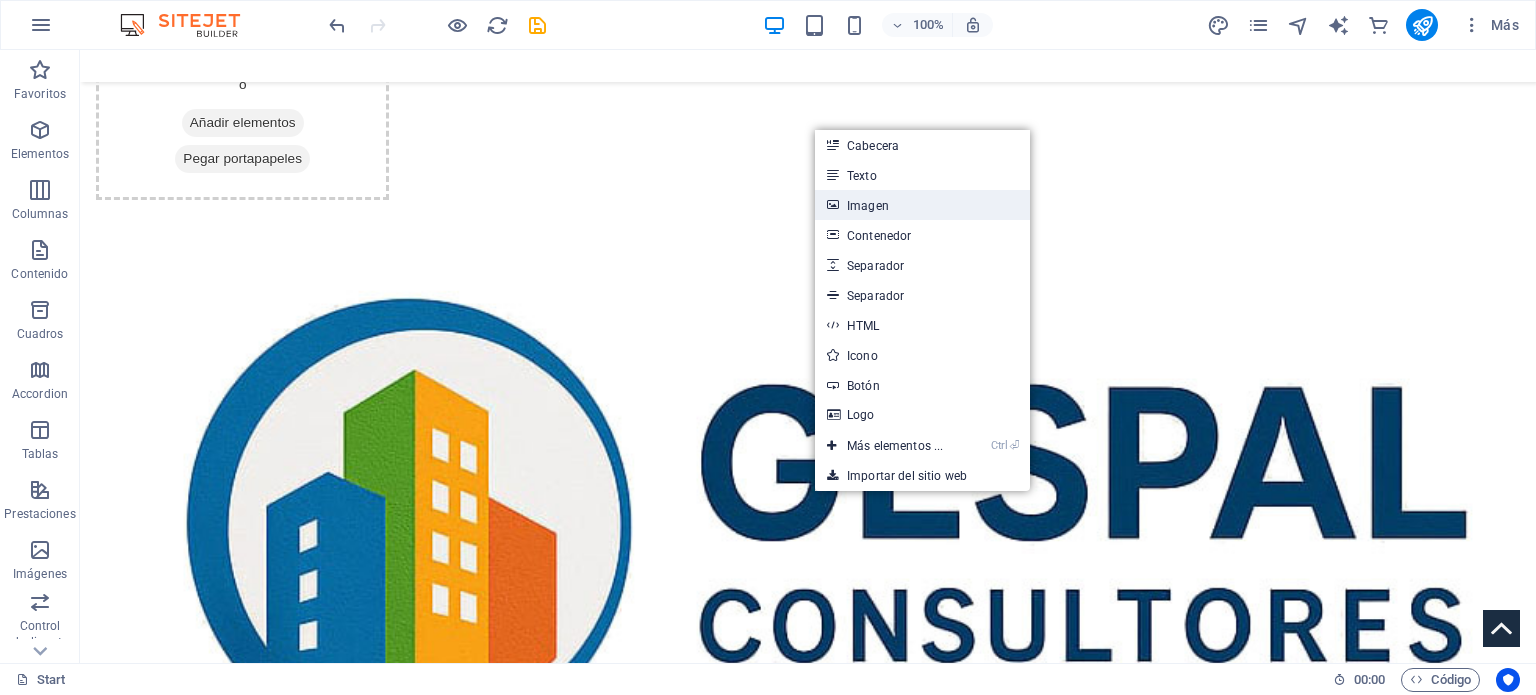 click on "Imagen" at bounding box center (922, 205) 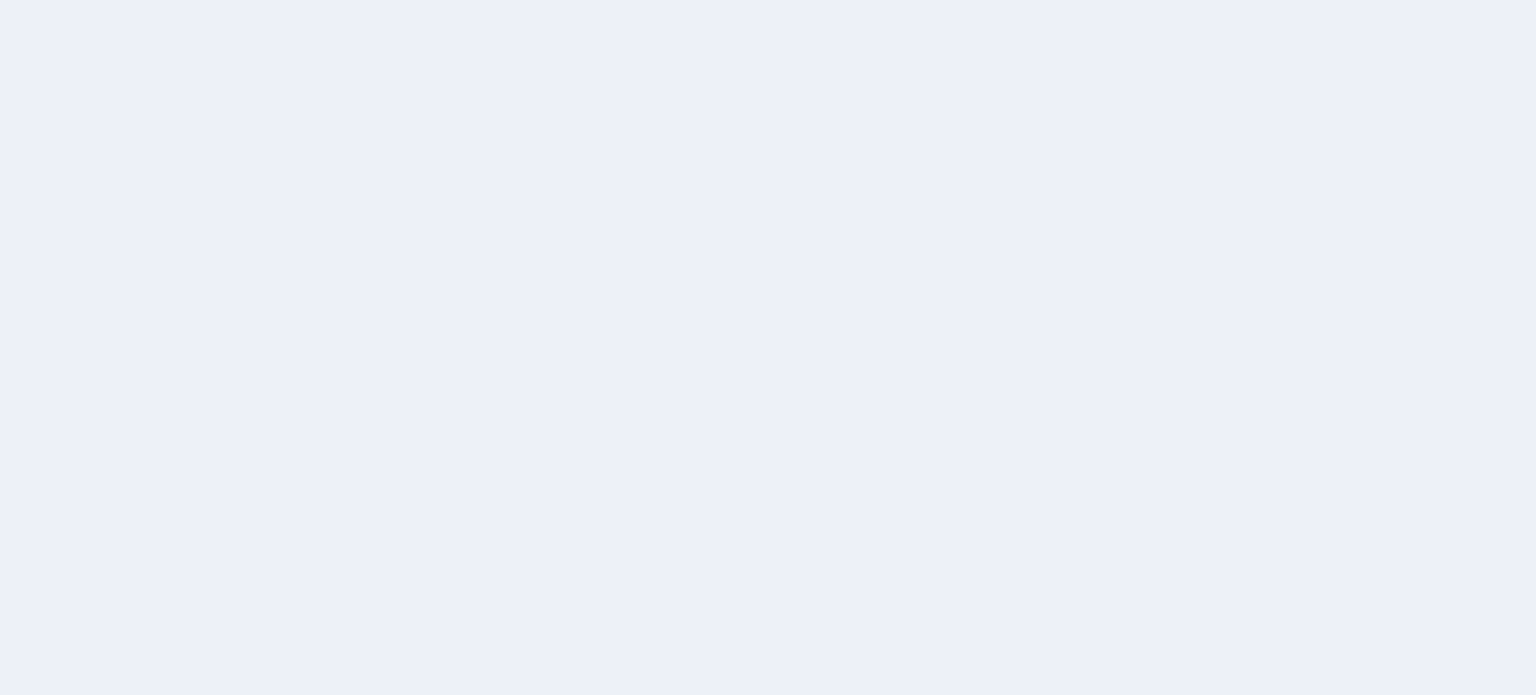 scroll, scrollTop: 0, scrollLeft: 0, axis: both 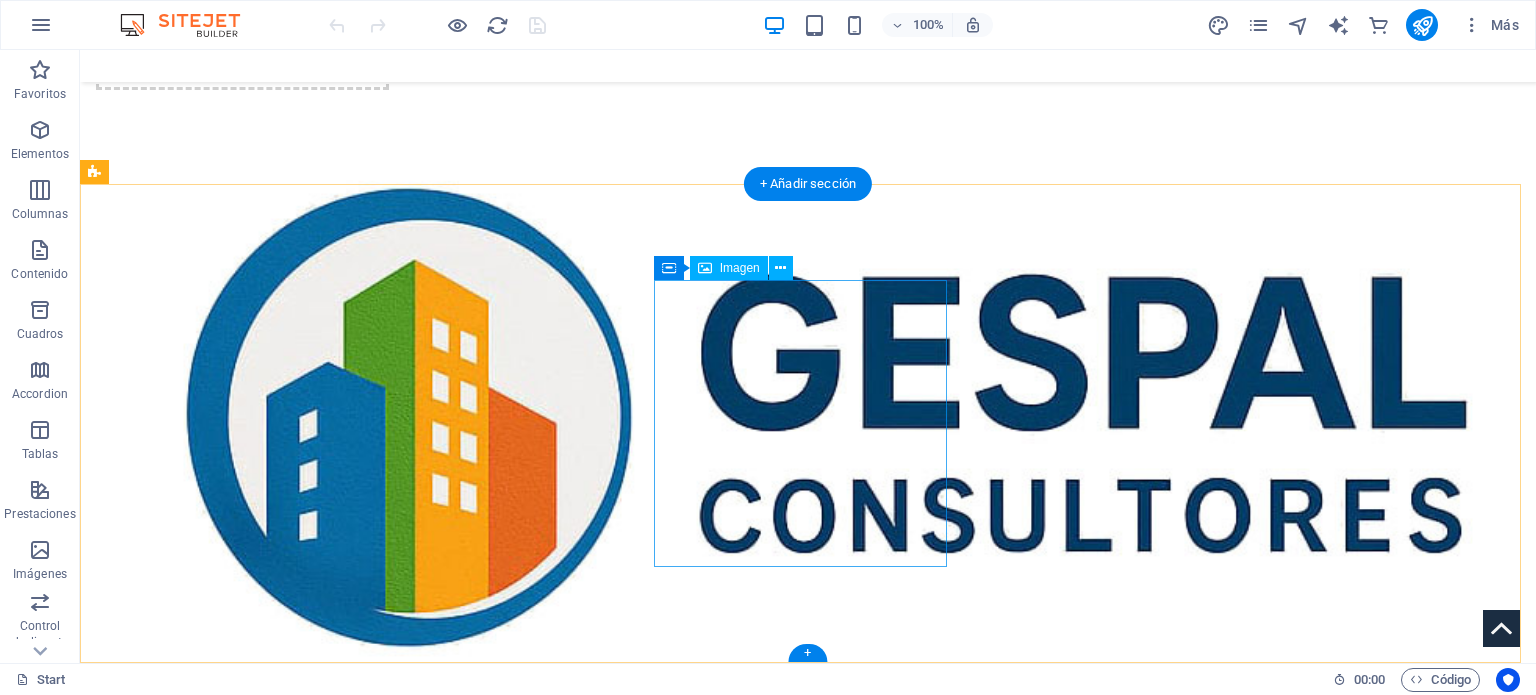 click at bounding box center (242, 1451) 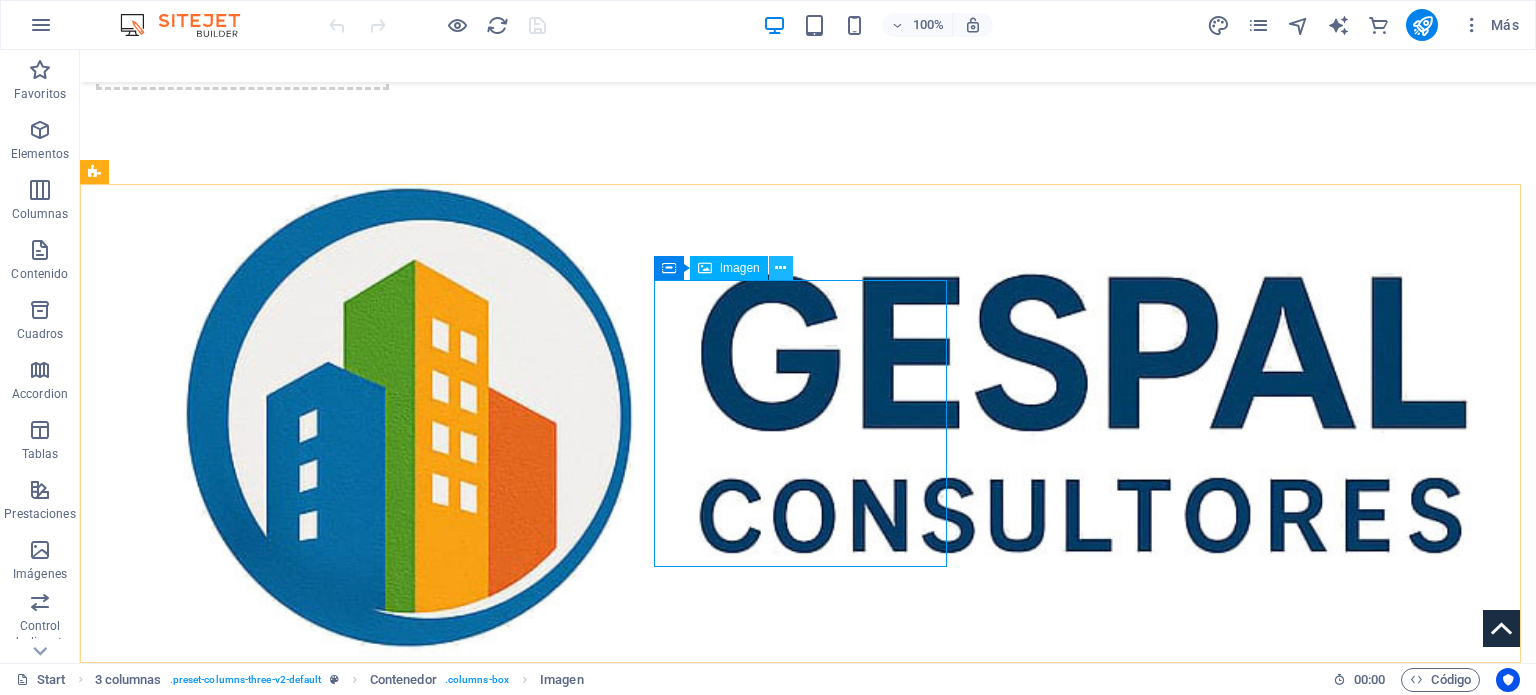 click at bounding box center (780, 268) 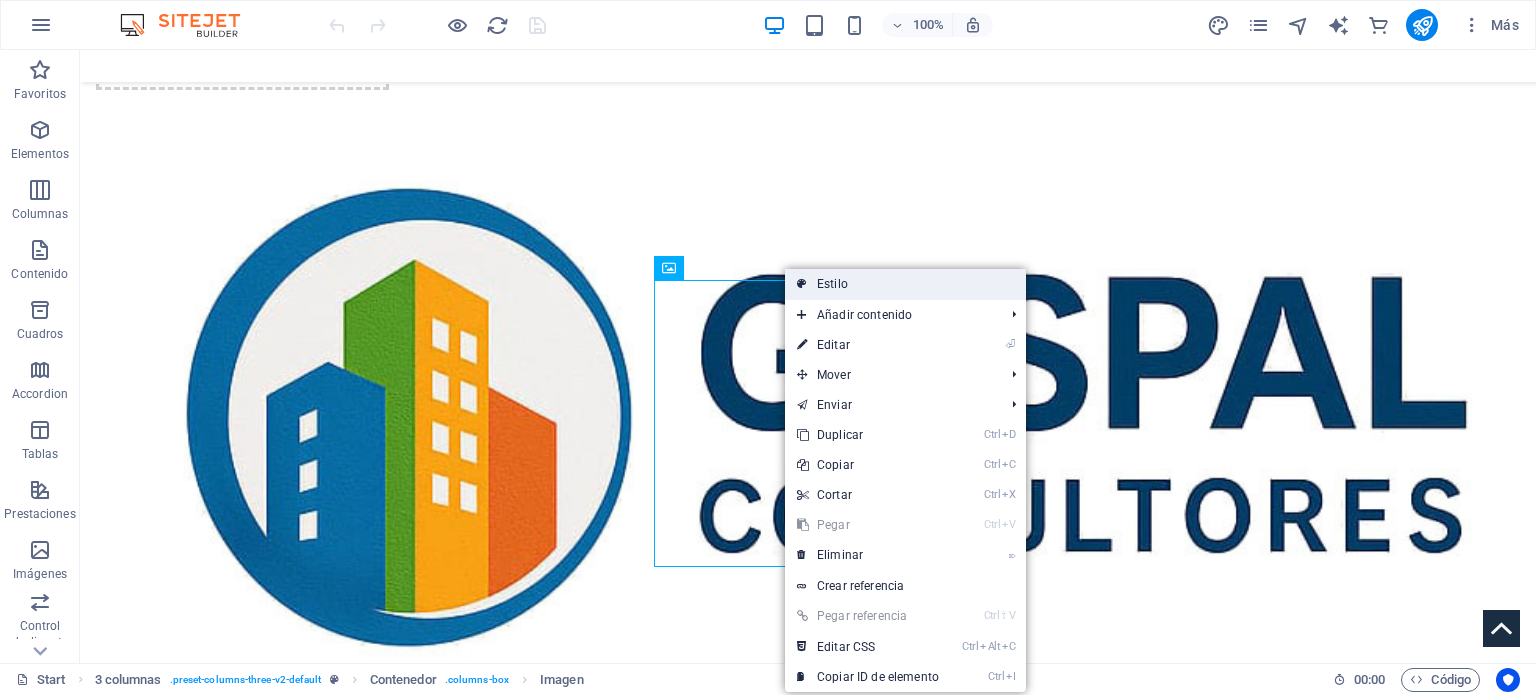 click on "Estilo" at bounding box center (905, 284) 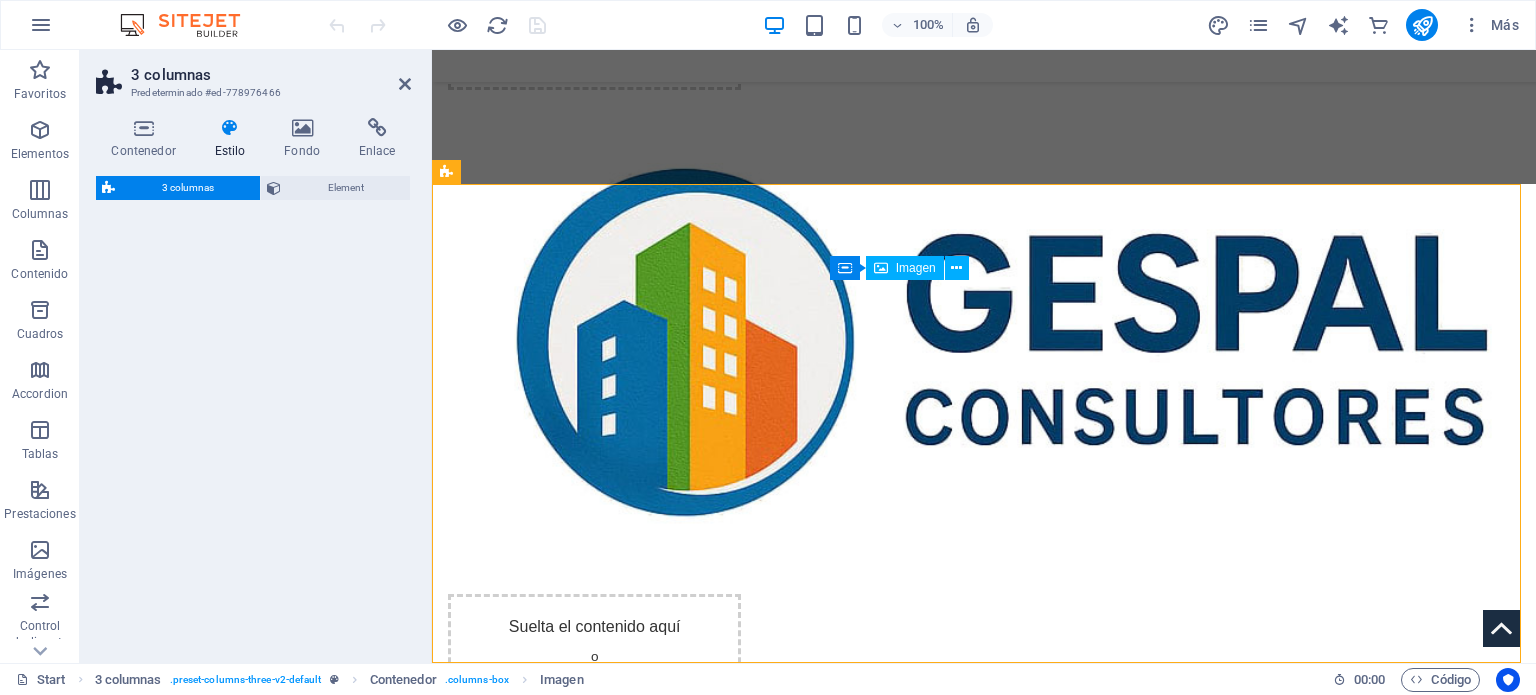 select on "rem" 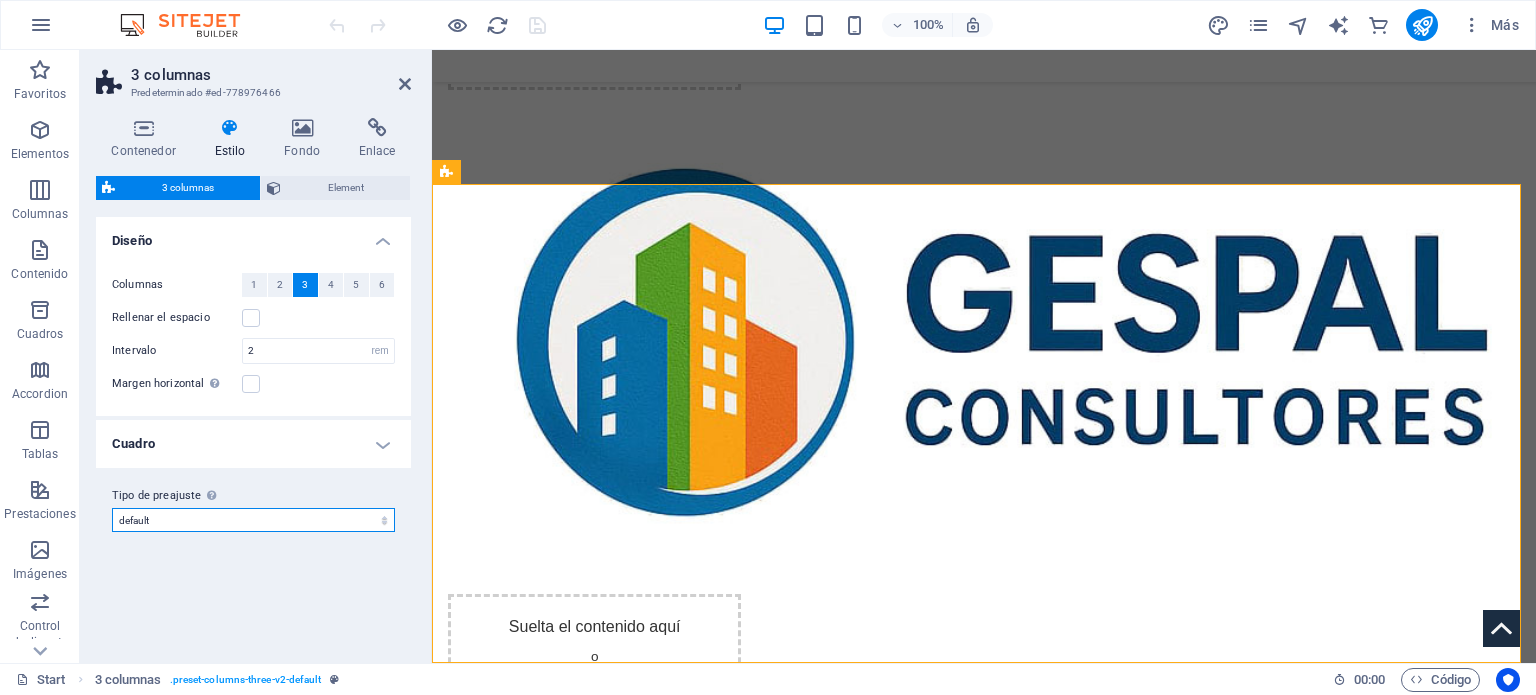 click on "default Añadir tipo de preajuste" at bounding box center [253, 520] 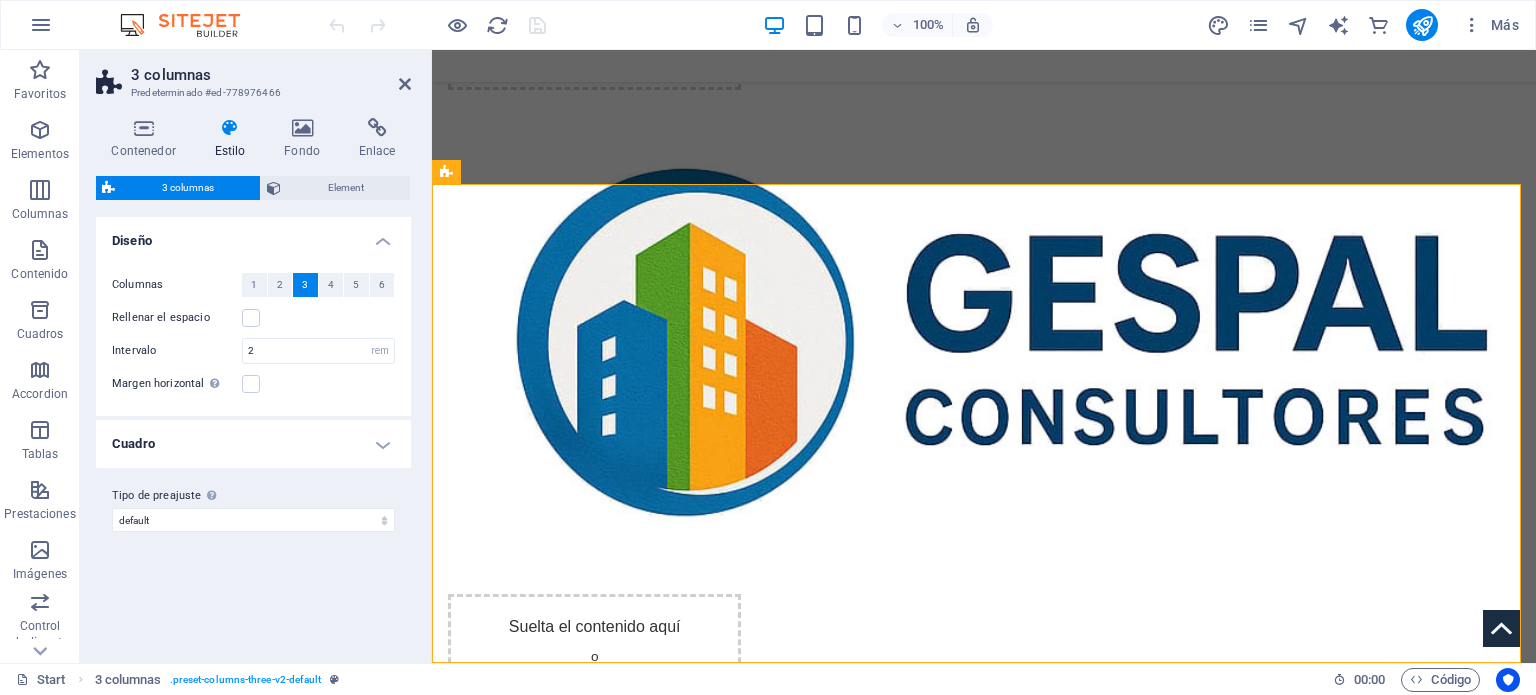 click on "Cuadro" at bounding box center [253, 444] 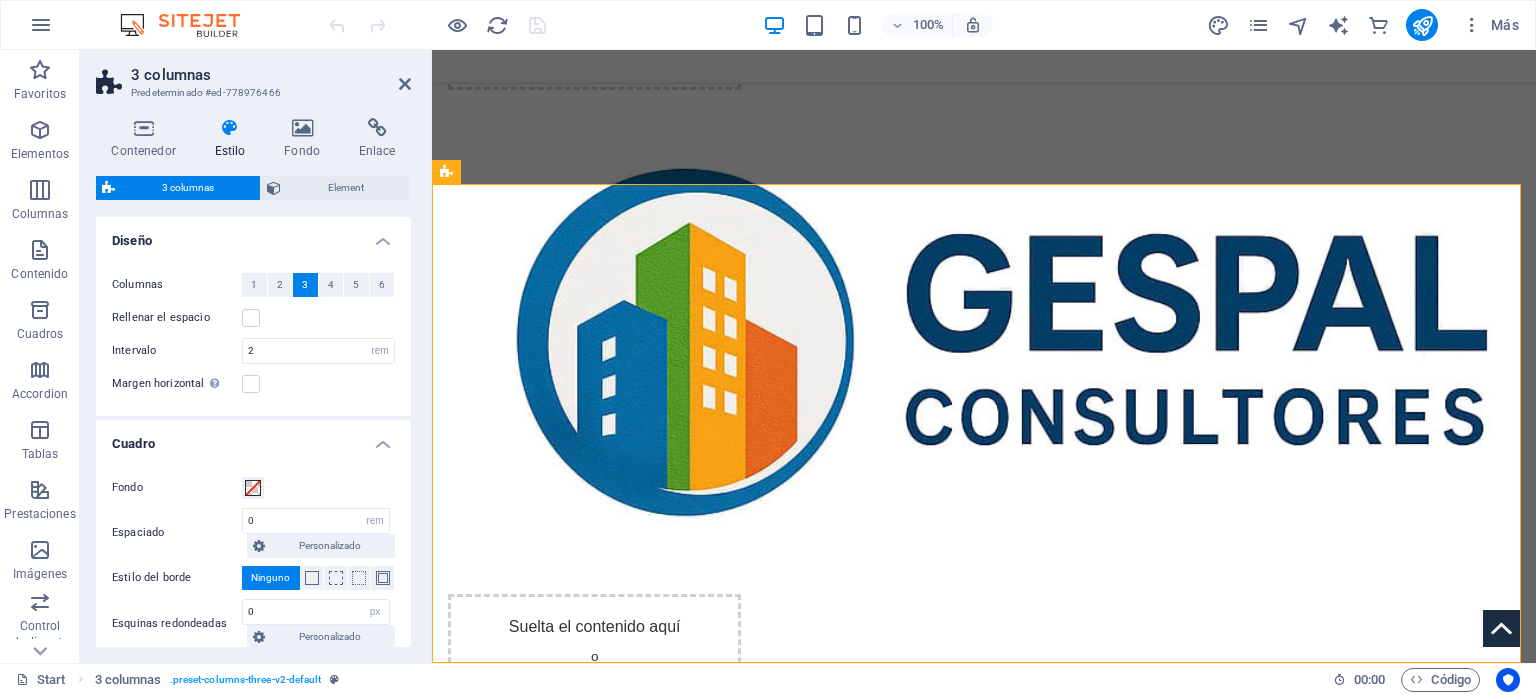 click on "Cuadro" at bounding box center [253, 438] 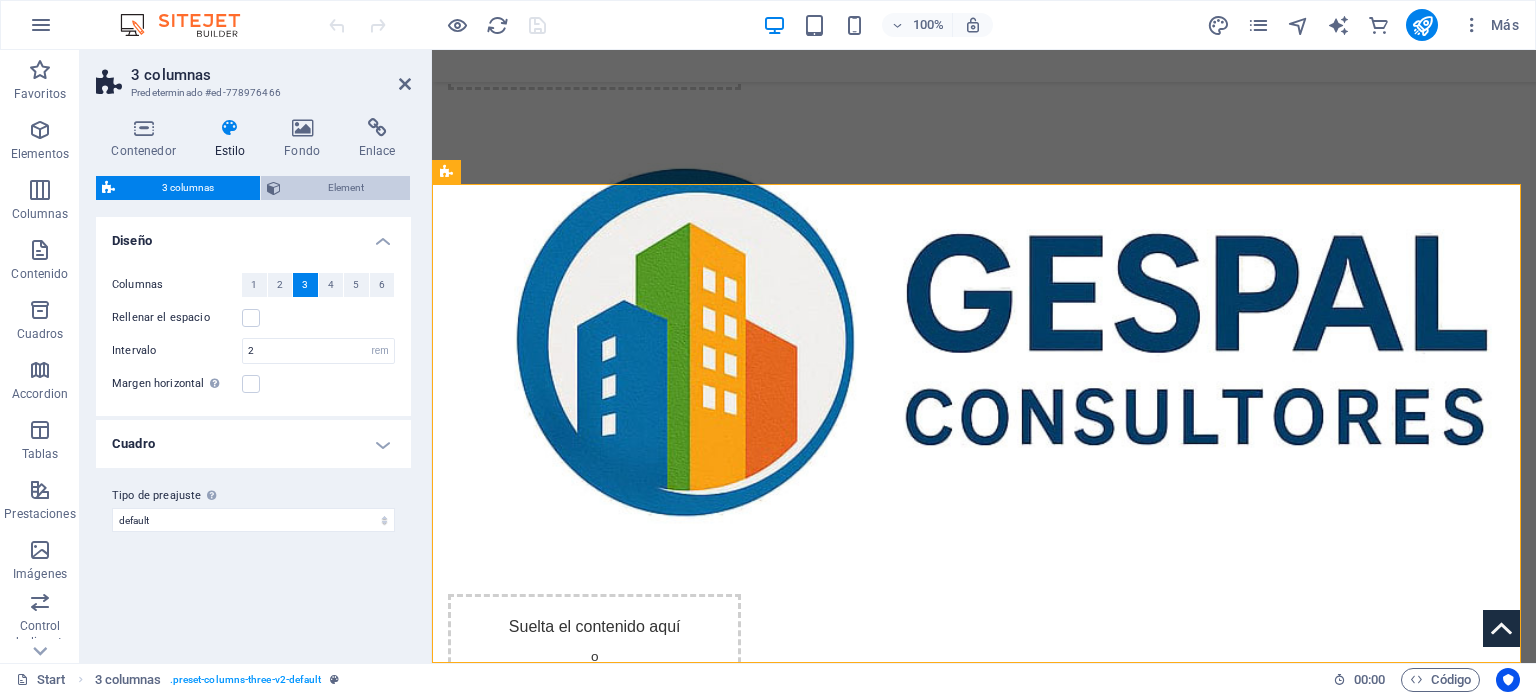 click on "Element" at bounding box center (335, 188) 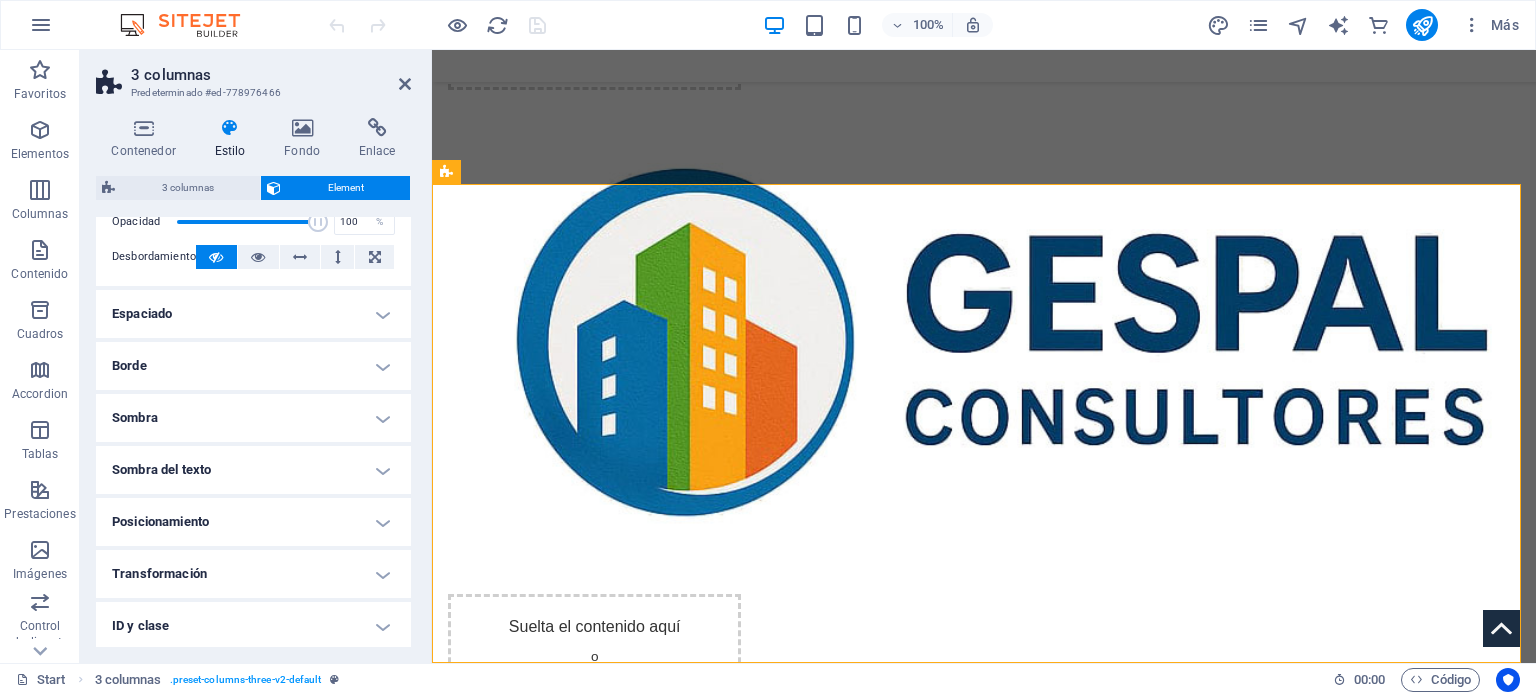 scroll, scrollTop: 100, scrollLeft: 0, axis: vertical 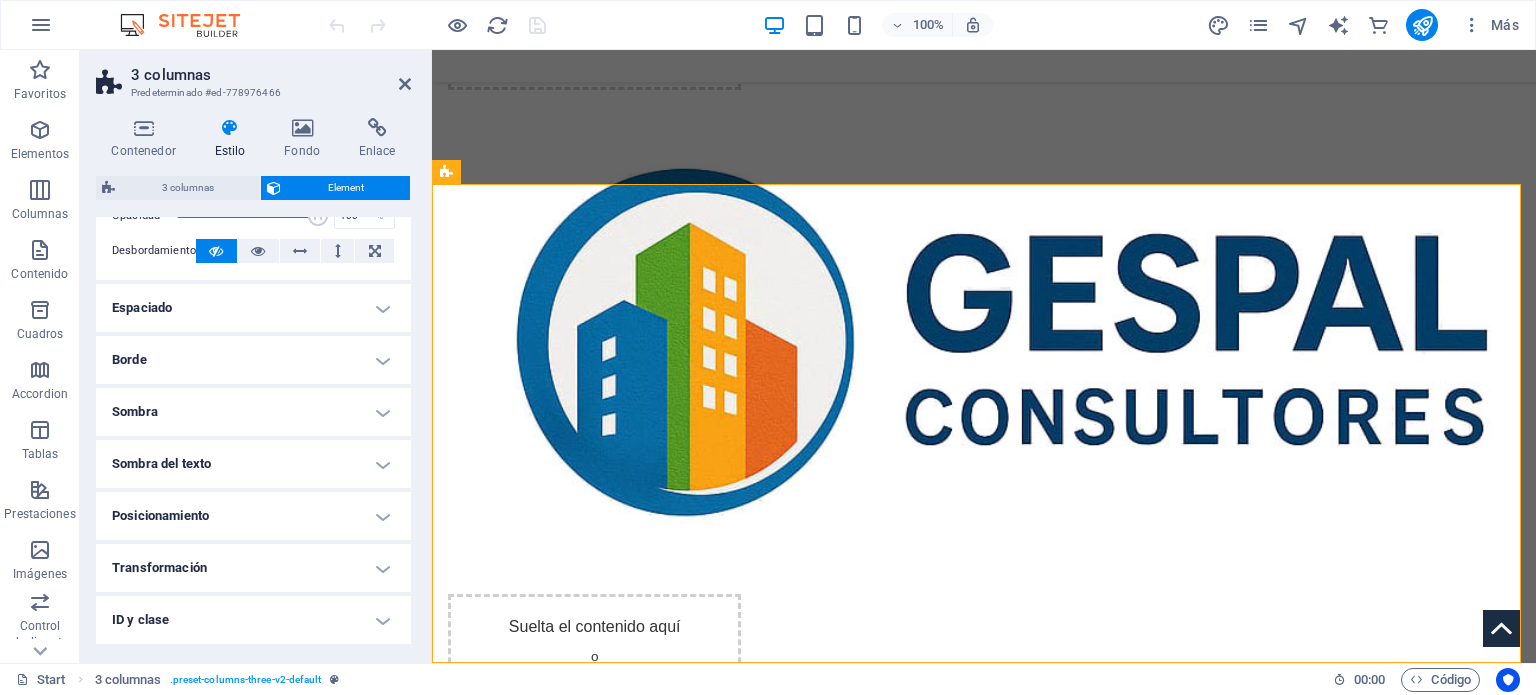 click on "Posicionamiento" at bounding box center (253, 516) 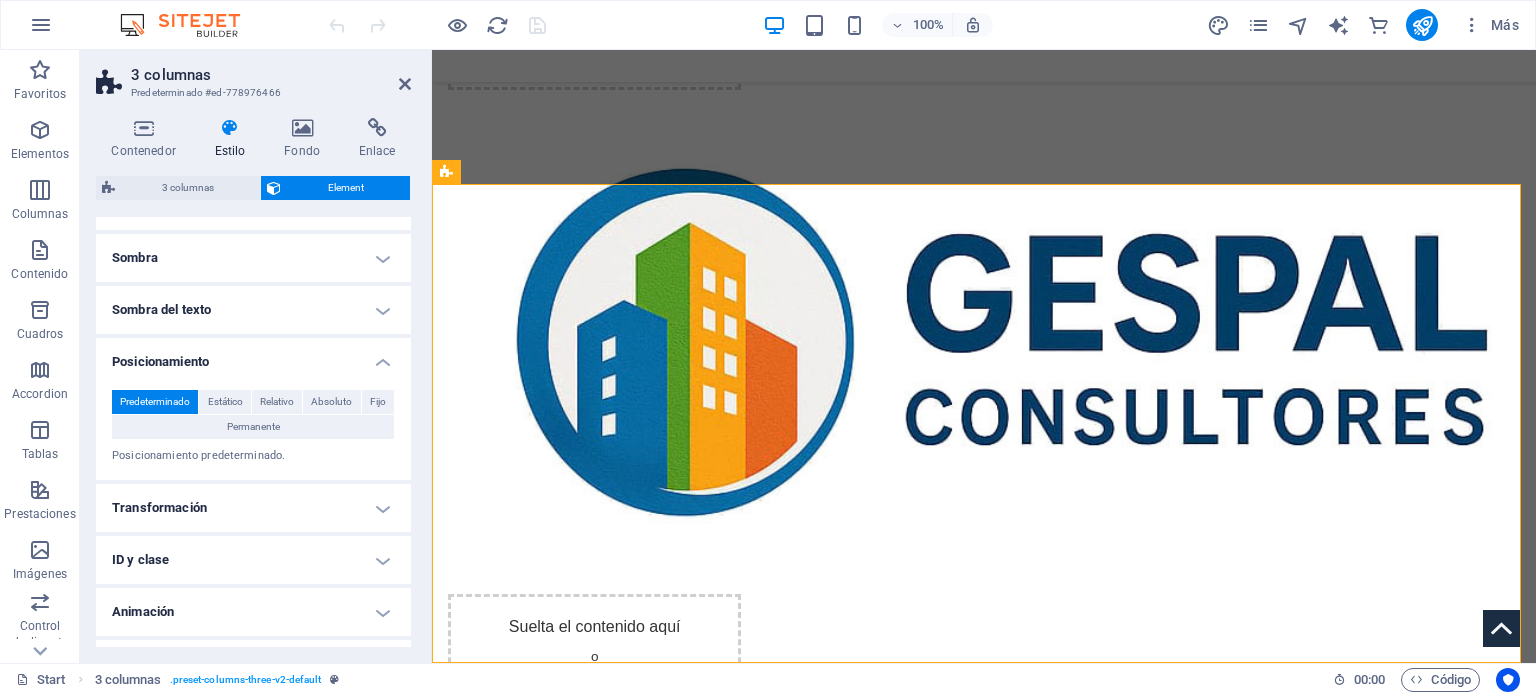 scroll, scrollTop: 295, scrollLeft: 0, axis: vertical 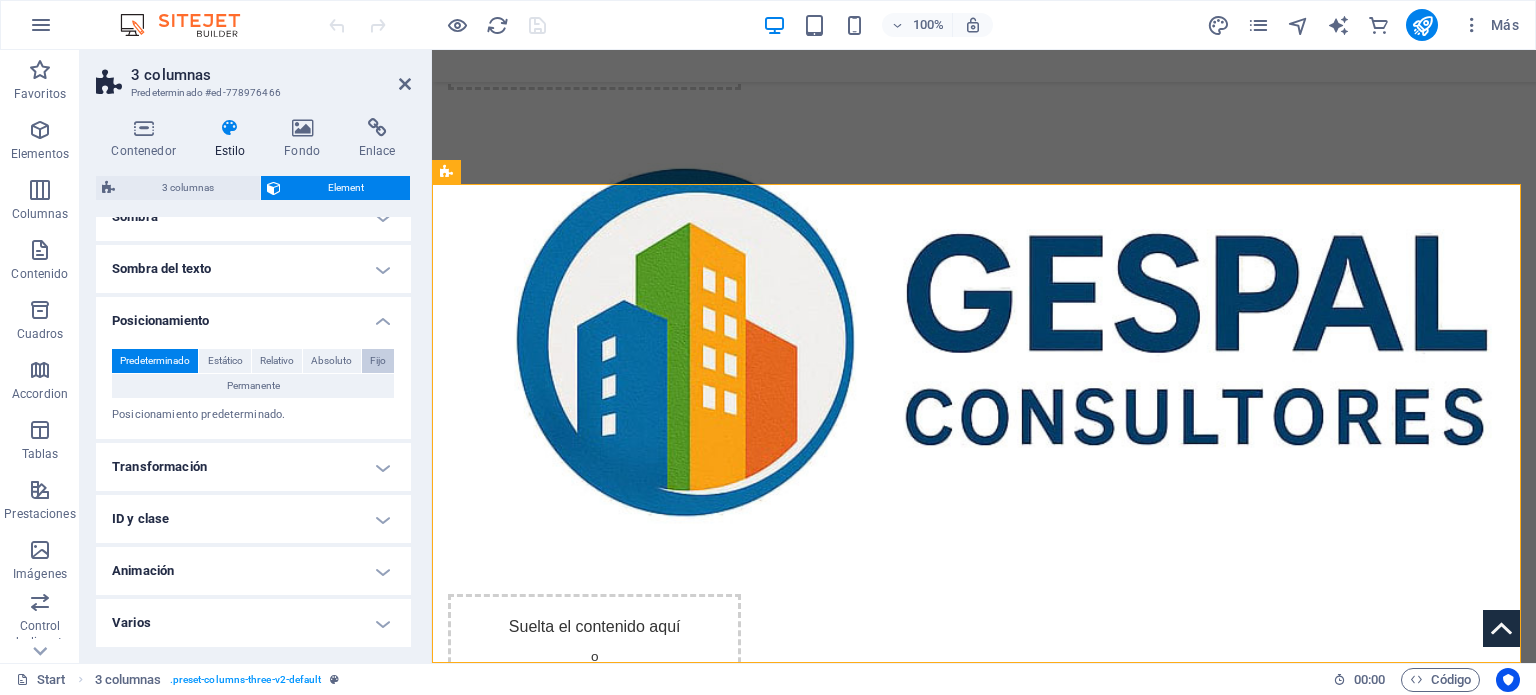 click on "Fijo" at bounding box center [378, 361] 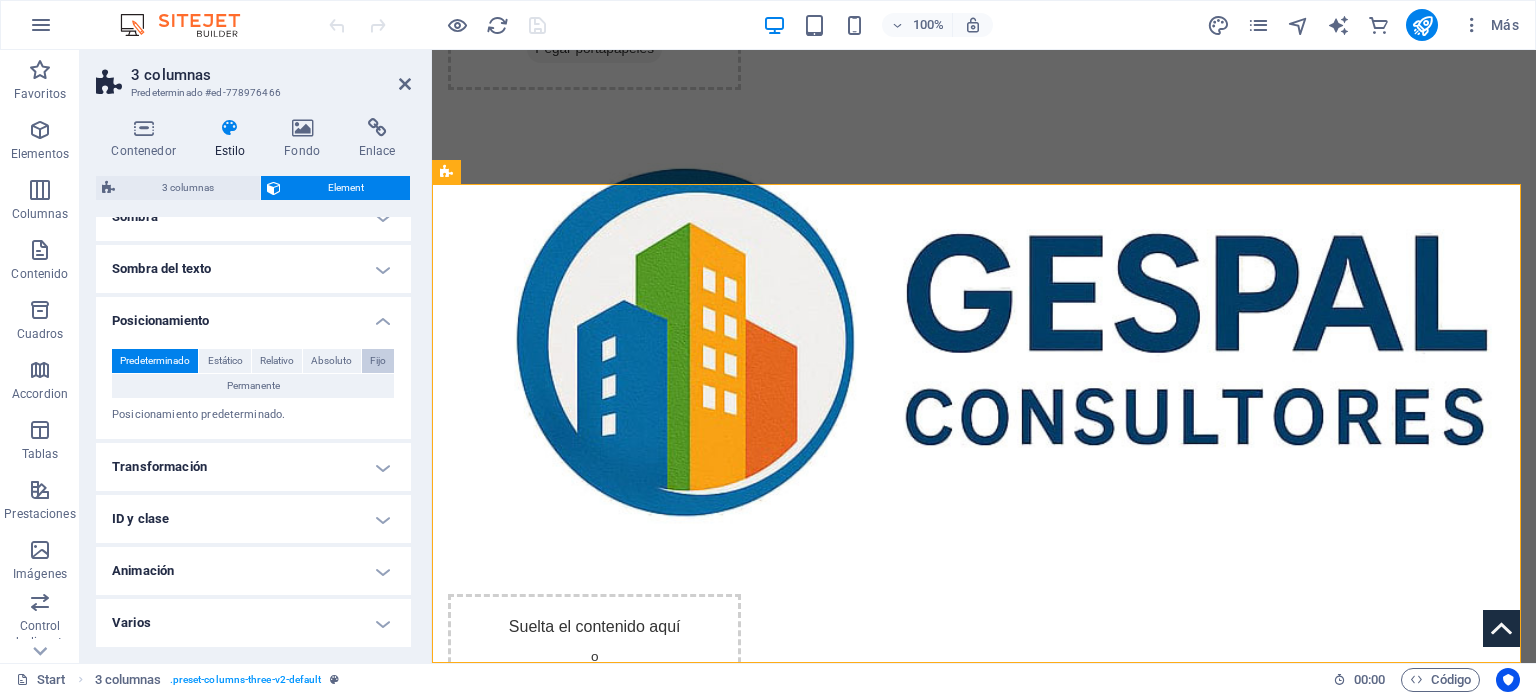 scroll, scrollTop: 0, scrollLeft: 0, axis: both 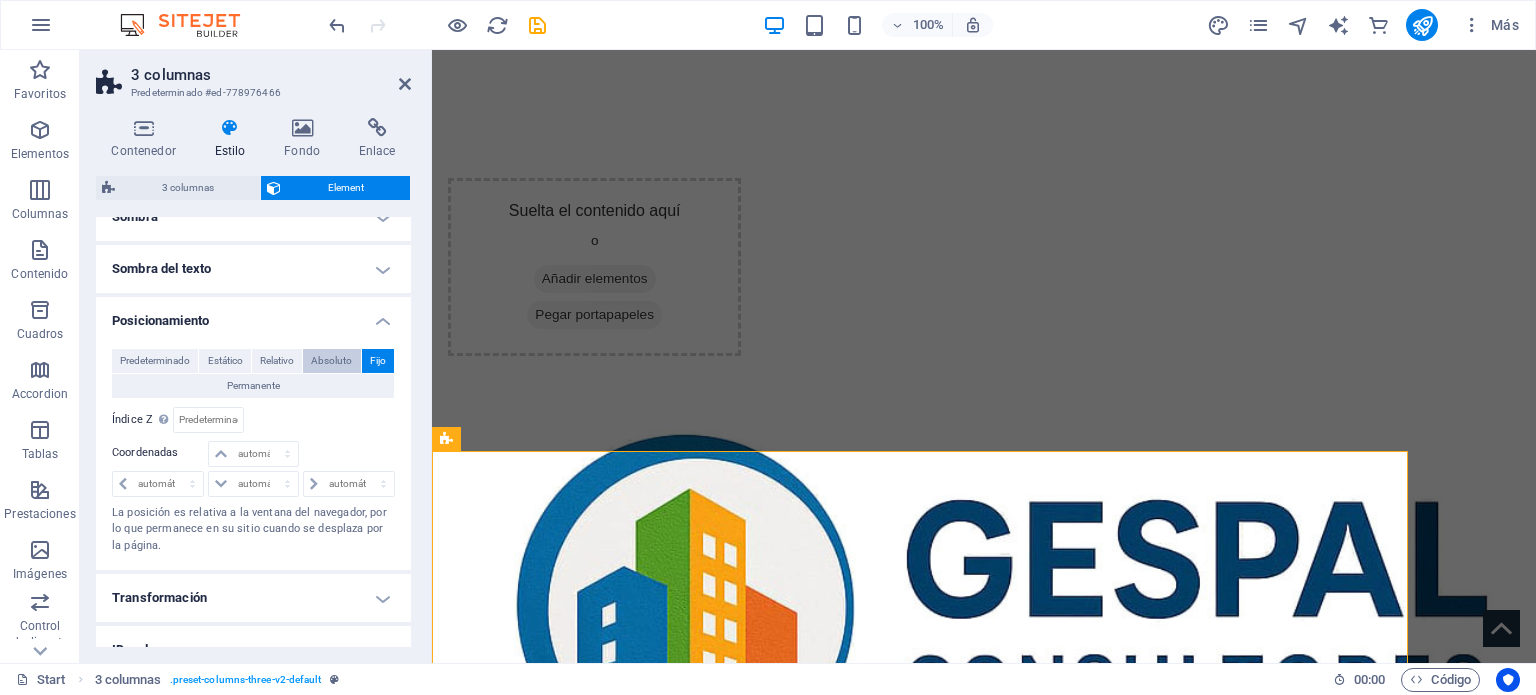 click on "Absoluto" at bounding box center (331, 361) 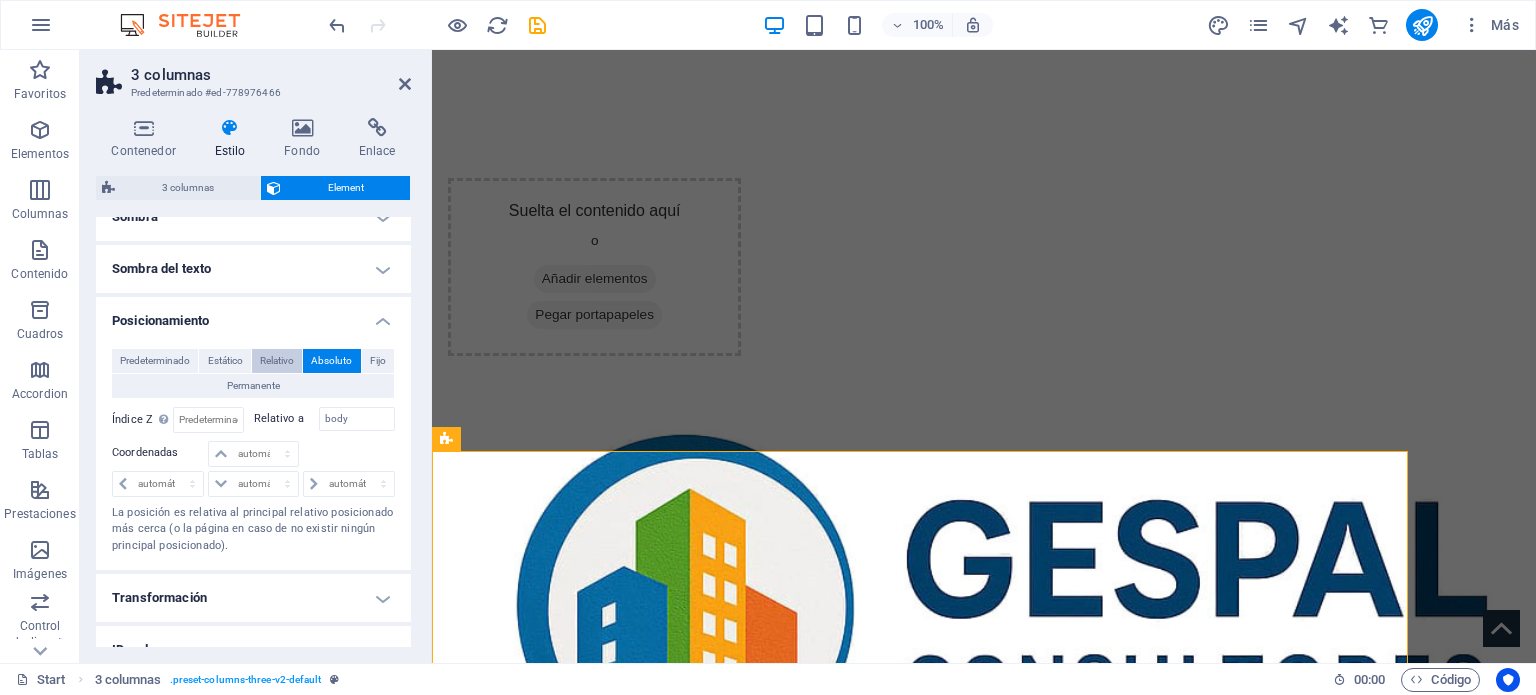 click on "Relativo" at bounding box center (277, 361) 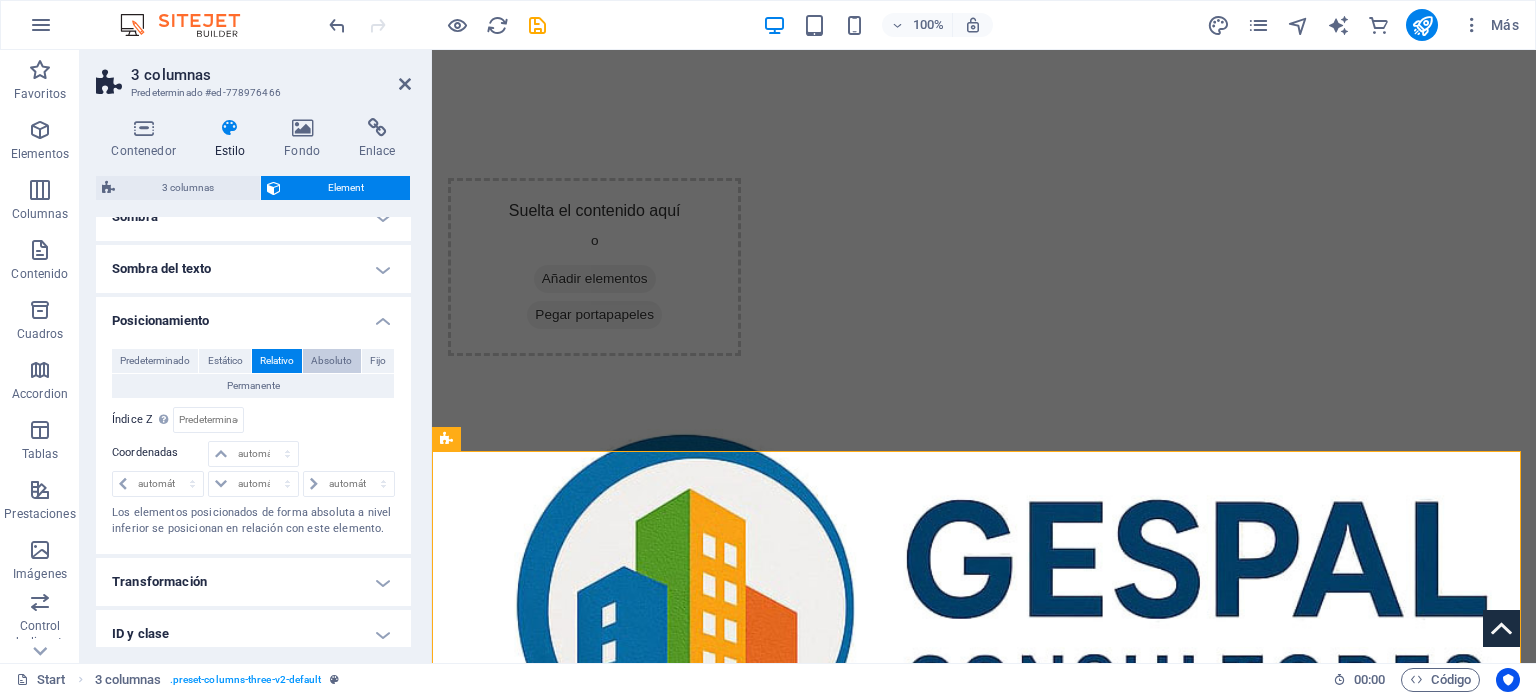 click on "Absoluto" at bounding box center (331, 361) 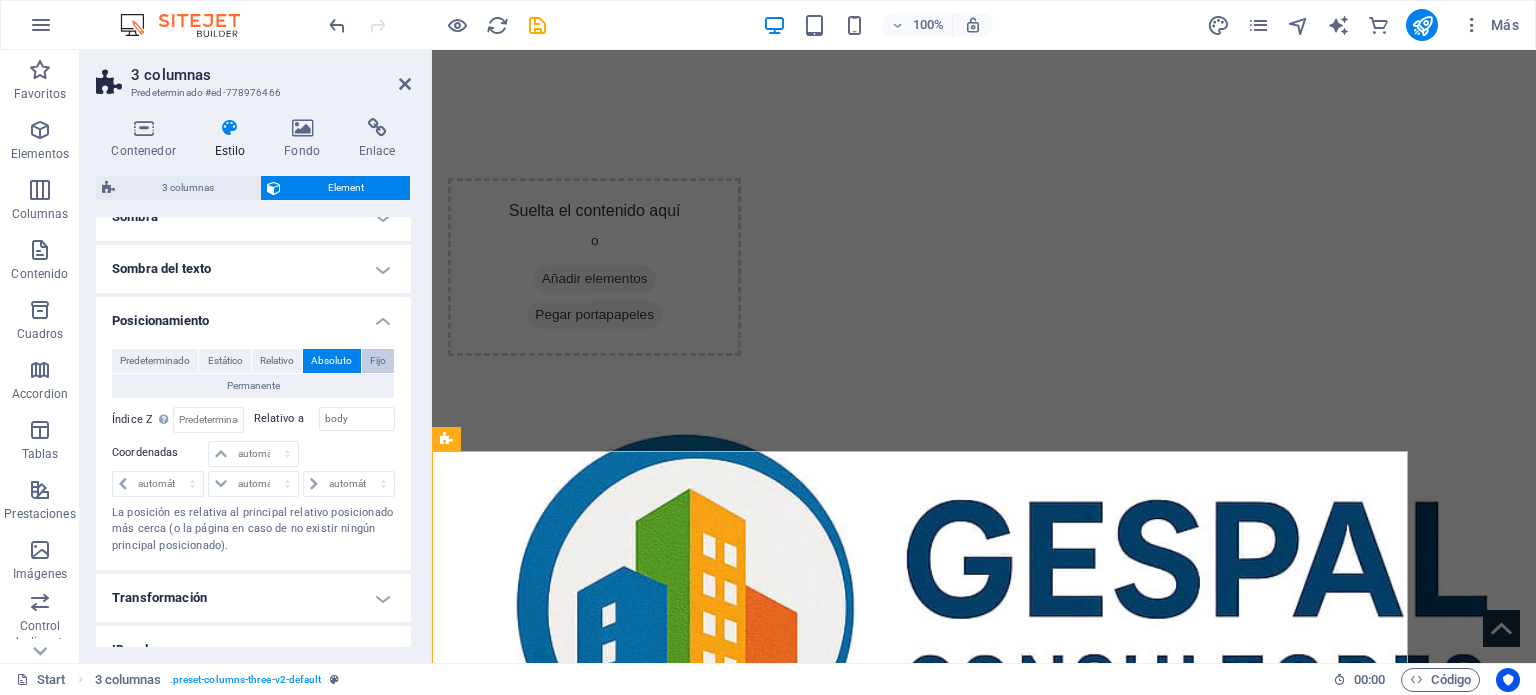 click on "Fijo" at bounding box center (378, 361) 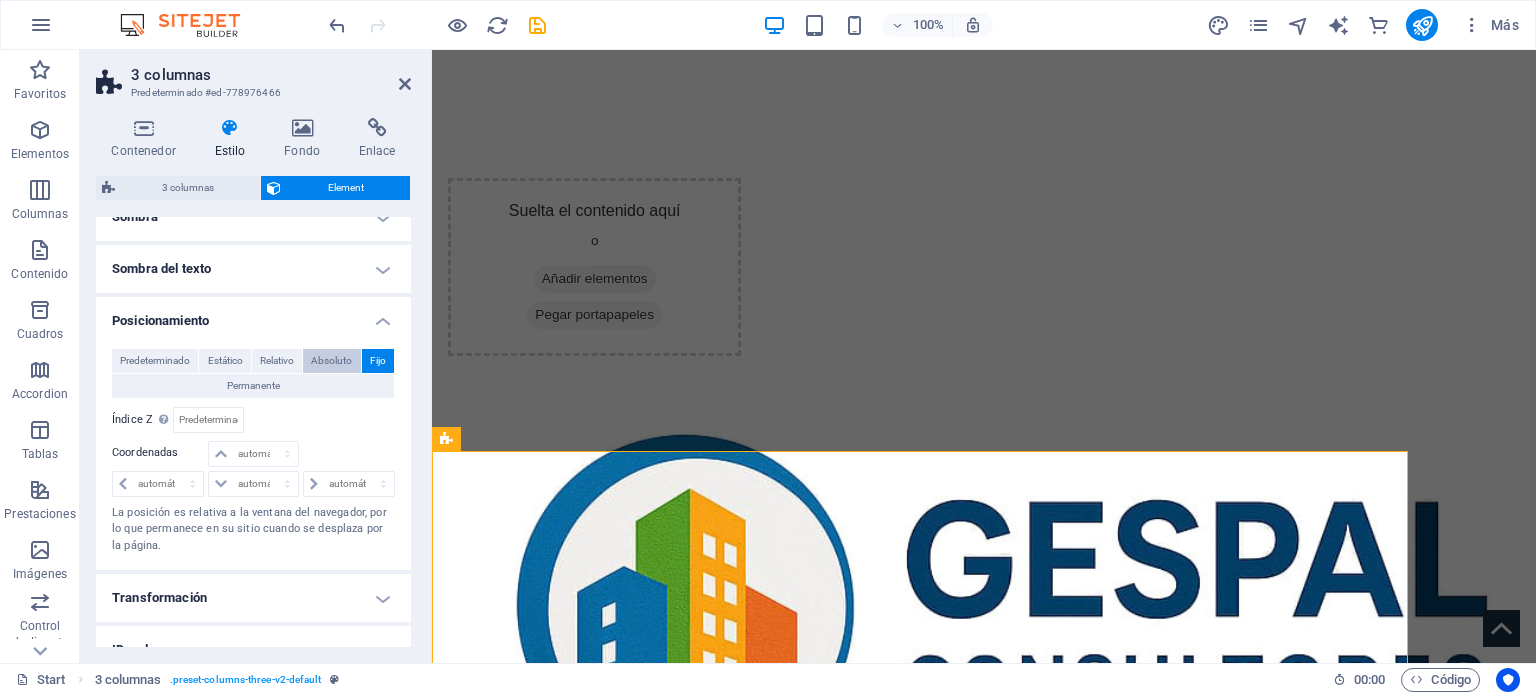 click on "Absoluto" at bounding box center (331, 361) 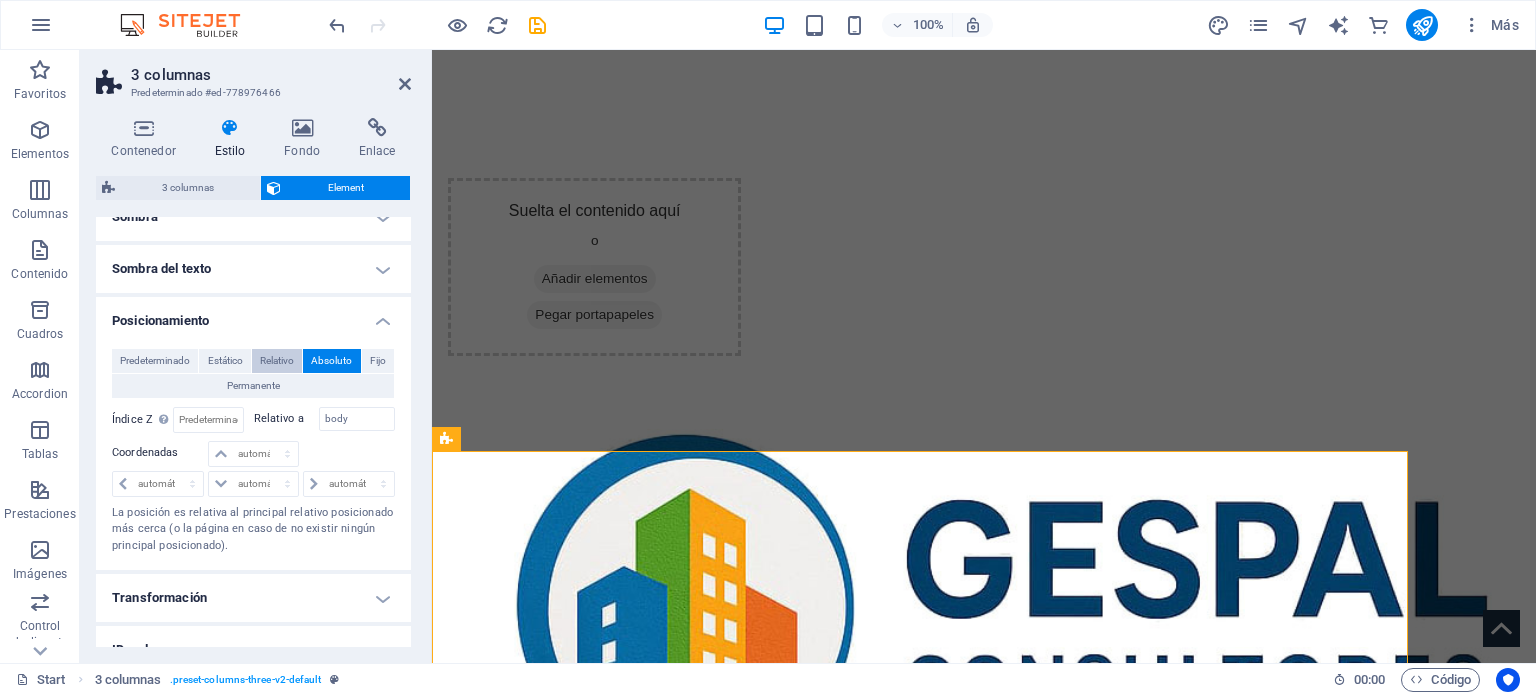 click on "Relativo" at bounding box center [277, 361] 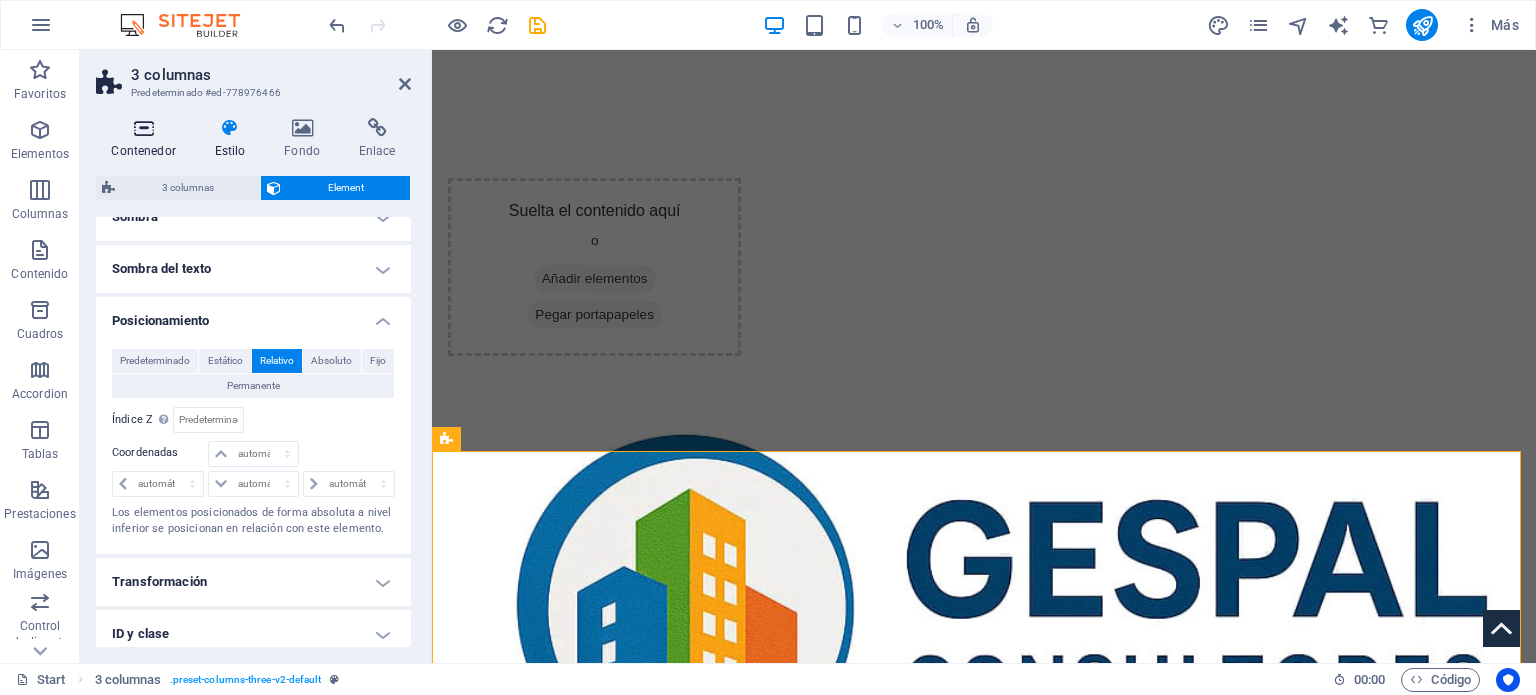 click at bounding box center [143, 128] 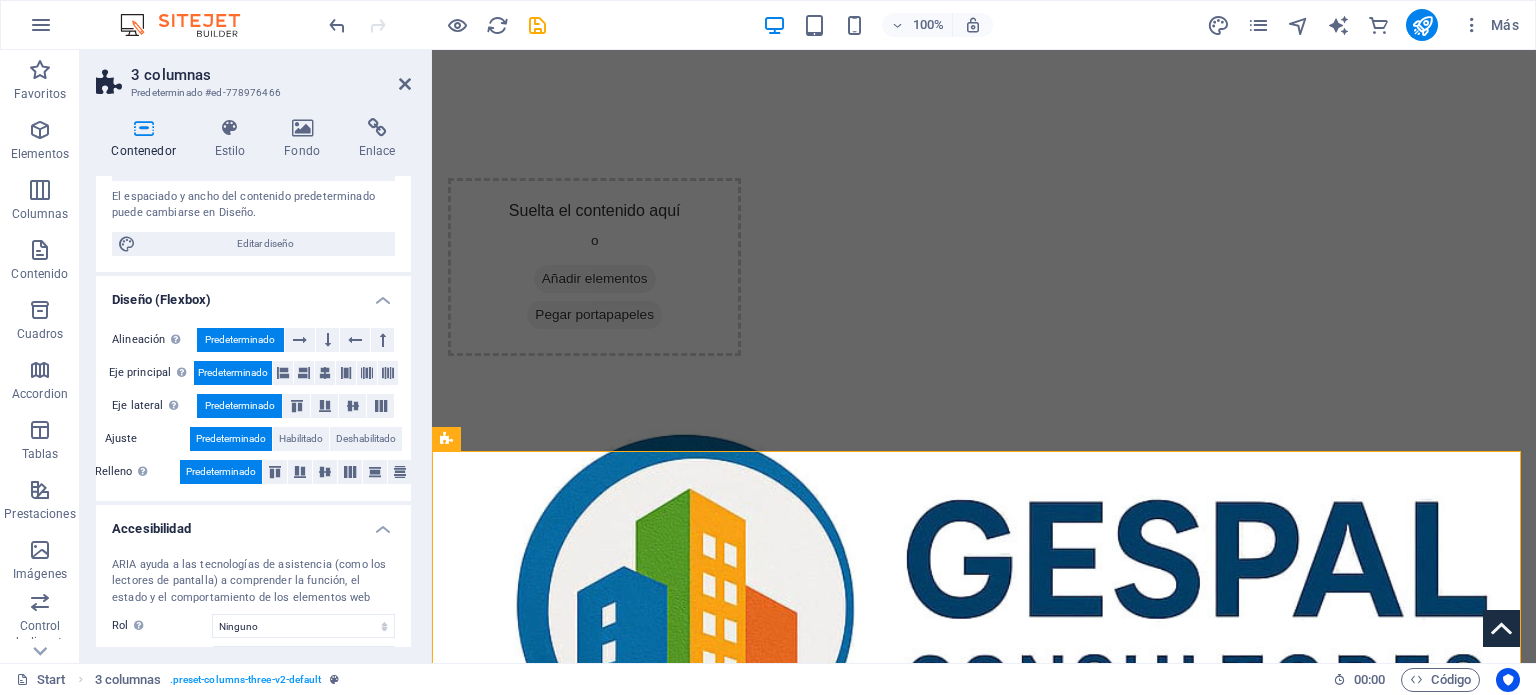 scroll, scrollTop: 200, scrollLeft: 0, axis: vertical 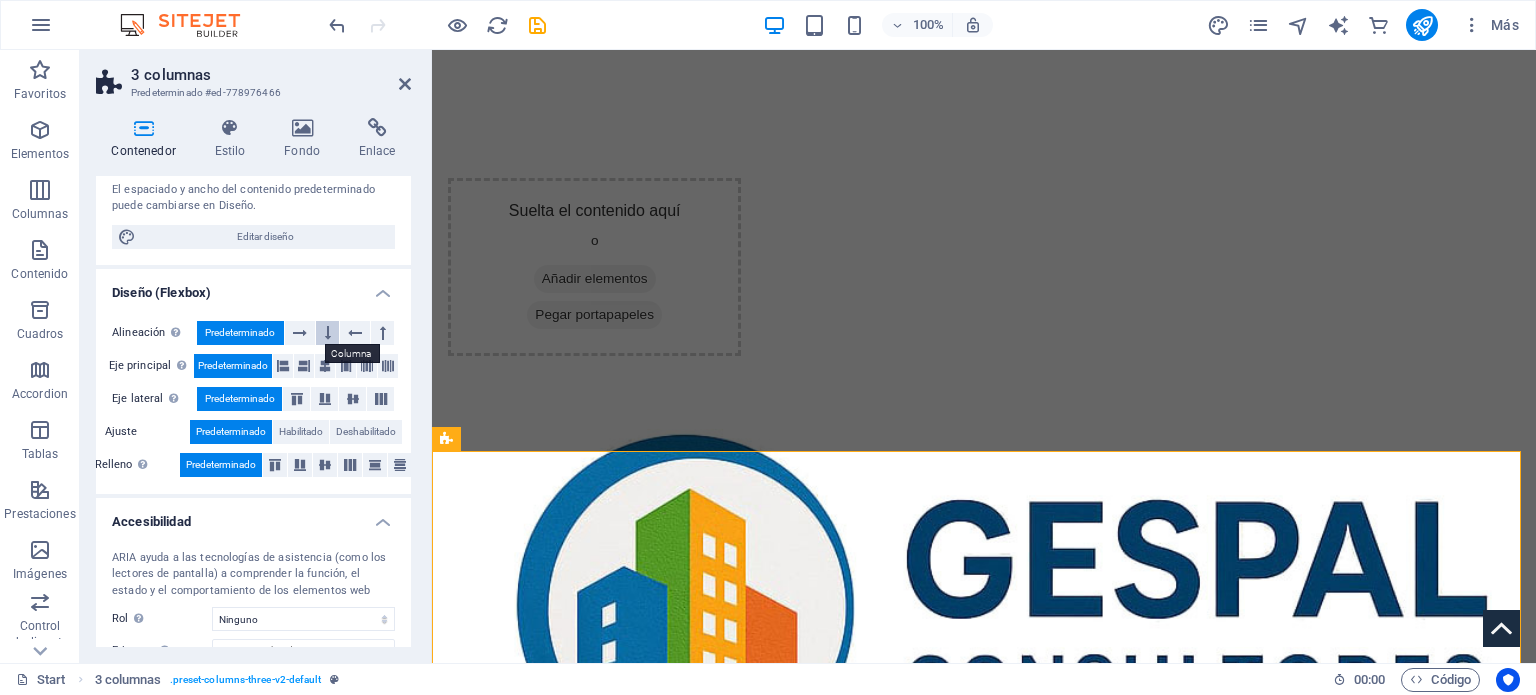 click at bounding box center (327, 333) 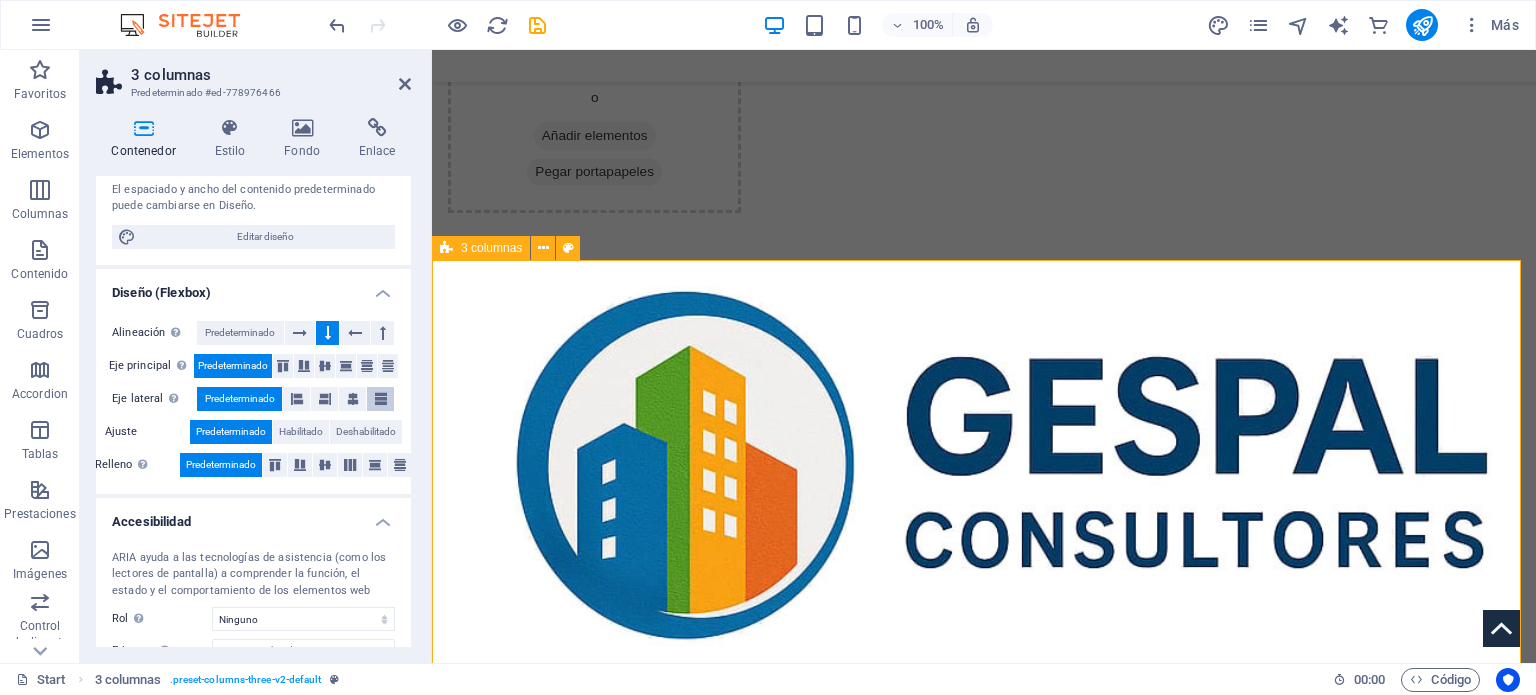 scroll, scrollTop: 100, scrollLeft: 0, axis: vertical 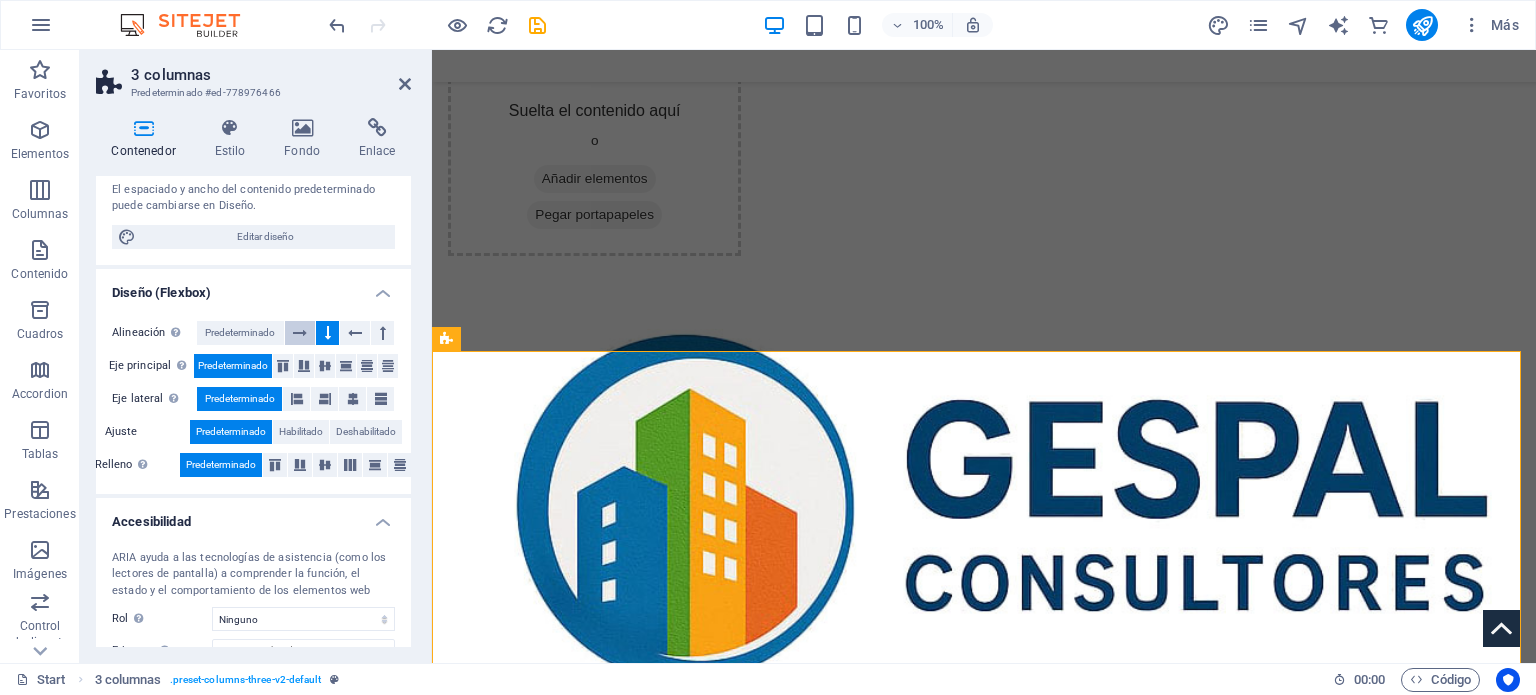click at bounding box center (300, 333) 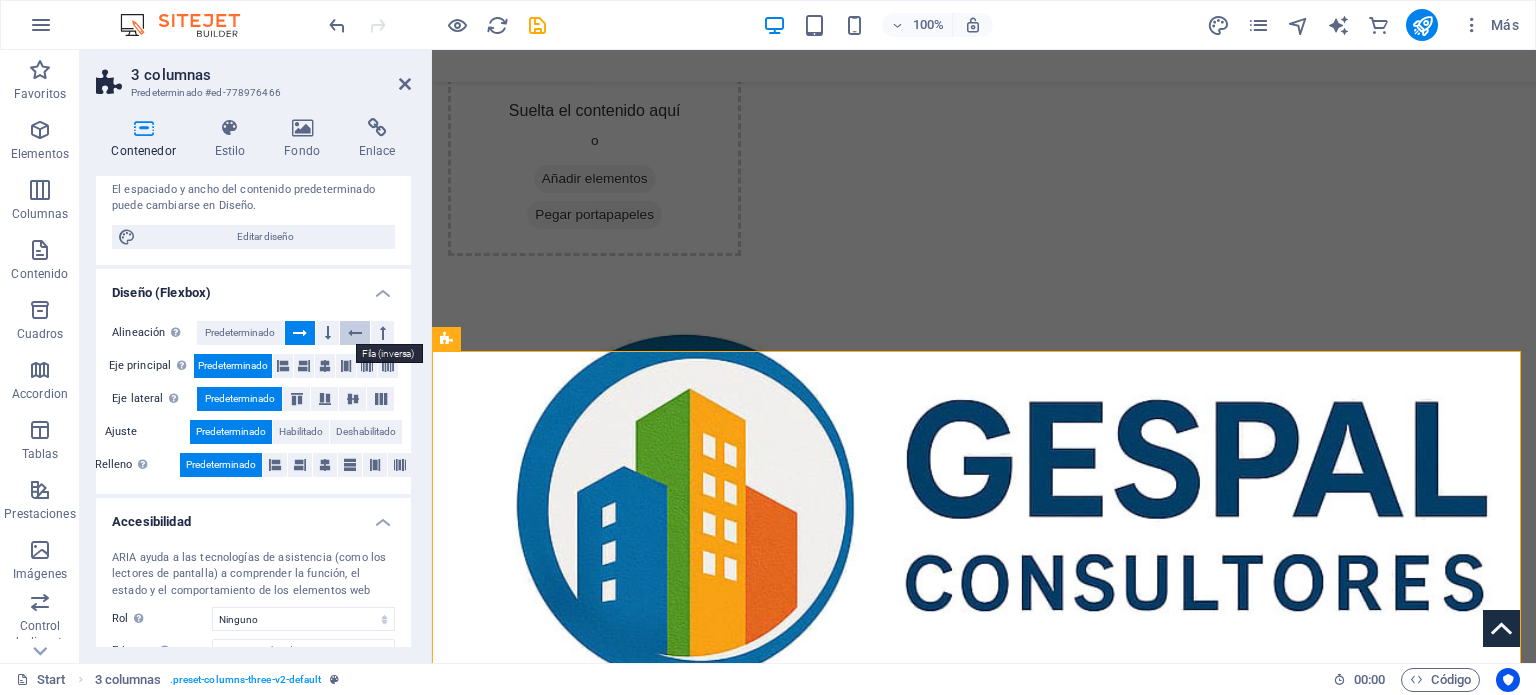 click at bounding box center [355, 333] 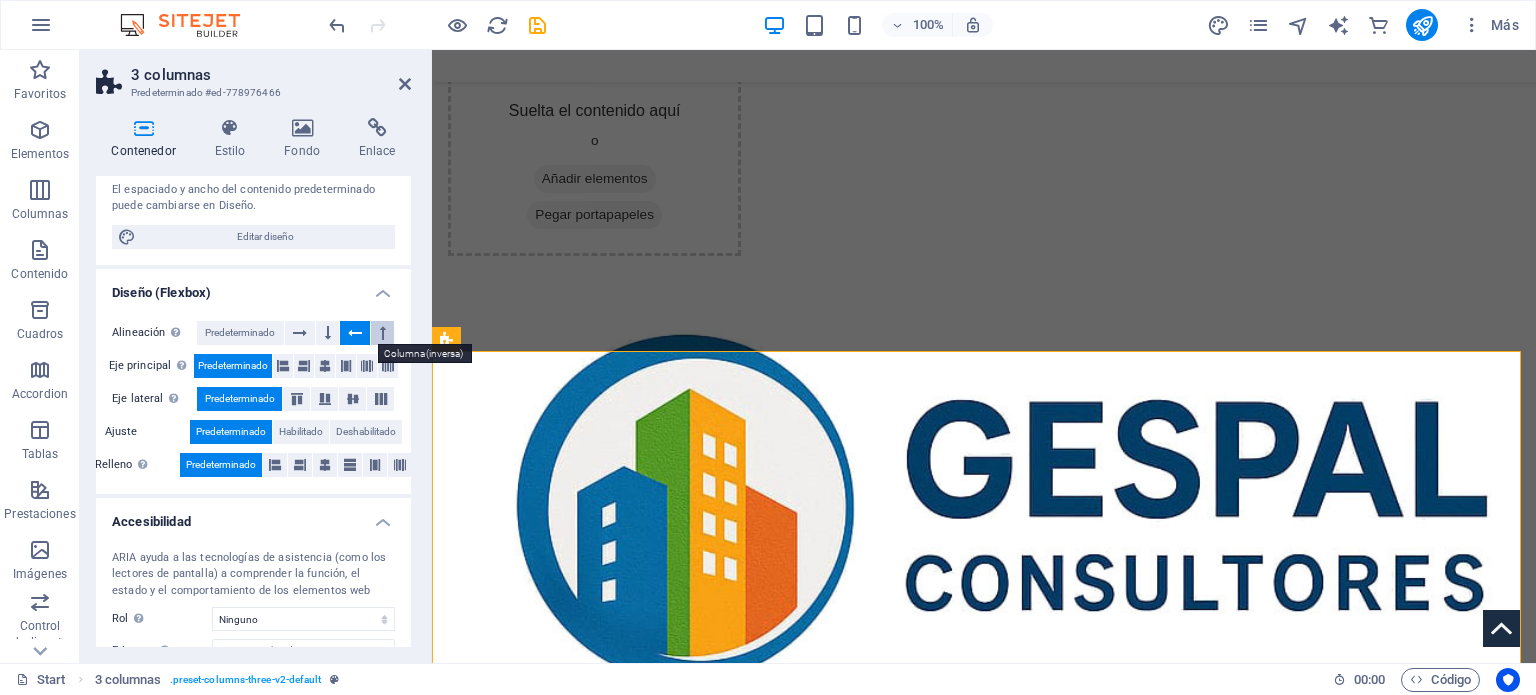 click at bounding box center (383, 333) 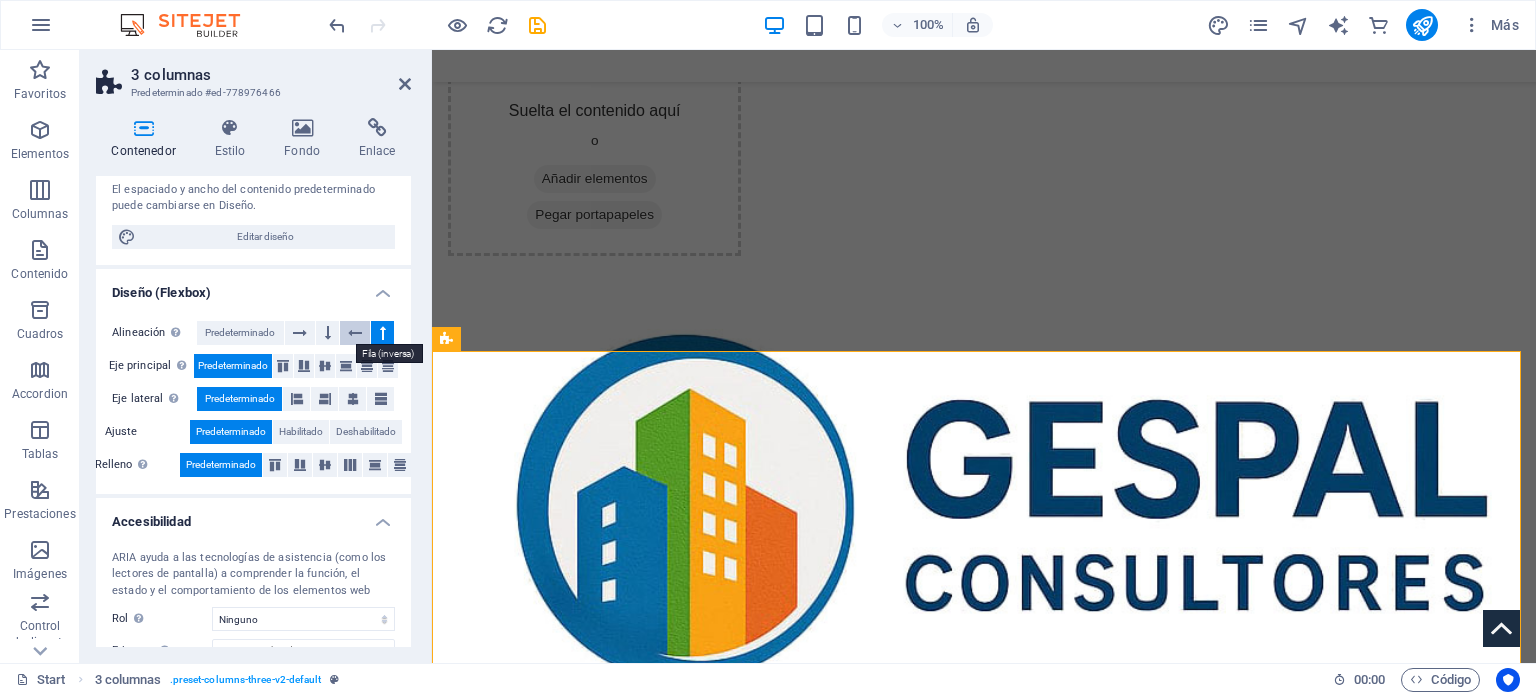 click at bounding box center (355, 333) 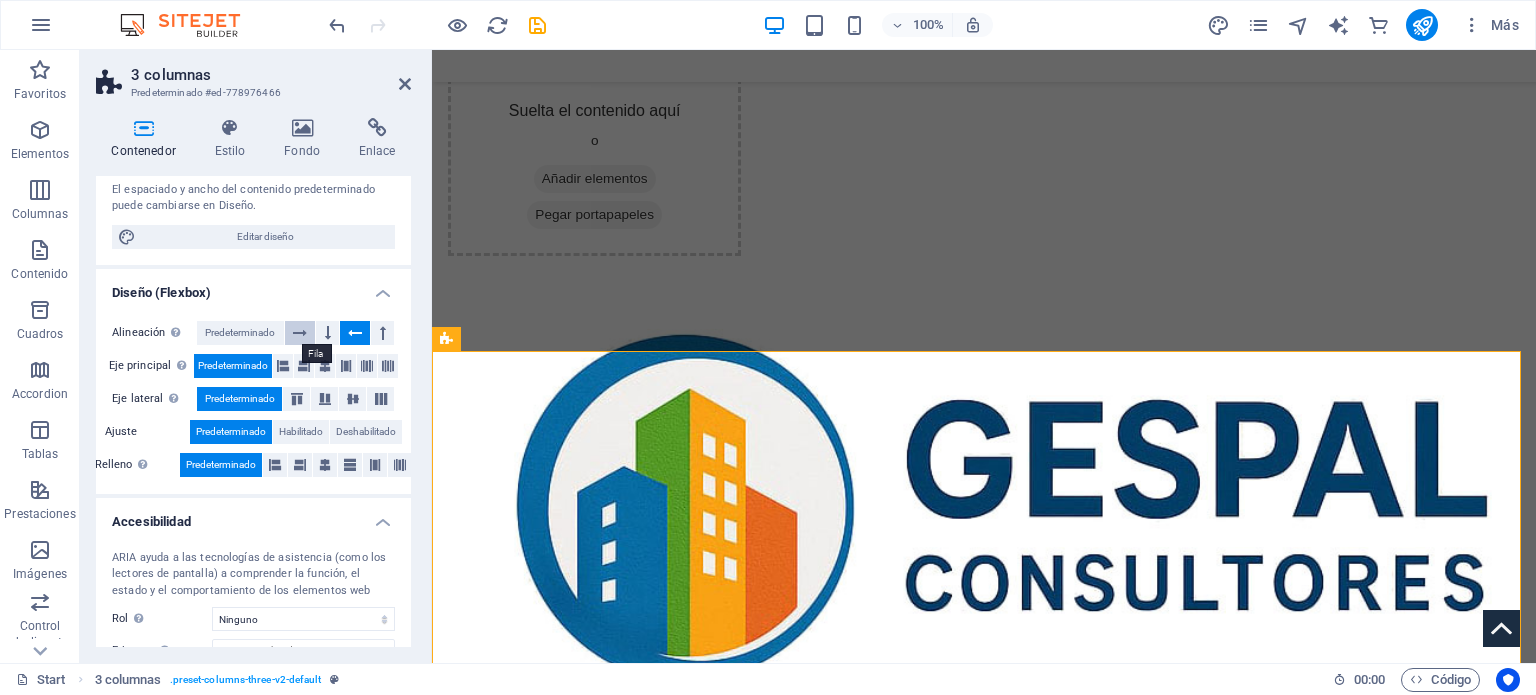 click at bounding box center [300, 333] 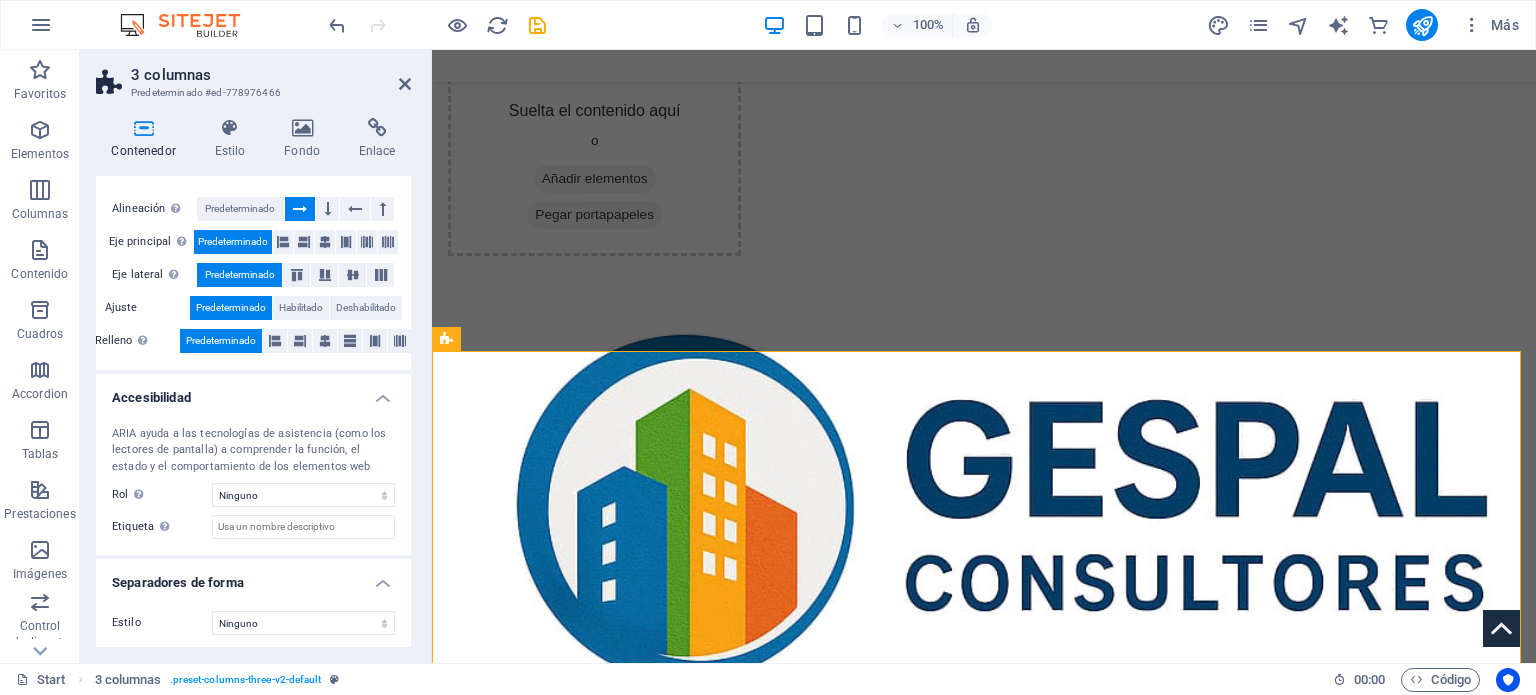 scroll, scrollTop: 326, scrollLeft: 0, axis: vertical 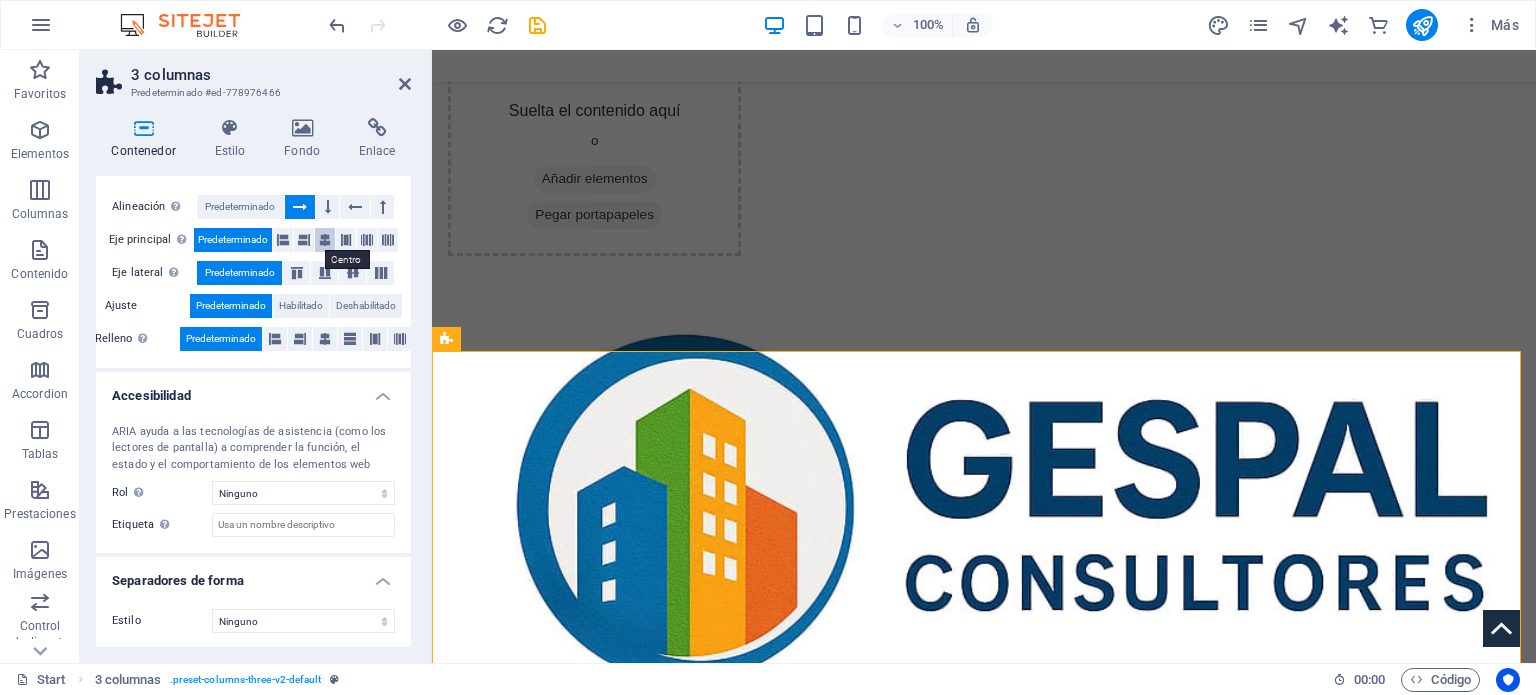 click at bounding box center [325, 240] 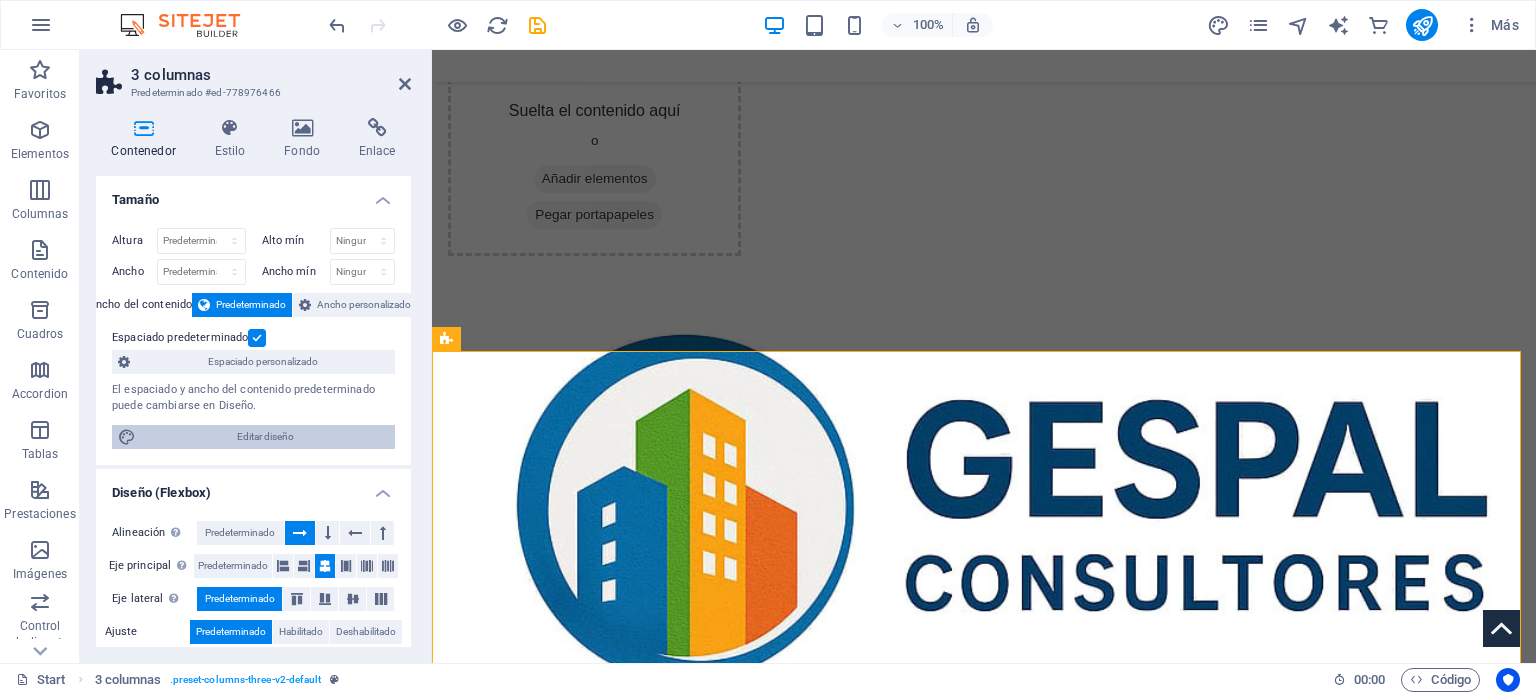 scroll, scrollTop: 0, scrollLeft: 0, axis: both 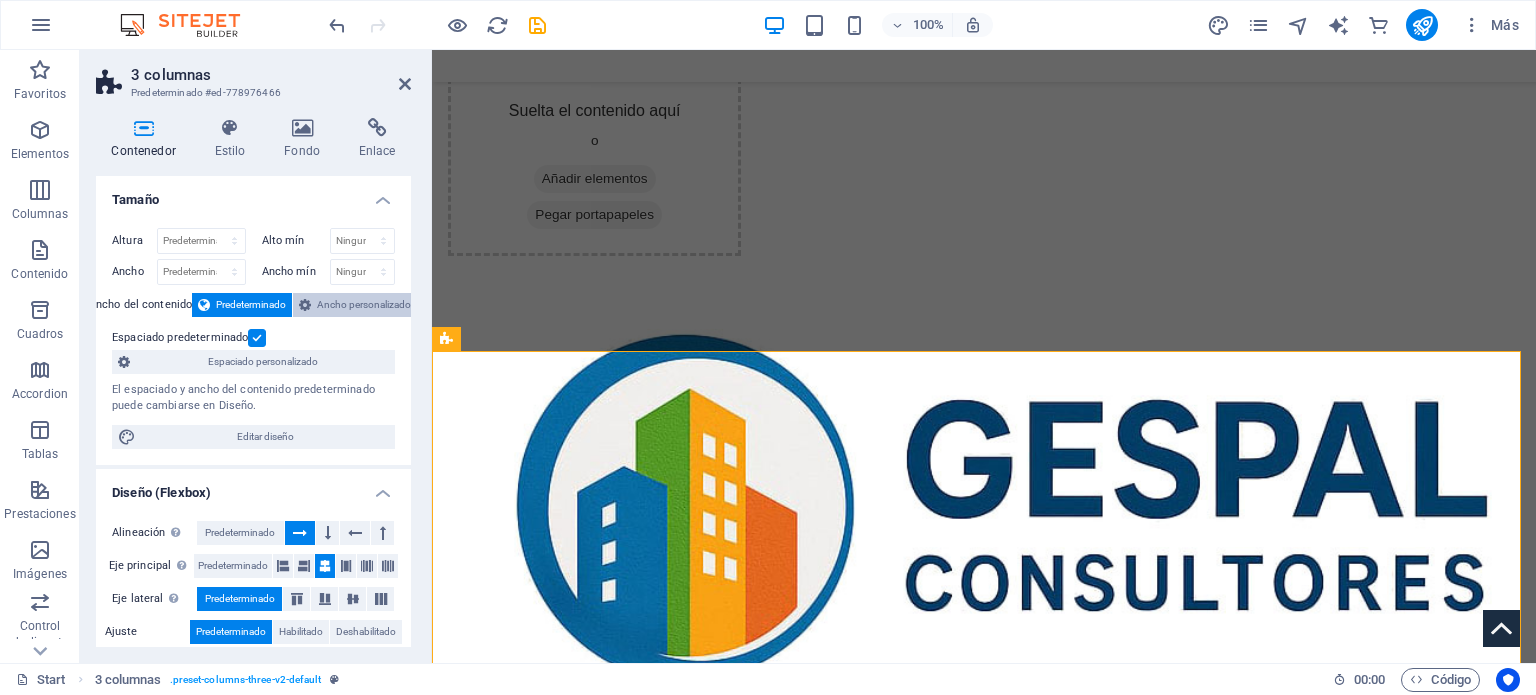 click on "Ancho personalizado" at bounding box center [364, 305] 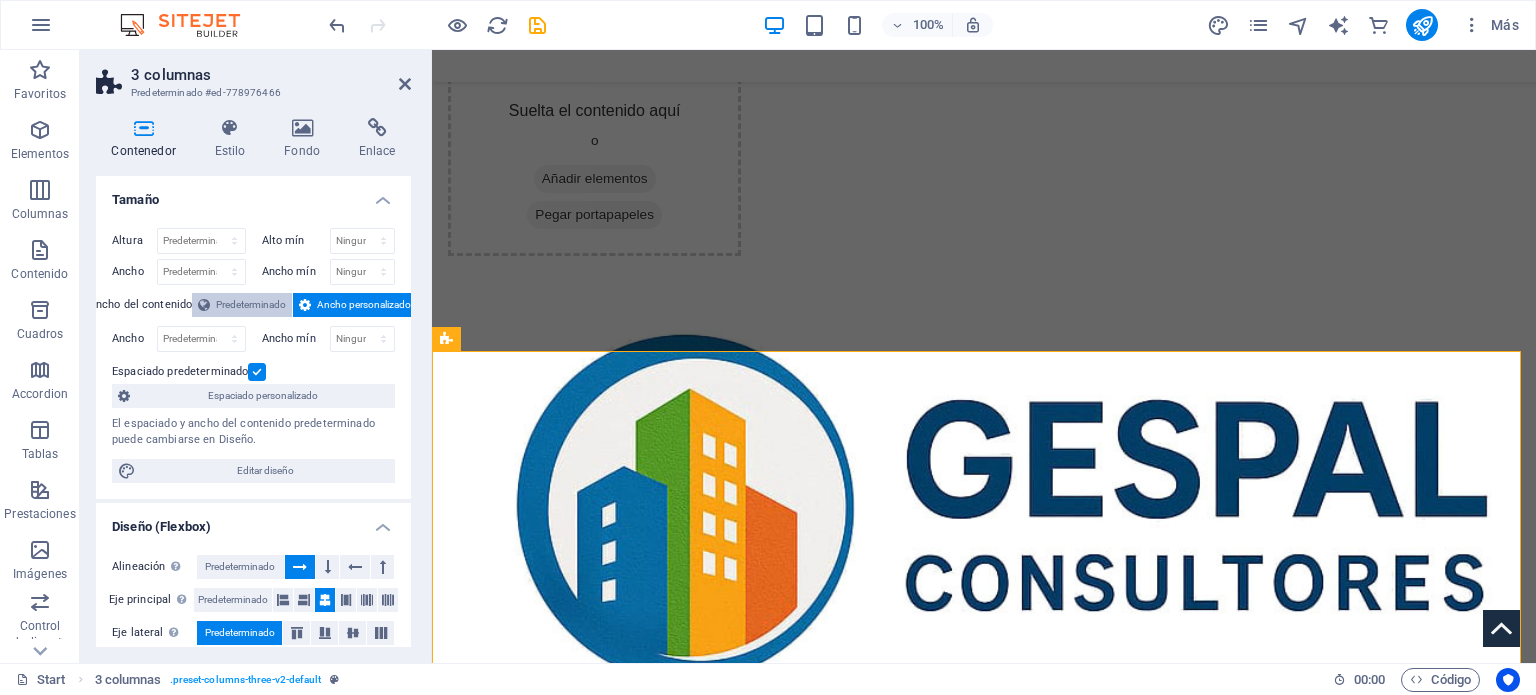 click on "Predeterminado" at bounding box center [251, 305] 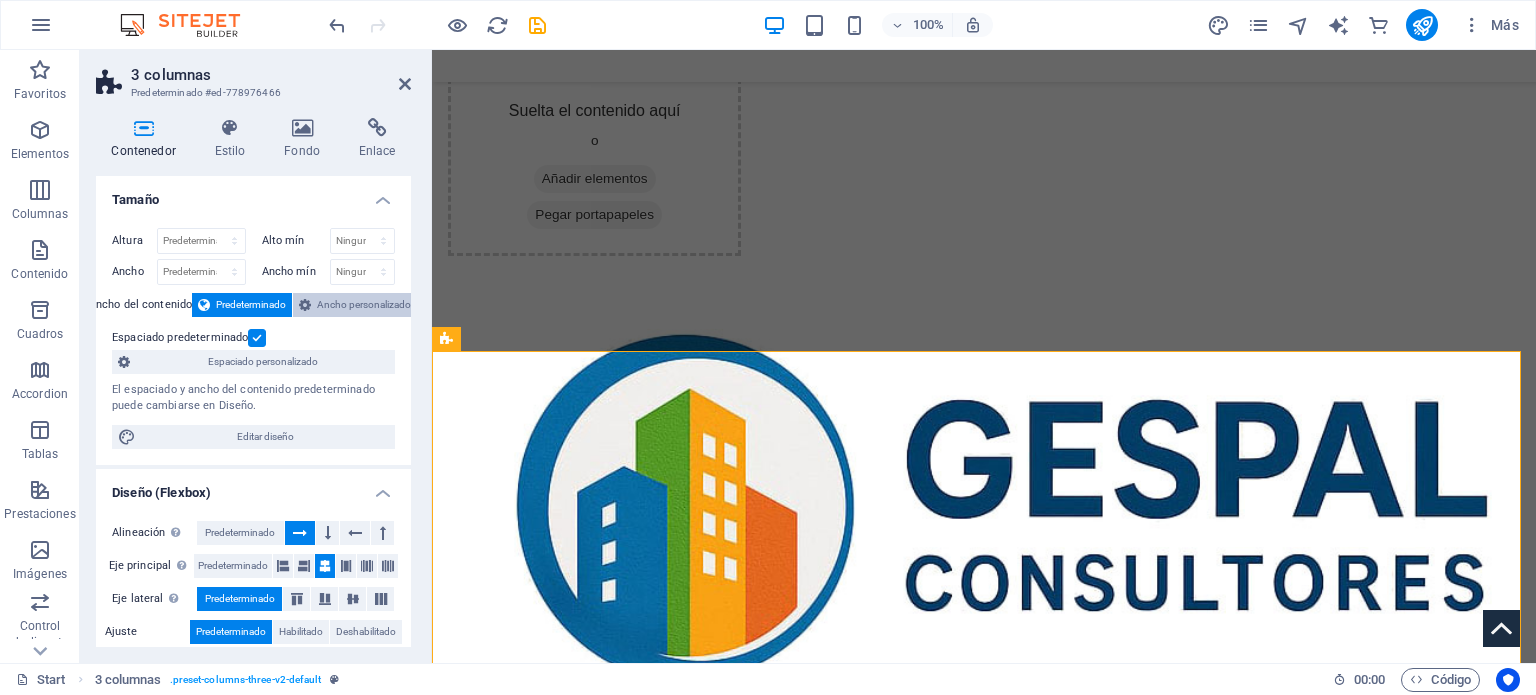 click on "Ancho personalizado" at bounding box center (364, 305) 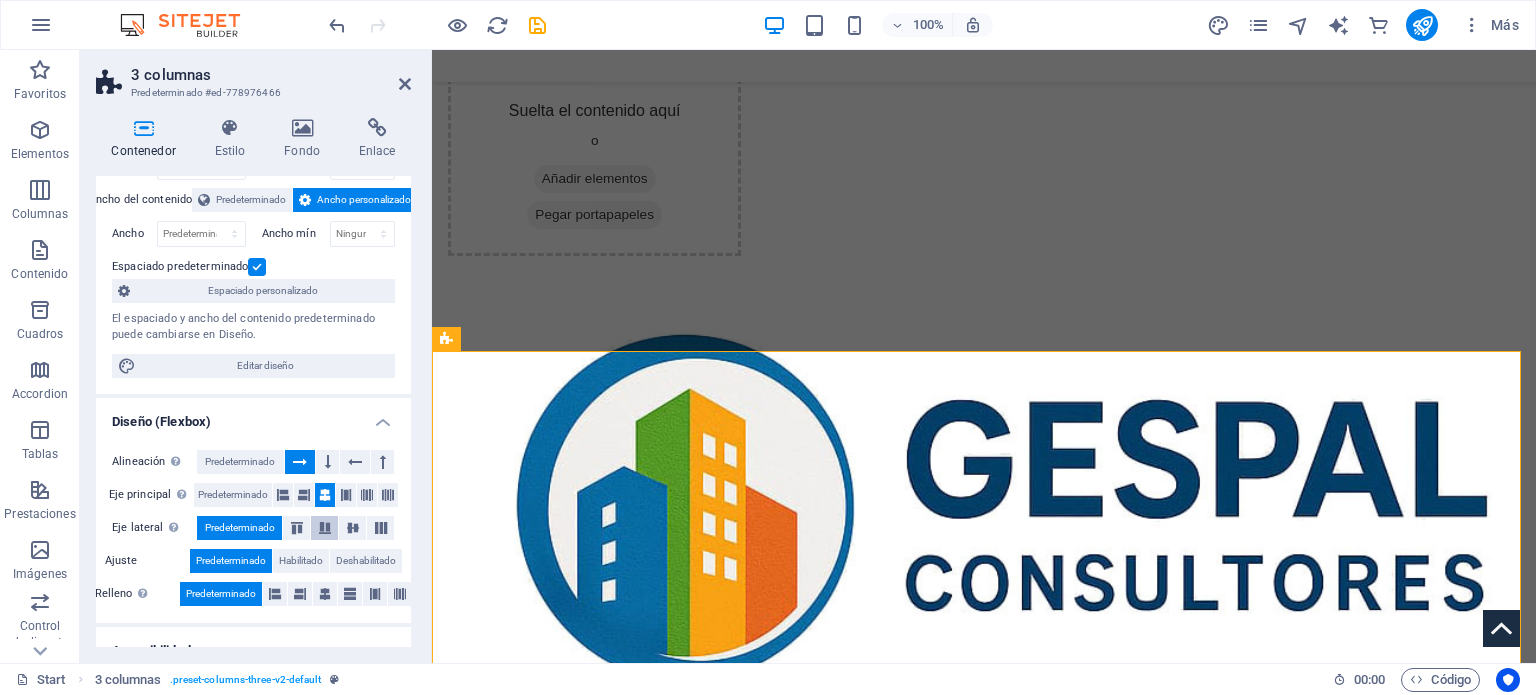 scroll, scrollTop: 60, scrollLeft: 0, axis: vertical 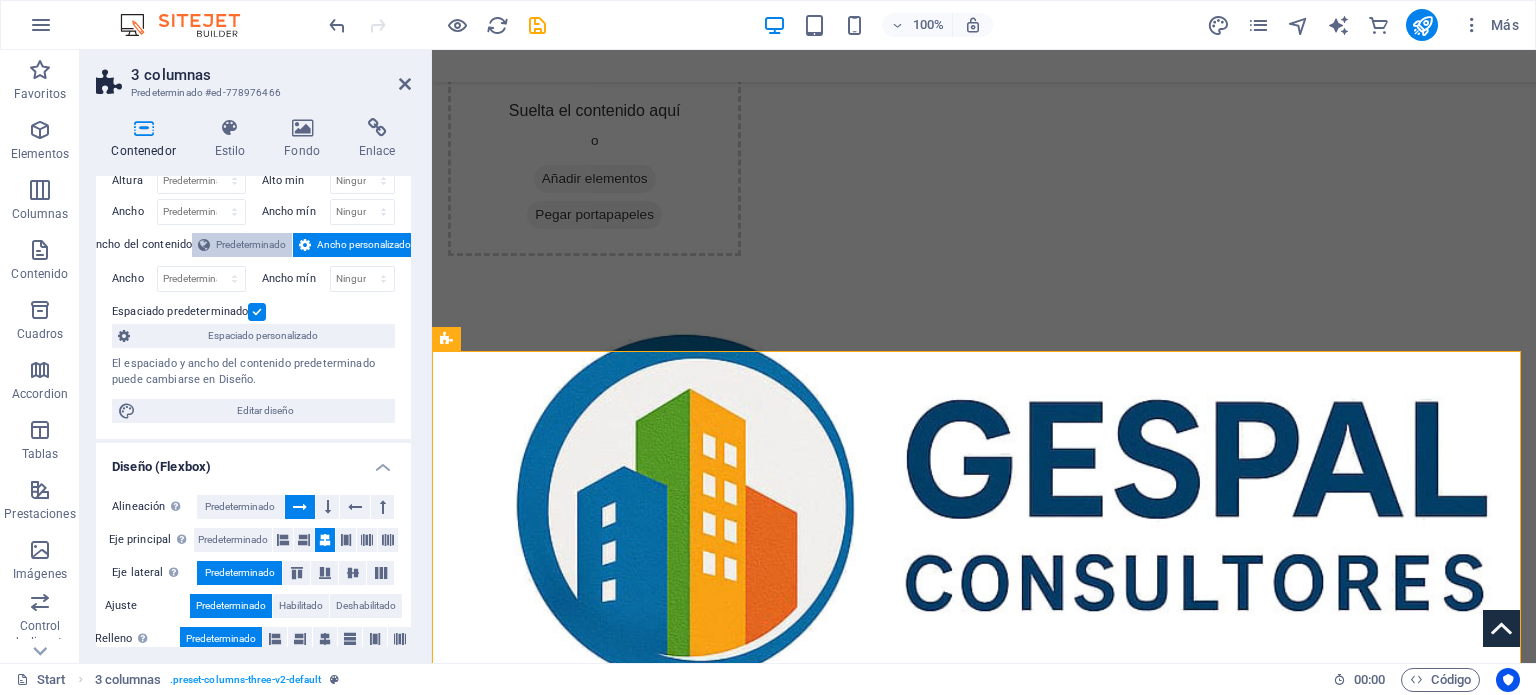 click on "Predeterminado" at bounding box center [251, 245] 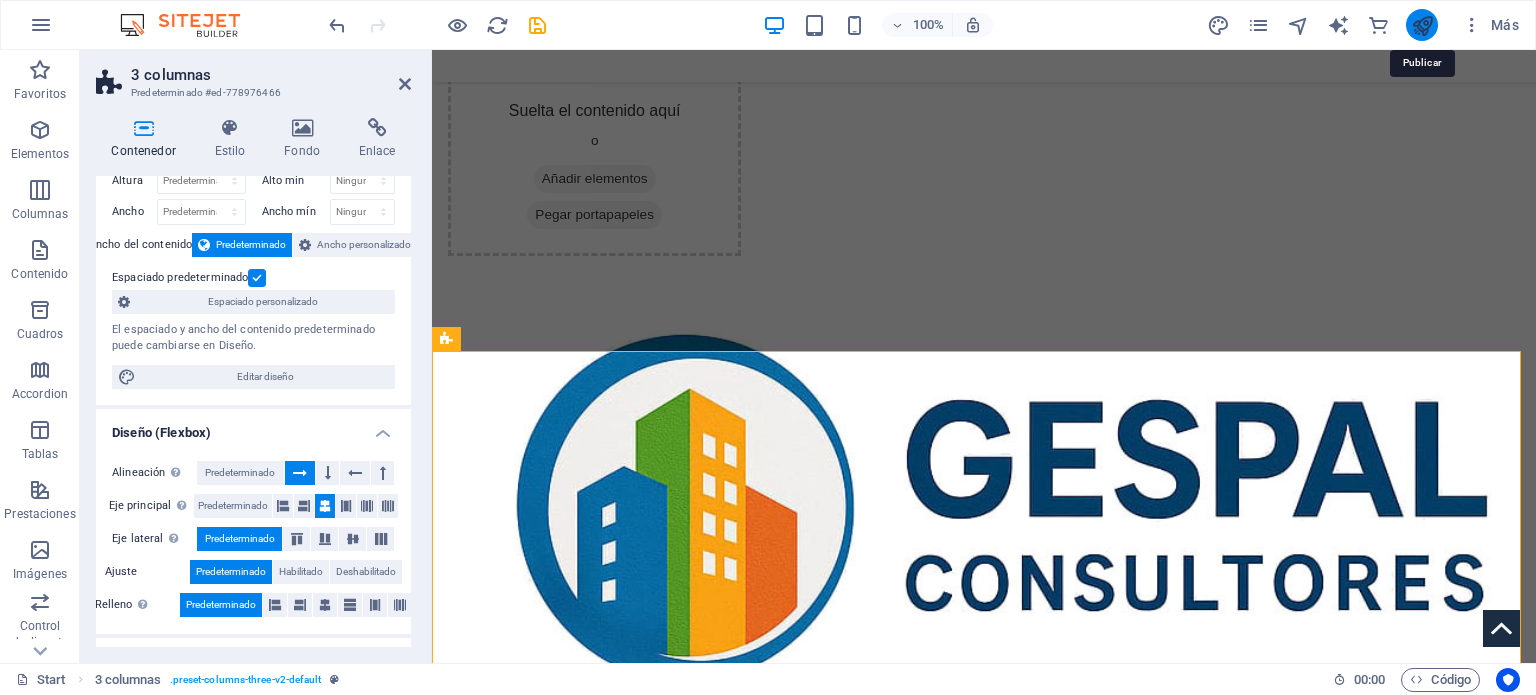click at bounding box center [1422, 25] 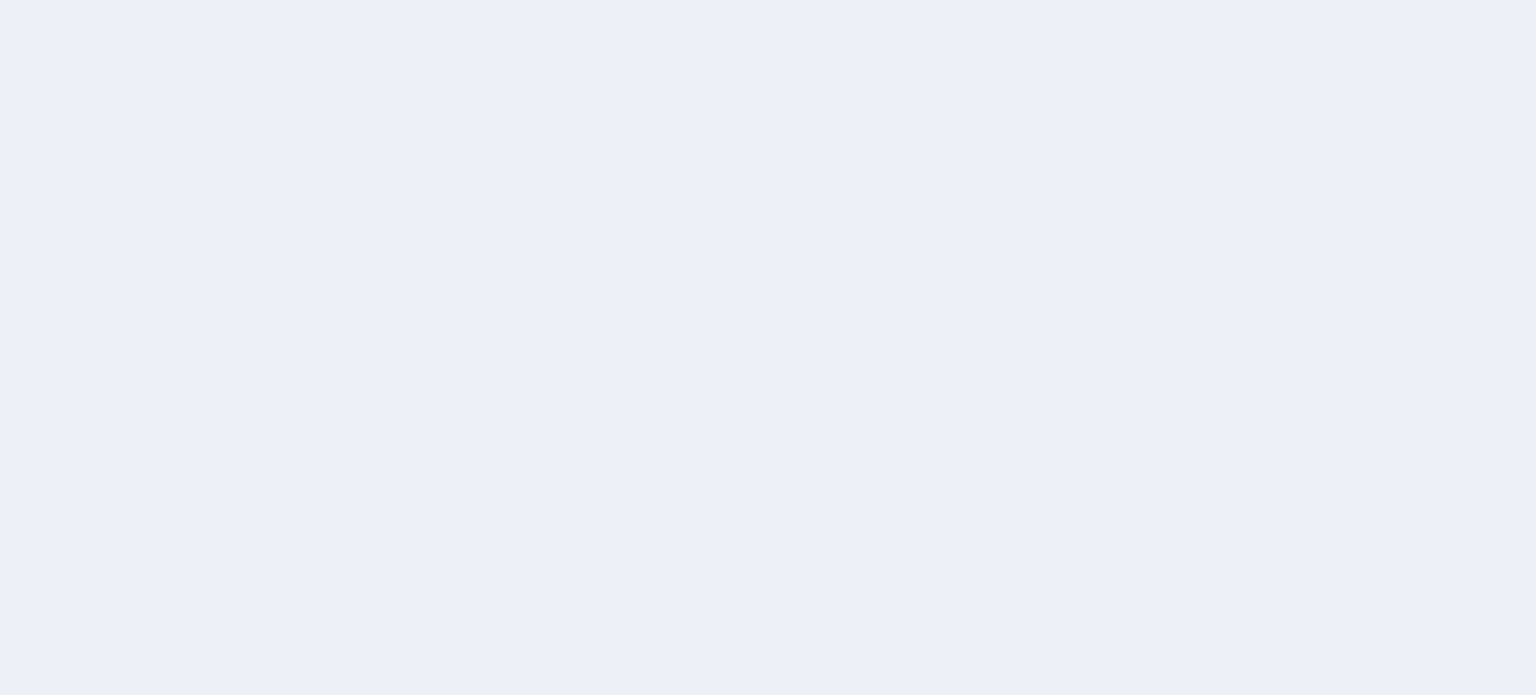 scroll, scrollTop: 0, scrollLeft: 0, axis: both 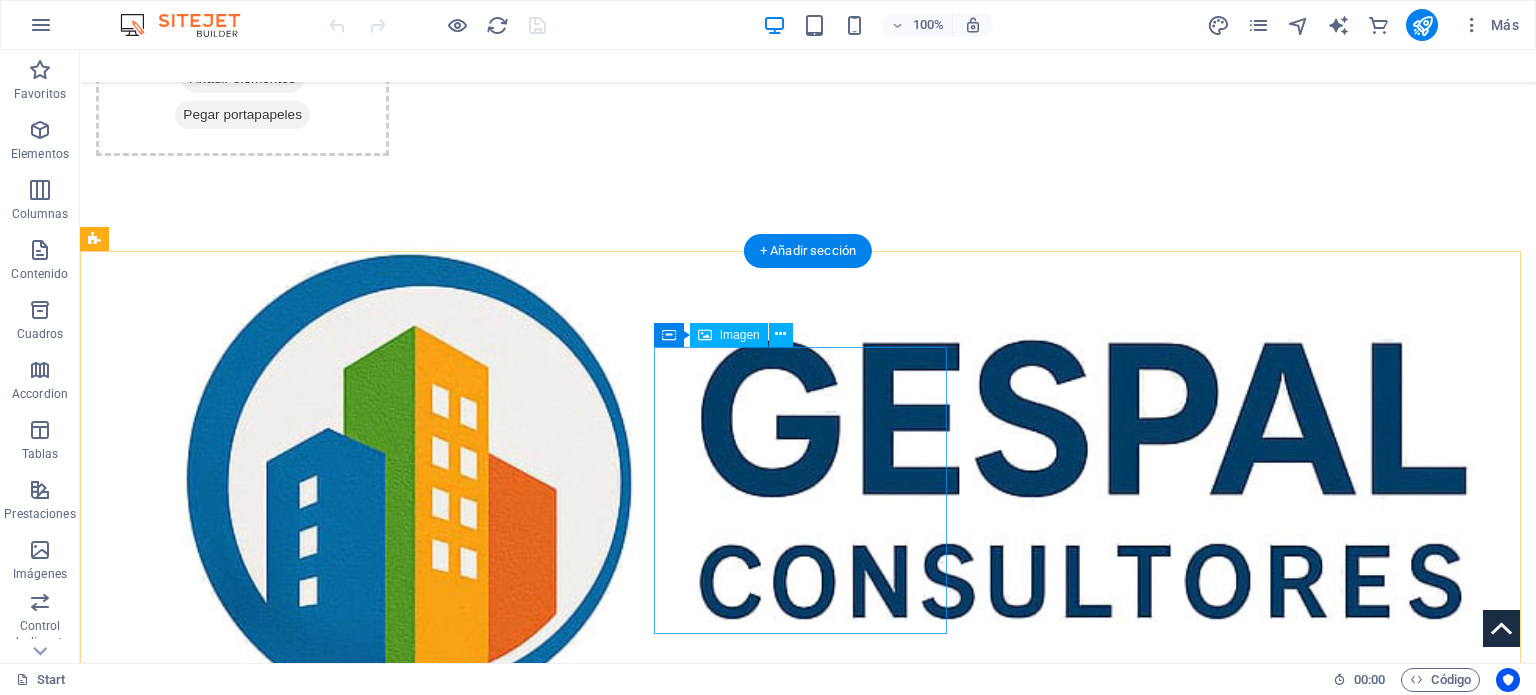 click at bounding box center [242, 1517] 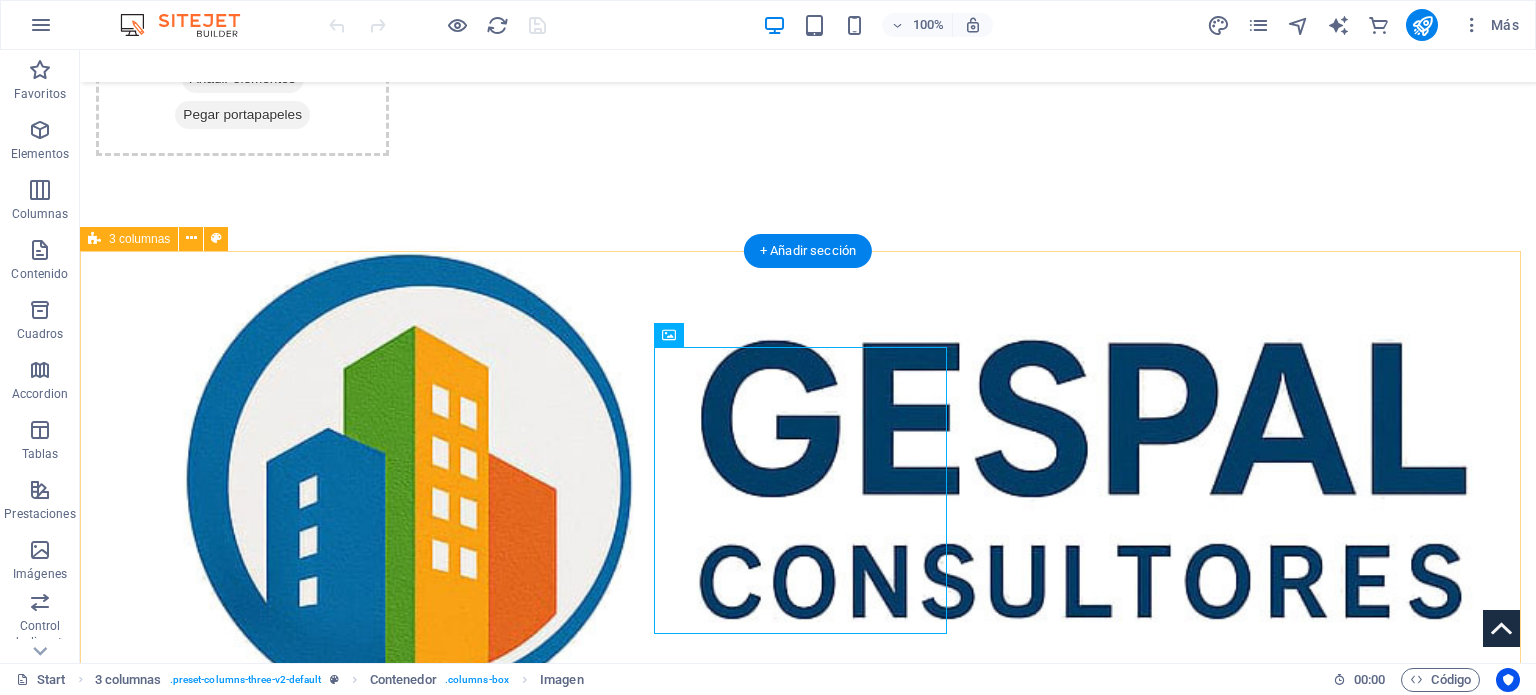 click on "Suelta el contenido aquí o  Añadir elementos  Pegar portapapeles Suelta el contenido aquí o  Añadir elementos  Pegar portapapeles" at bounding box center [808, 1517] 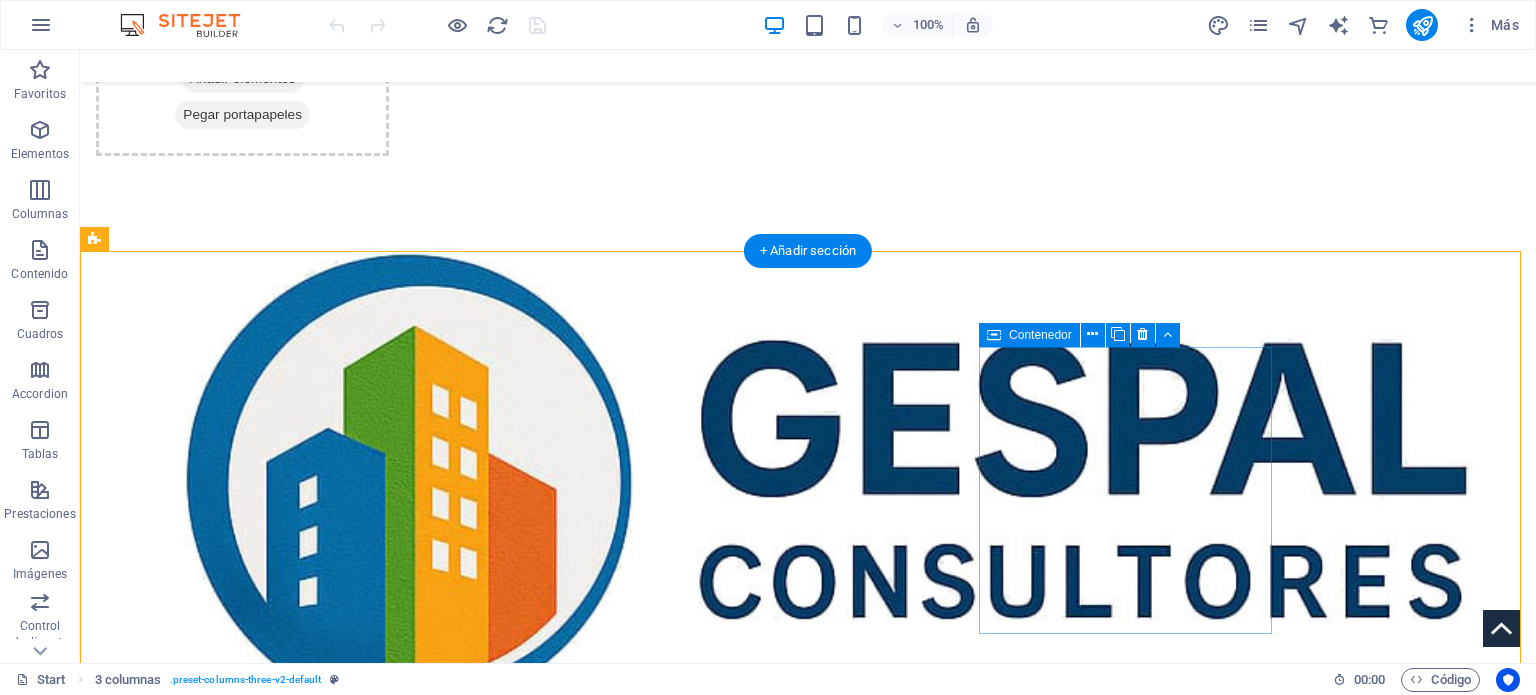 click on "Suelta el contenido aquí o  Añadir elementos  Pegar portapapeles" at bounding box center [242, 1766] 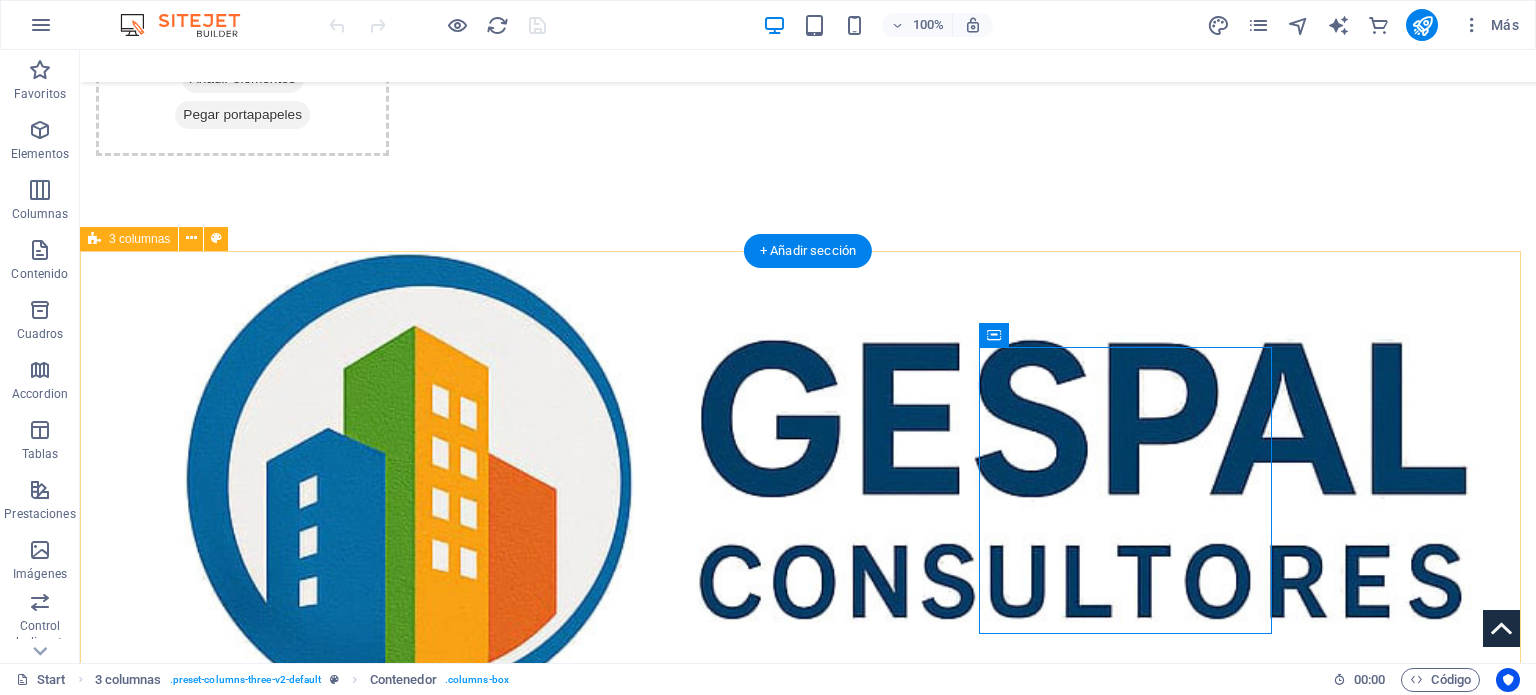 click on "Suelta el contenido aquí o  Añadir elementos  Pegar portapapeles Suelta el contenido aquí o  Añadir elementos  Pegar portapapeles" at bounding box center [808, 1517] 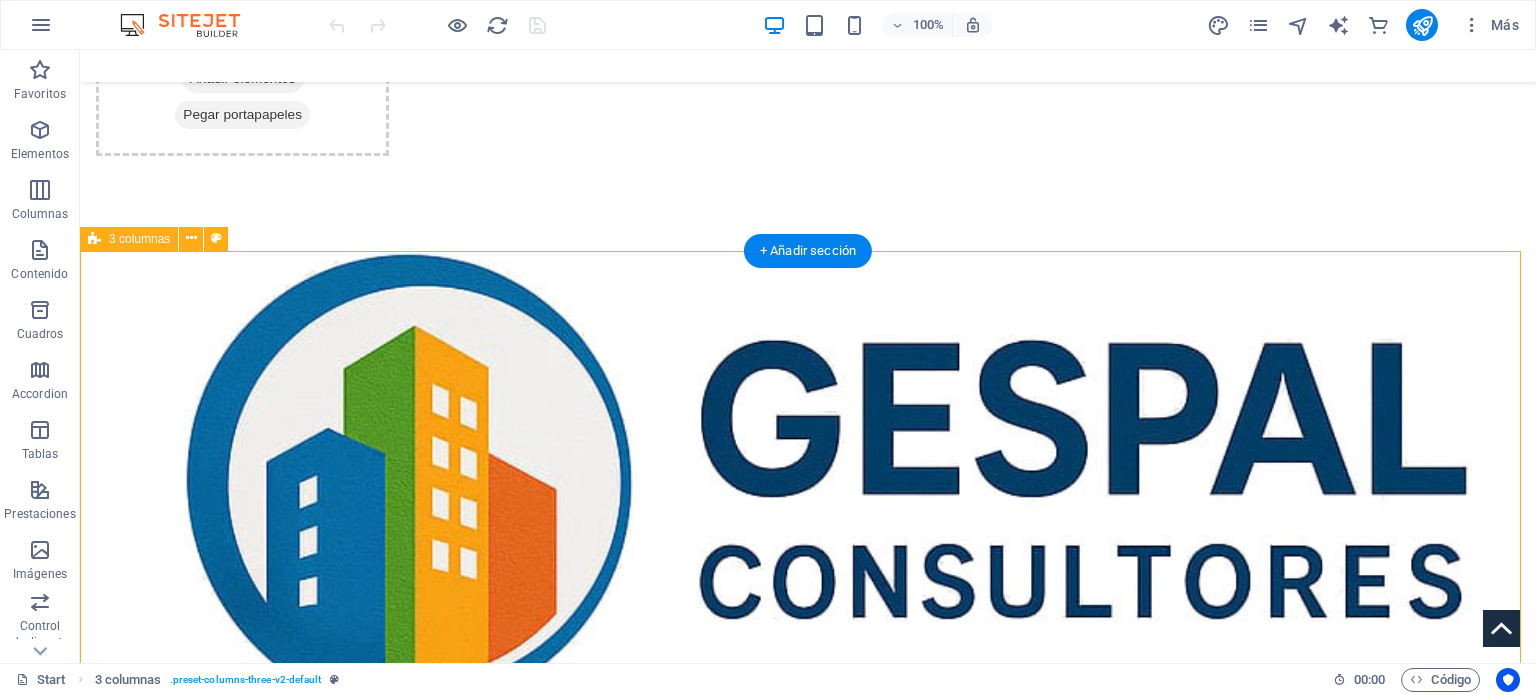 click on "Suelta el contenido aquí o  Añadir elementos  Pegar portapapeles Suelta el contenido aquí o  Añadir elementos  Pegar portapapeles" at bounding box center (808, 1517) 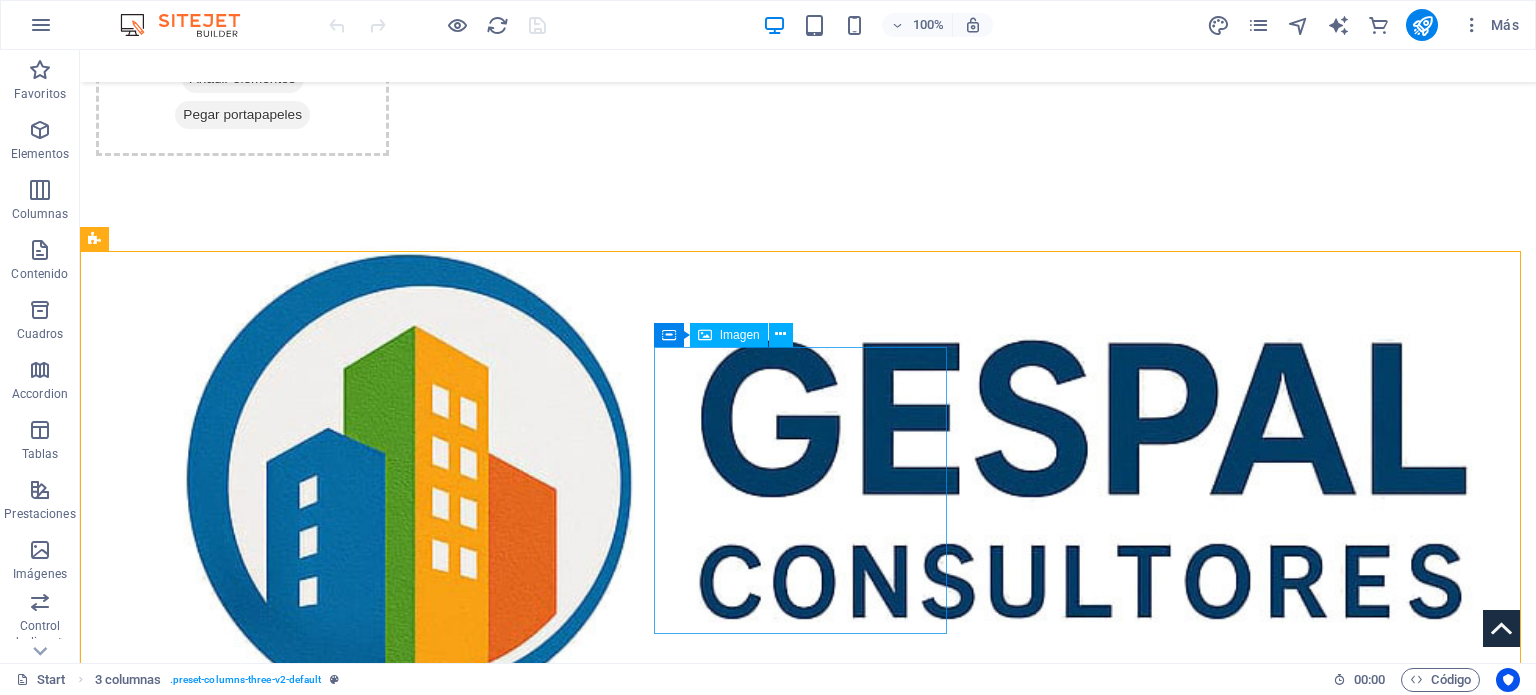click on "Imagen" at bounding box center [740, 335] 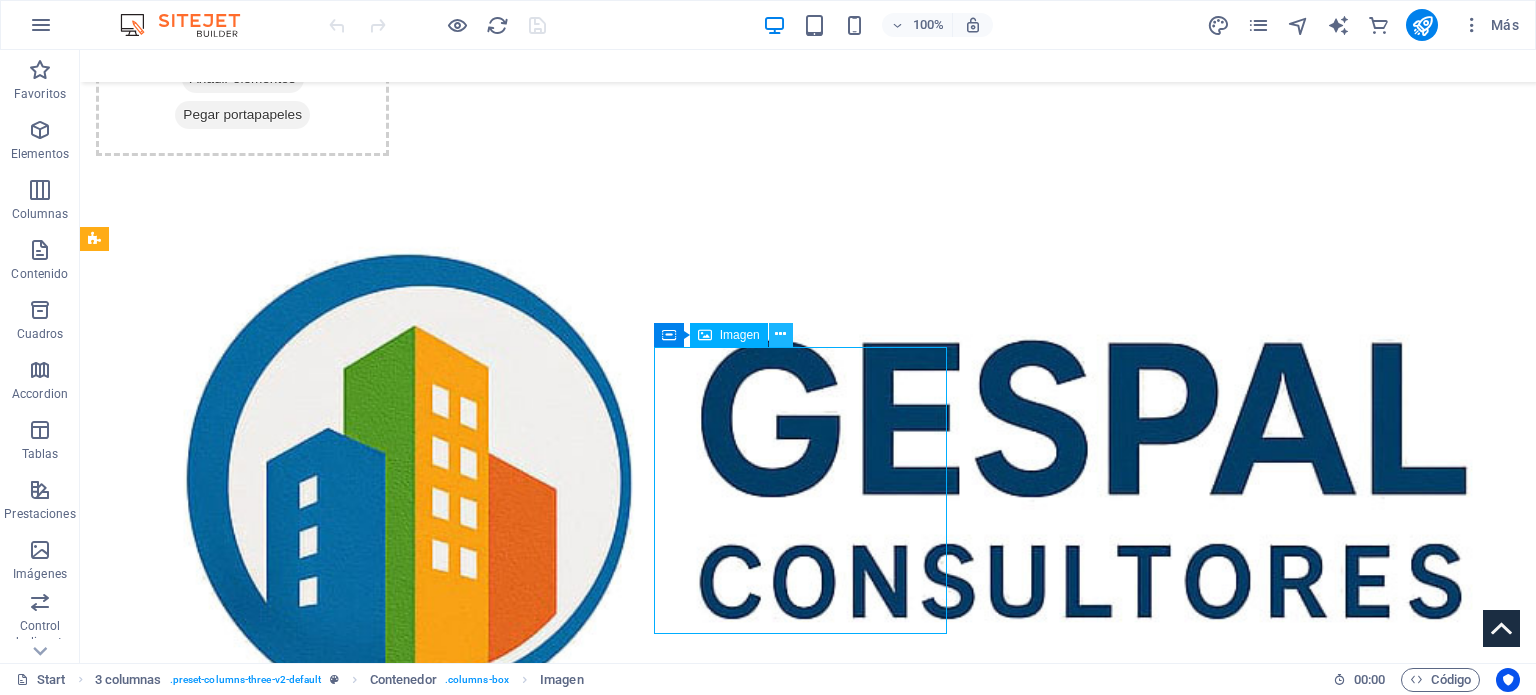 click at bounding box center (780, 334) 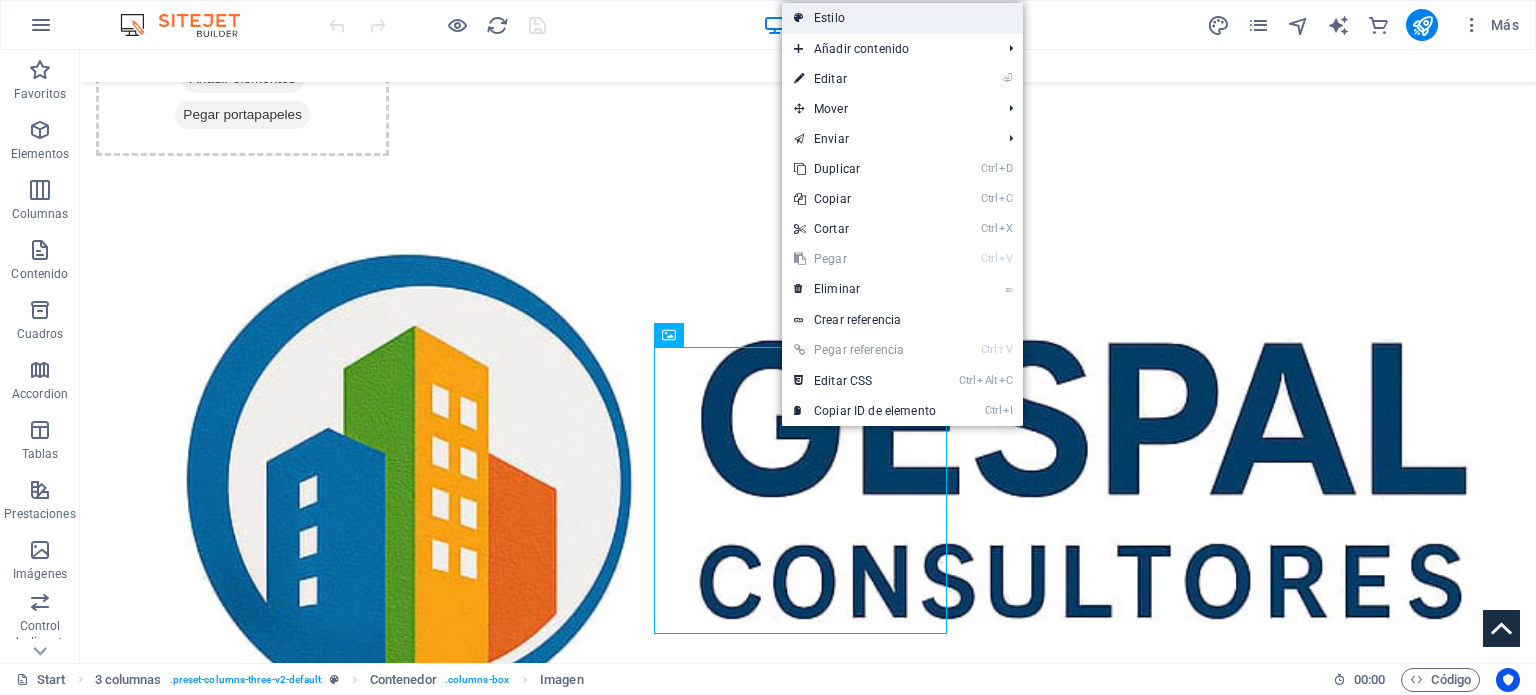 click on "Estilo" at bounding box center (902, 18) 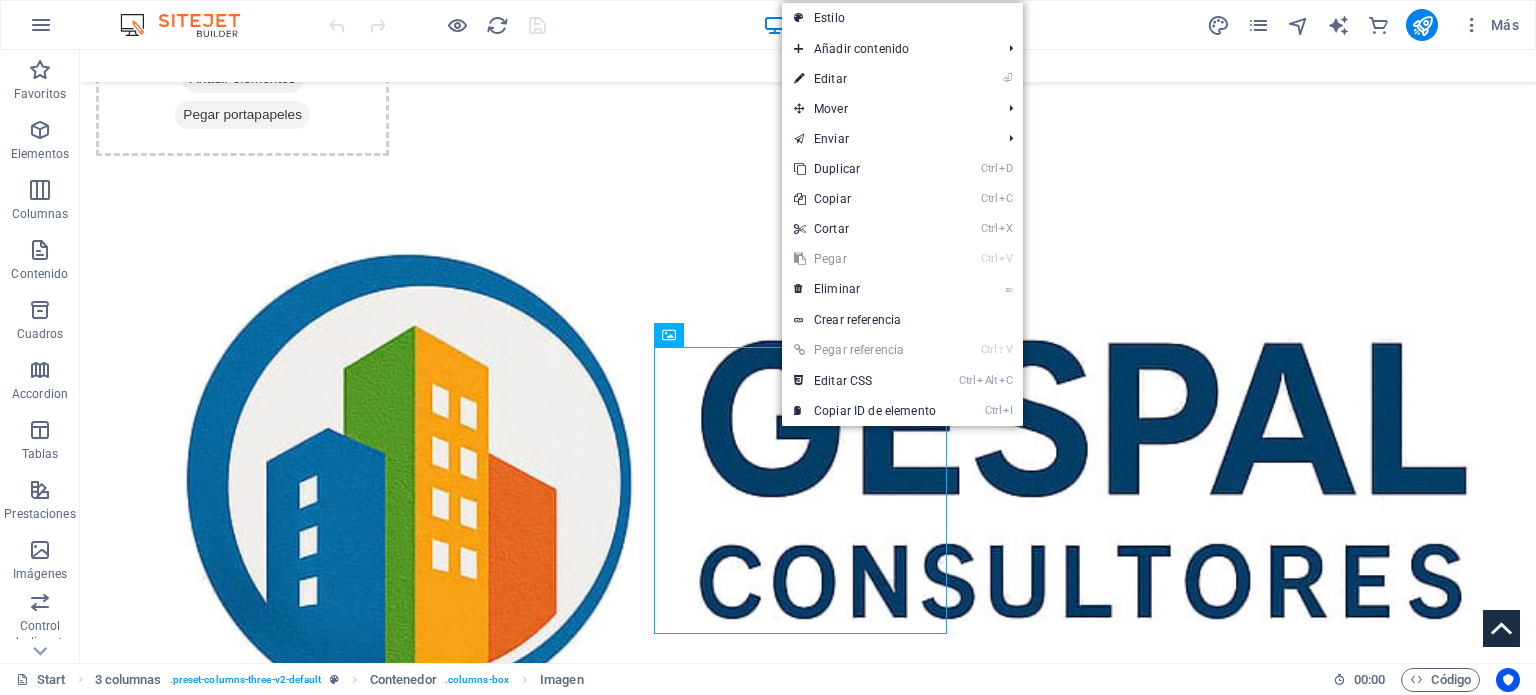 select on "rem" 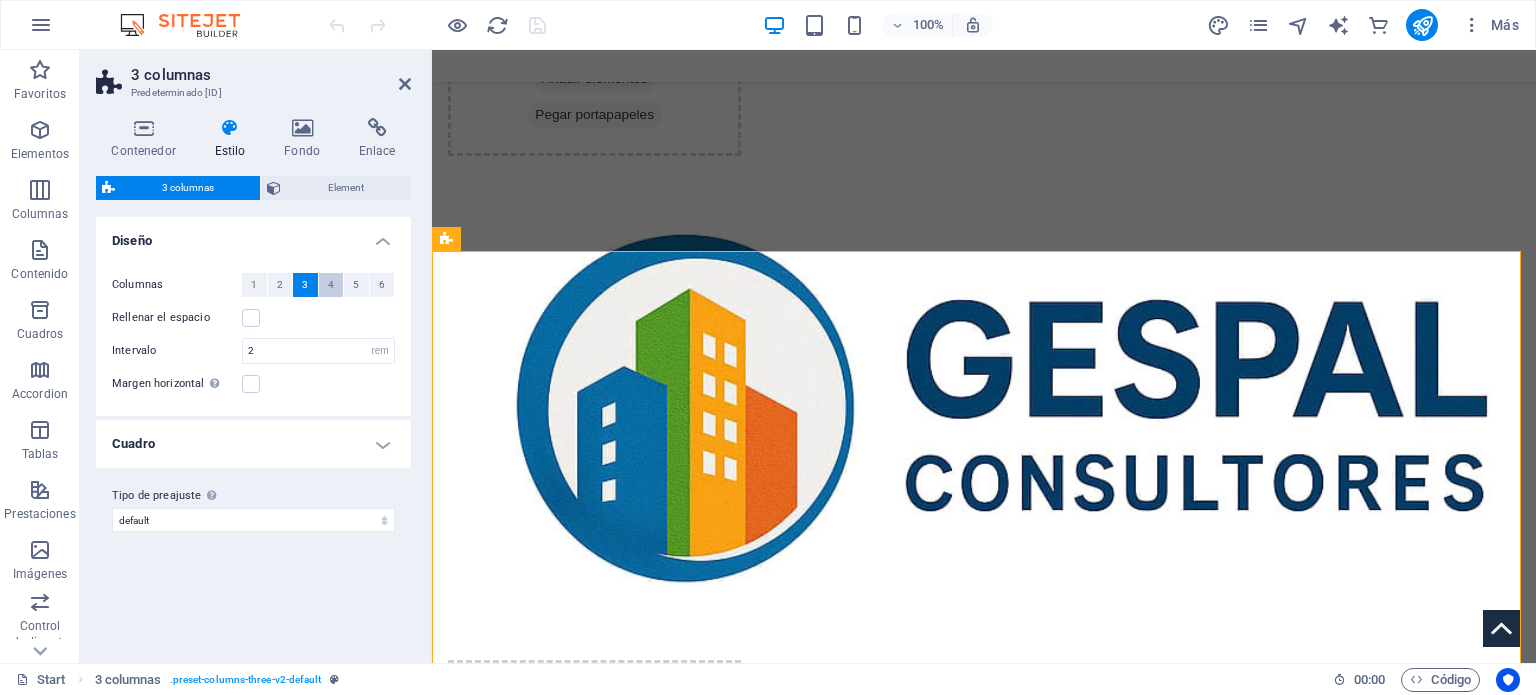 click on "4" at bounding box center [331, 285] 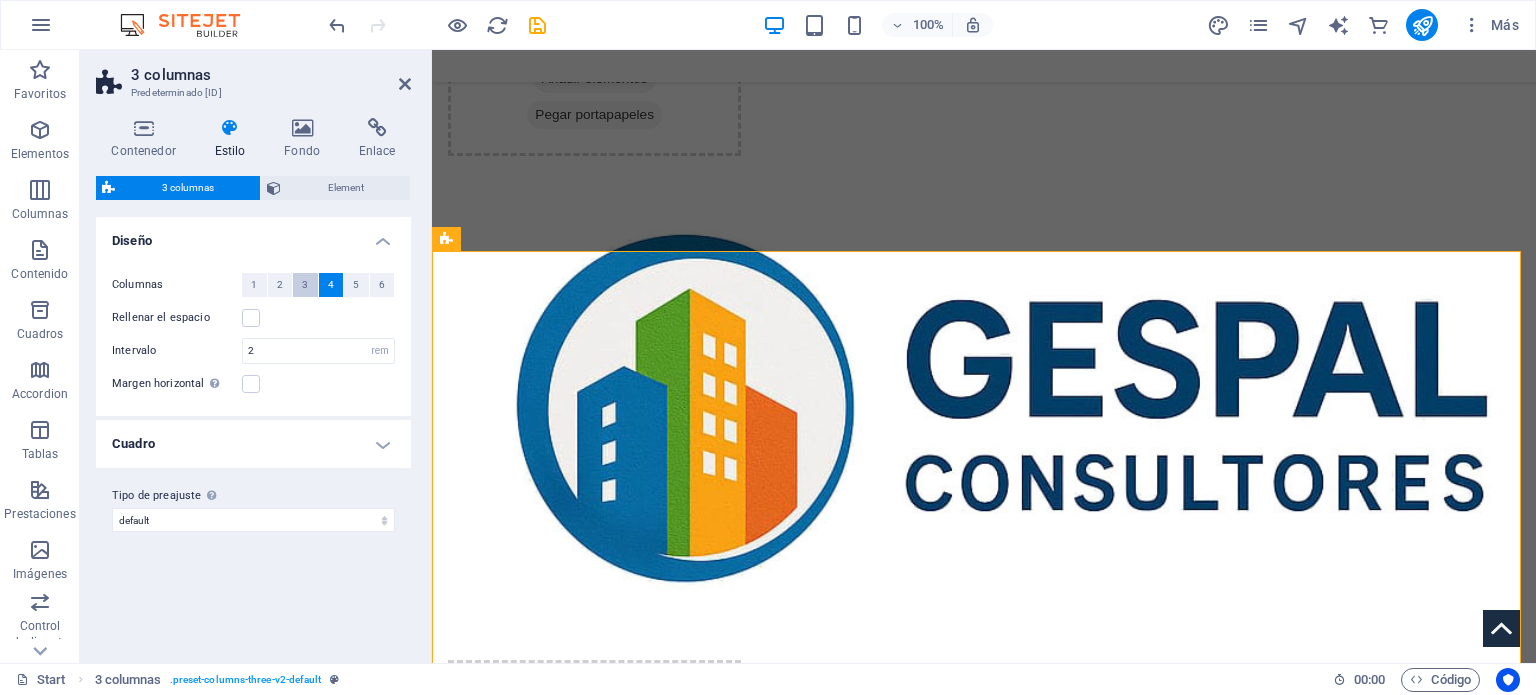 click on "3" at bounding box center [305, 285] 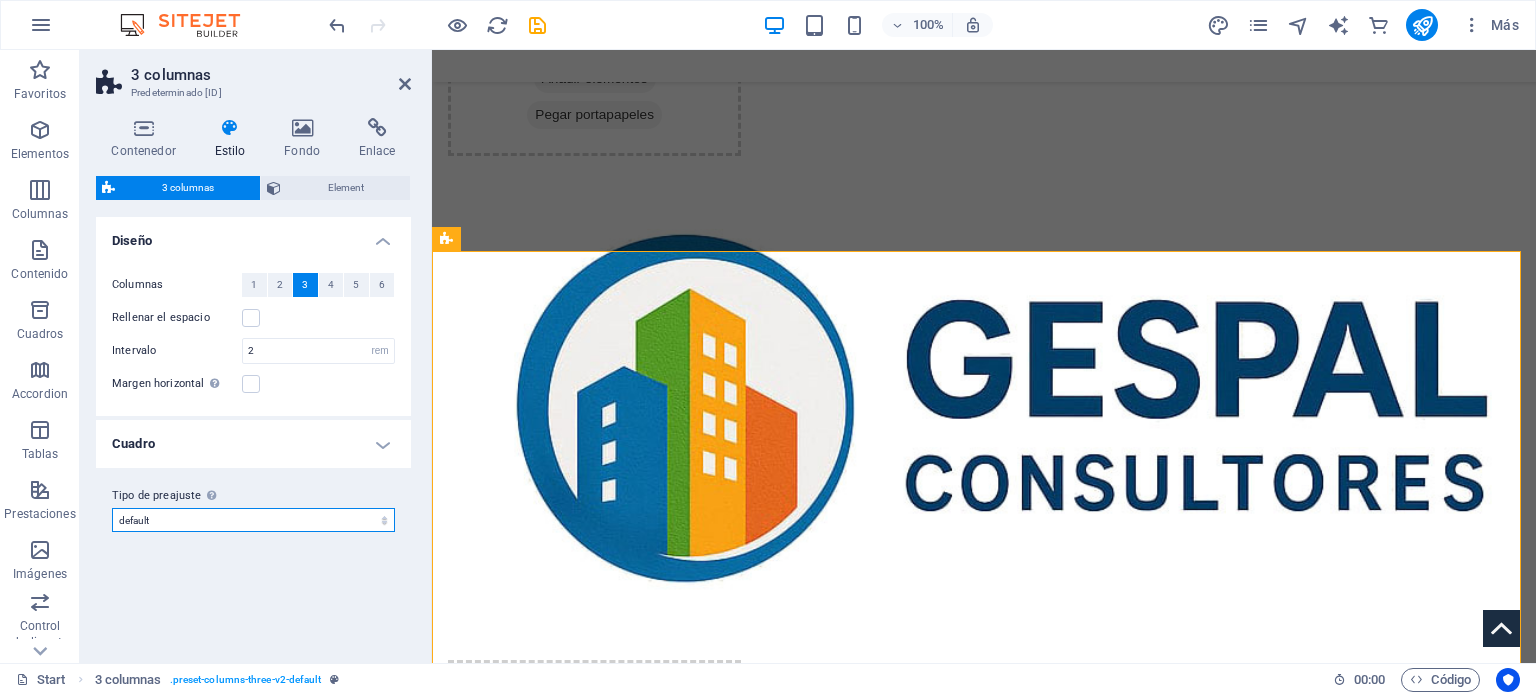 click on "default Añadir tipo de preajuste" at bounding box center [253, 520] 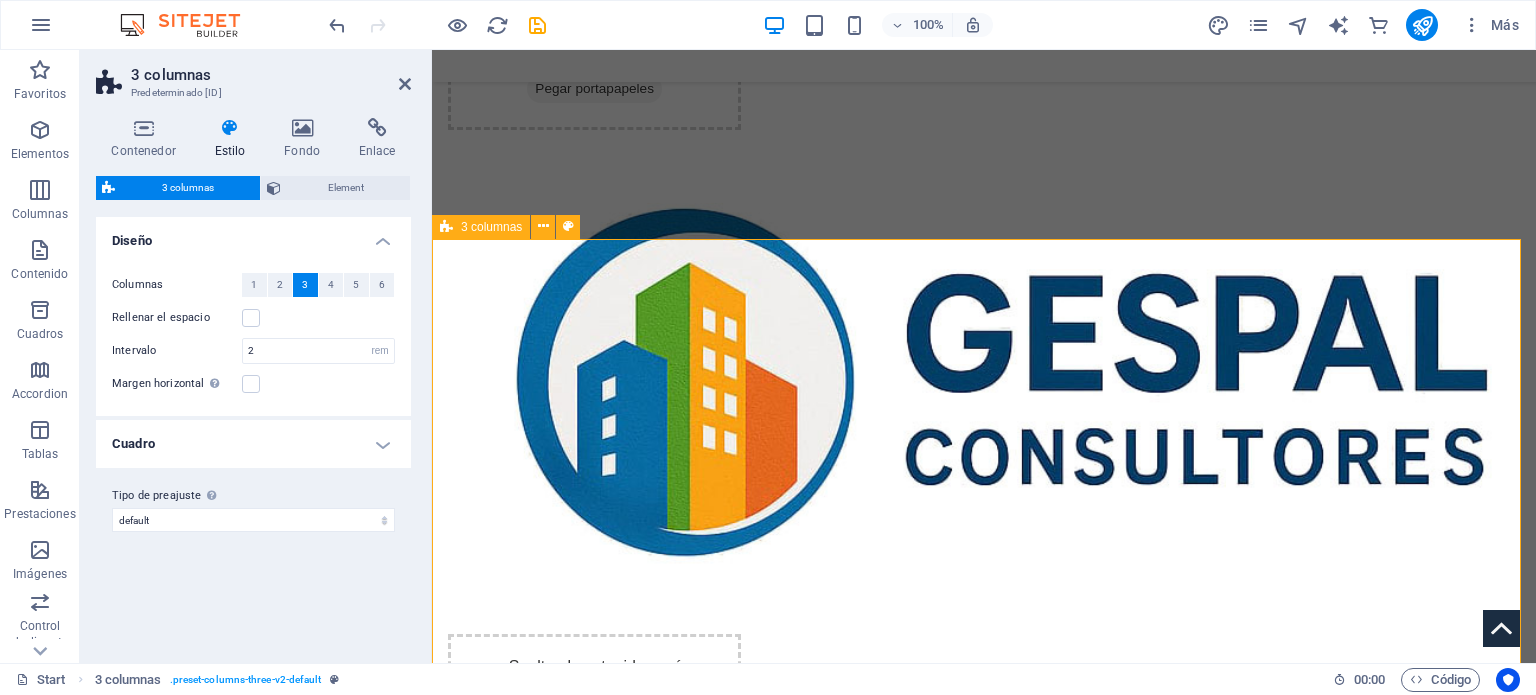 scroll, scrollTop: 266, scrollLeft: 0, axis: vertical 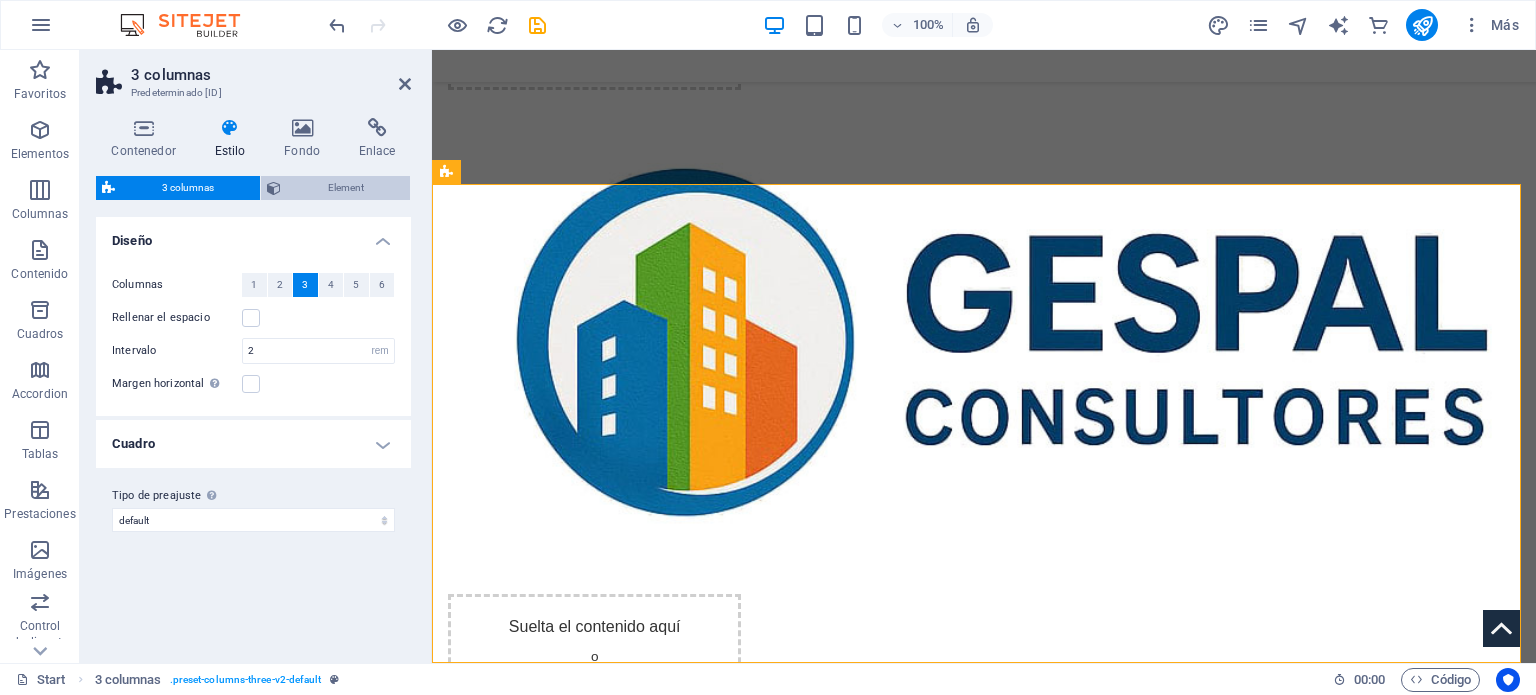 click on "Element" at bounding box center (345, 188) 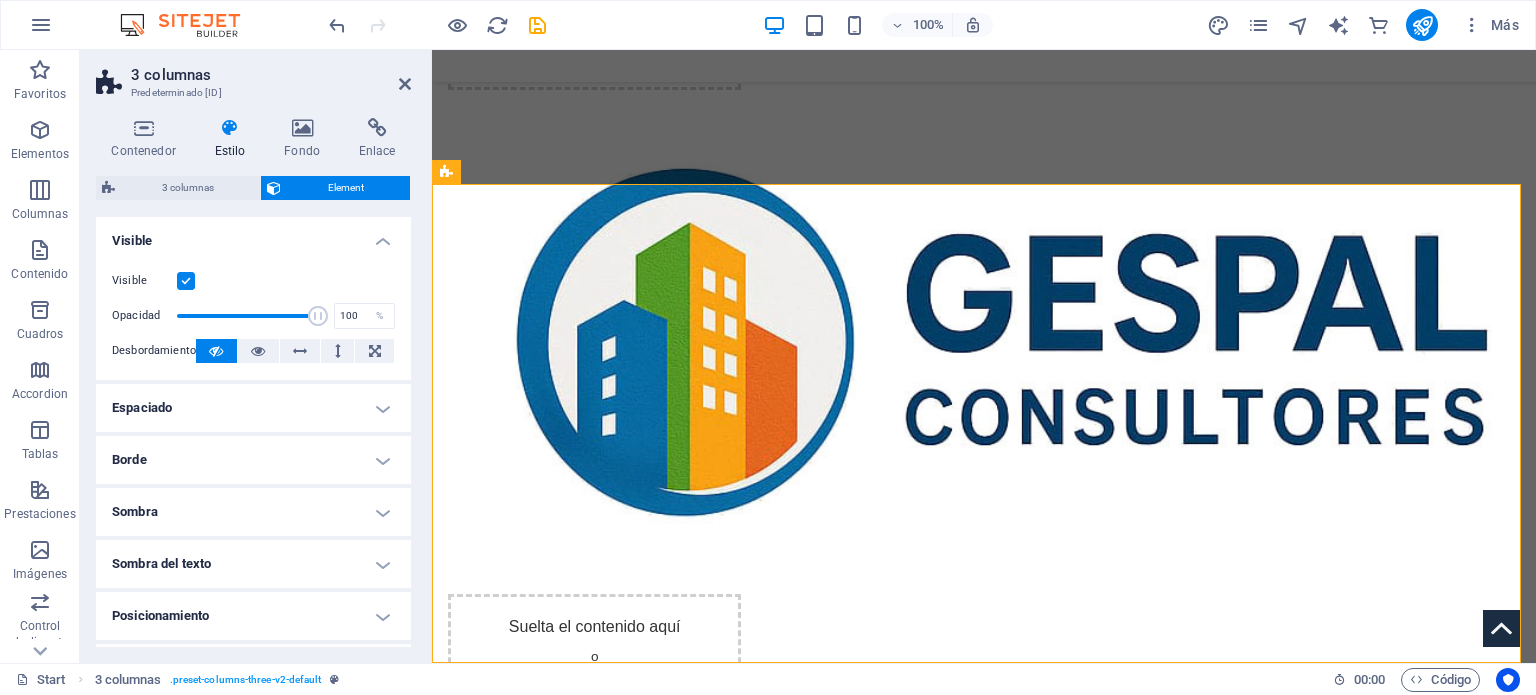 click at bounding box center [186, 281] 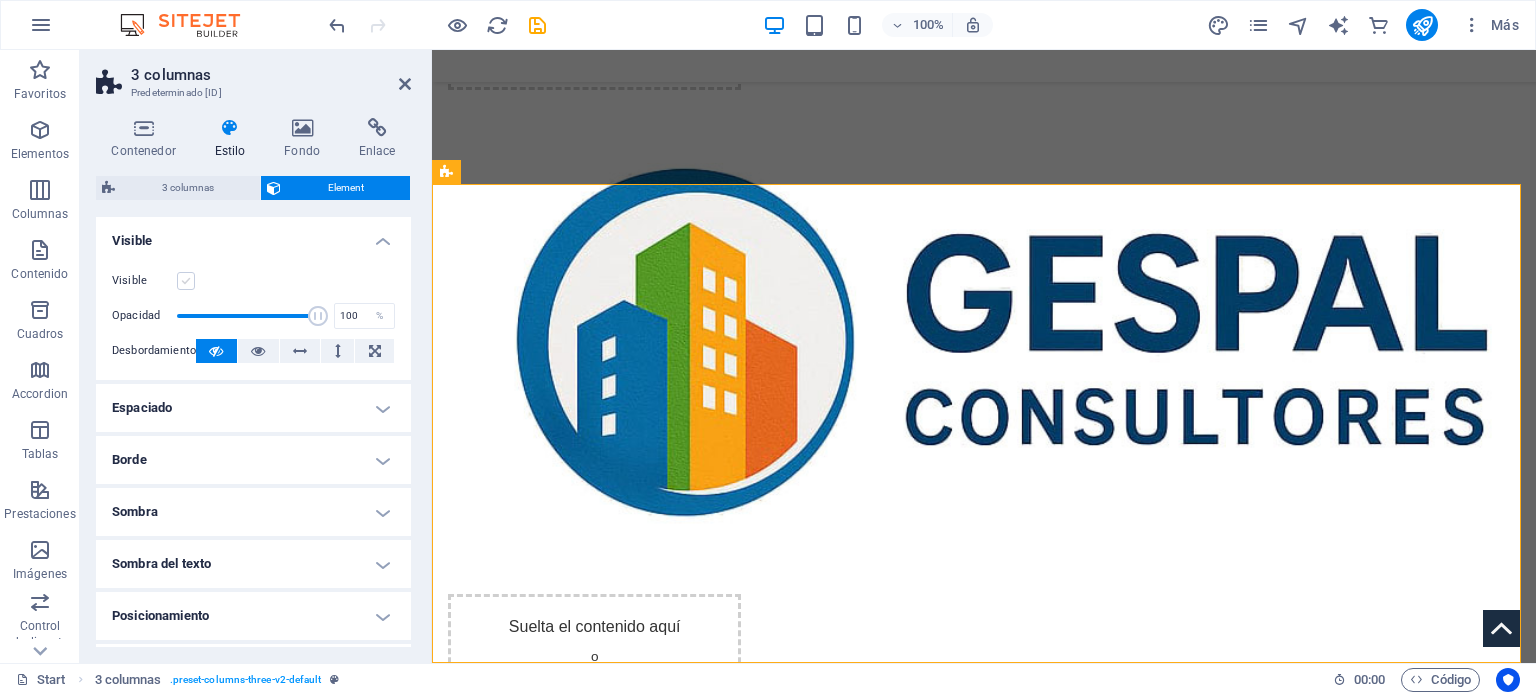 click at bounding box center (186, 281) 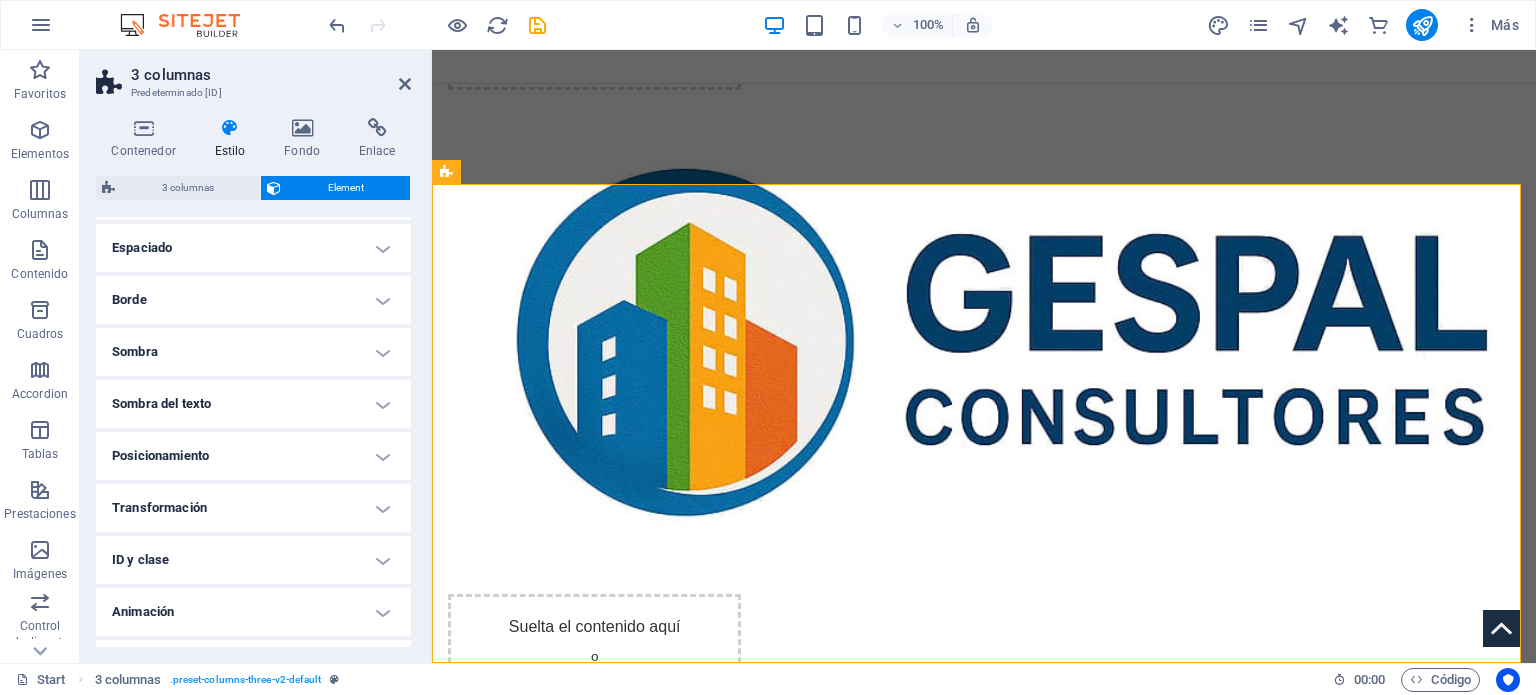 scroll, scrollTop: 200, scrollLeft: 0, axis: vertical 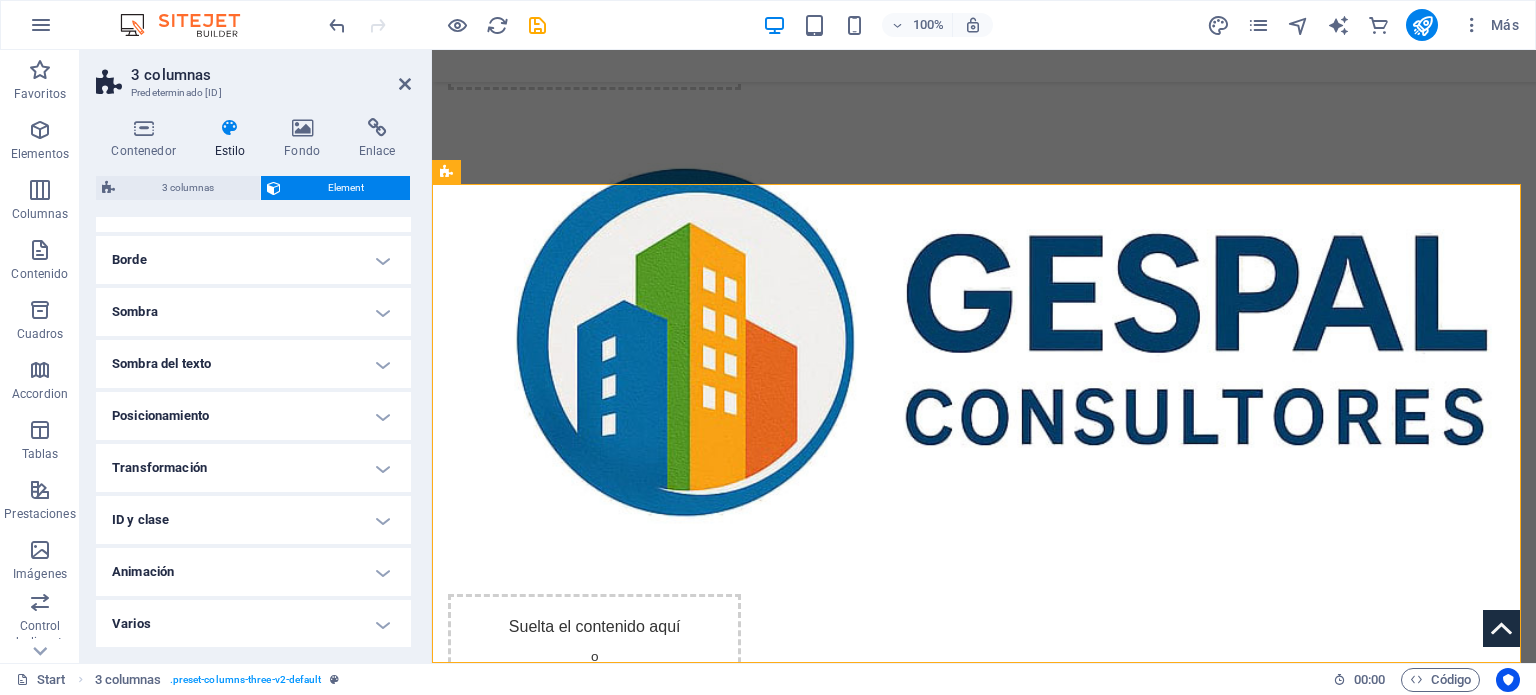 click on "Posicionamiento" at bounding box center [253, 416] 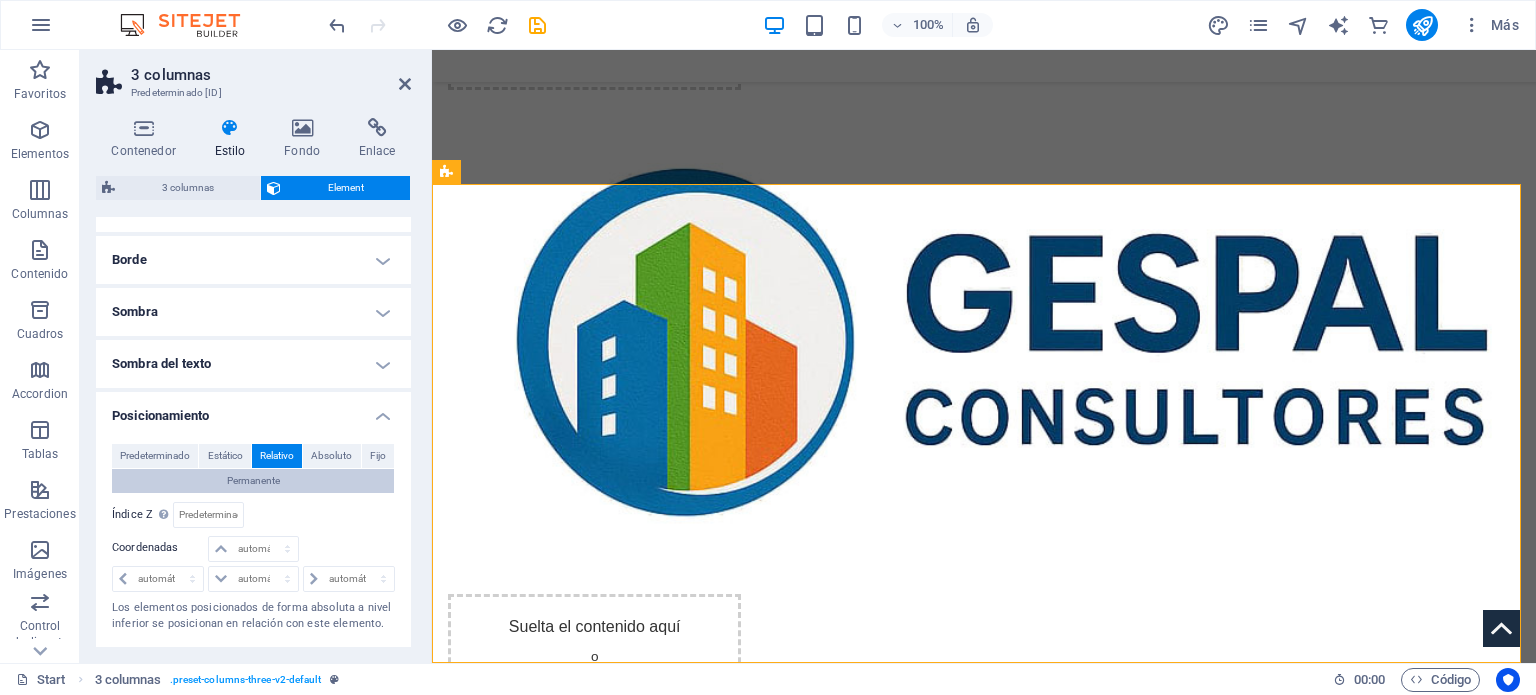 click on "Permanente" at bounding box center [253, 481] 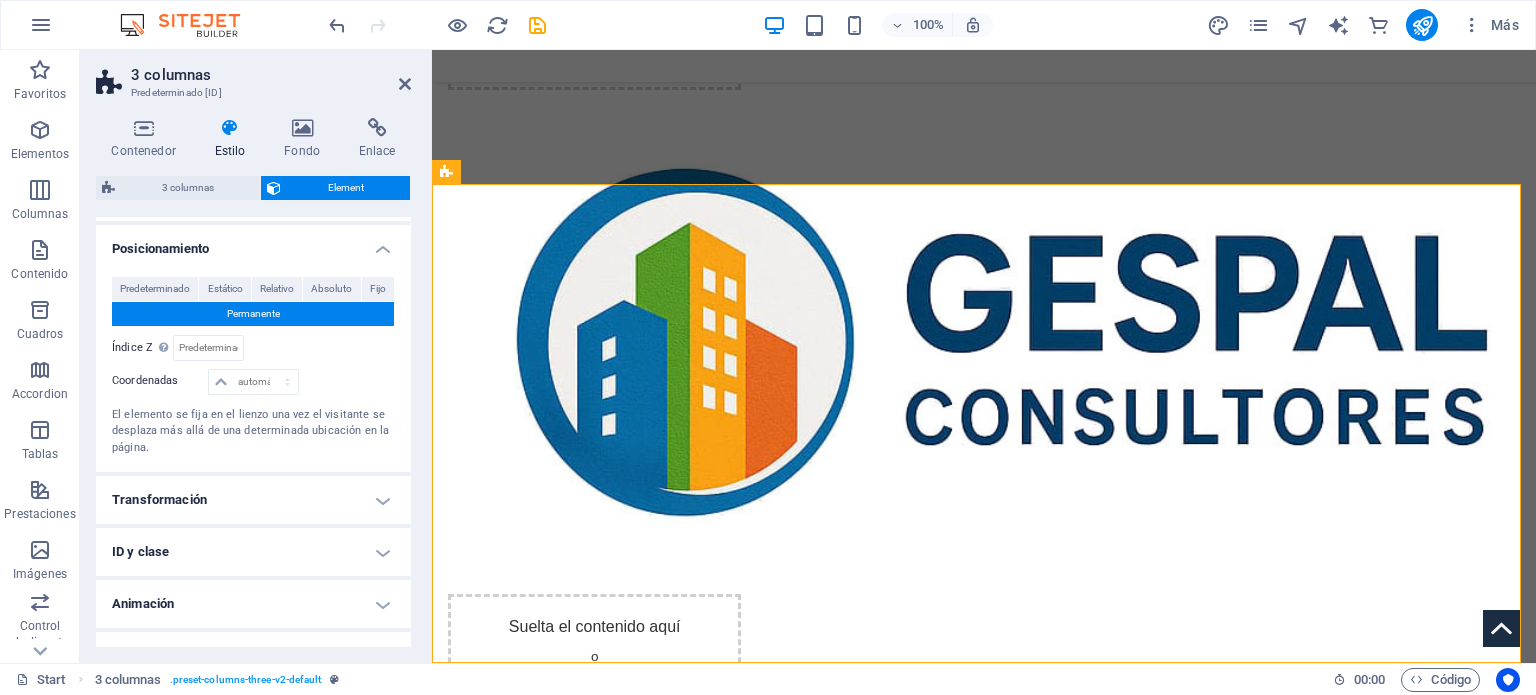 scroll, scrollTop: 399, scrollLeft: 0, axis: vertical 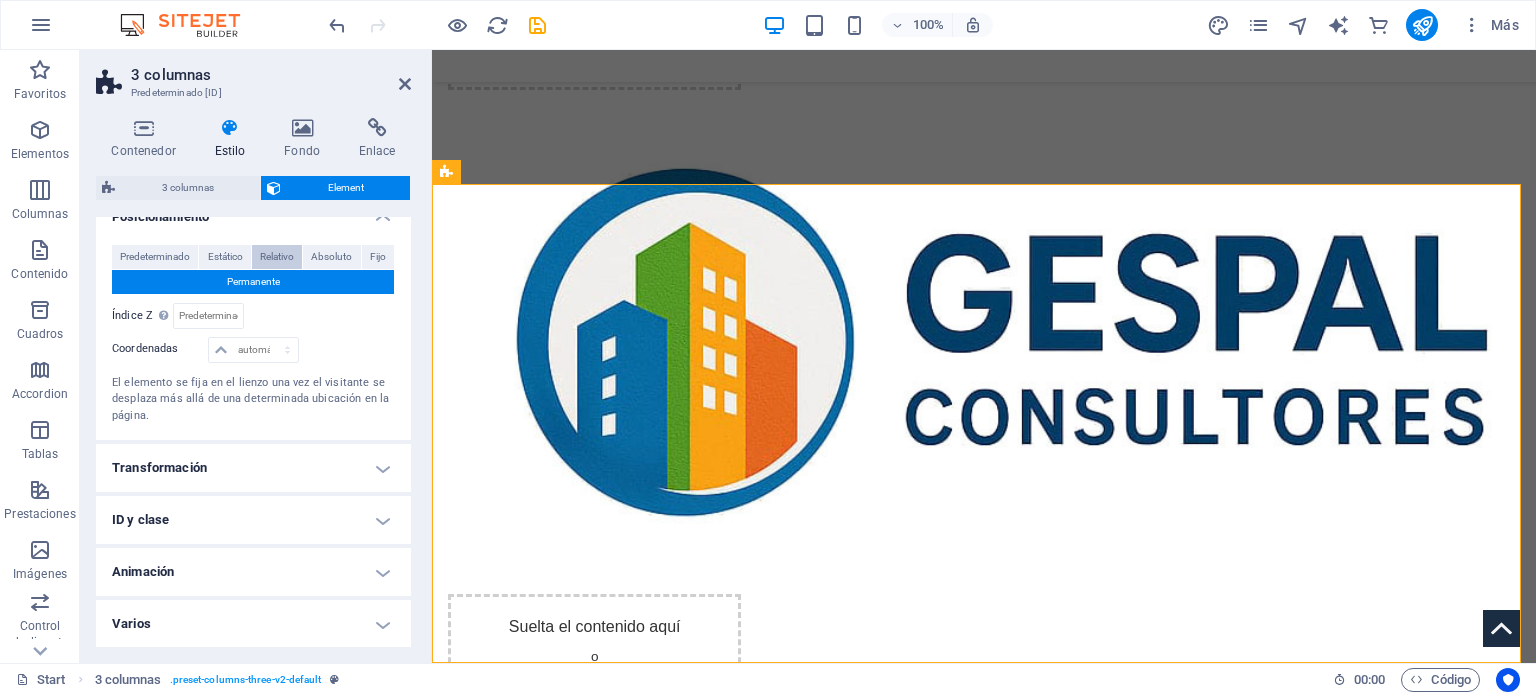 click on "Relativo" at bounding box center [277, 257] 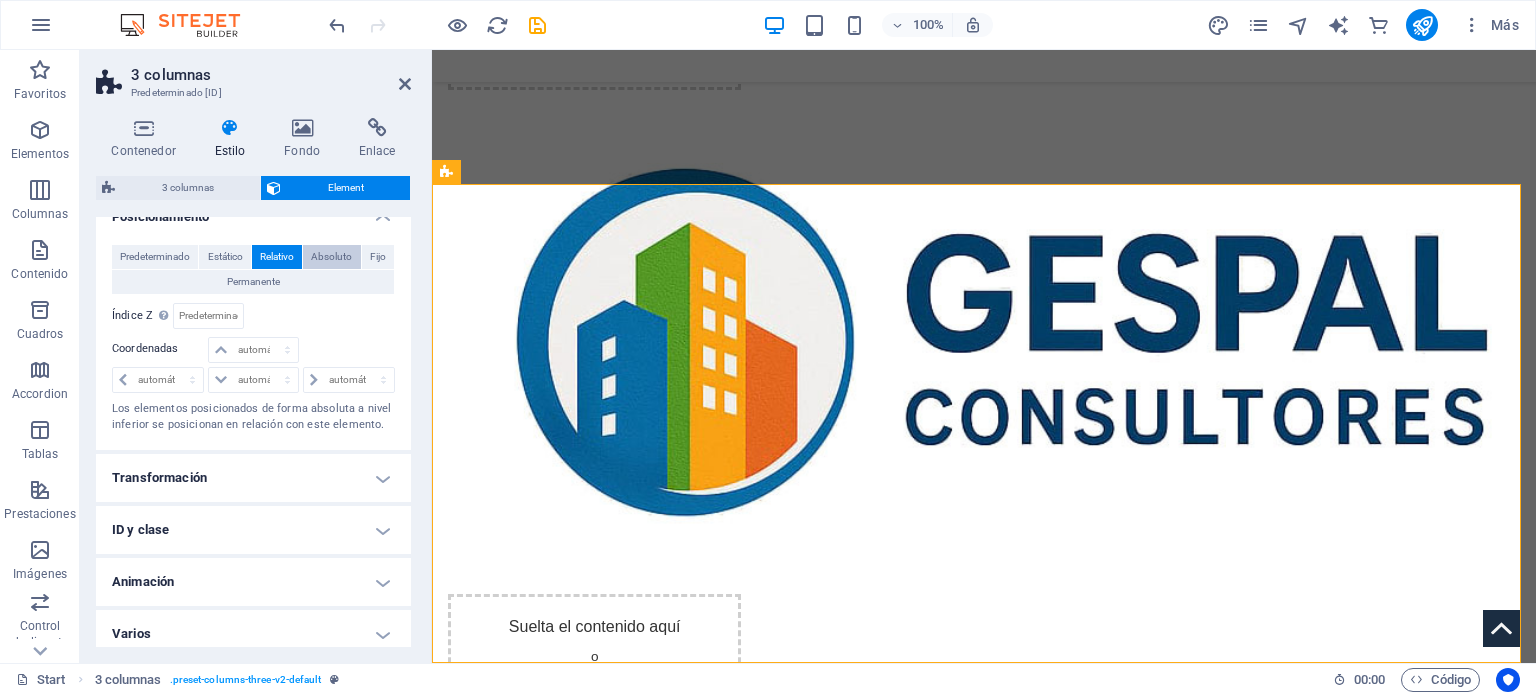 click on "Absoluto" at bounding box center (331, 257) 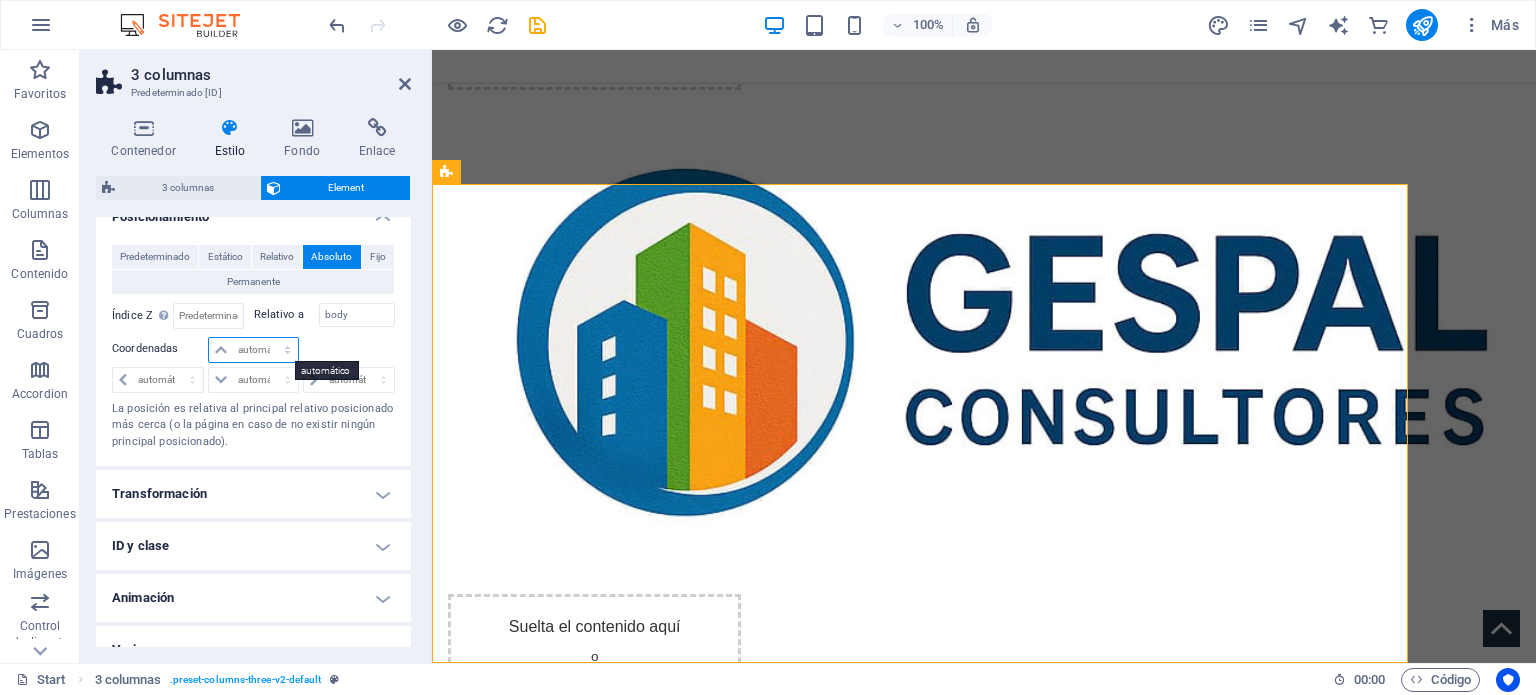 click on "automático px rem % em" at bounding box center [253, 350] 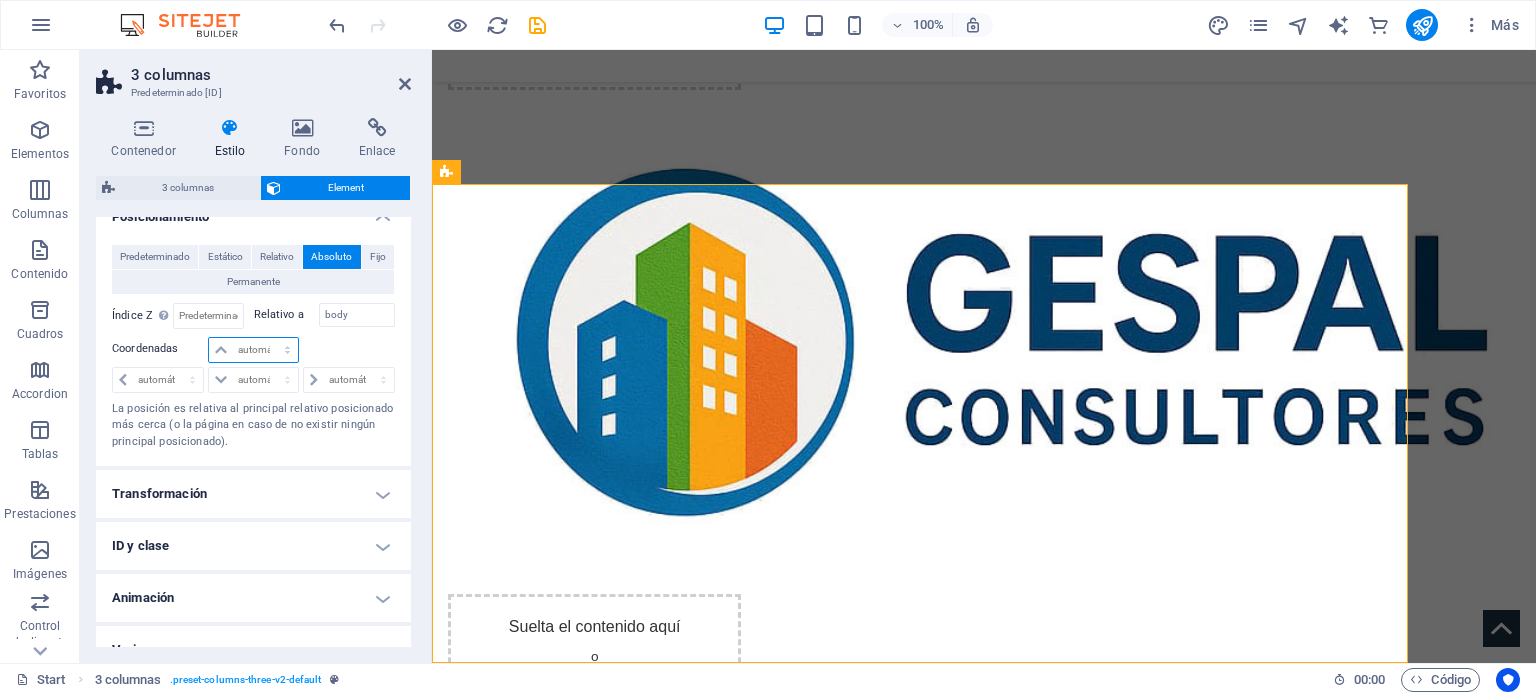 select on "%" 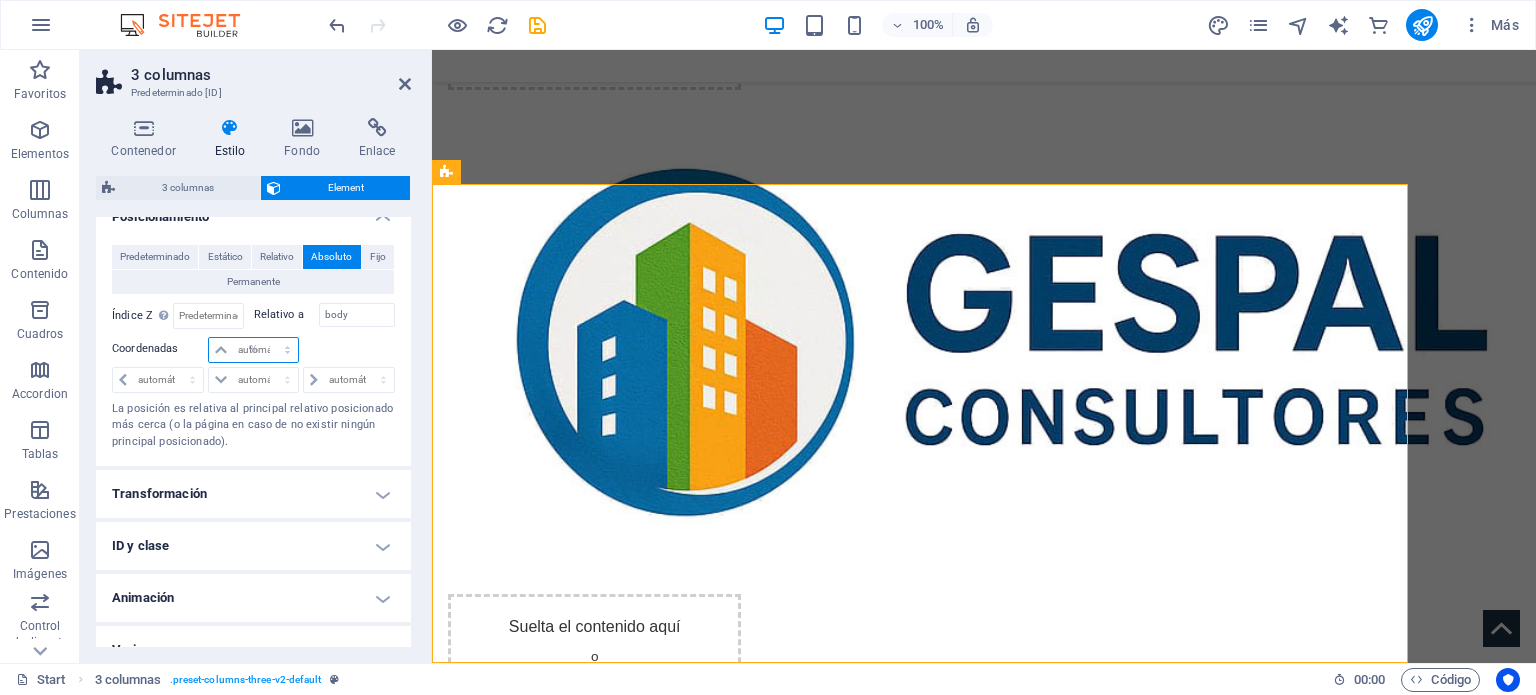 click on "automático px rem % em" at bounding box center [253, 350] 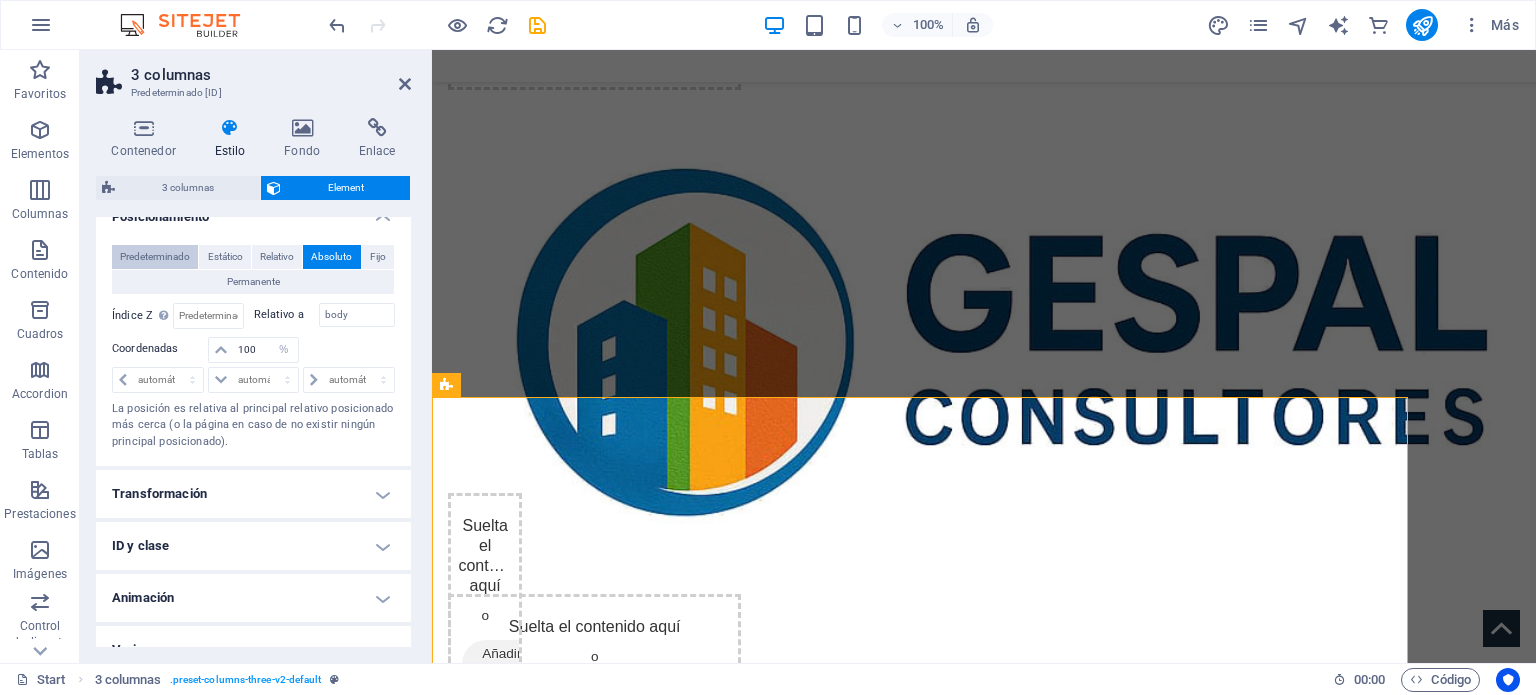 click on "Predeterminado" at bounding box center (155, 257) 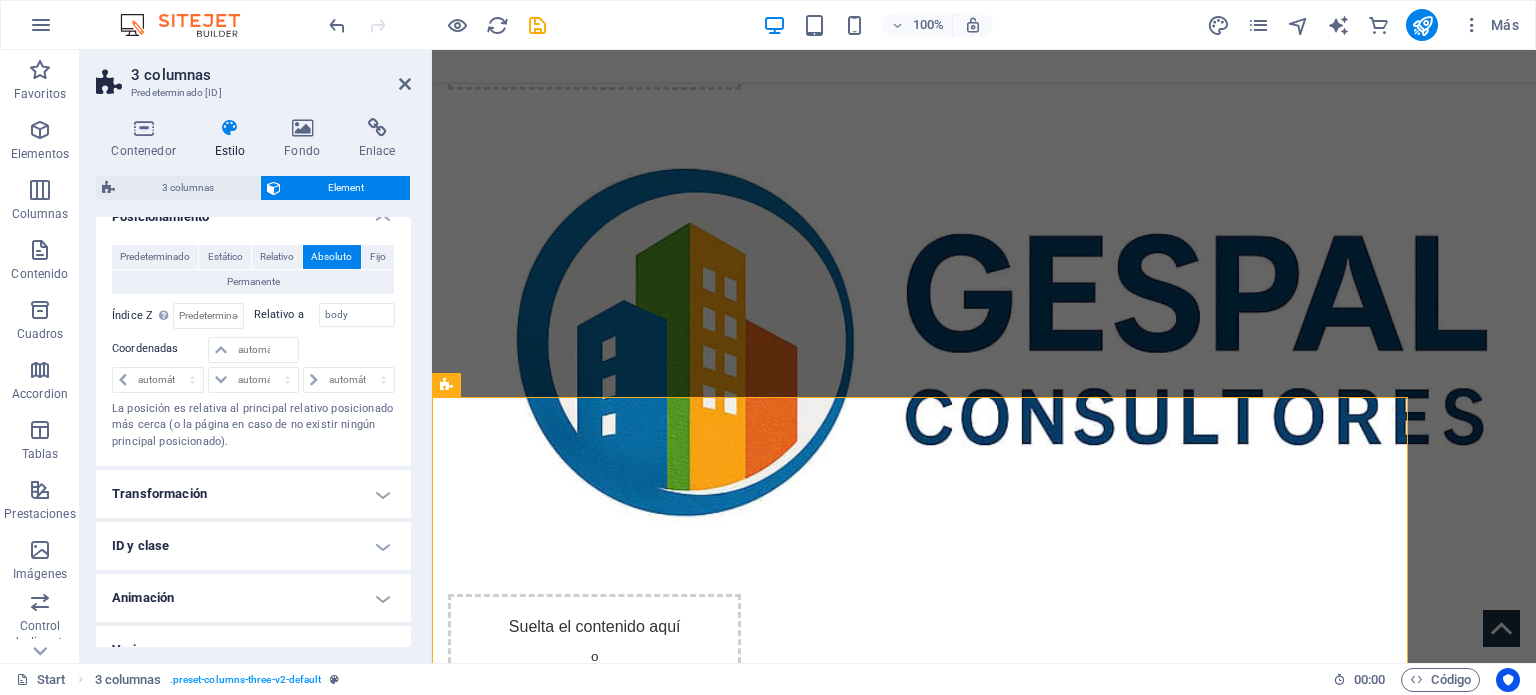 scroll, scrollTop: 295, scrollLeft: 0, axis: vertical 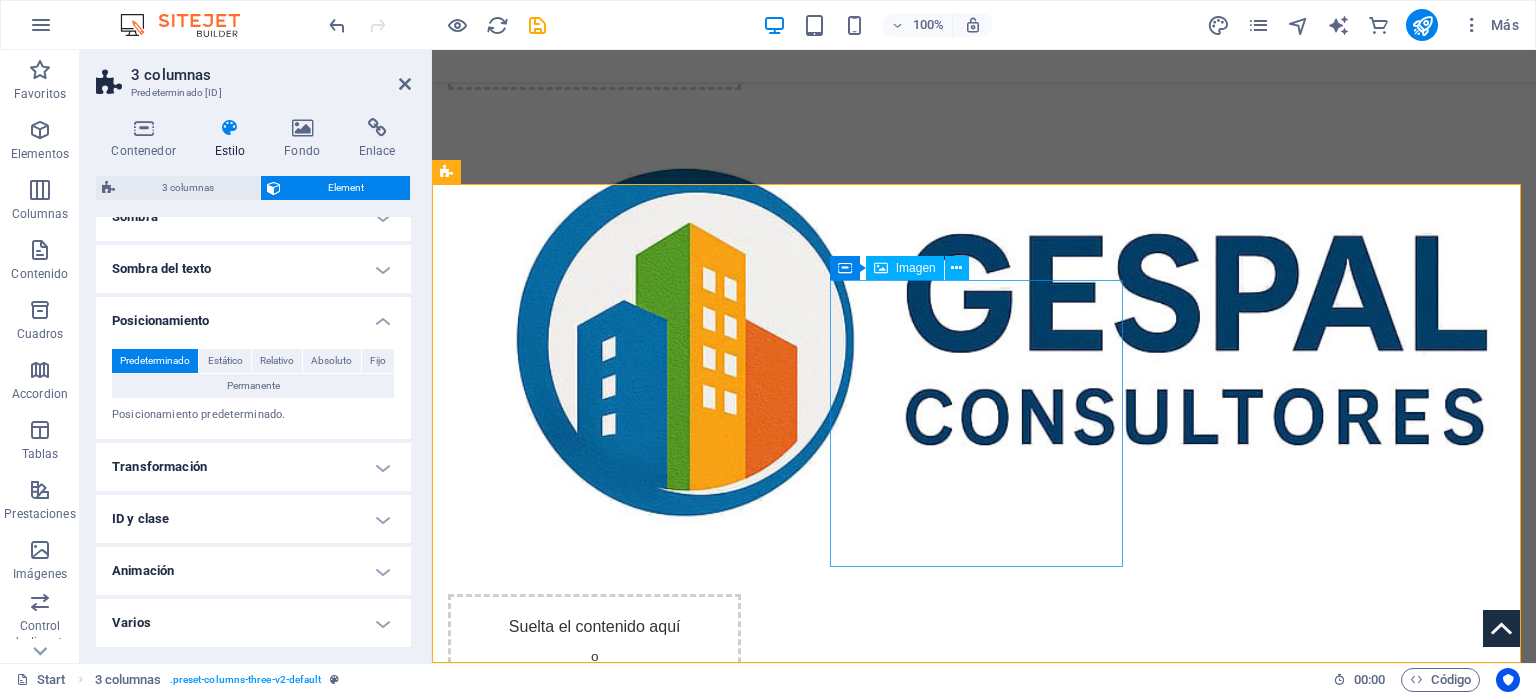 click at bounding box center [594, 1301] 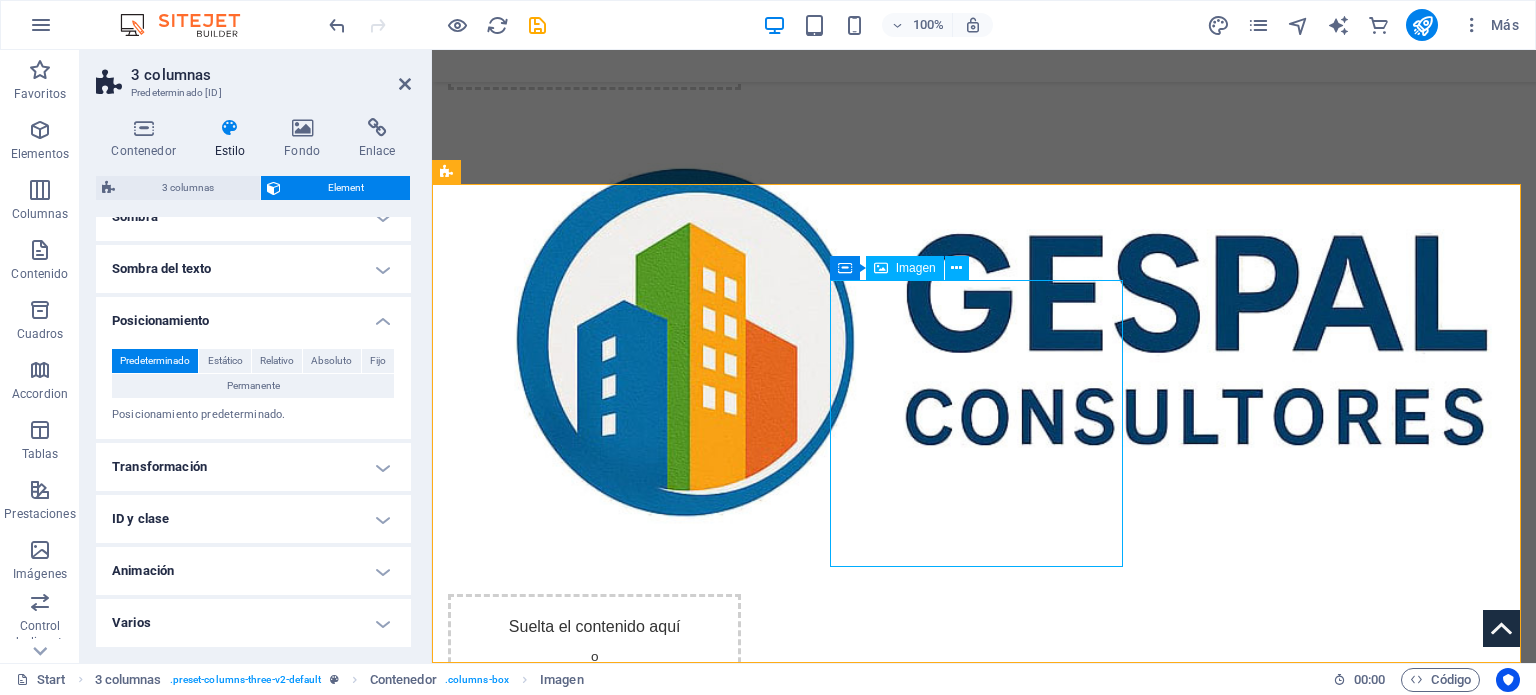 click at bounding box center [594, 1301] 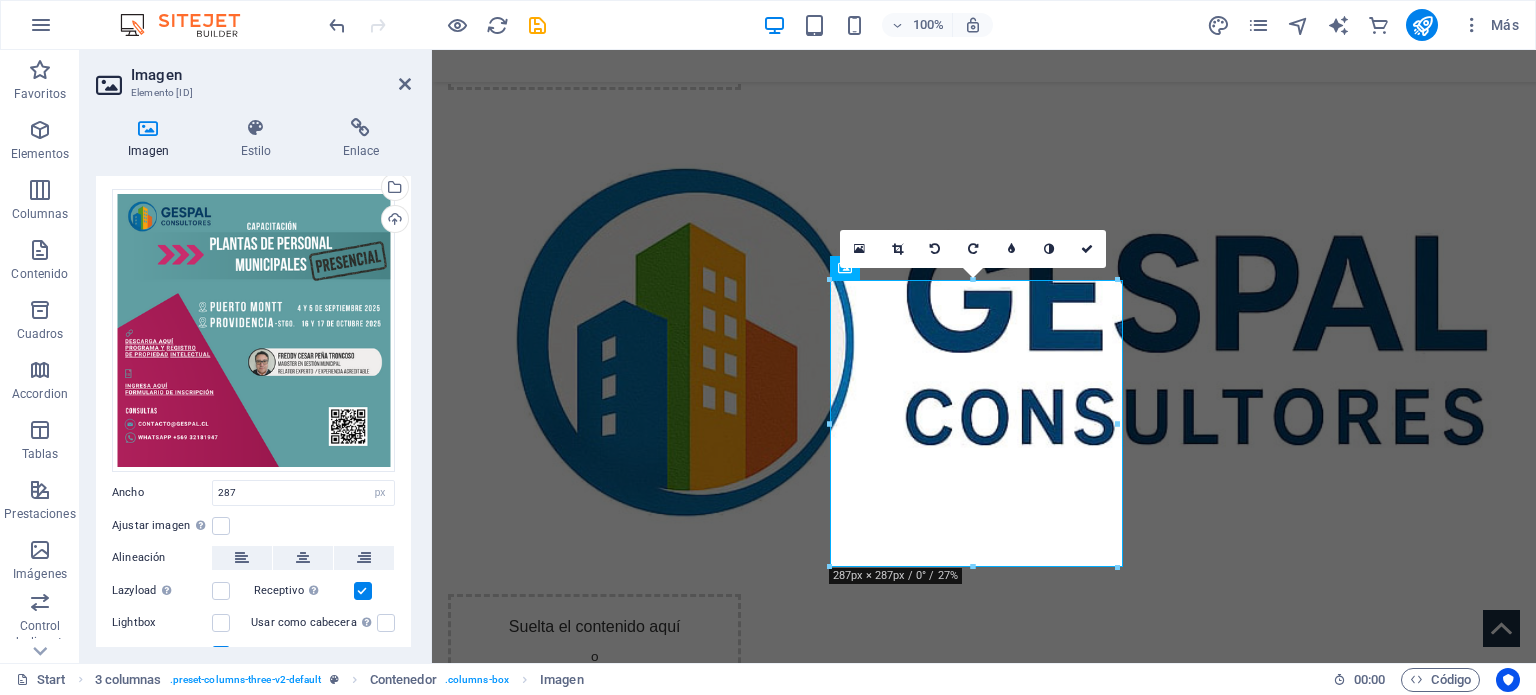 scroll, scrollTop: 117, scrollLeft: 0, axis: vertical 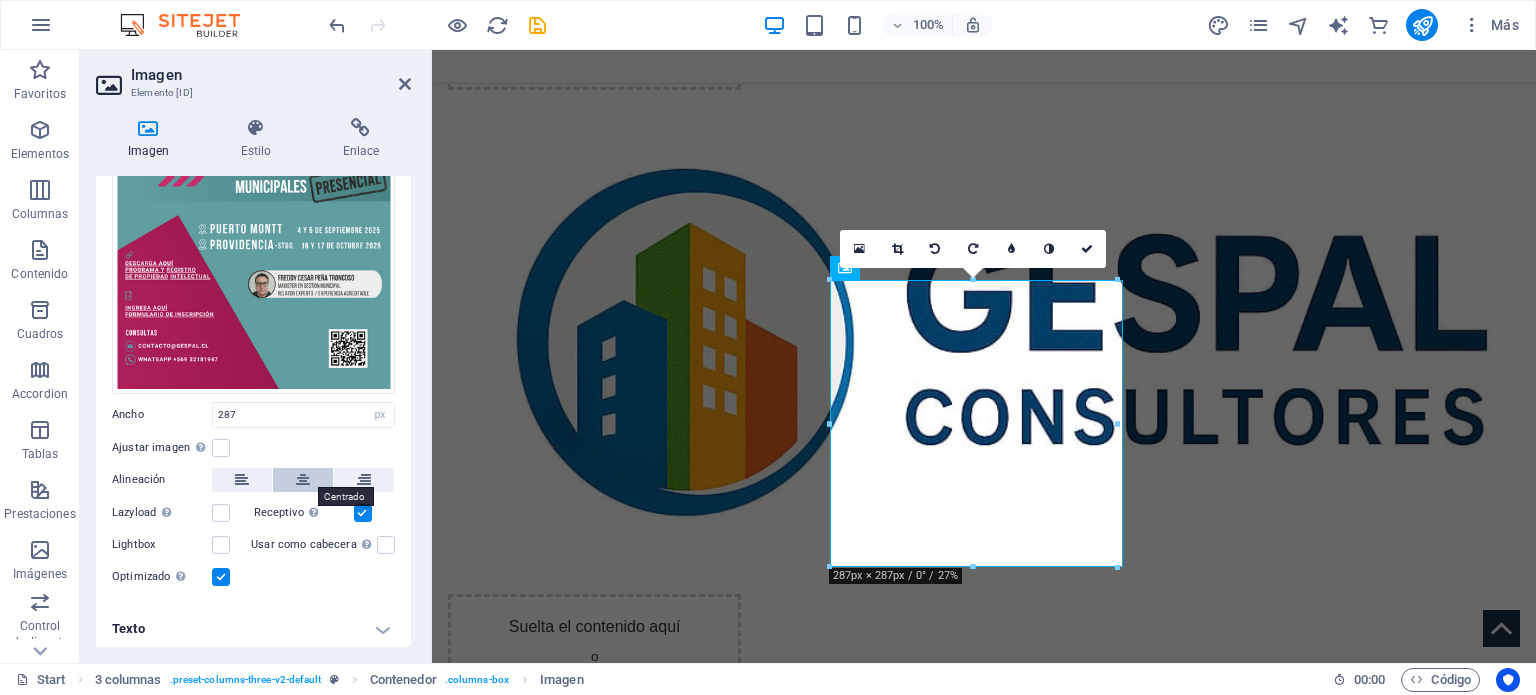 click at bounding box center (303, 480) 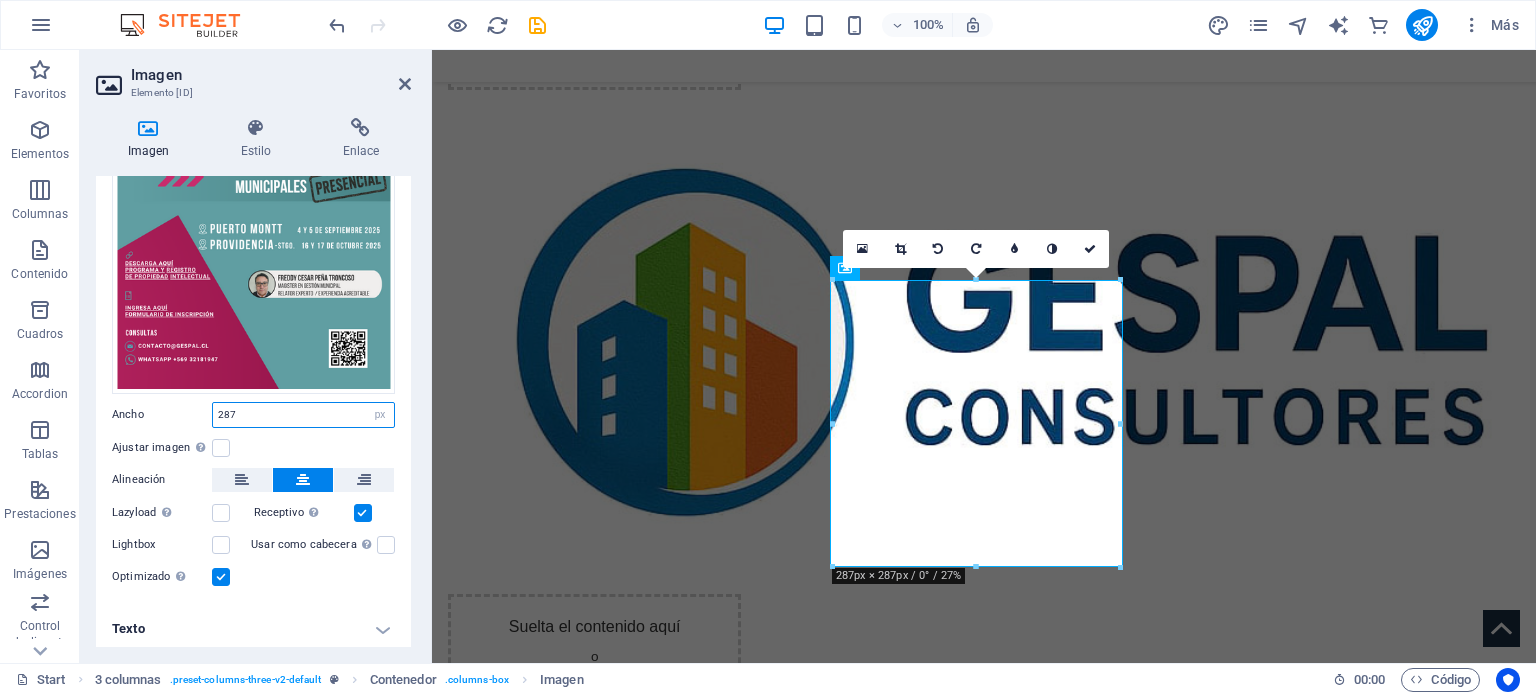 drag, startPoint x: 256, startPoint y: 407, endPoint x: 209, endPoint y: 407, distance: 47 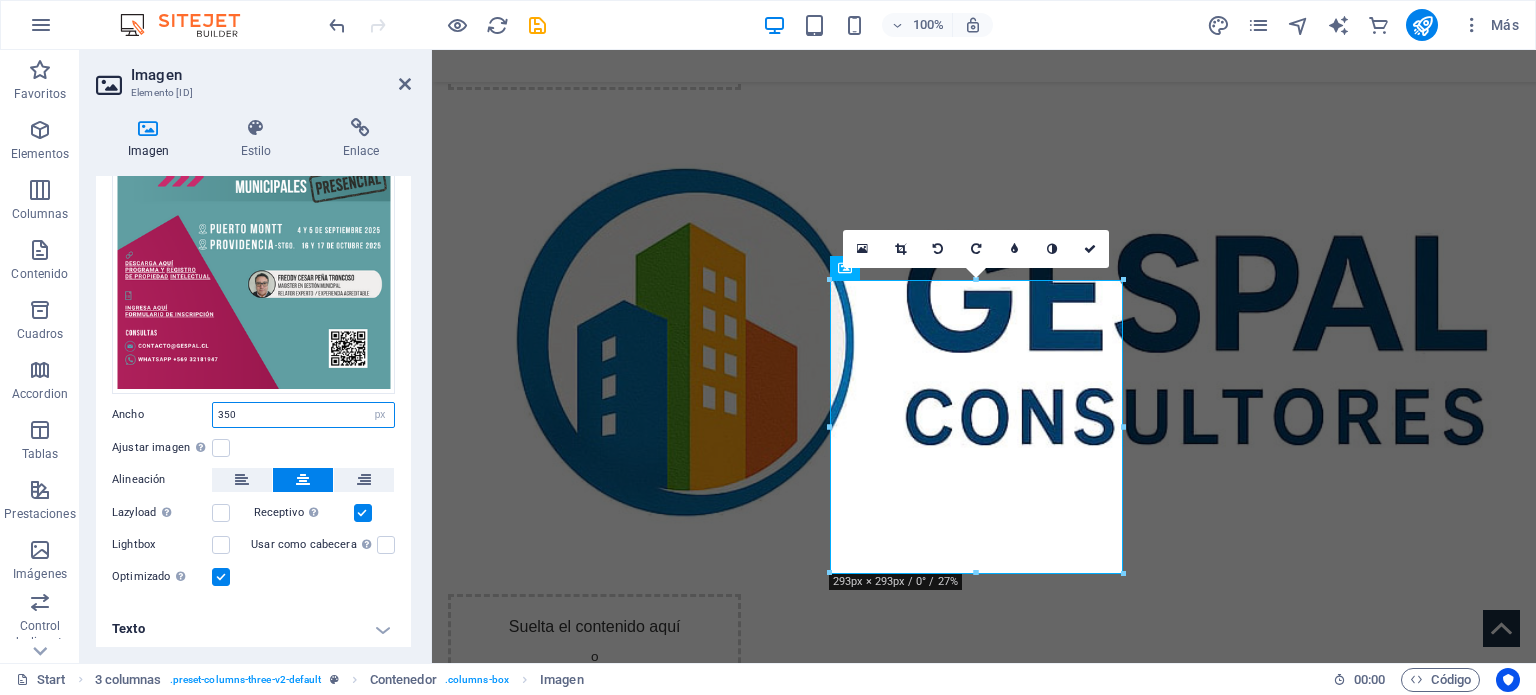 type on "350" 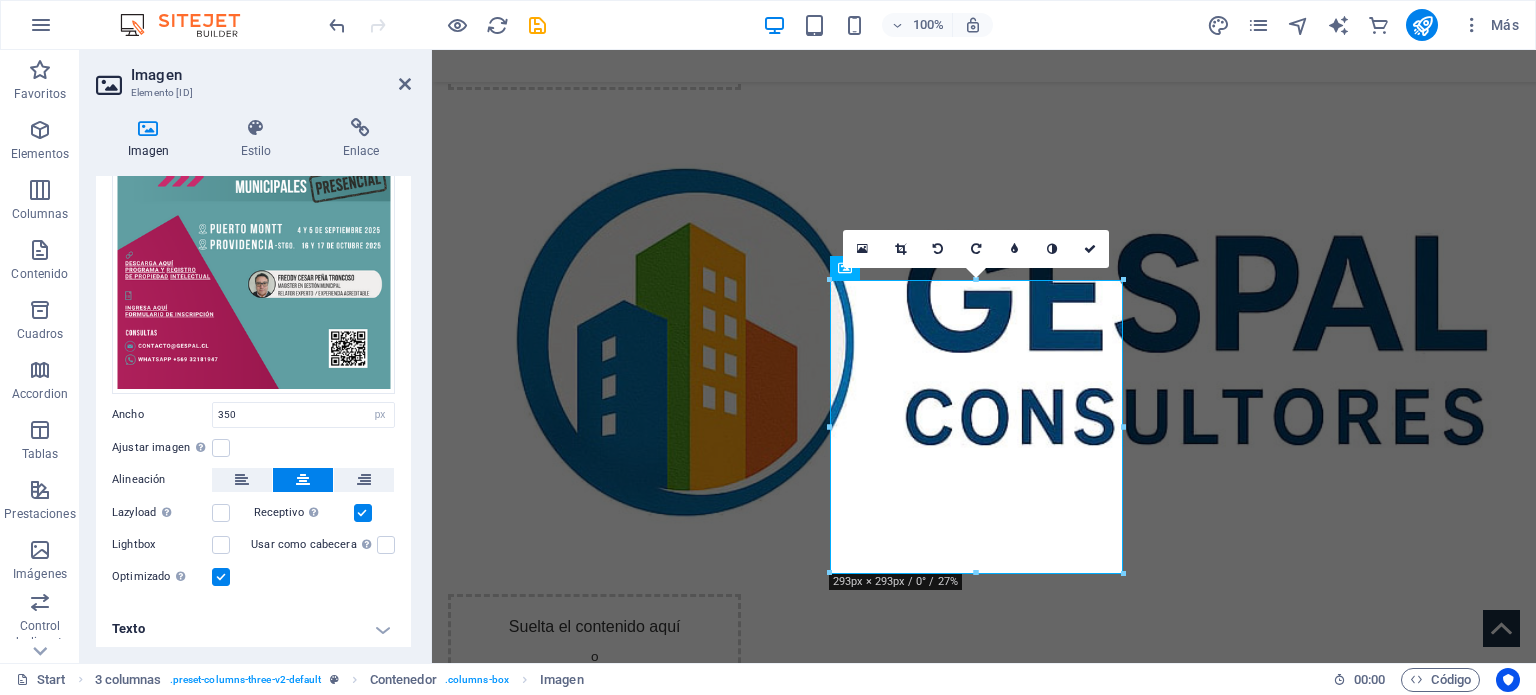 click on "Ajustar imagen Ajustar imagen automáticamente a un ancho y alto fijo" at bounding box center (253, 448) 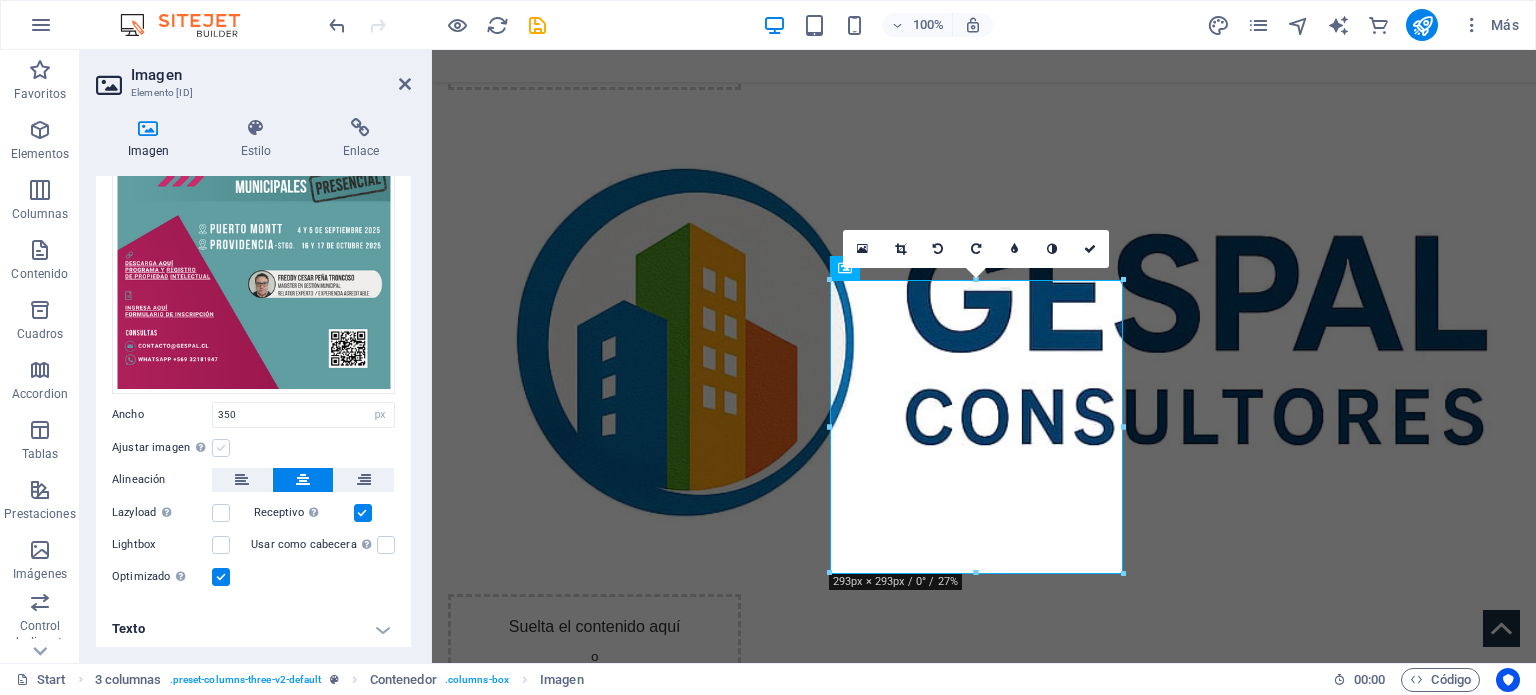 click at bounding box center [221, 448] 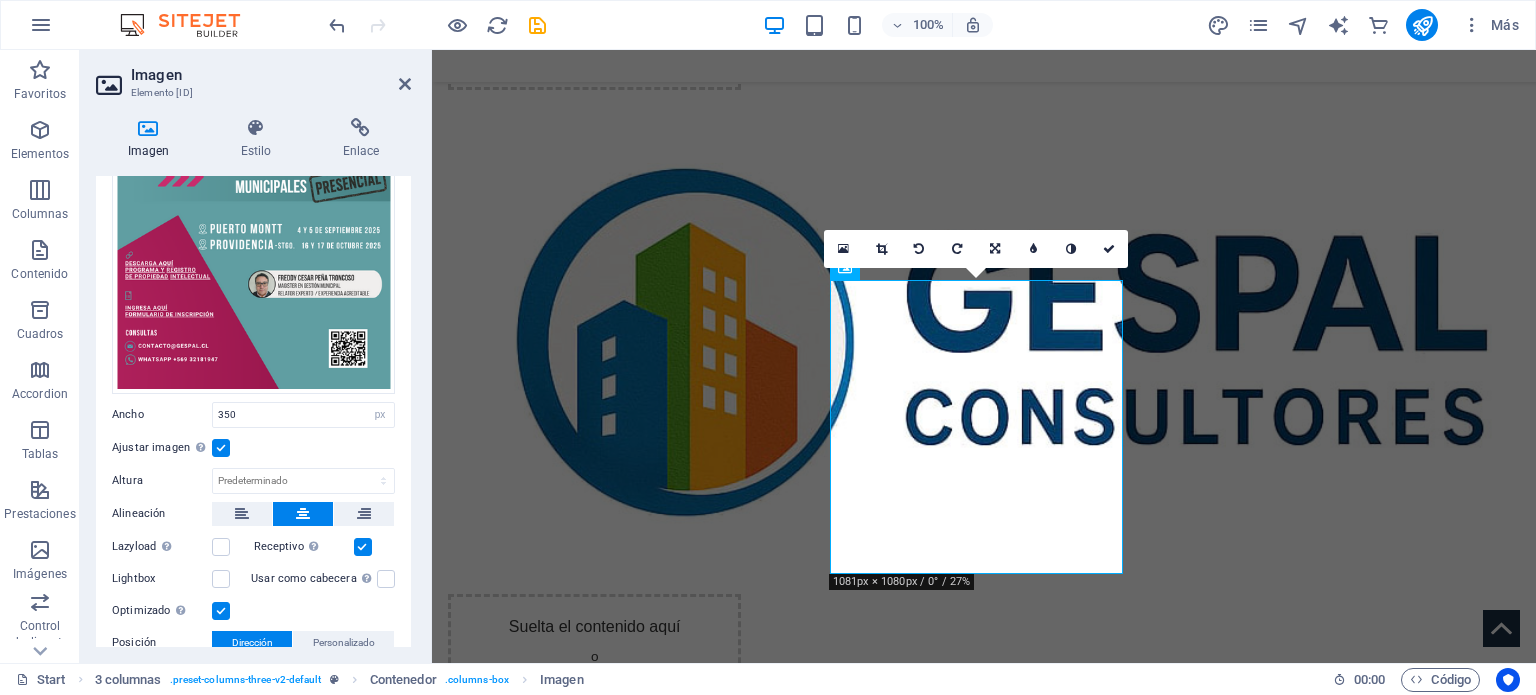 click at bounding box center [221, 448] 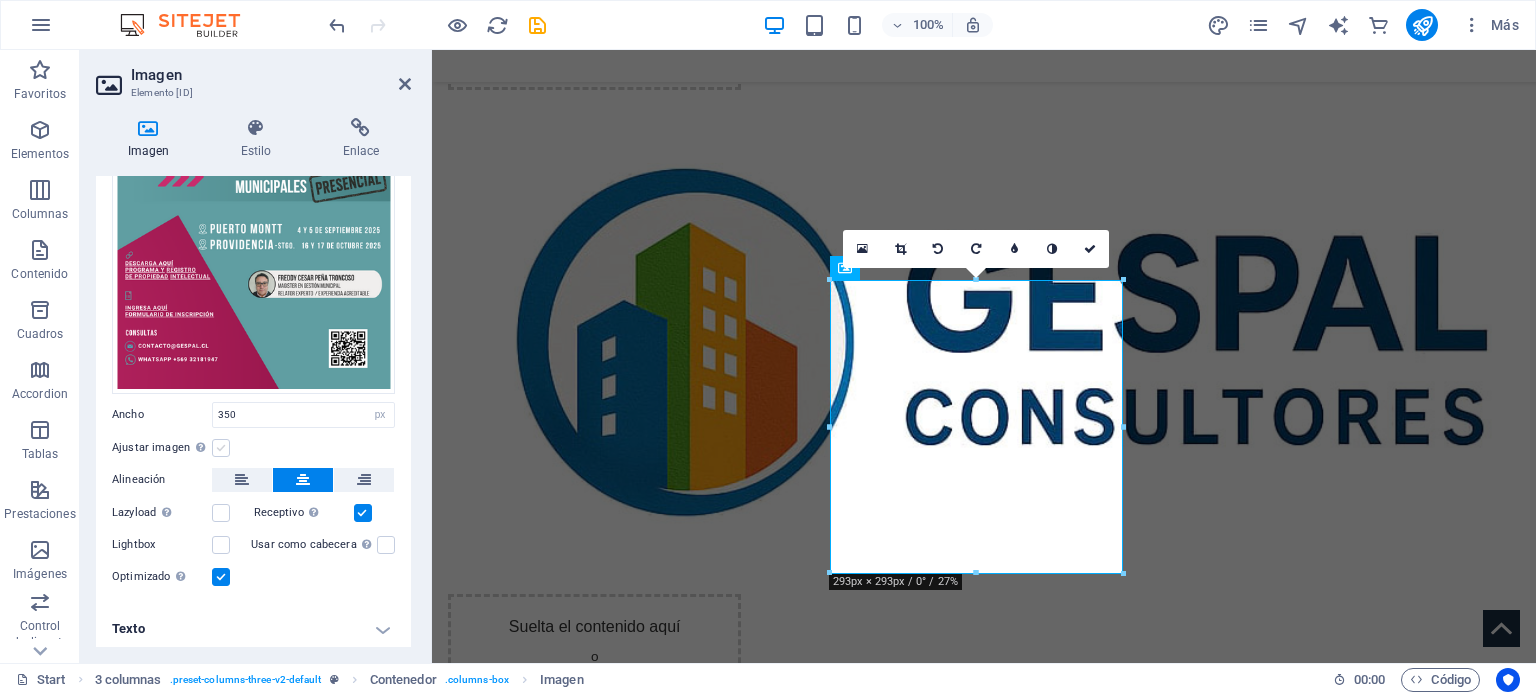 click at bounding box center (221, 448) 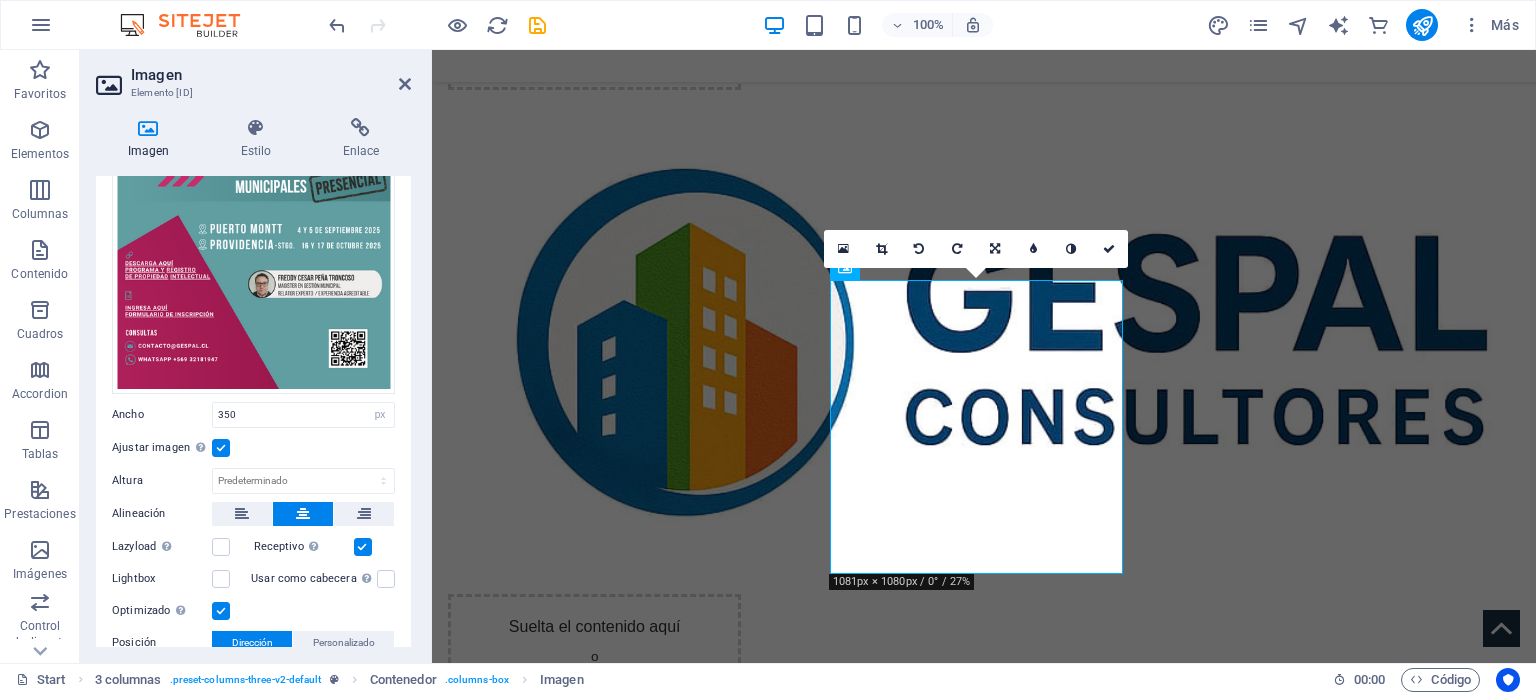 click at bounding box center (221, 448) 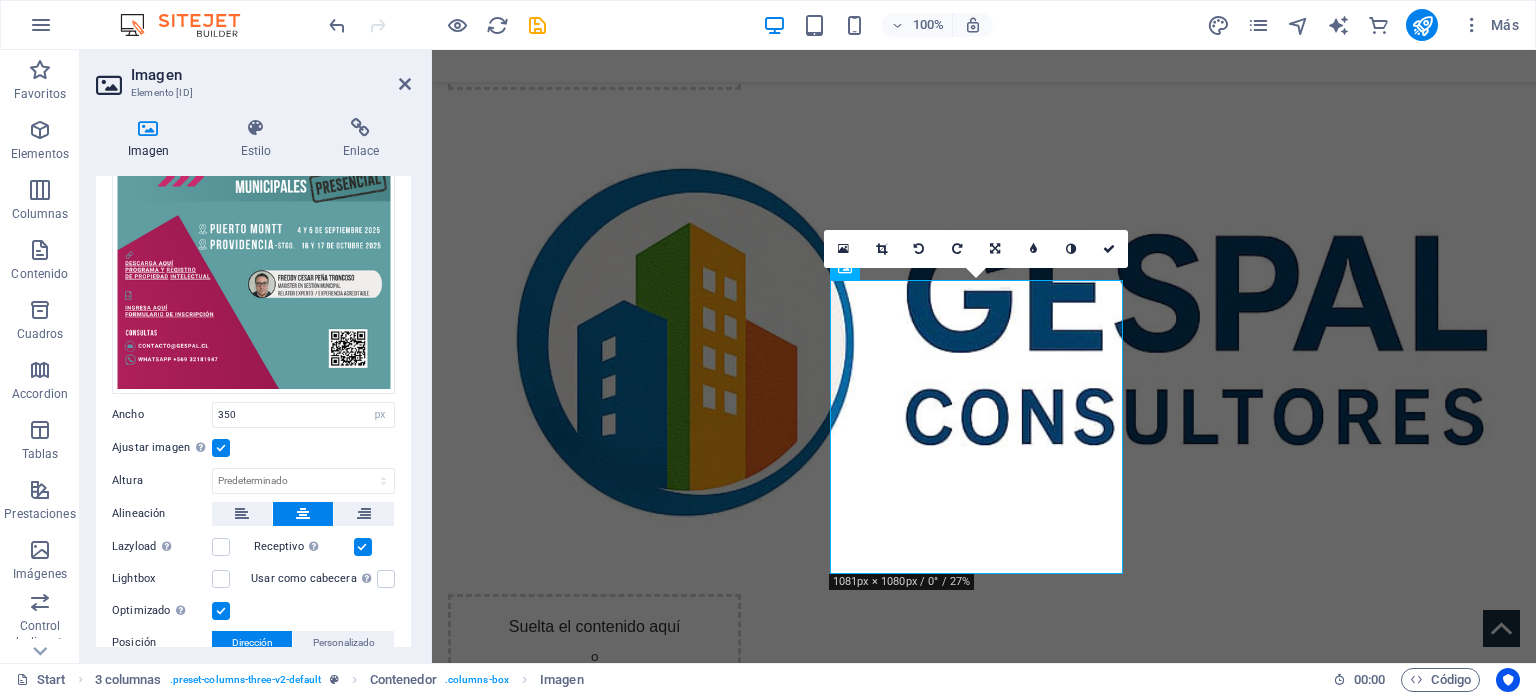click on "Ajustar imagen Ajustar imagen automáticamente a un ancho y alto fijo" at bounding box center (0, 0) 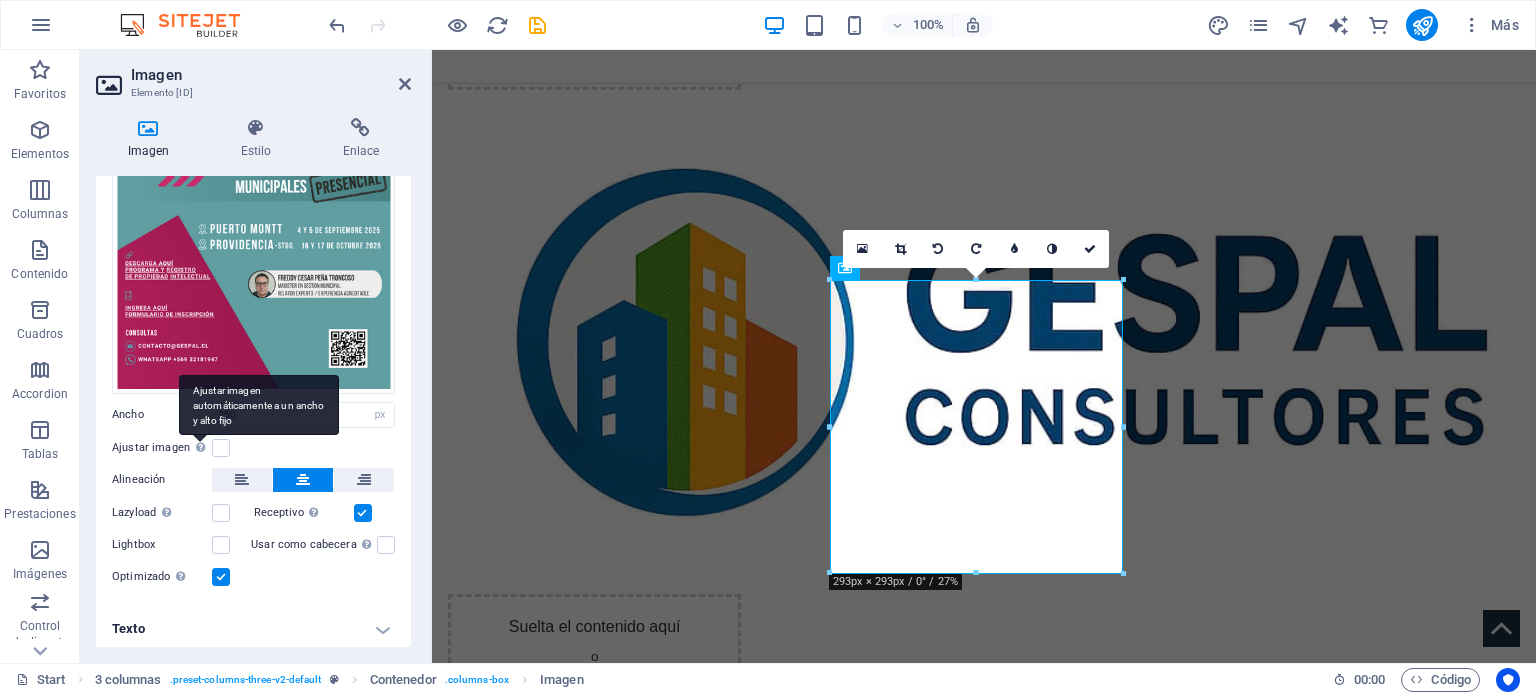 click on "Ajustar imagen automáticamente a un ancho y alto fijo" at bounding box center [259, 405] 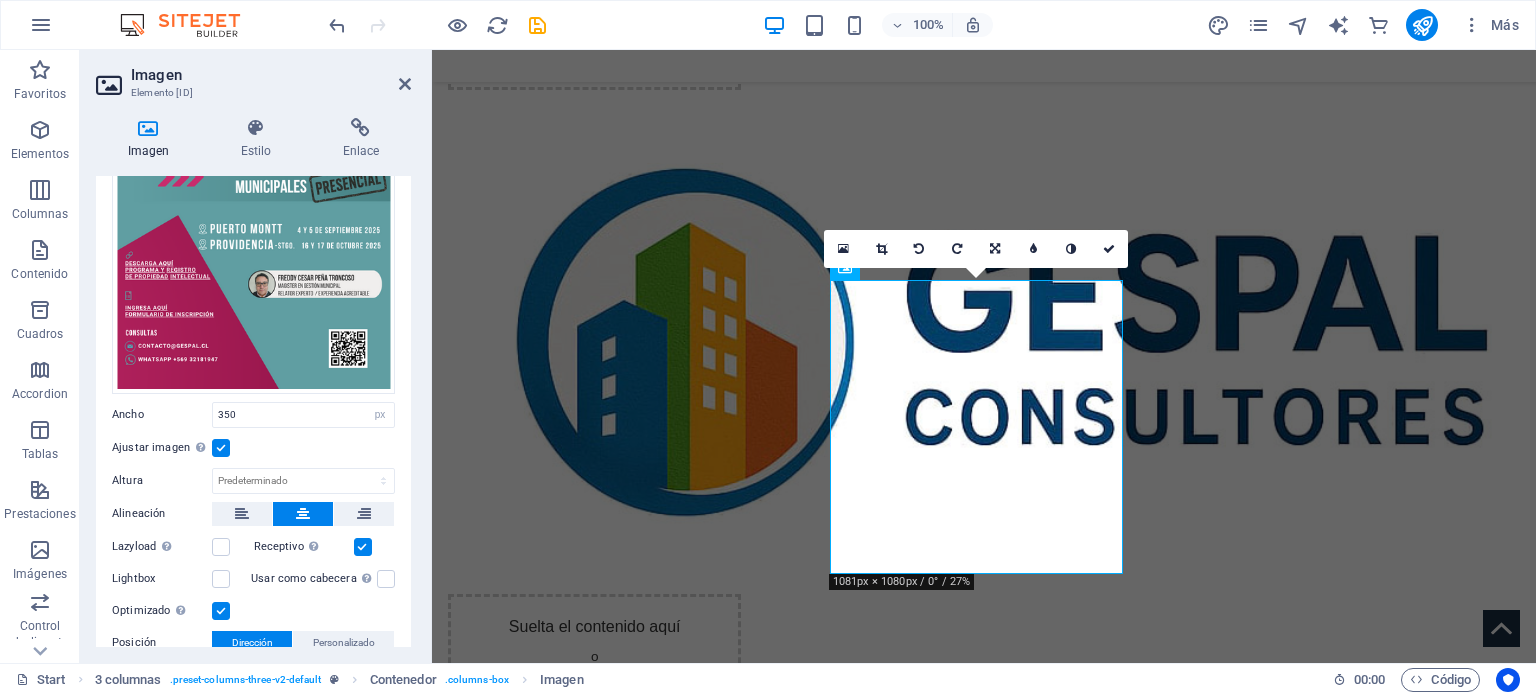 click at bounding box center (221, 448) 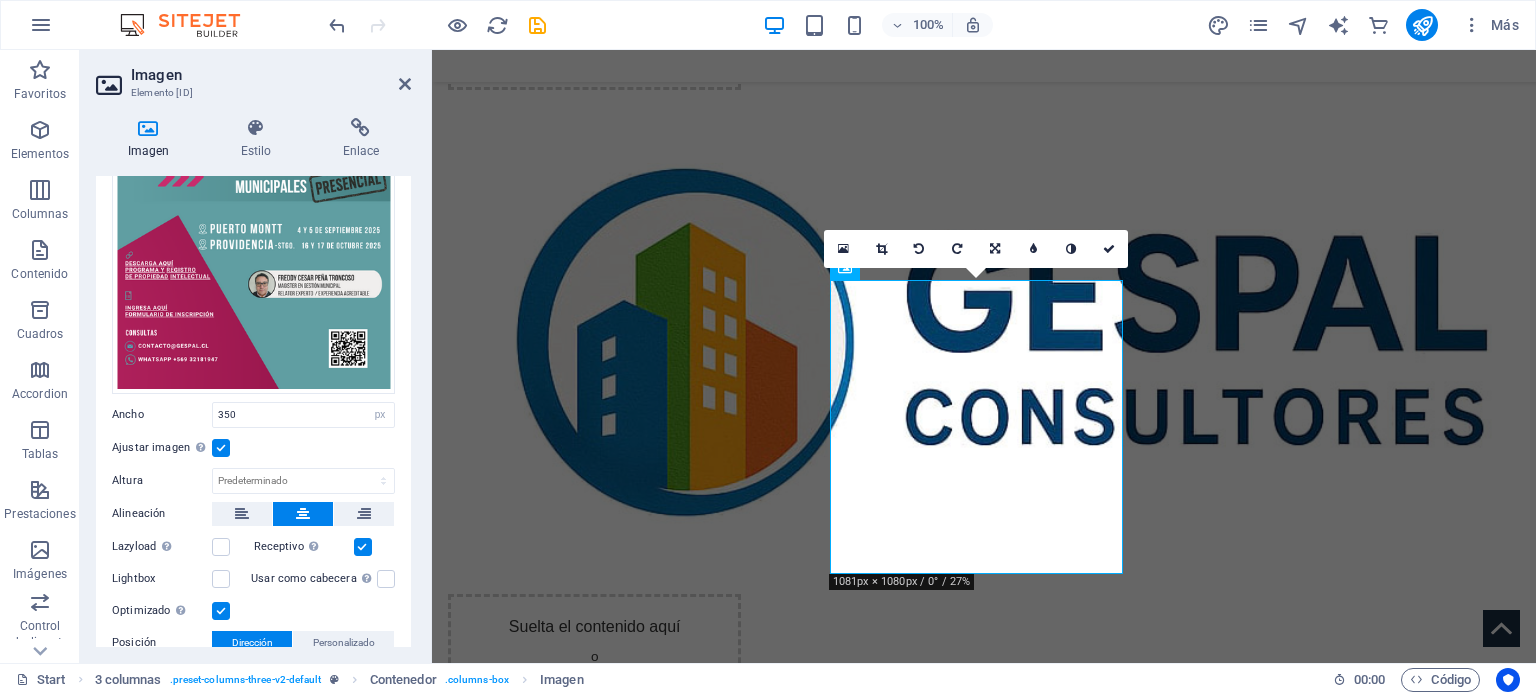 click on "Ajustar imagen Ajustar imagen automáticamente a un ancho y alto fijo" at bounding box center (0, 0) 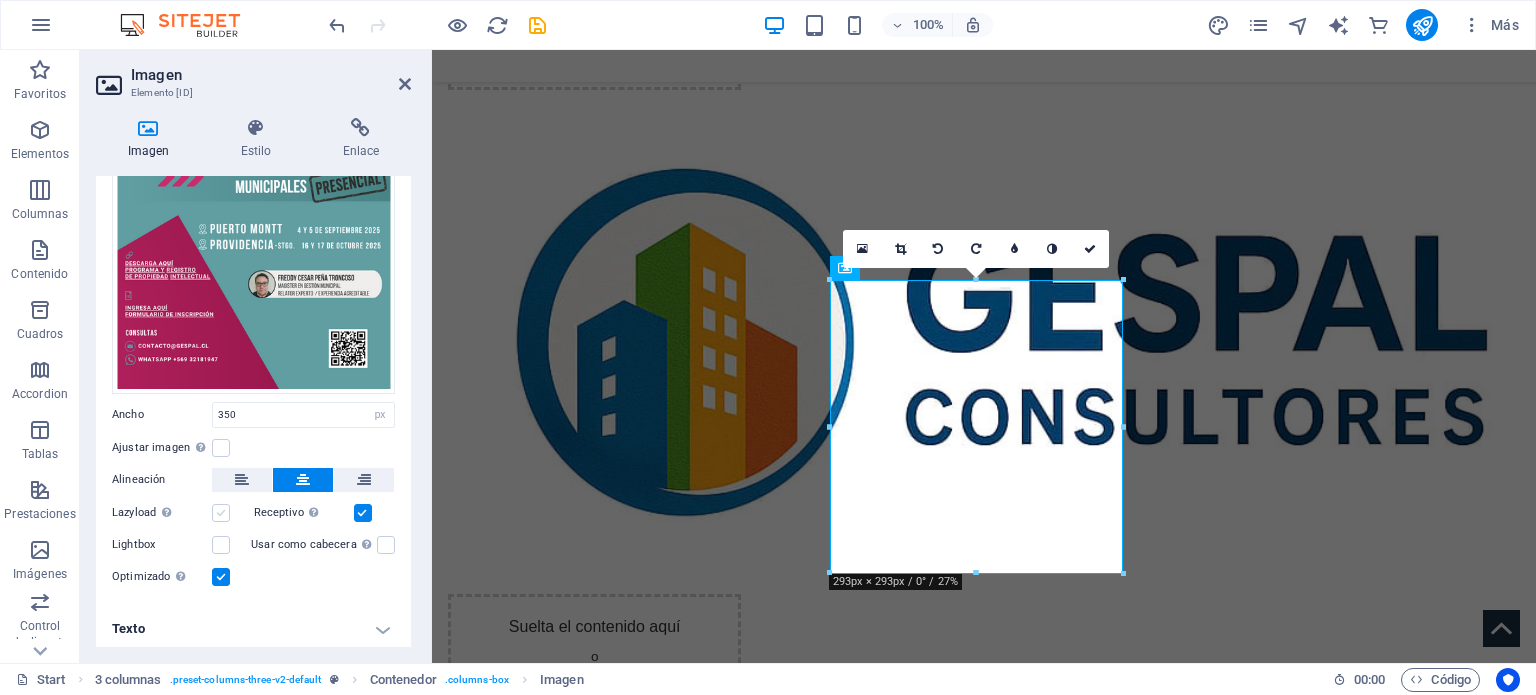 click at bounding box center (221, 513) 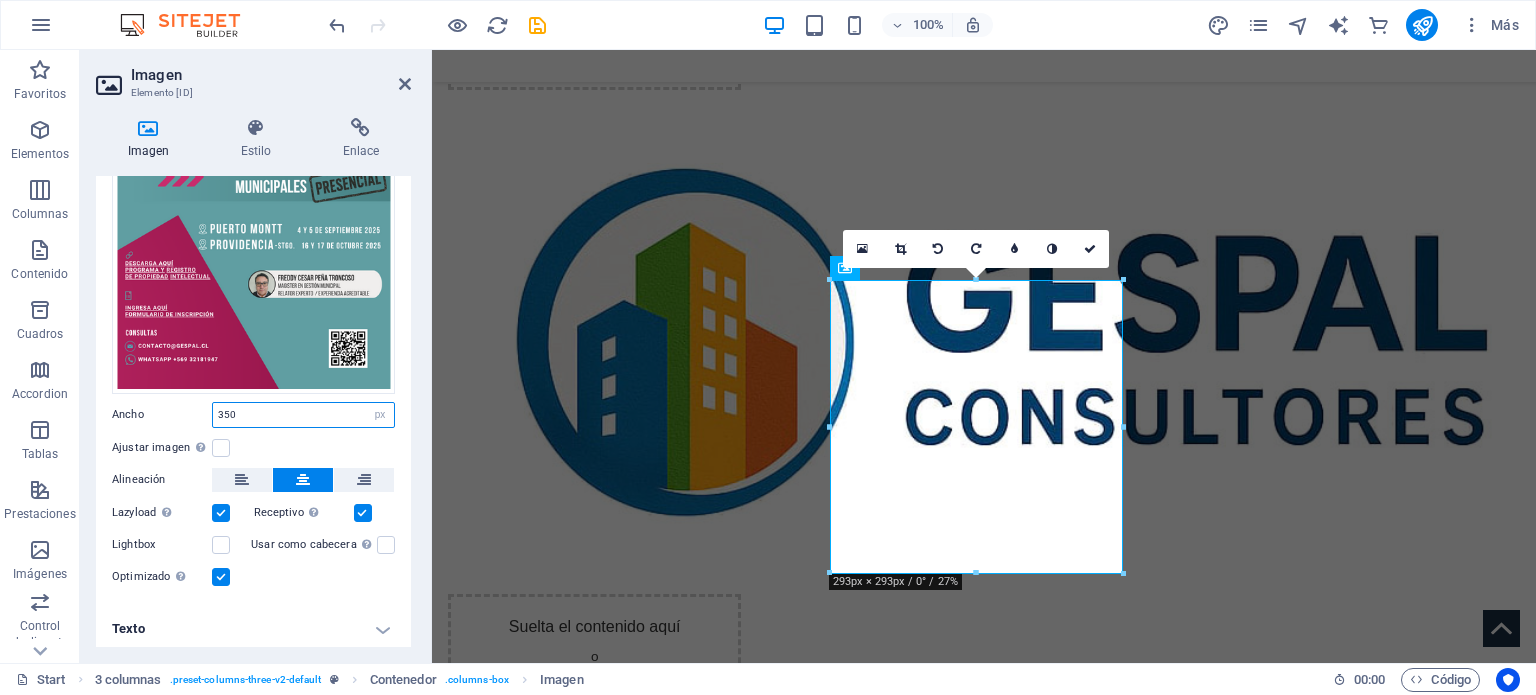 click on "350" at bounding box center (303, 415) 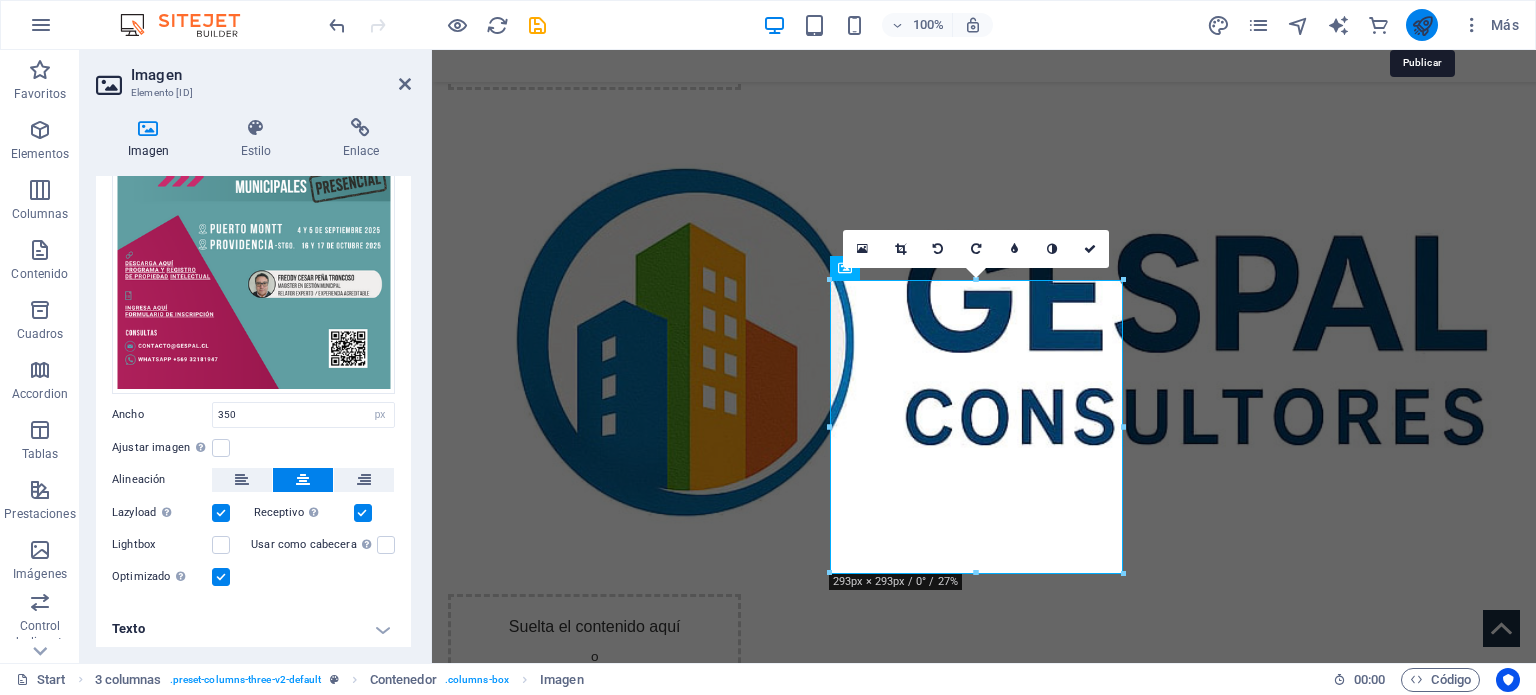 click at bounding box center (1422, 25) 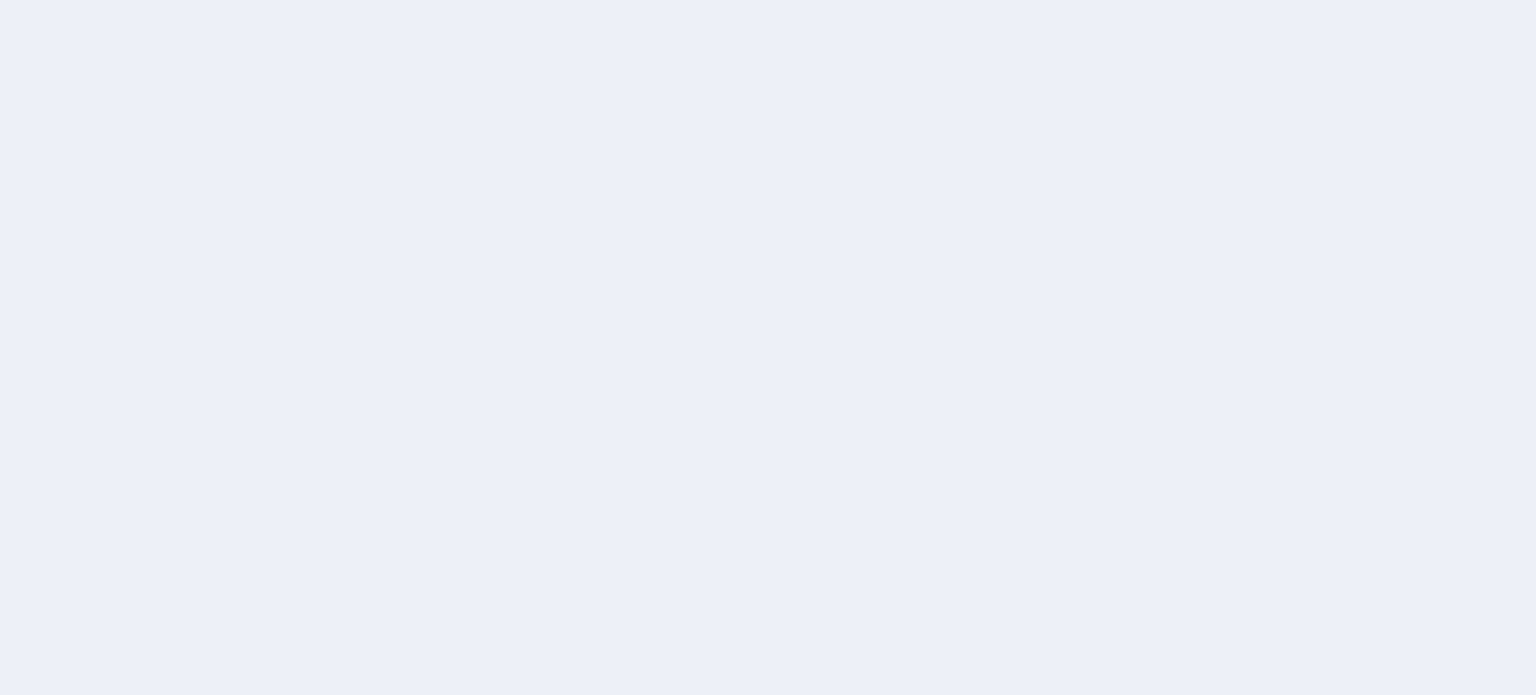 scroll, scrollTop: 0, scrollLeft: 0, axis: both 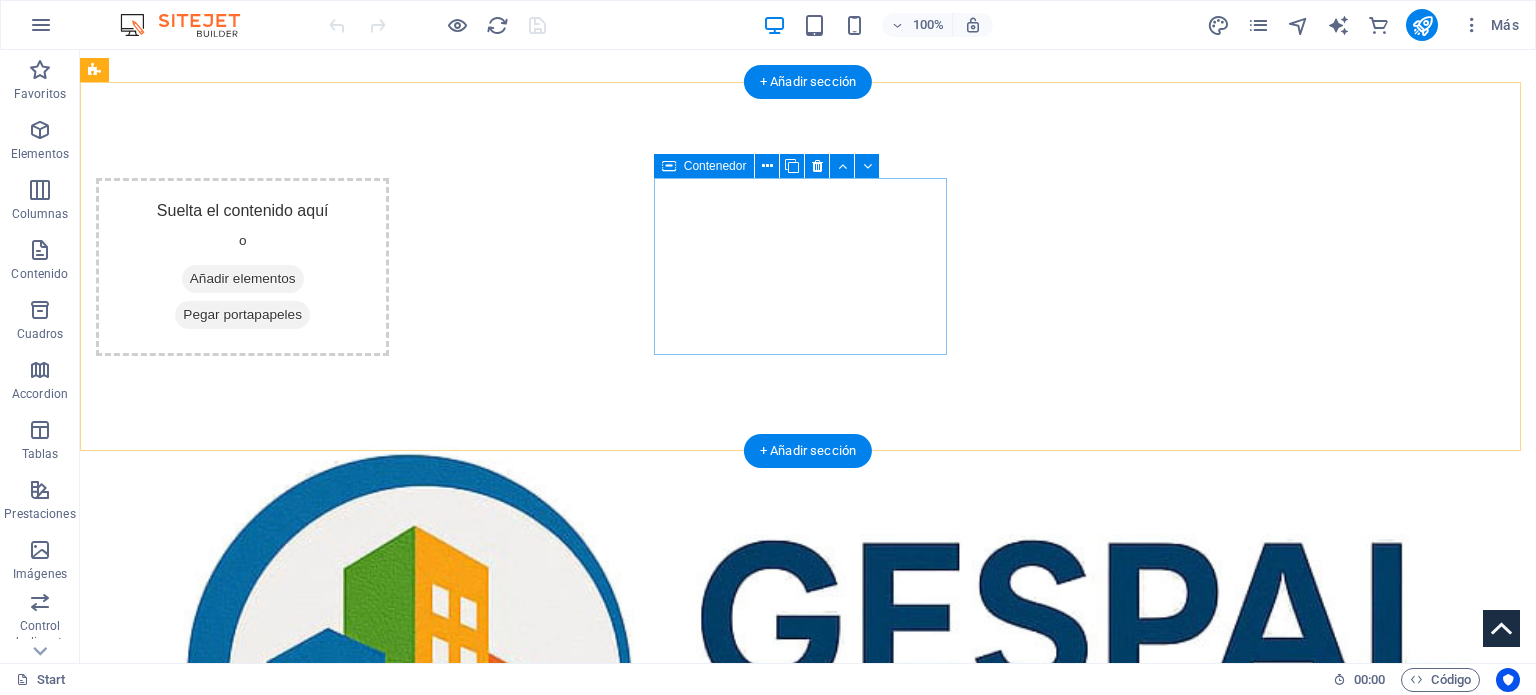 click at bounding box center (242, 683) 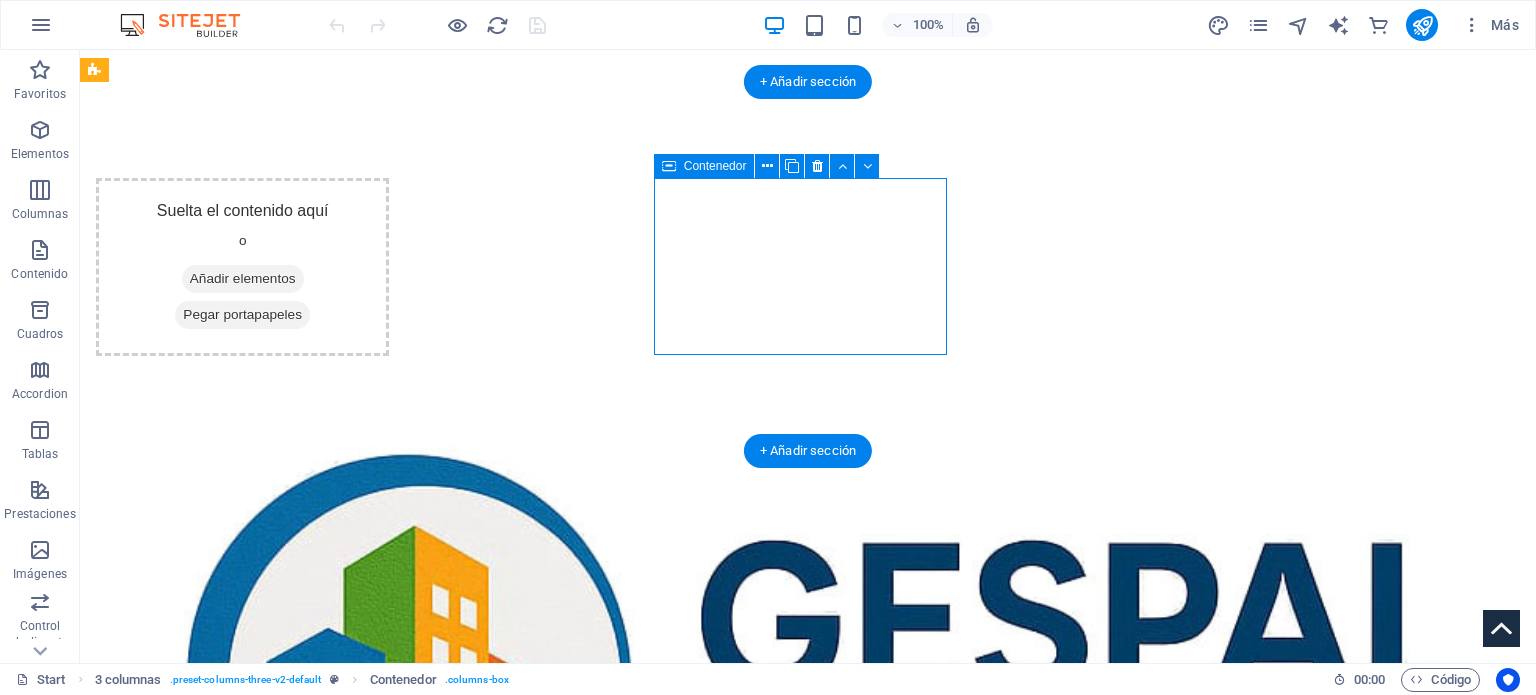 click at bounding box center [242, 683] 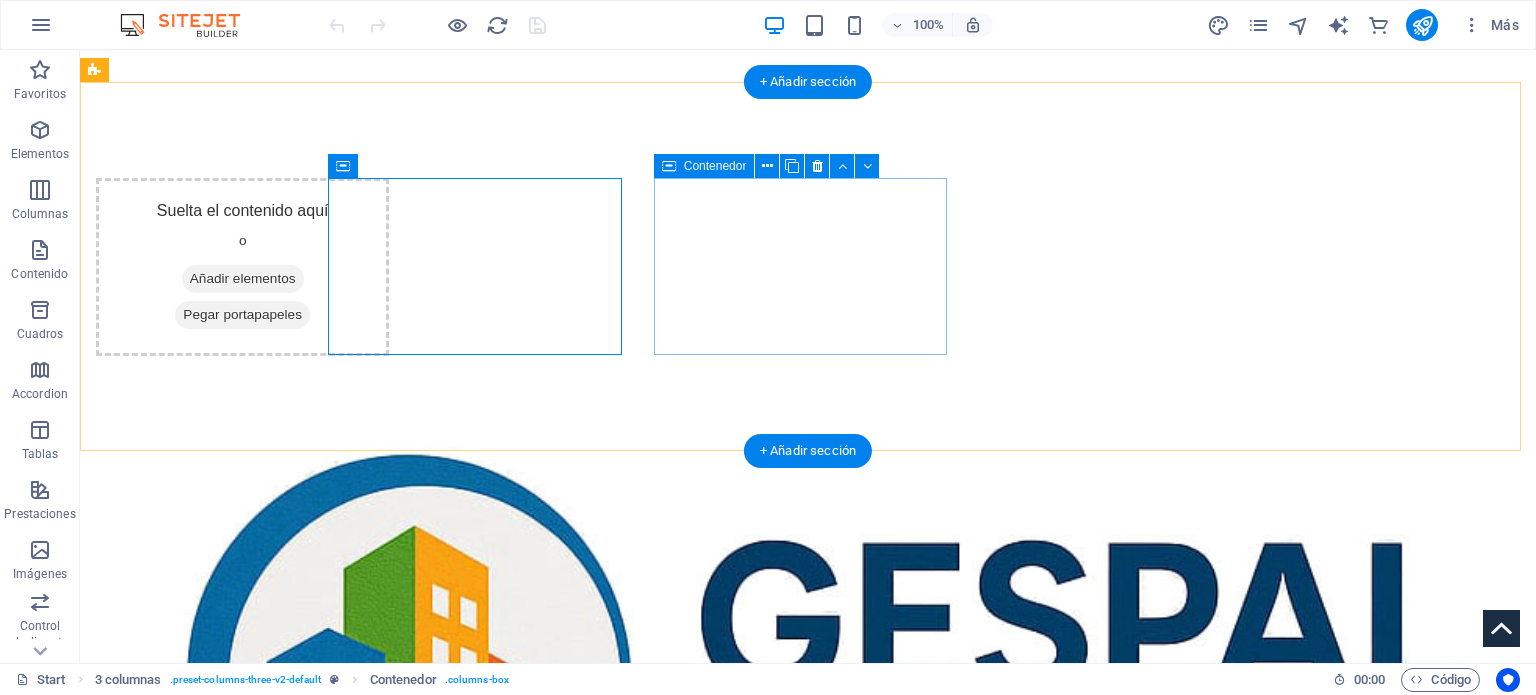 click at bounding box center [242, 683] 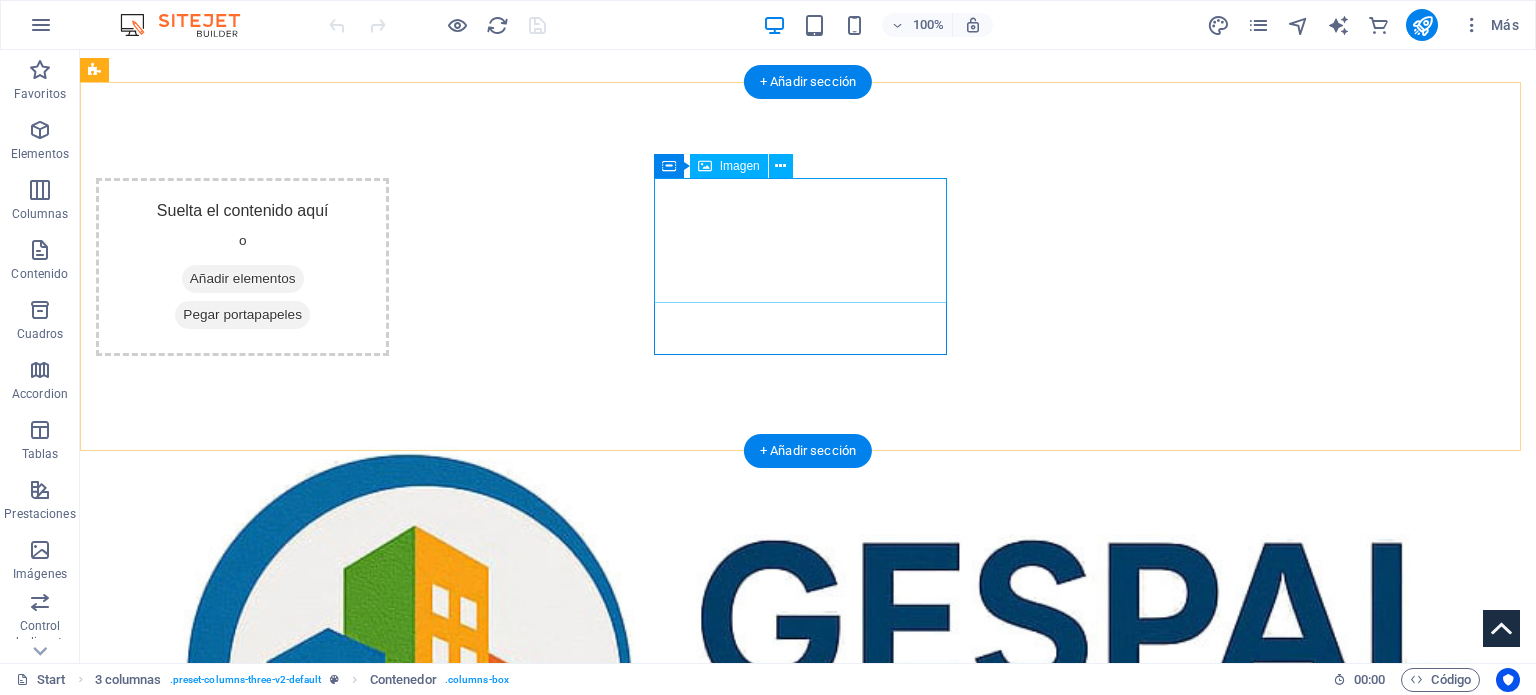 click at bounding box center [242, 683] 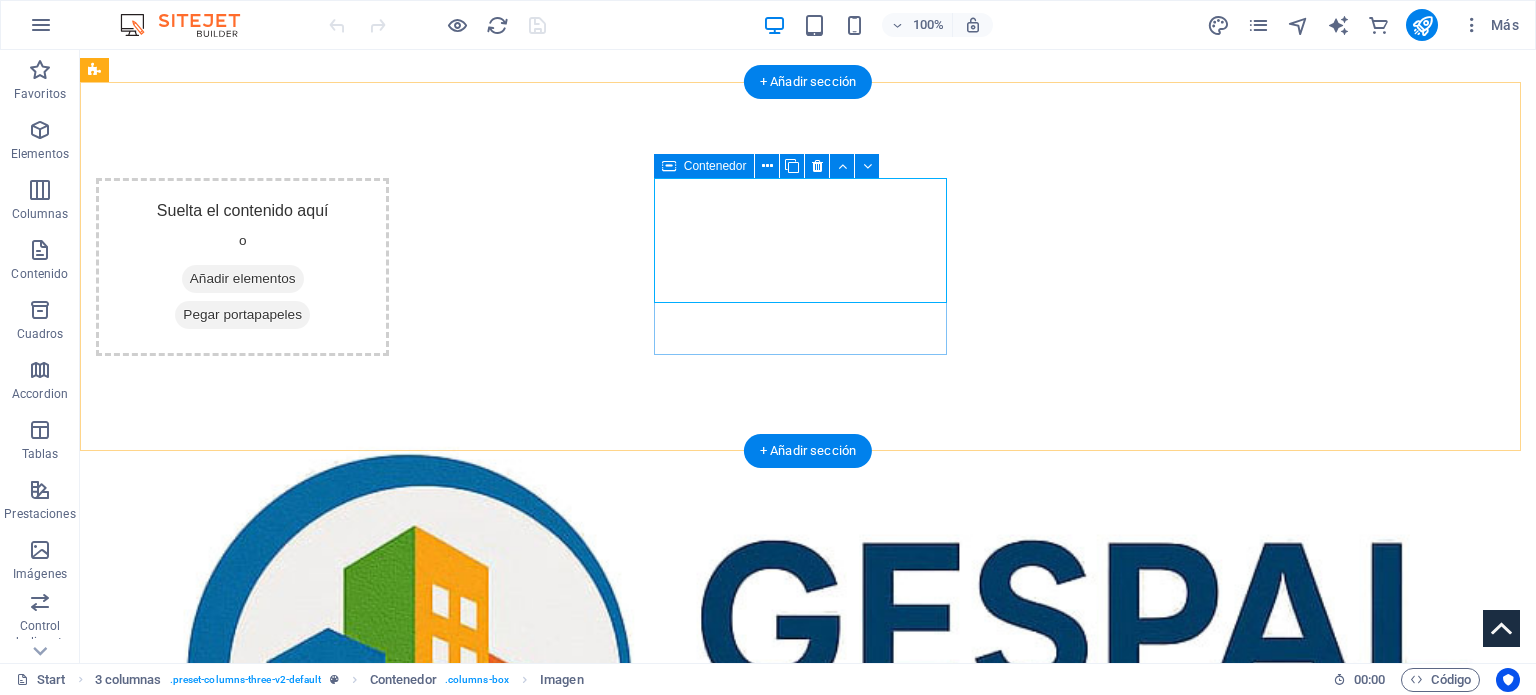 click at bounding box center [242, 683] 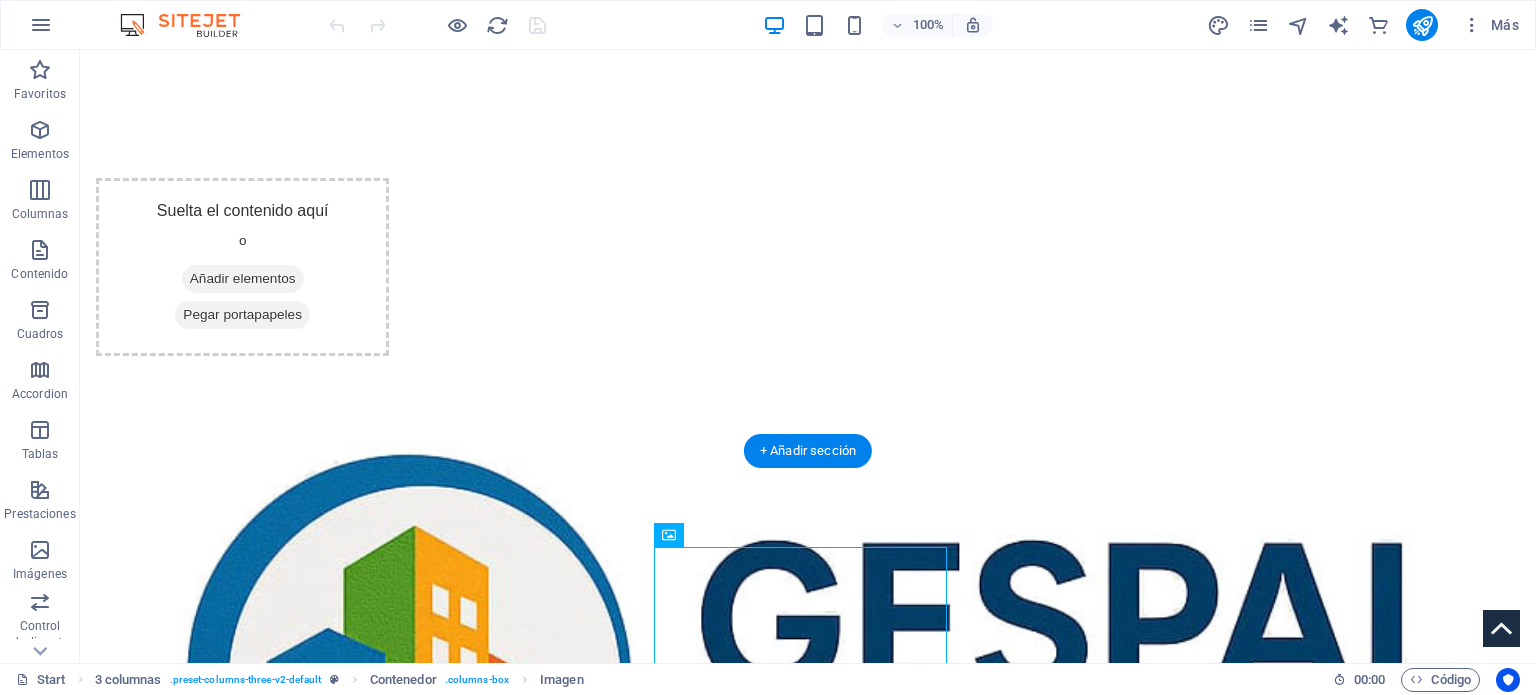 drag, startPoint x: 854, startPoint y: 563, endPoint x: 812, endPoint y: 569, distance: 42.426407 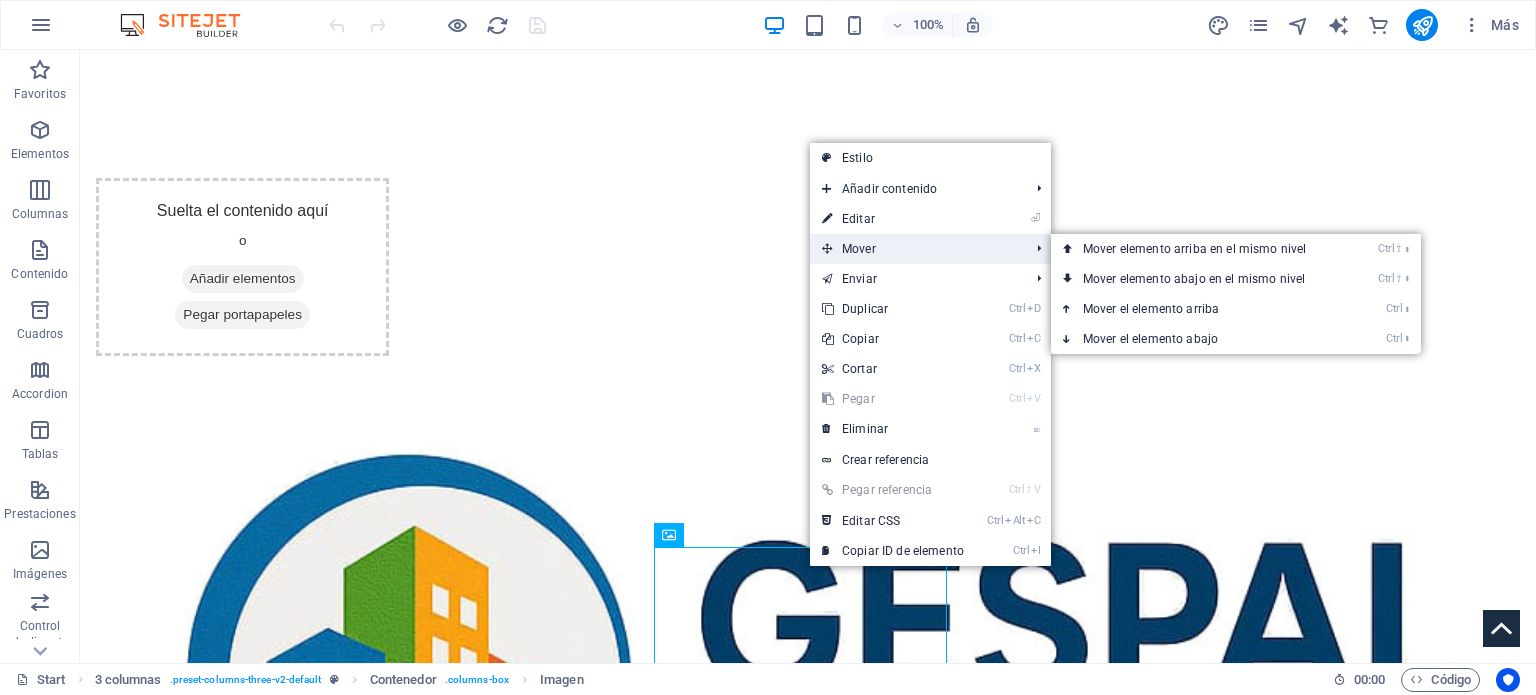 click on "Mover" at bounding box center (915, 249) 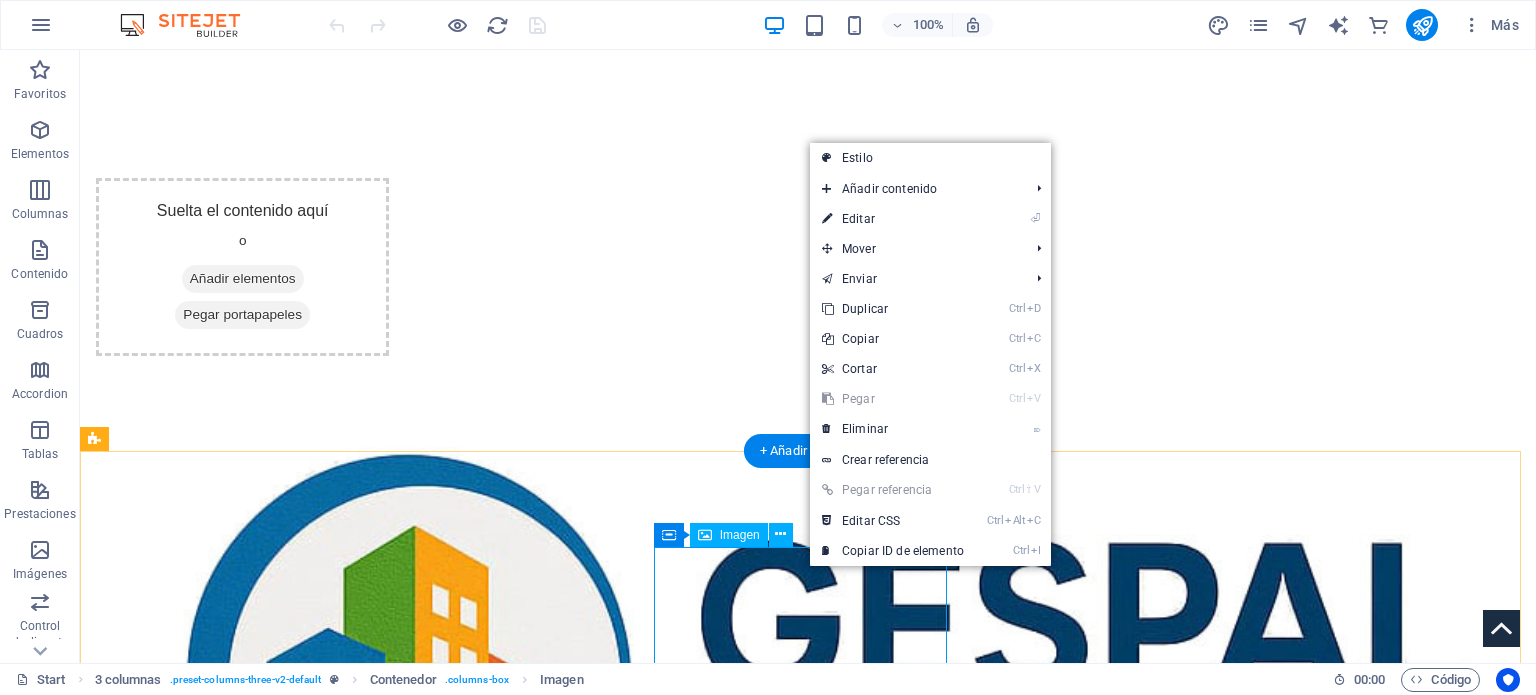 click at bounding box center [242, 1749] 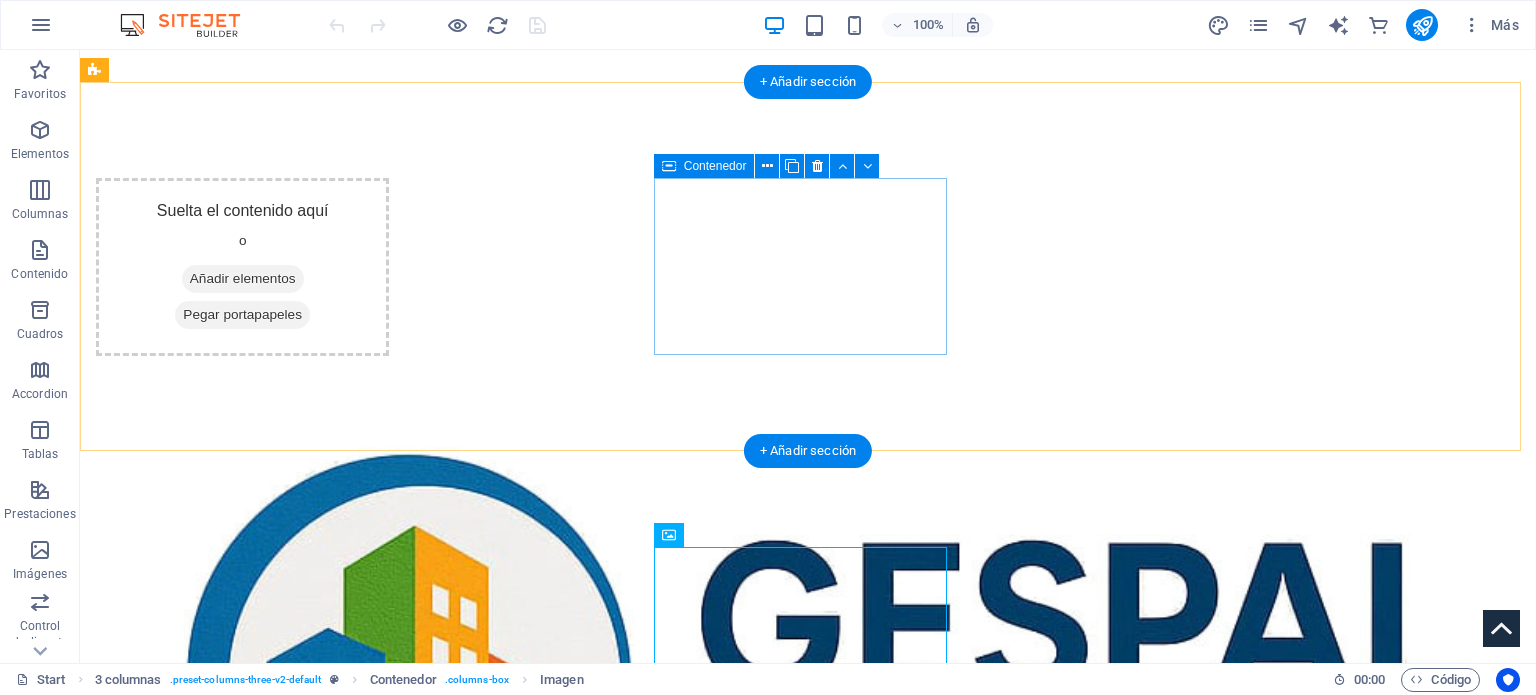 click at bounding box center [242, 683] 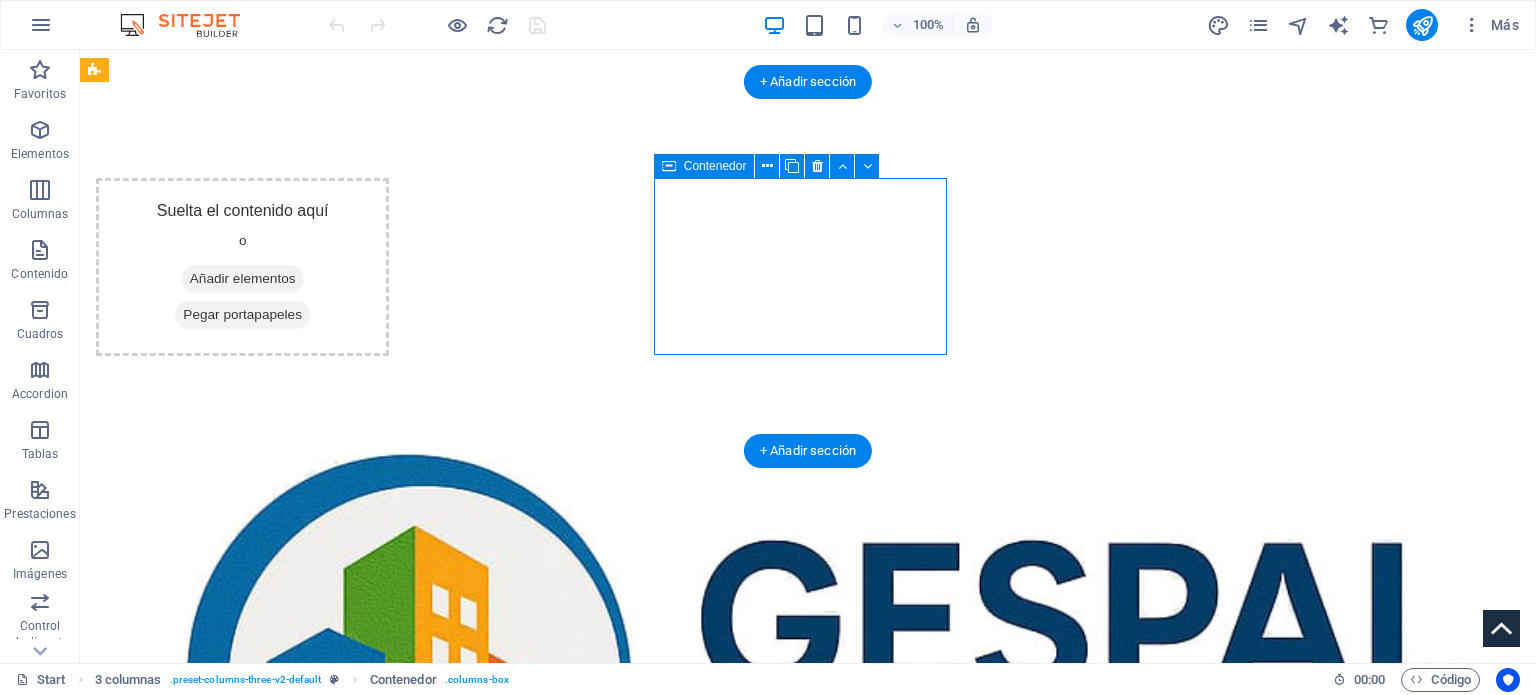 click at bounding box center [242, 683] 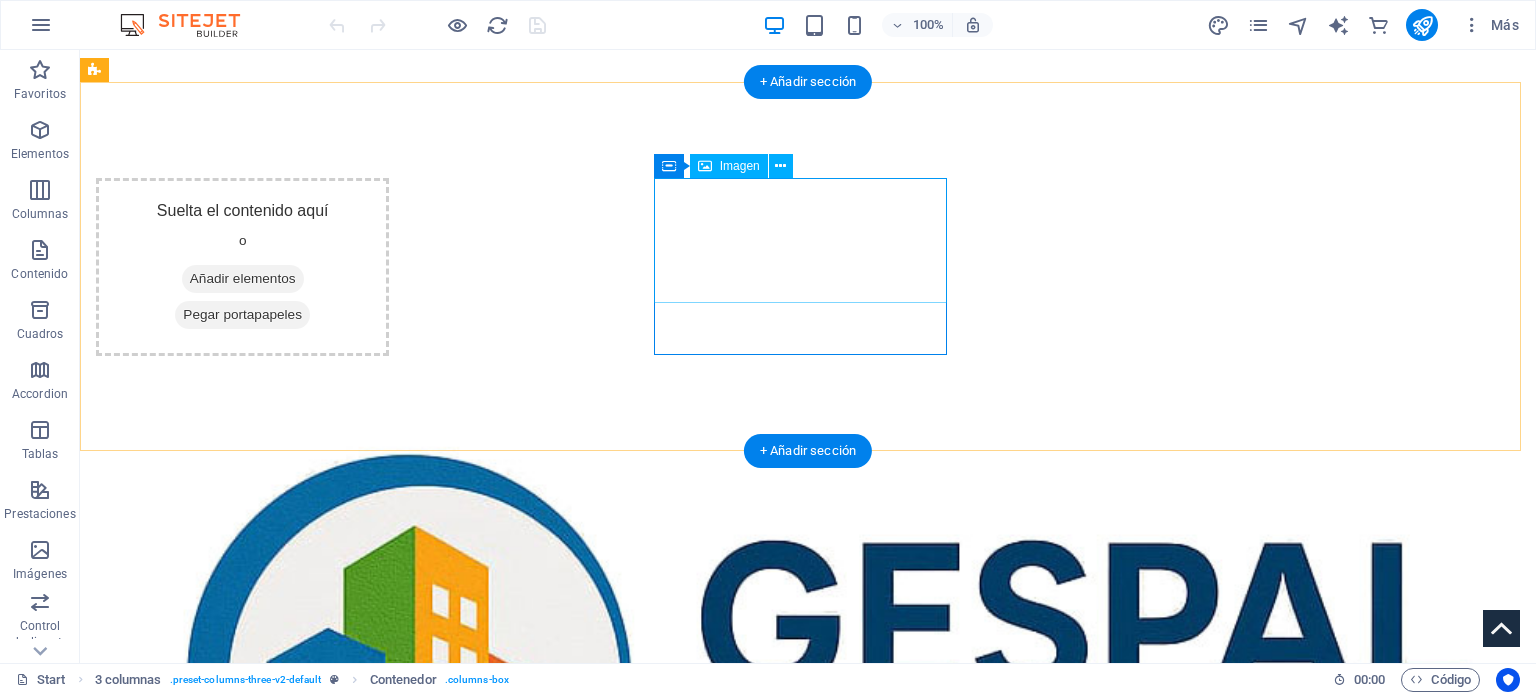click at bounding box center (242, 683) 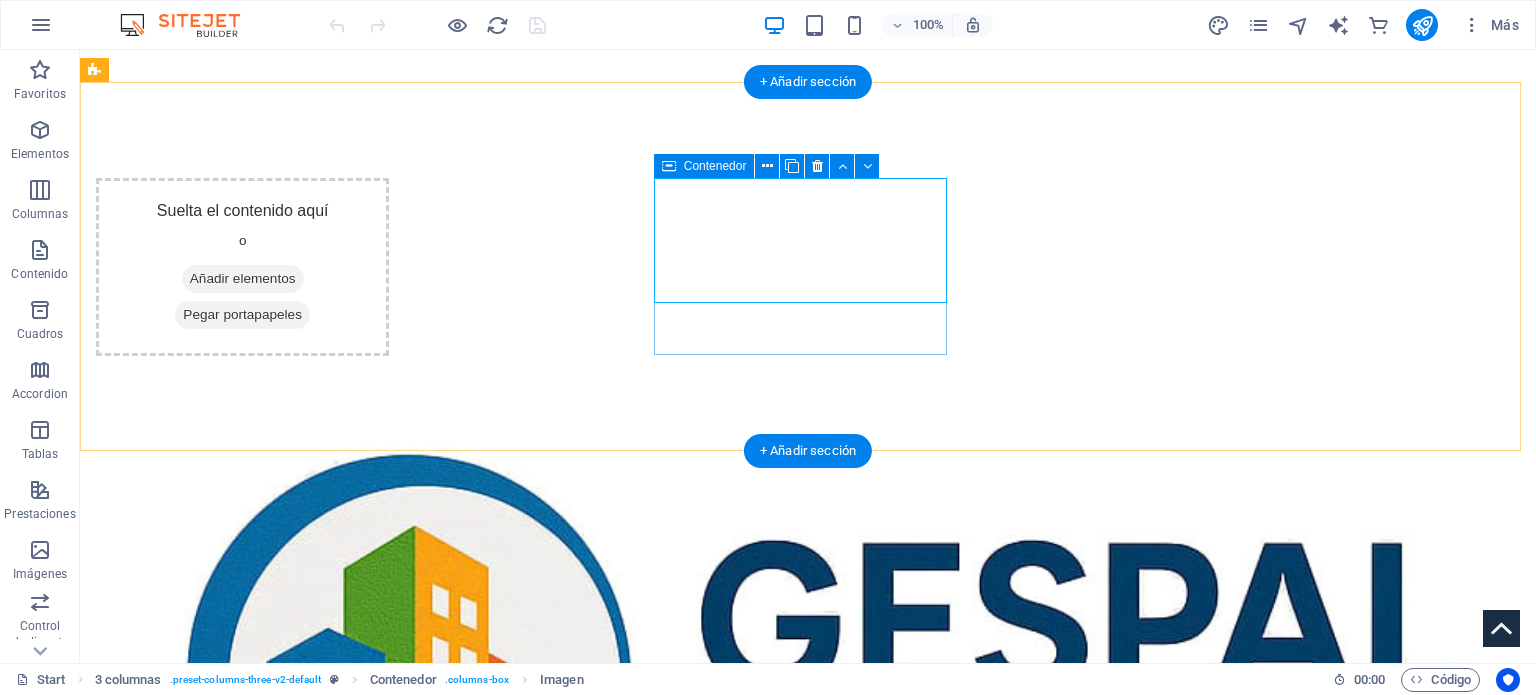 click at bounding box center (242, 683) 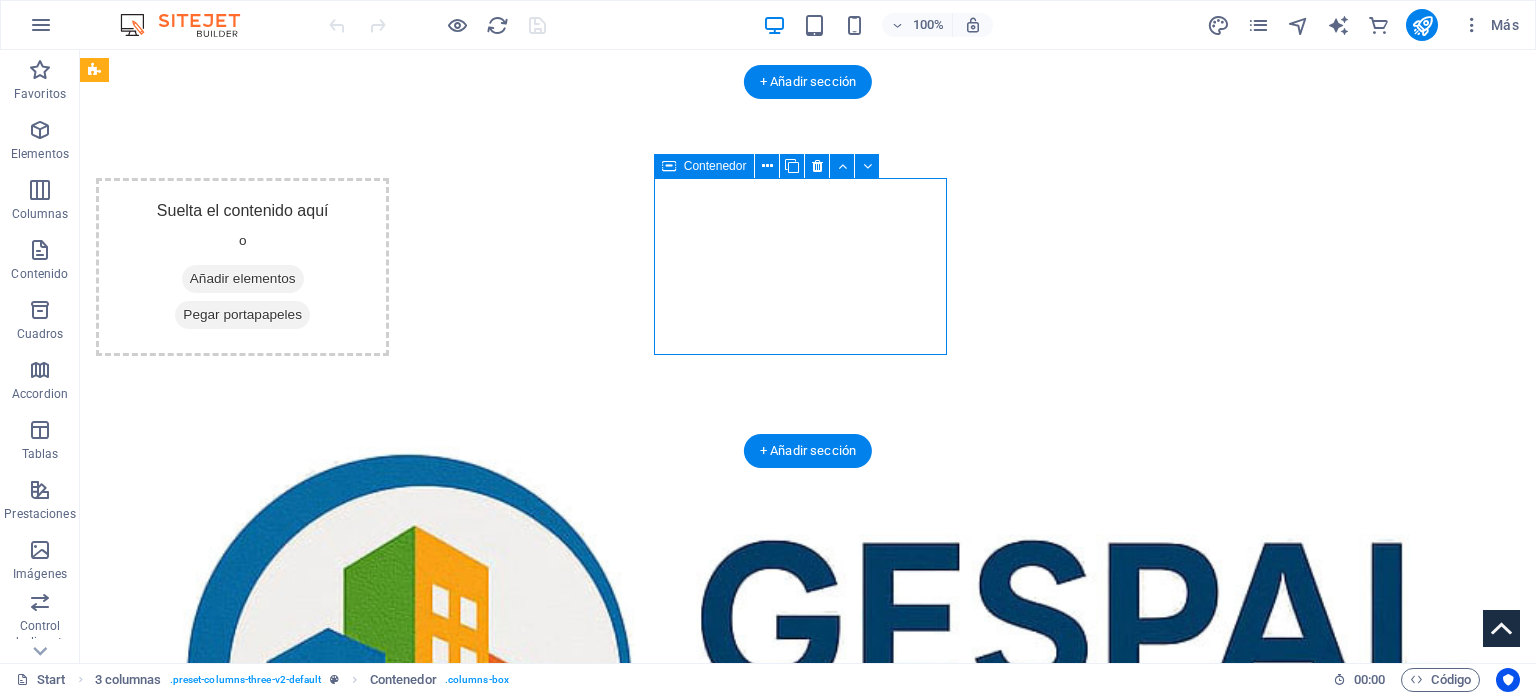 click at bounding box center [242, 683] 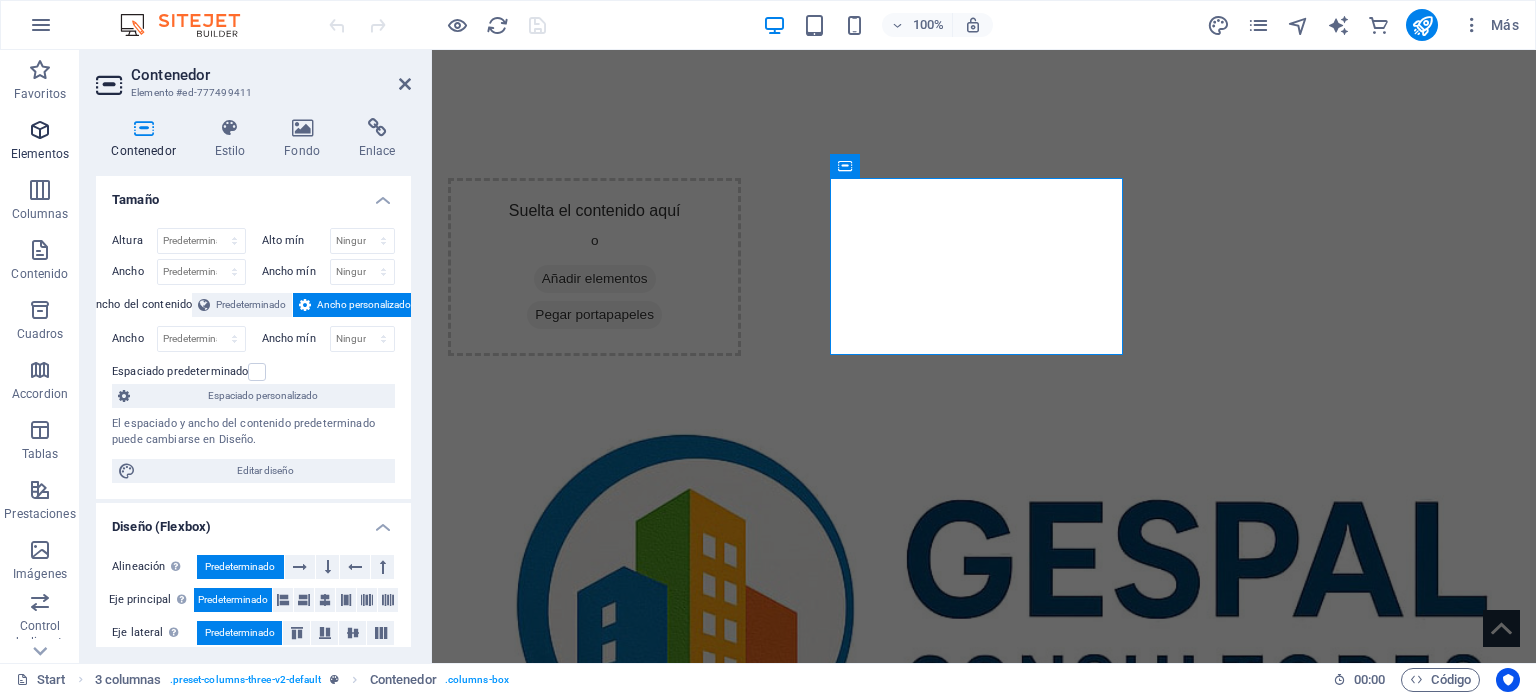 click at bounding box center [40, 130] 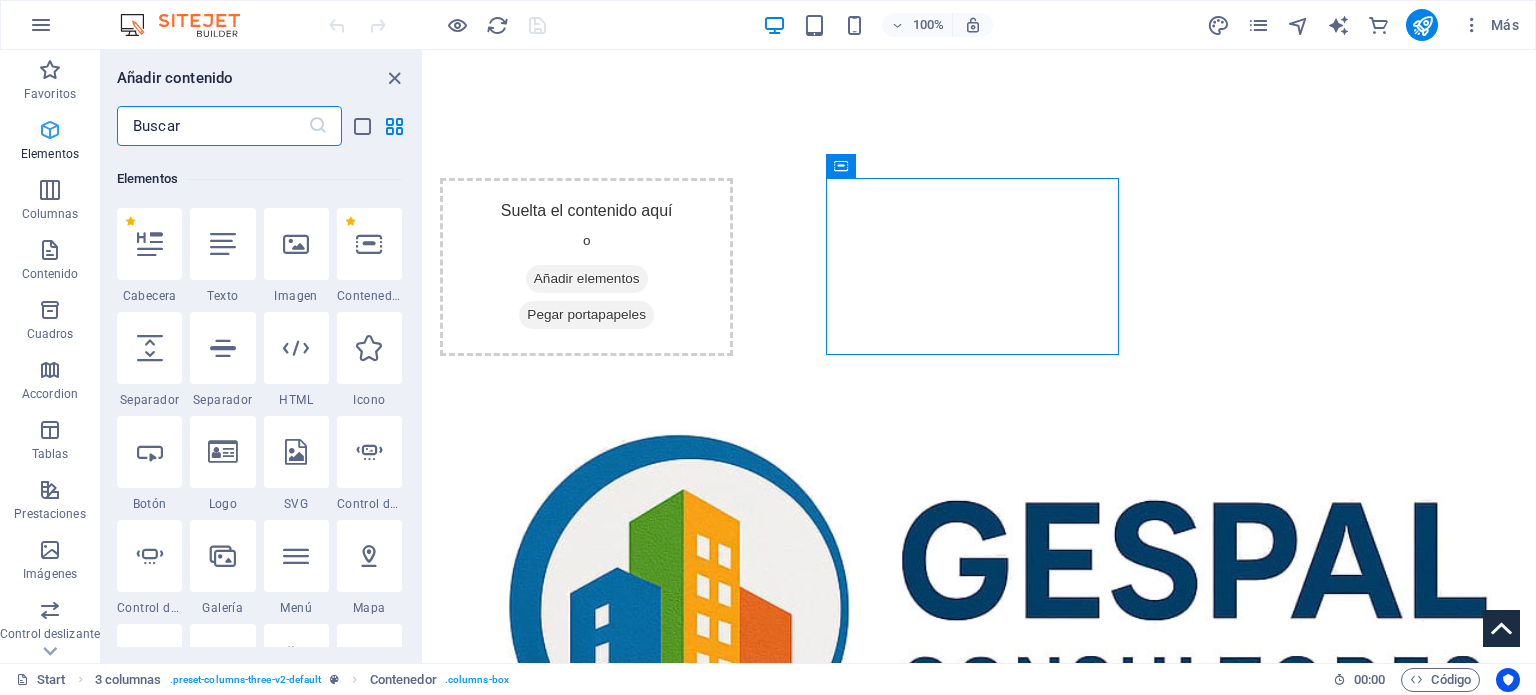 scroll, scrollTop: 376, scrollLeft: 0, axis: vertical 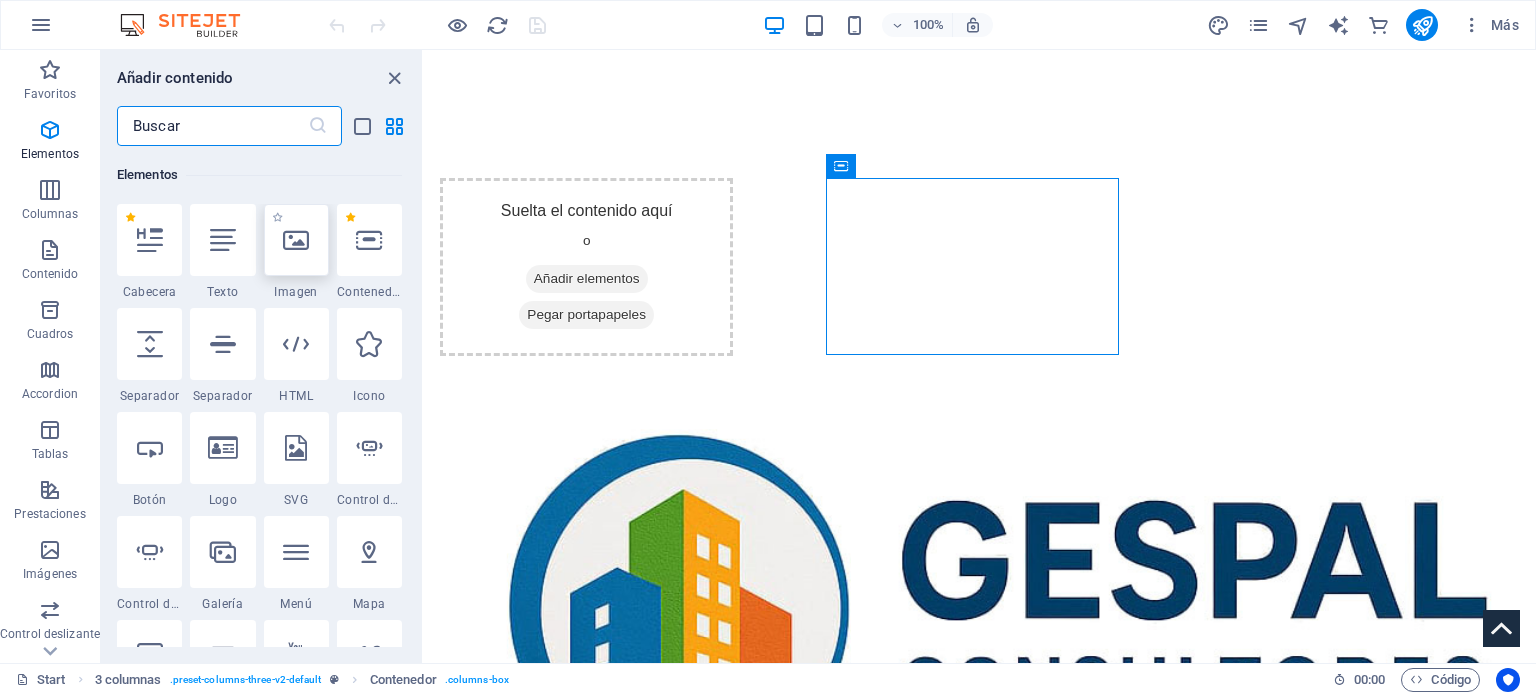 click at bounding box center [296, 240] 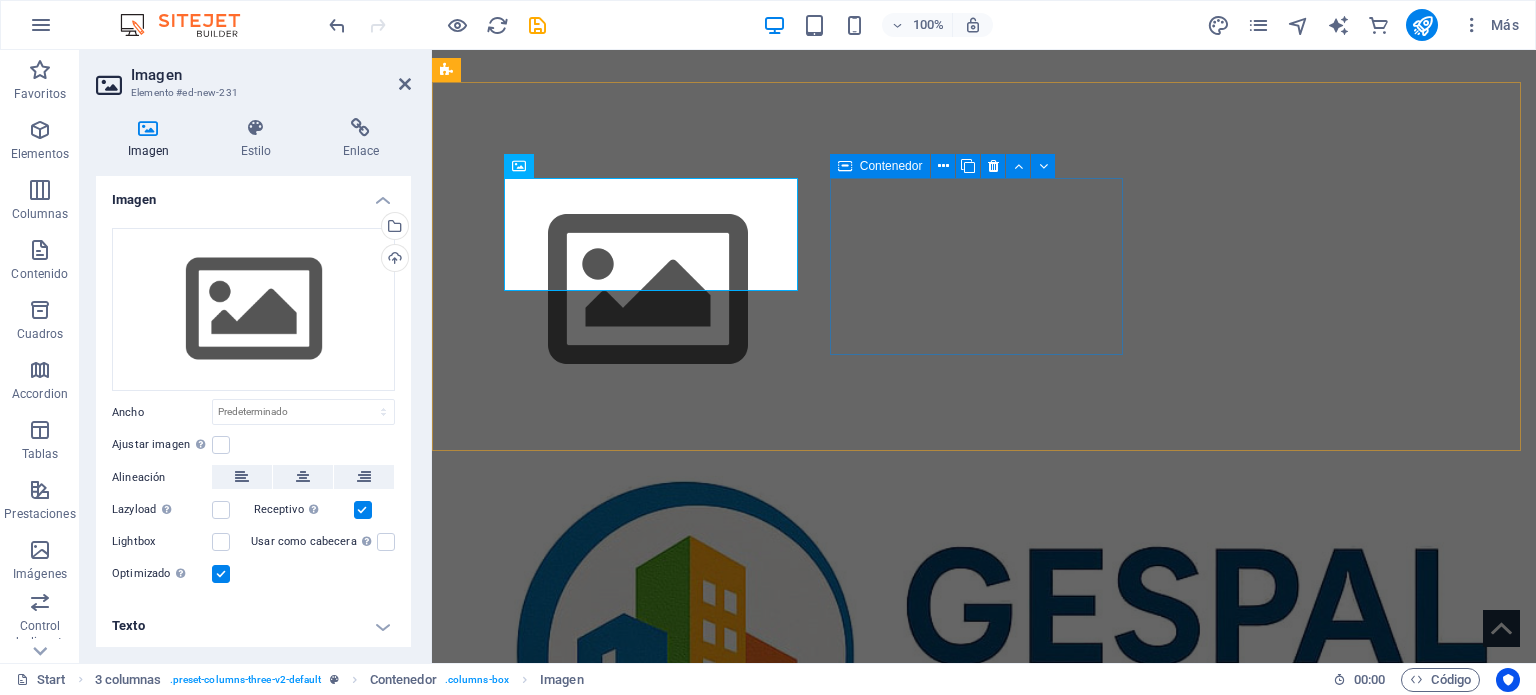 click at bounding box center [594, 655] 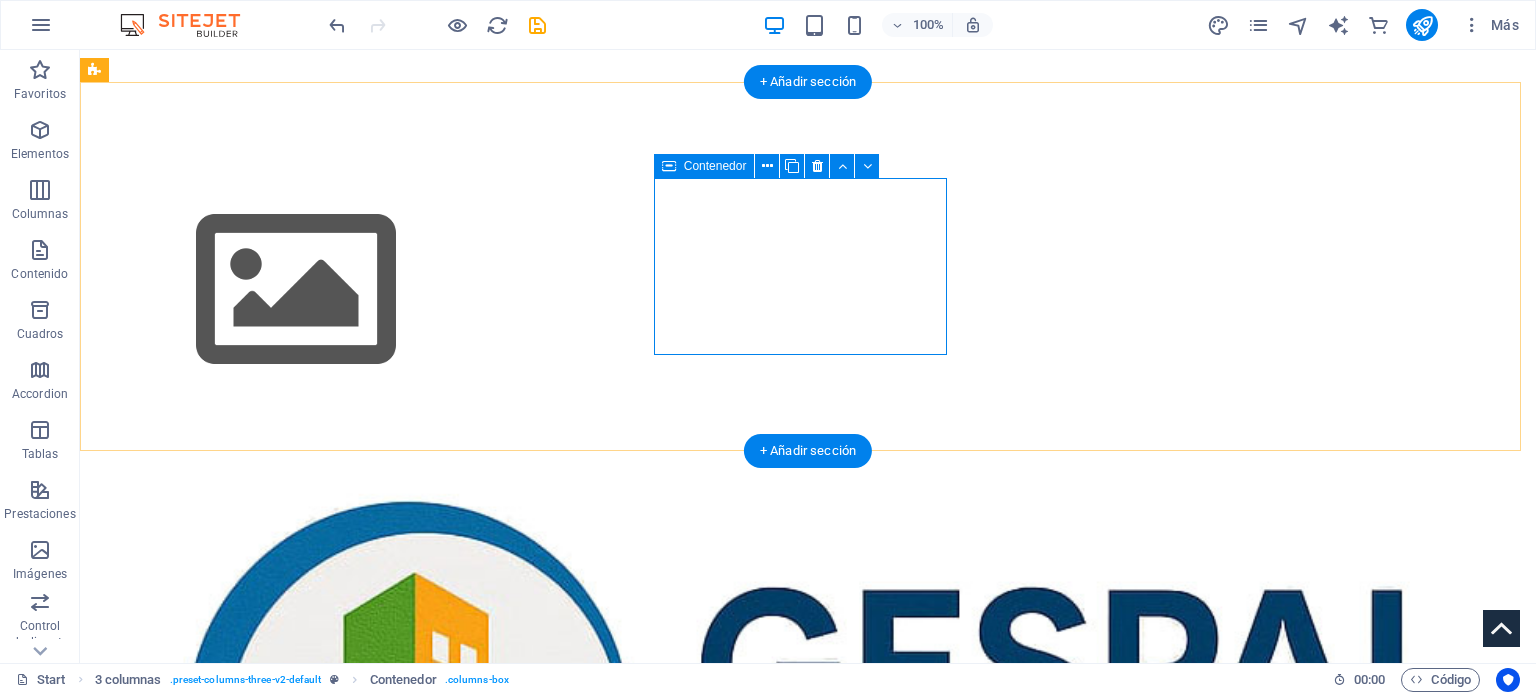 click at bounding box center (242, 730) 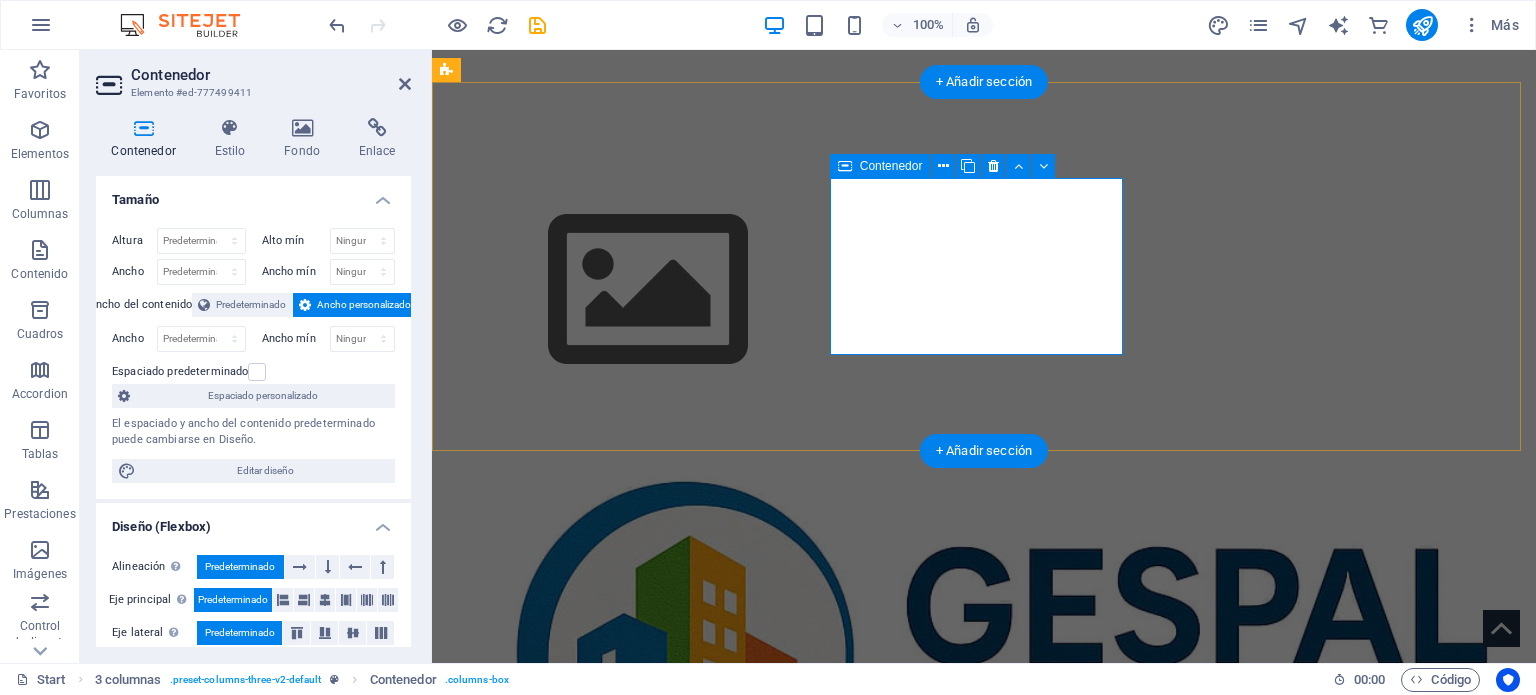 click at bounding box center [594, 655] 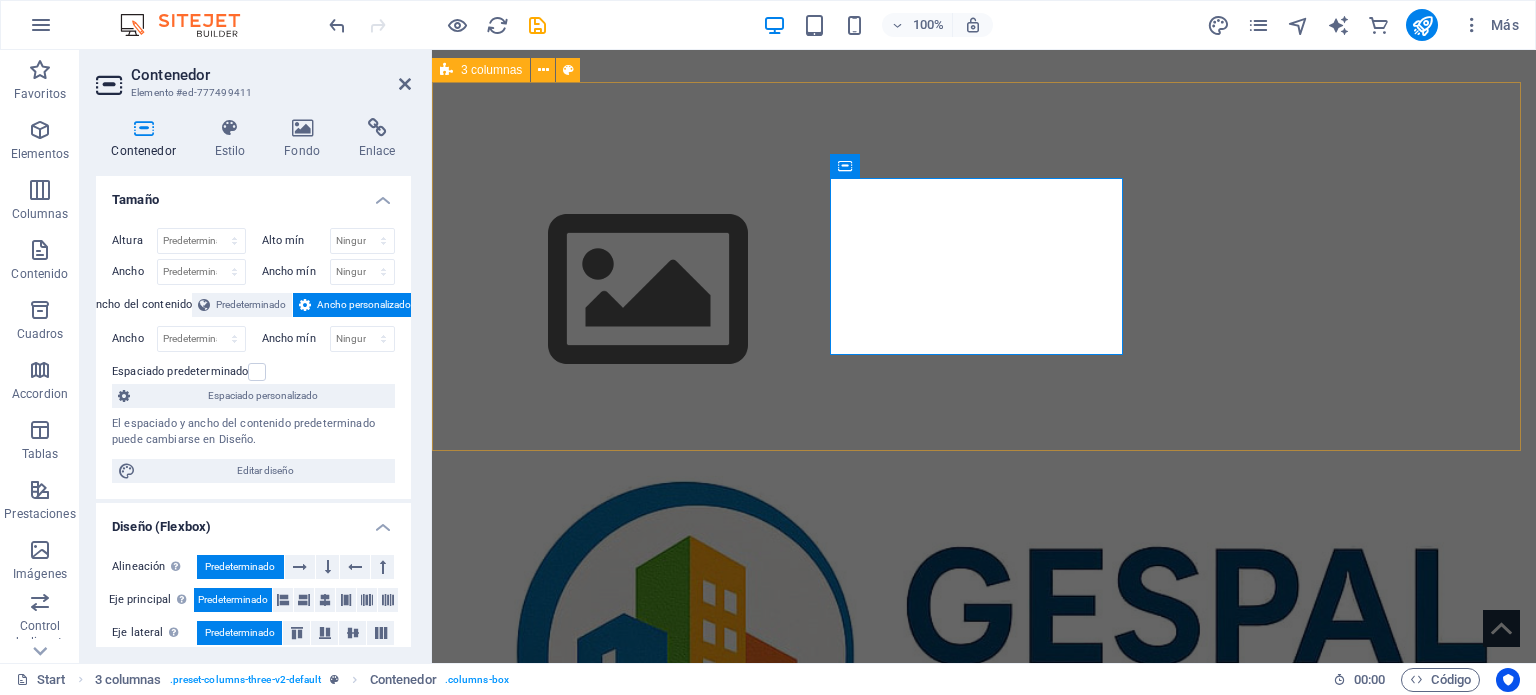 click on "Suelta el contenido aquí o  Añadir elementos  Pegar portapapeles" at bounding box center (984, 631) 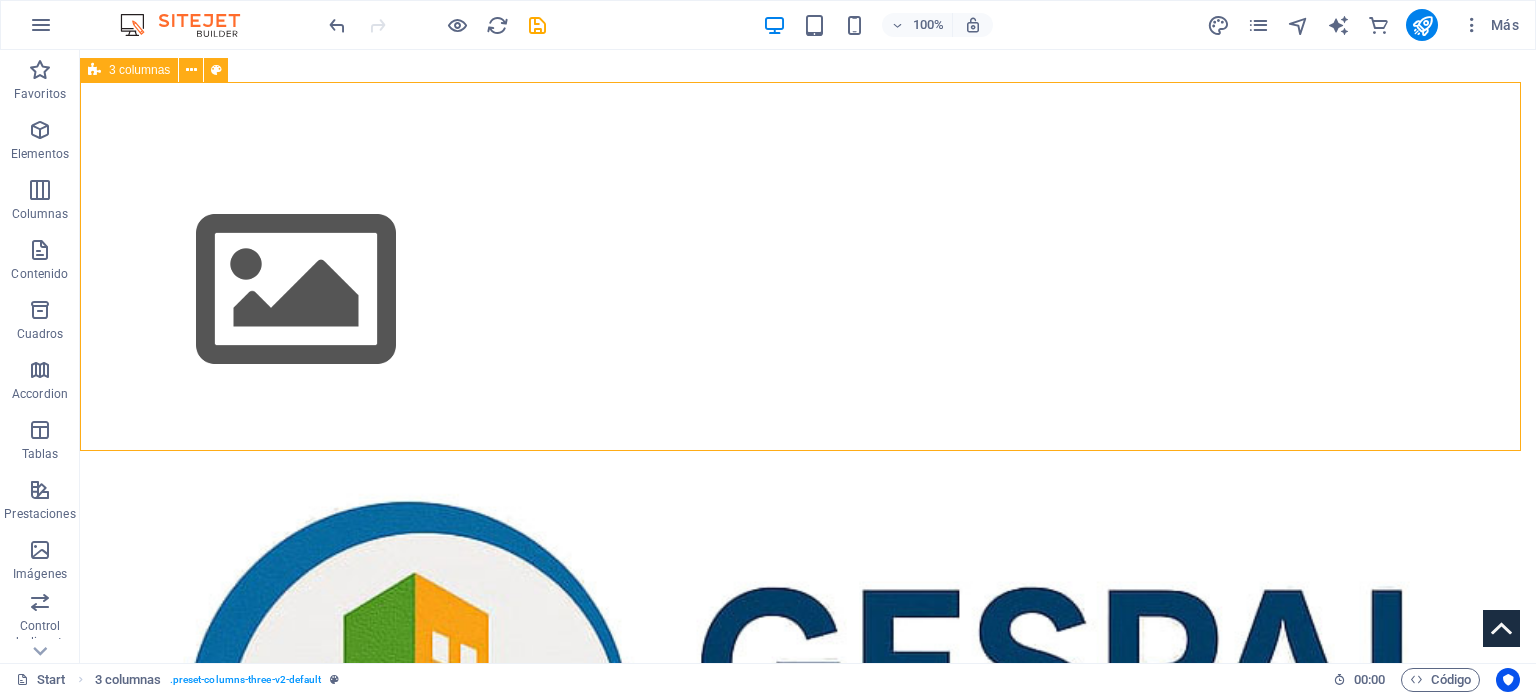 click on "Suelta el contenido aquí o  Añadir elementos  Pegar portapapeles" at bounding box center (808, 706) 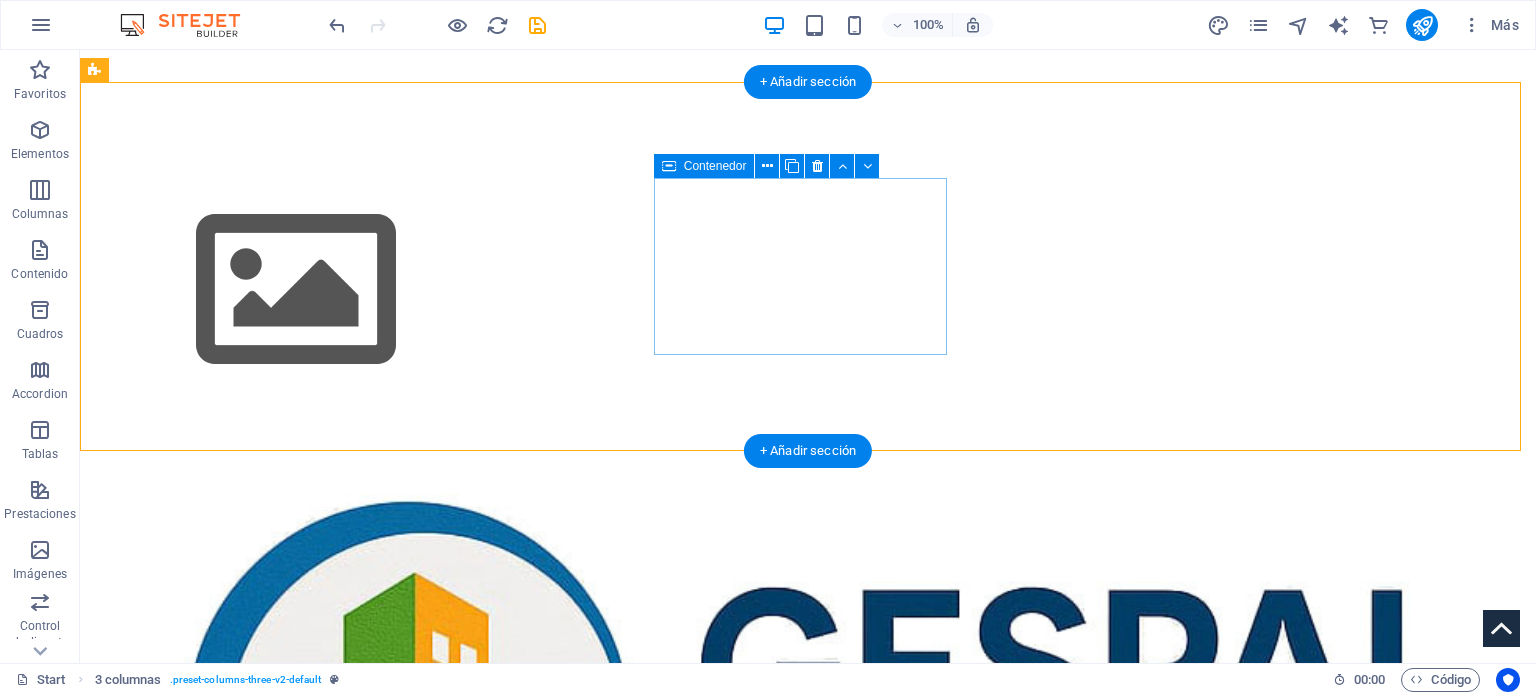 click at bounding box center (242, 730) 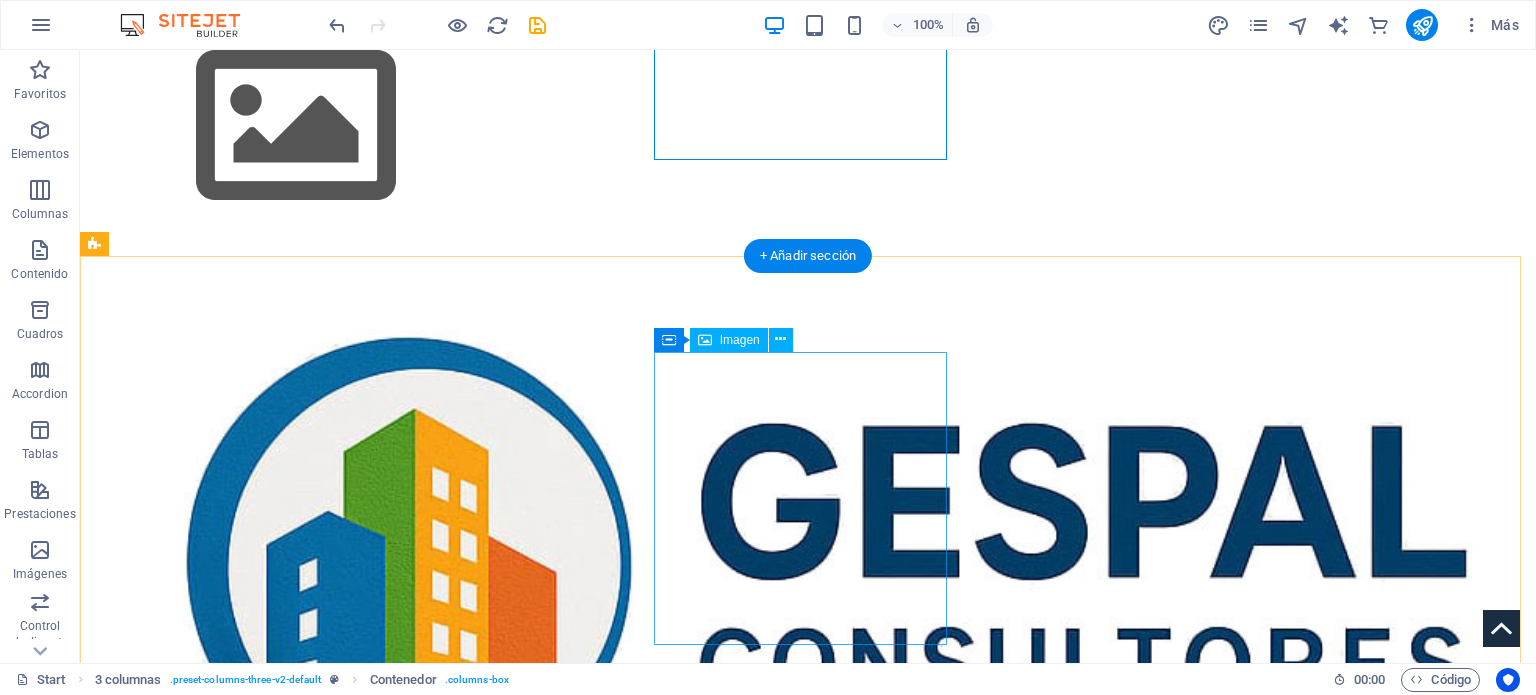 scroll, scrollTop: 200, scrollLeft: 0, axis: vertical 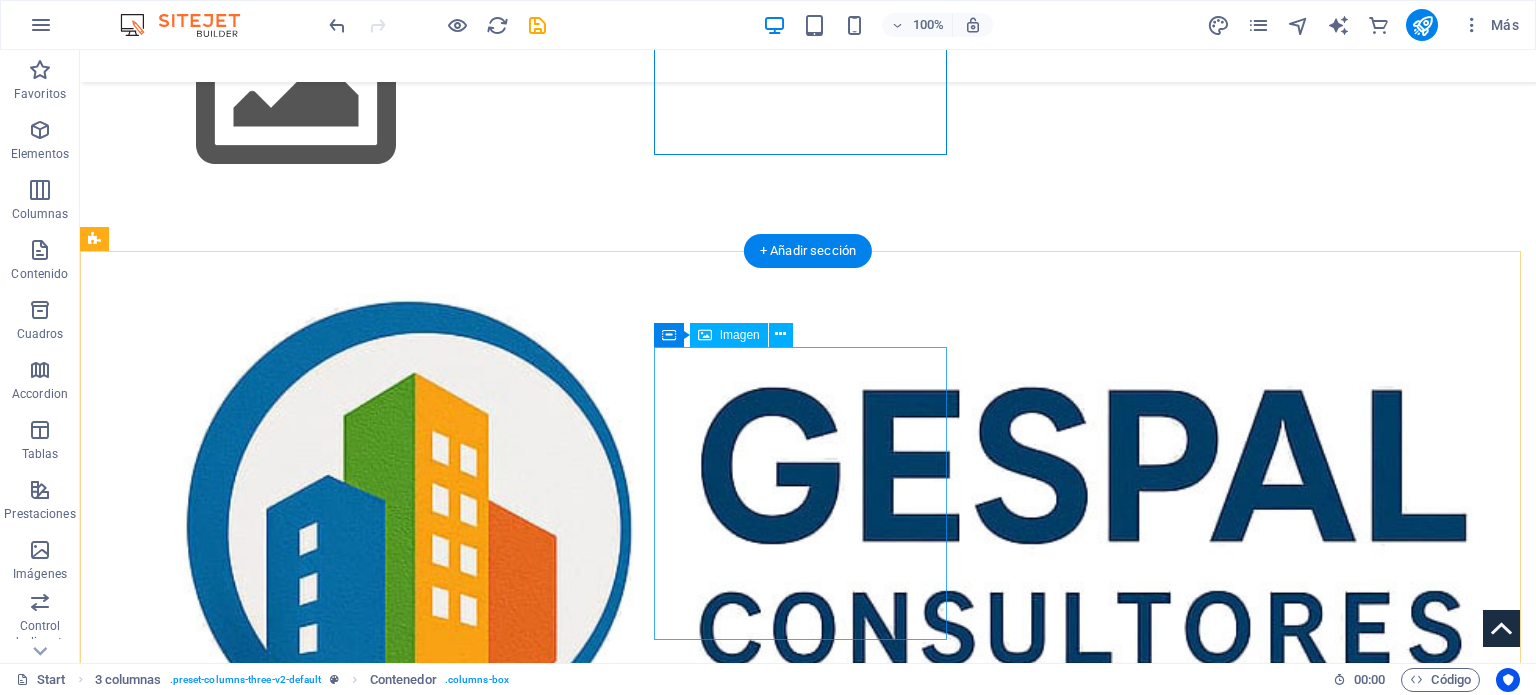 click at bounding box center [242, 1596] 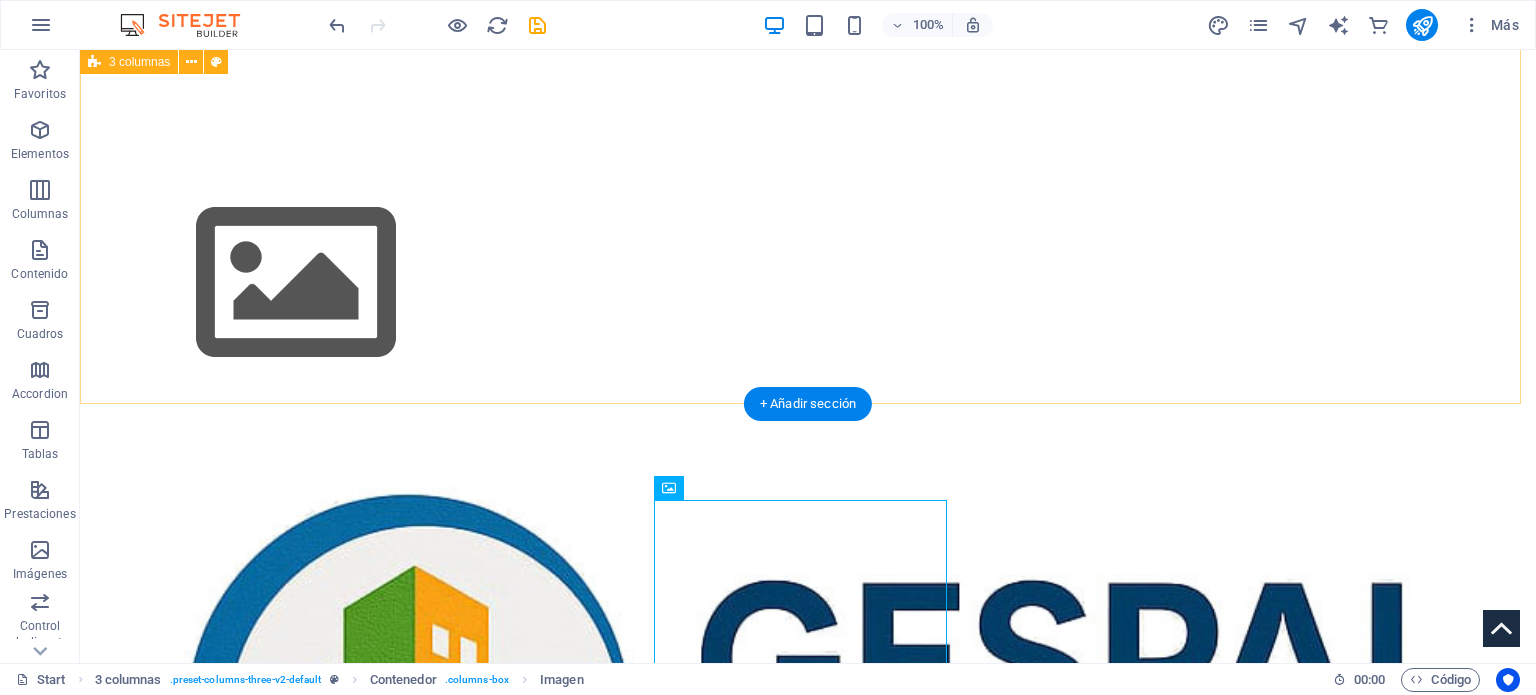 scroll, scrollTop: 0, scrollLeft: 0, axis: both 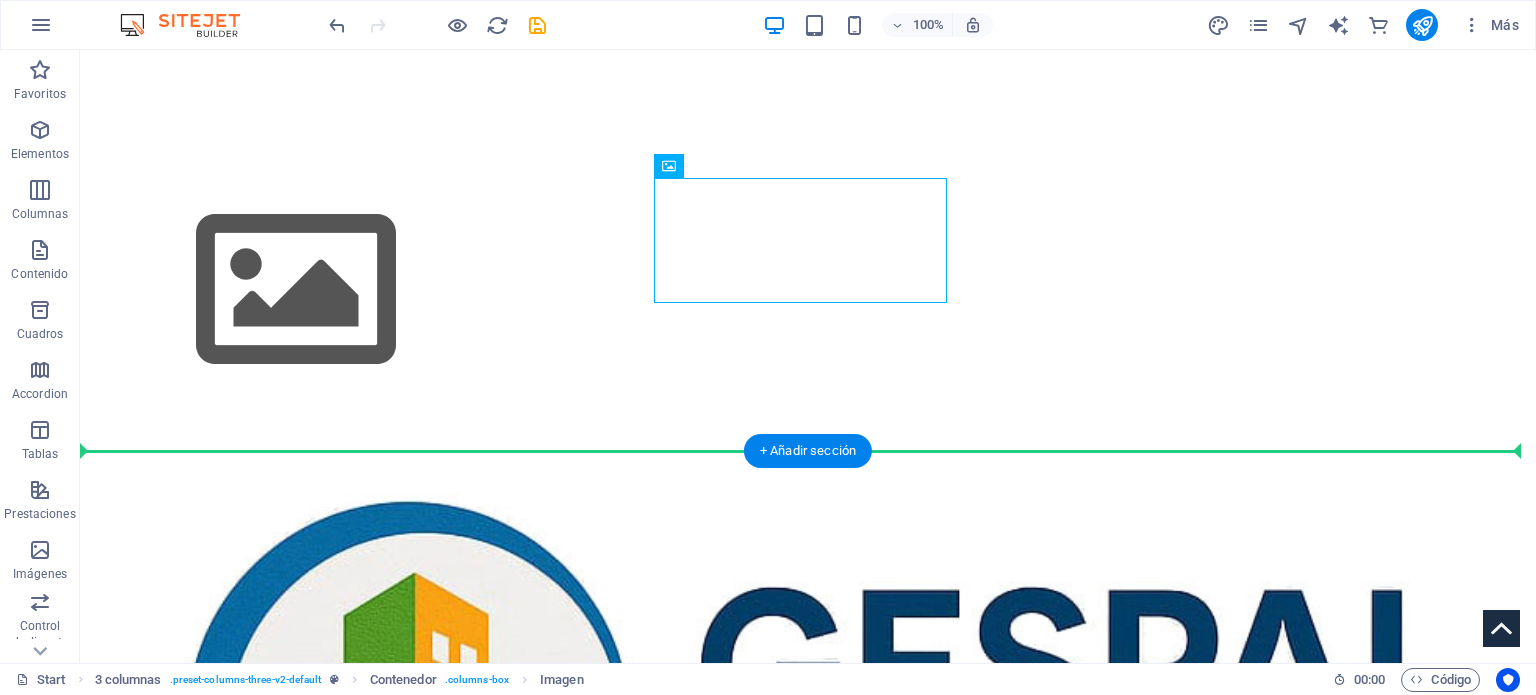 drag, startPoint x: 846, startPoint y: 242, endPoint x: 812, endPoint y: 516, distance: 276.10144 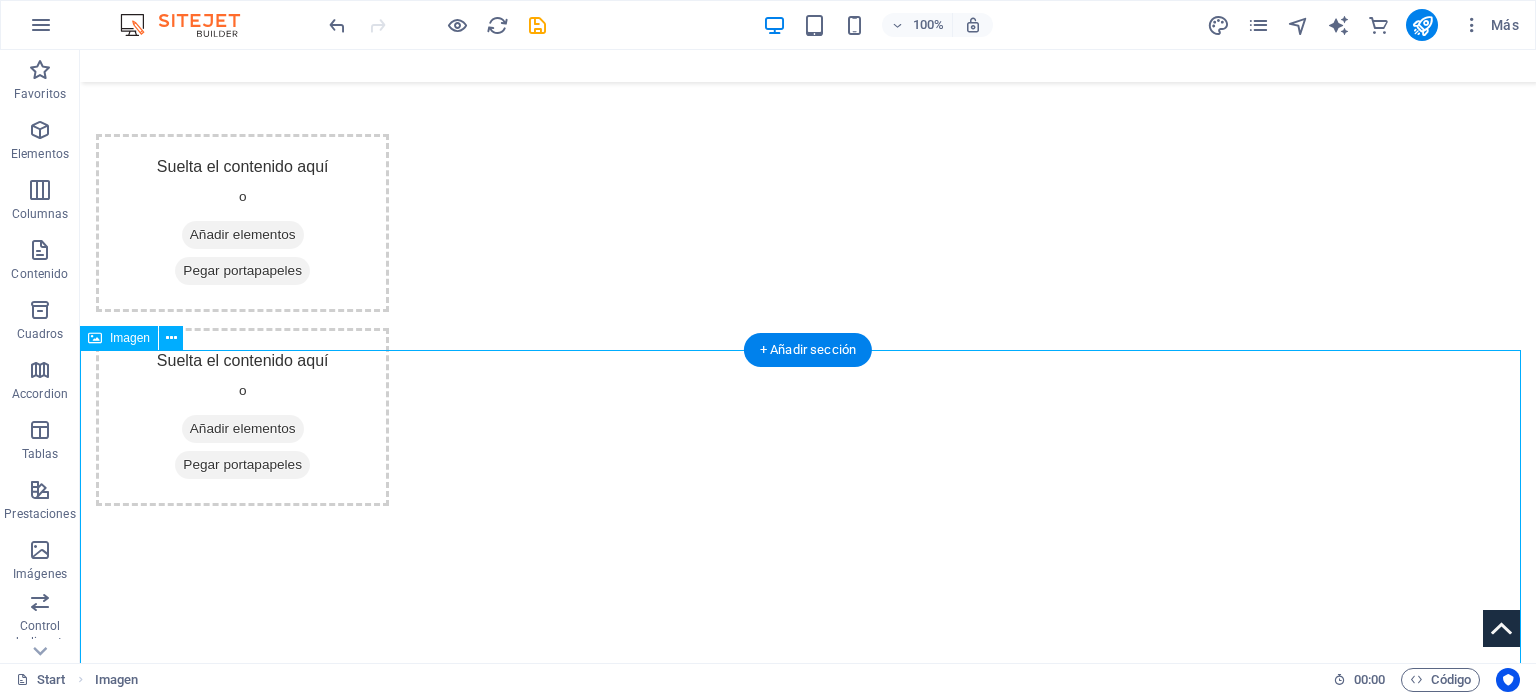 scroll, scrollTop: 300, scrollLeft: 0, axis: vertical 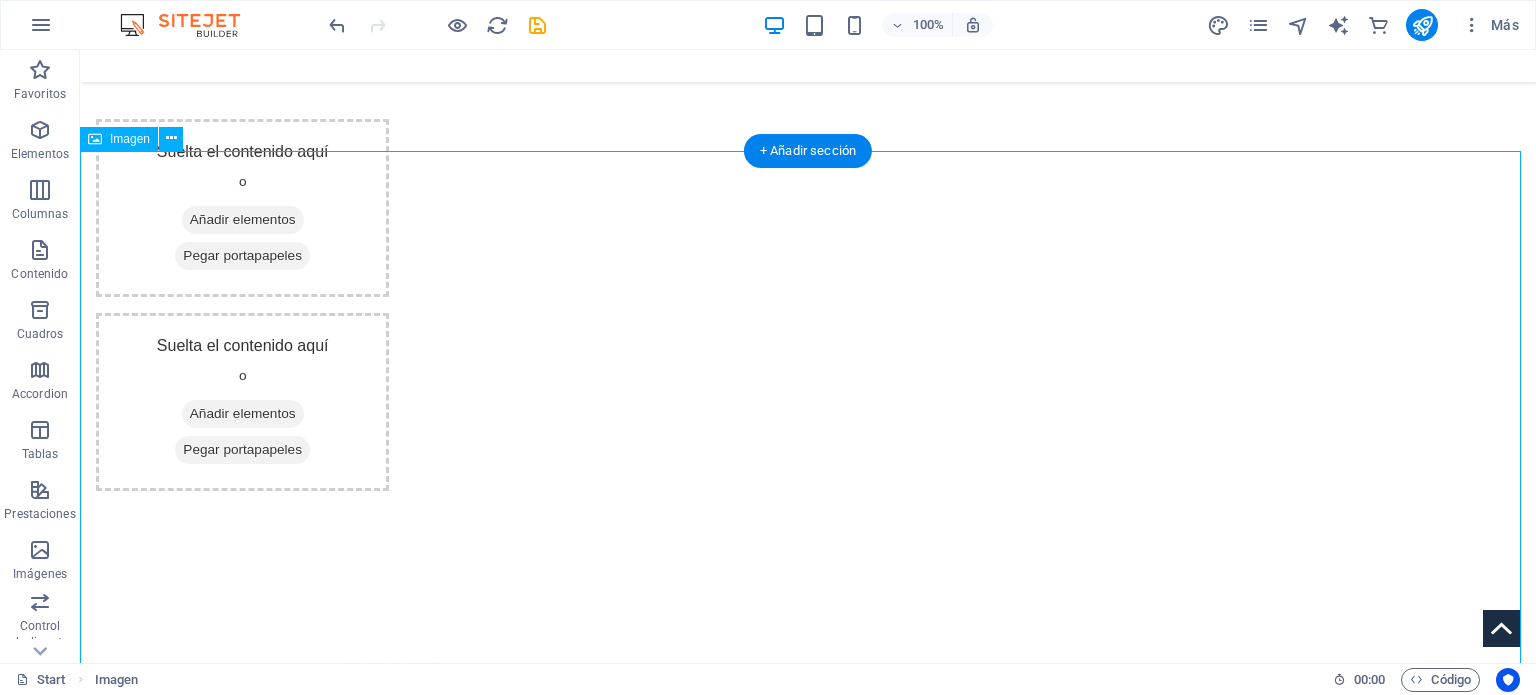 click at bounding box center (808, 898) 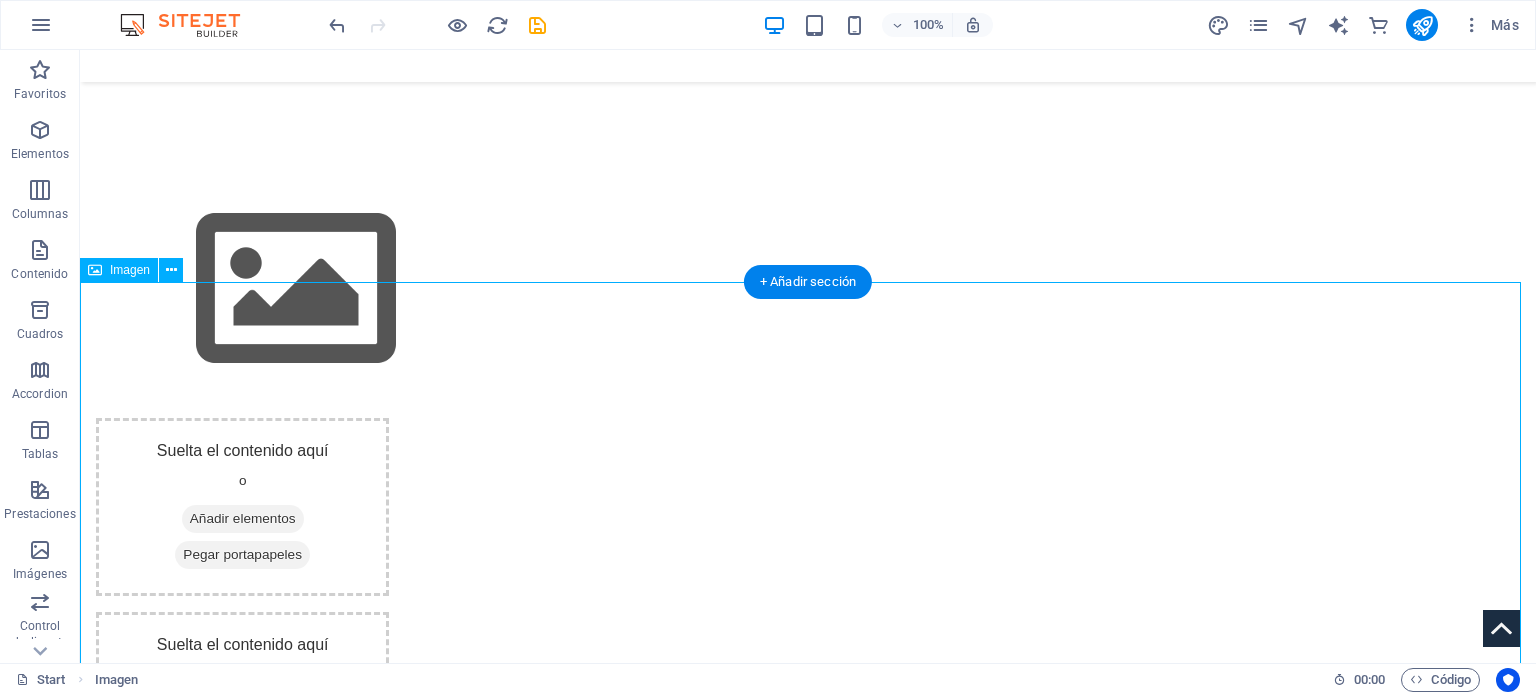 scroll, scrollTop: 0, scrollLeft: 0, axis: both 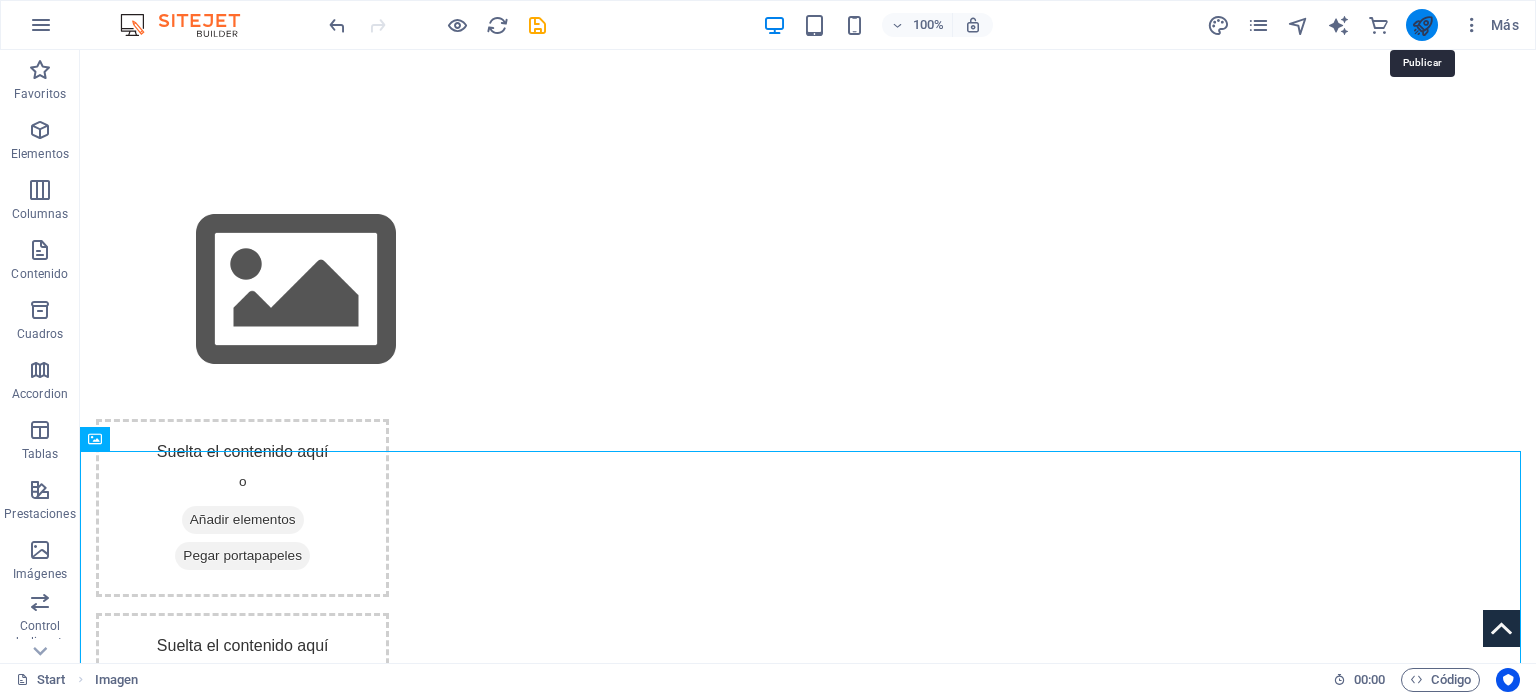 click at bounding box center (1422, 25) 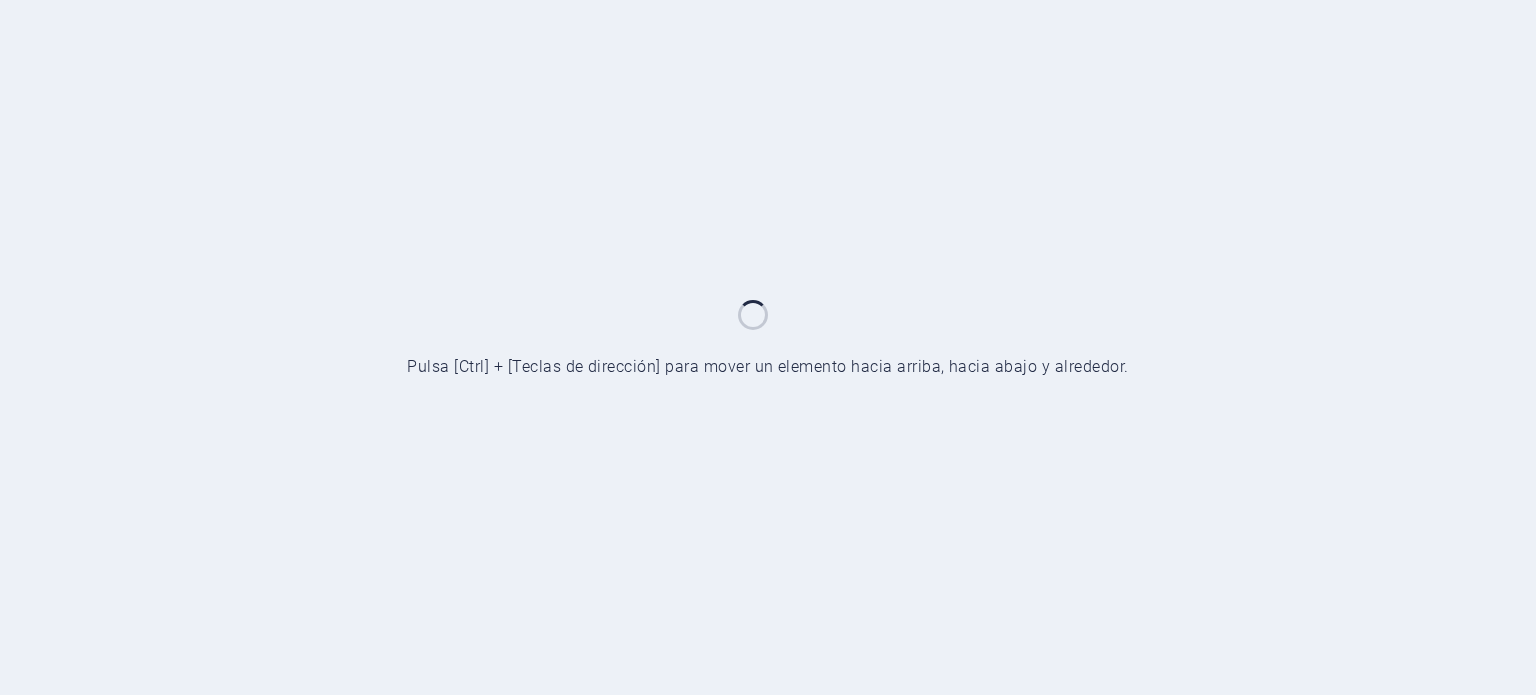scroll, scrollTop: 0, scrollLeft: 0, axis: both 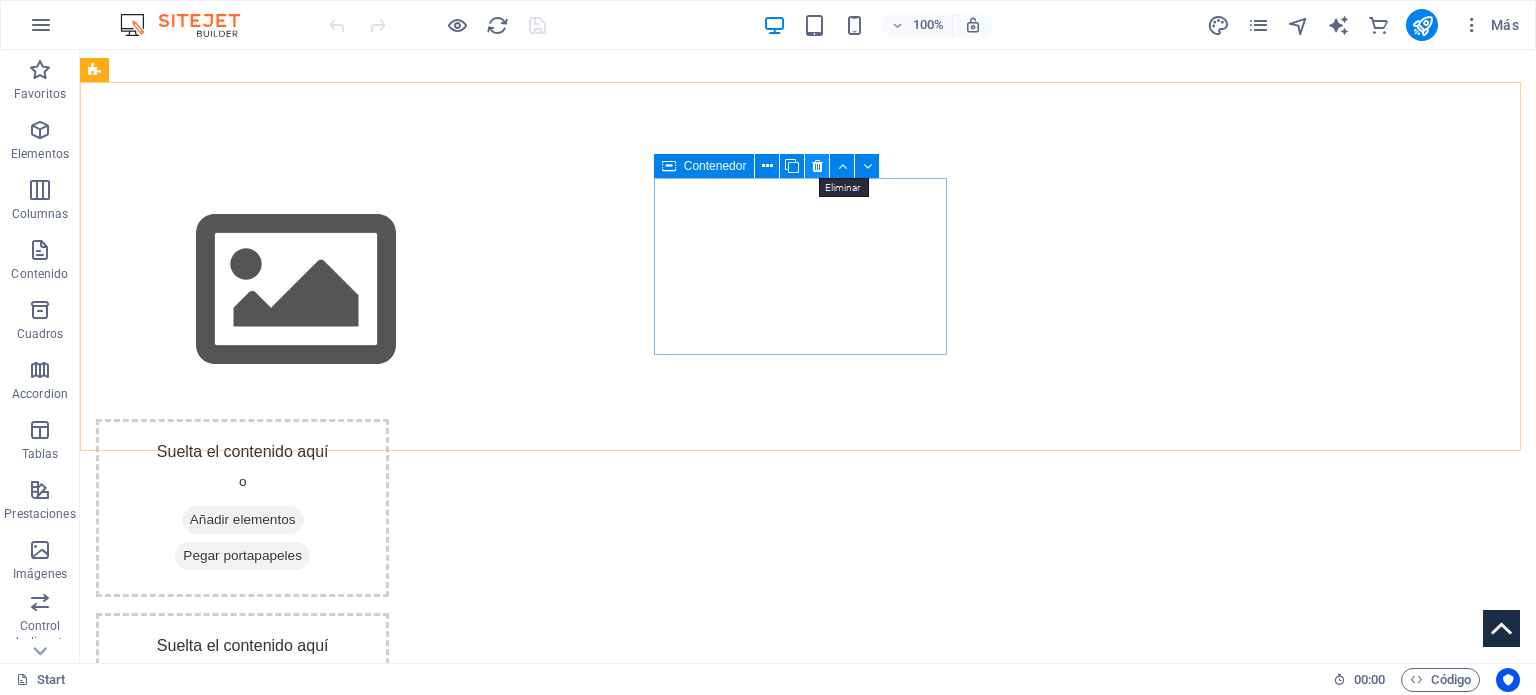 click at bounding box center (817, 166) 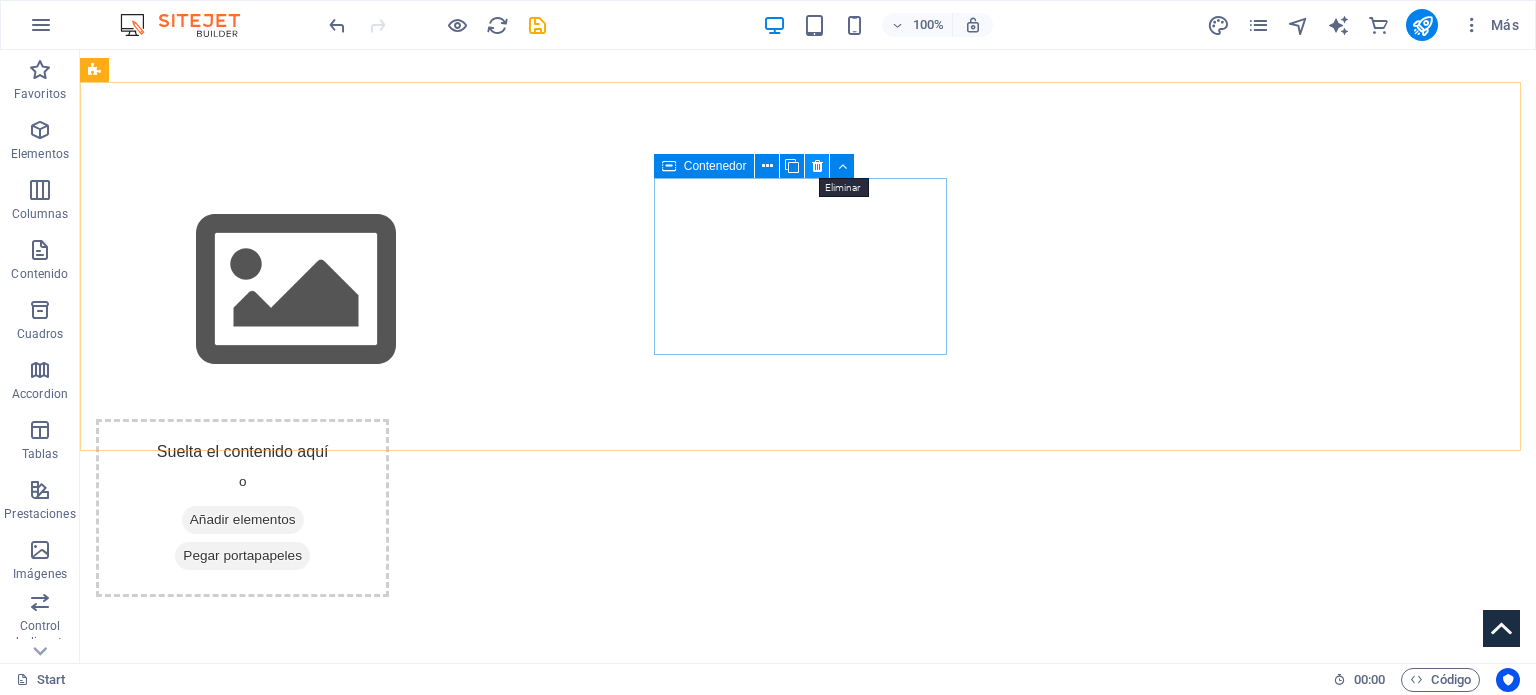 click at bounding box center (817, 166) 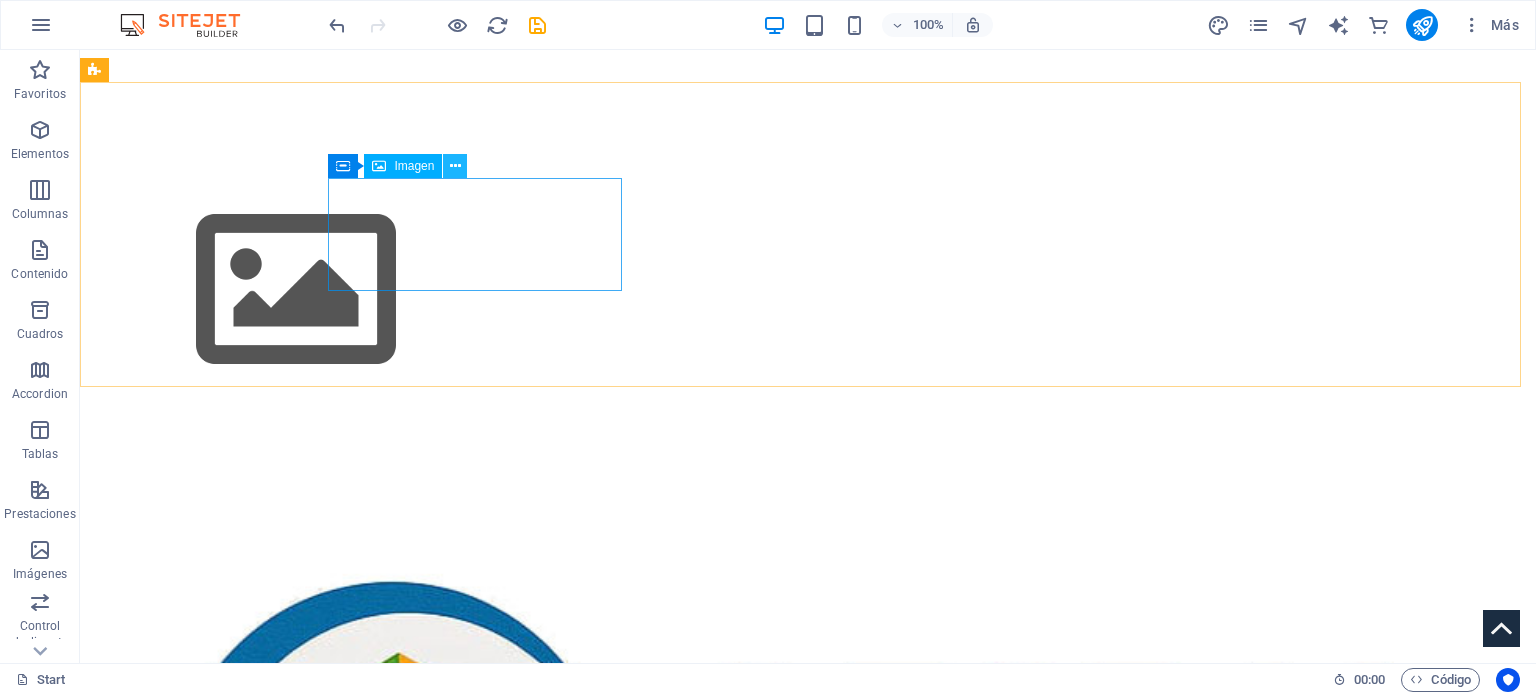 click at bounding box center [455, 166] 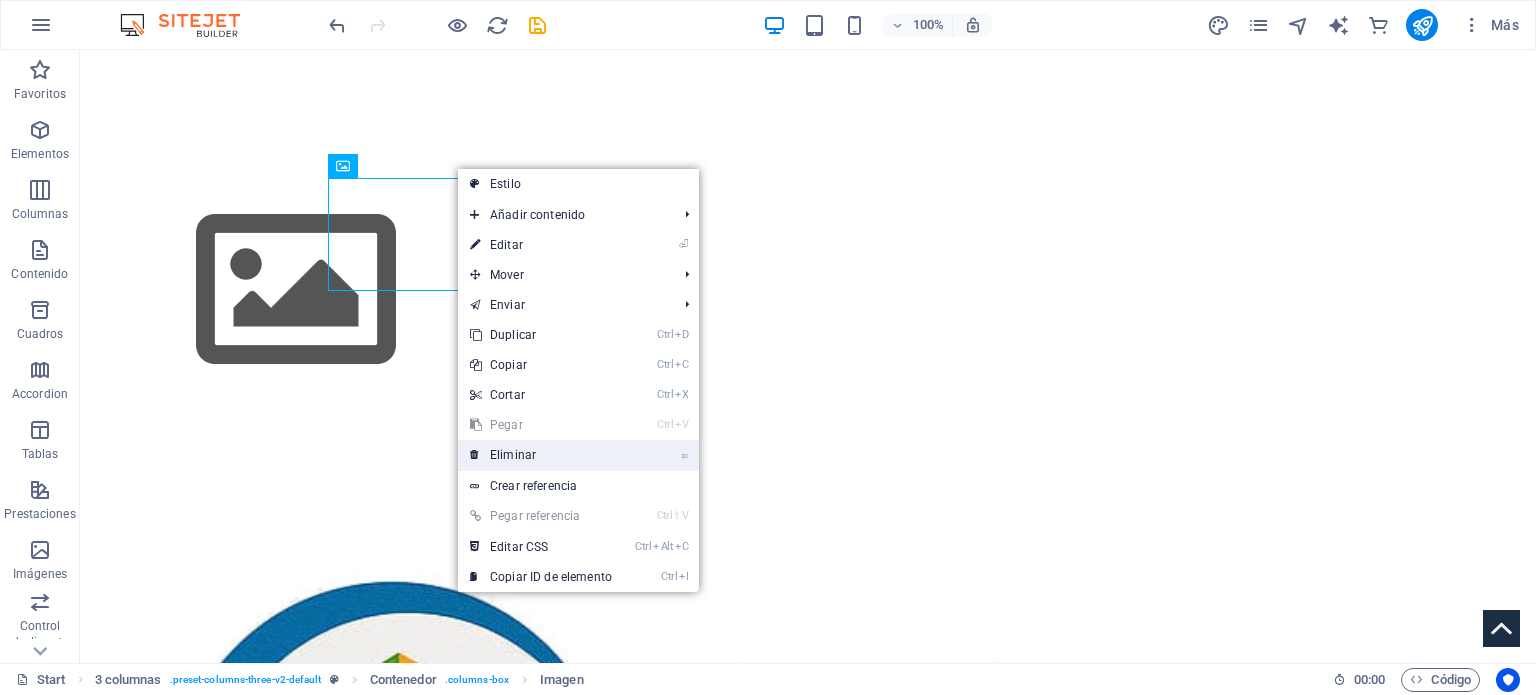 click on "⌦  Eliminar" at bounding box center (541, 455) 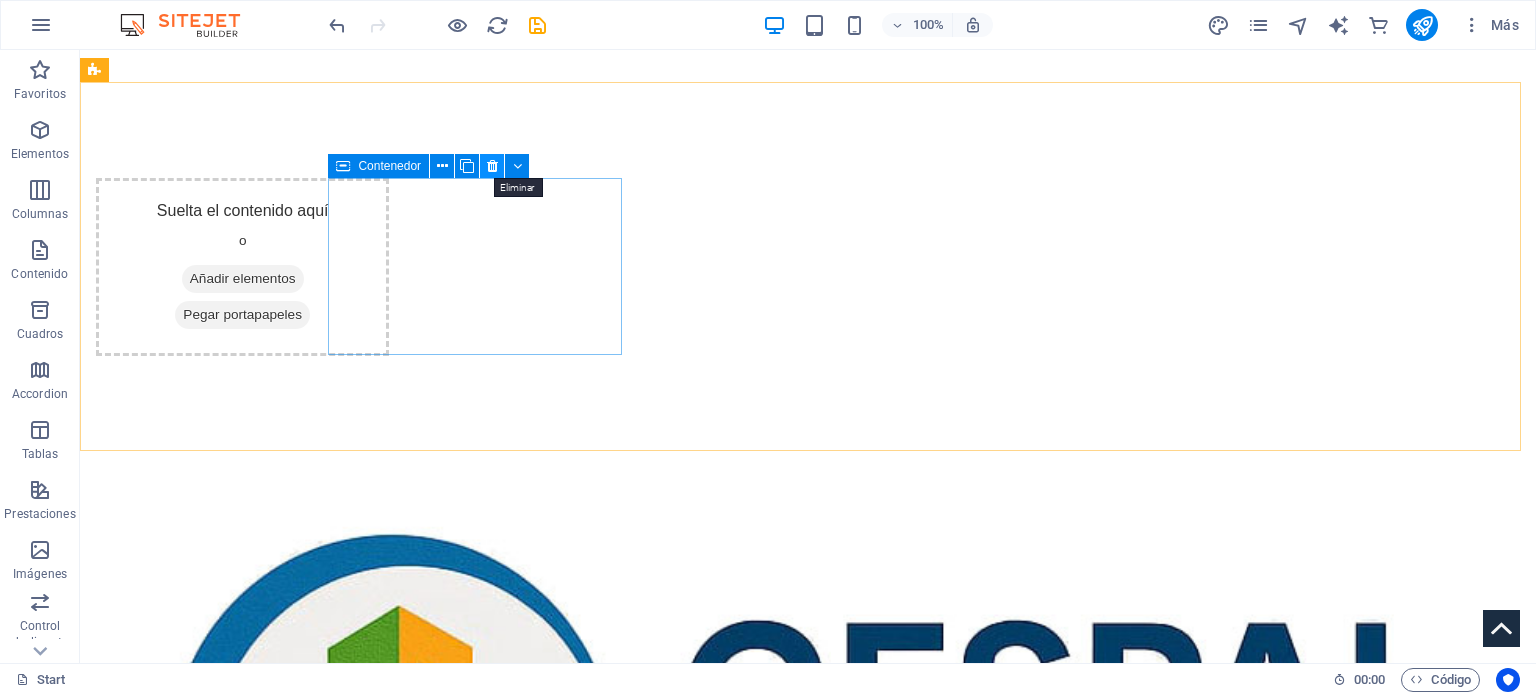 click at bounding box center (492, 166) 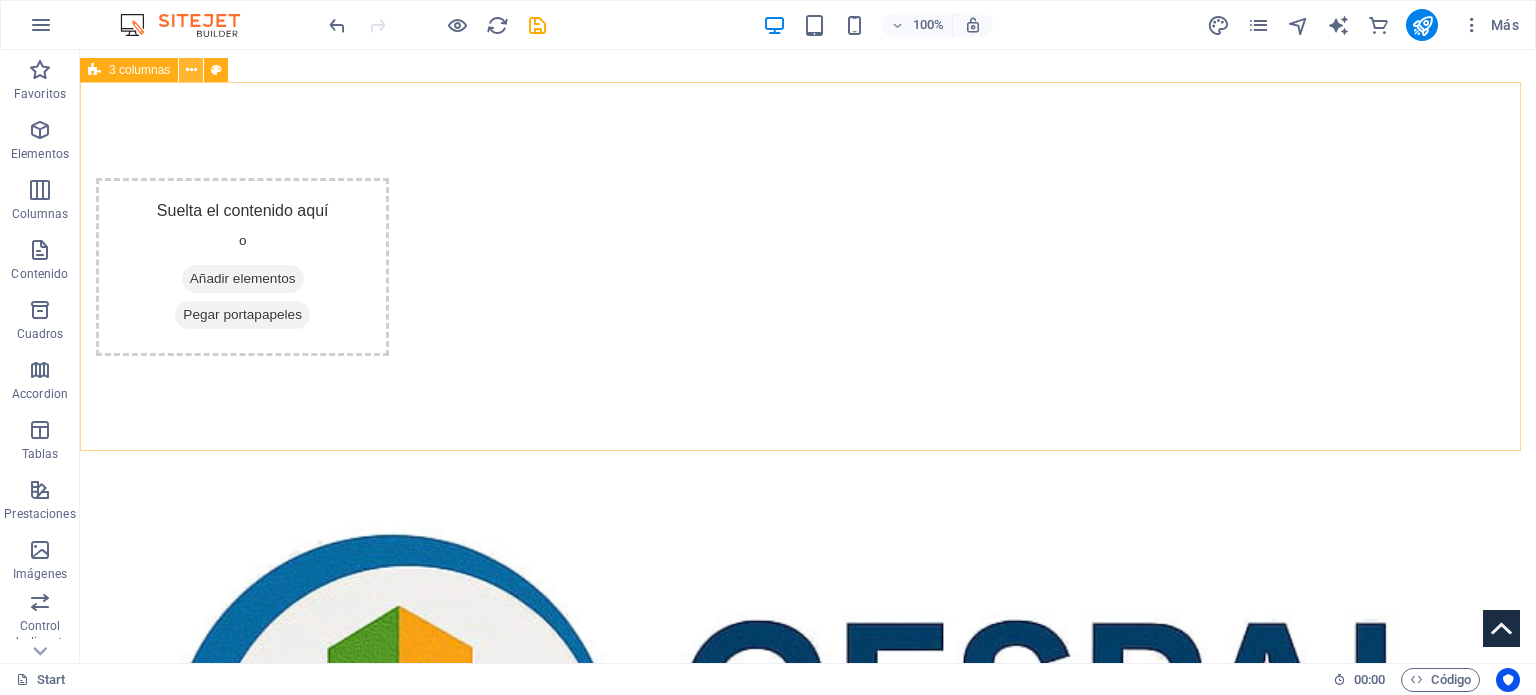 click at bounding box center [191, 70] 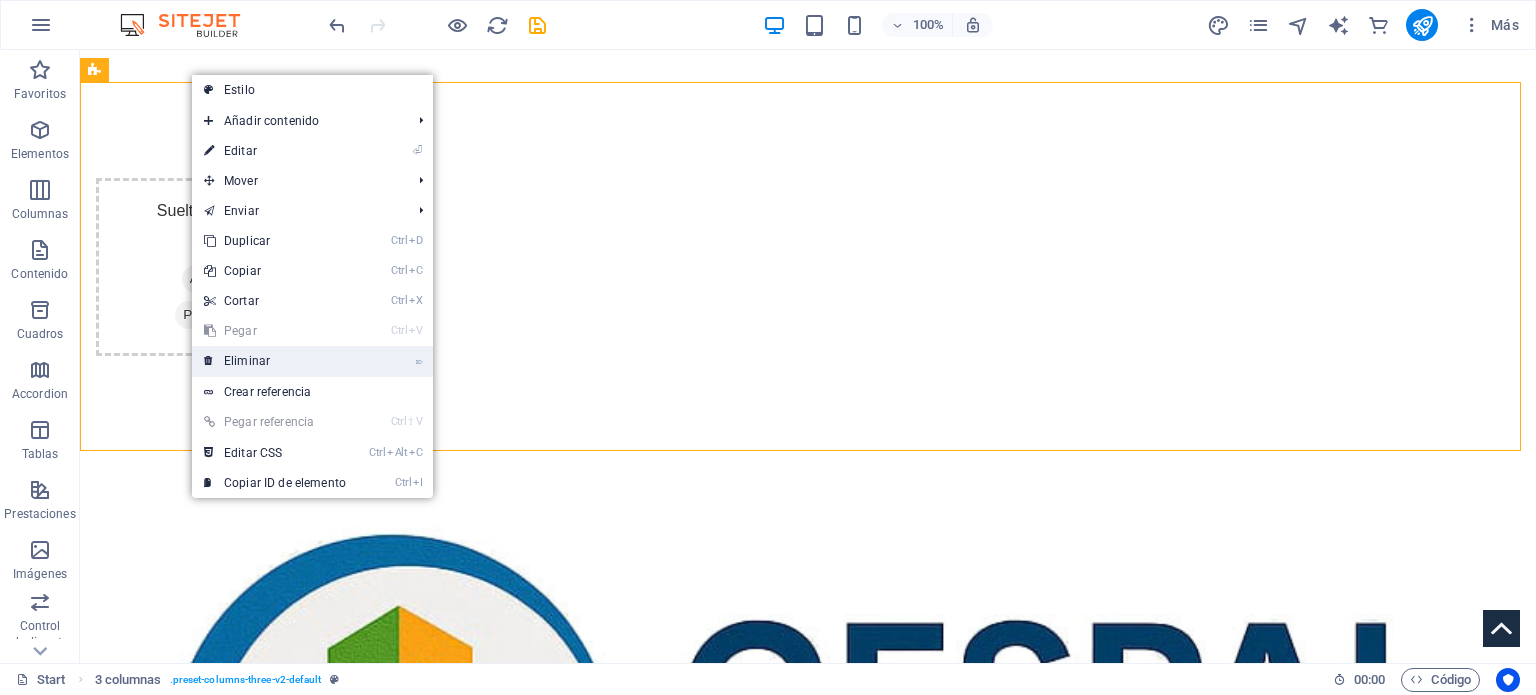 click on "⌦  Eliminar" at bounding box center [275, 361] 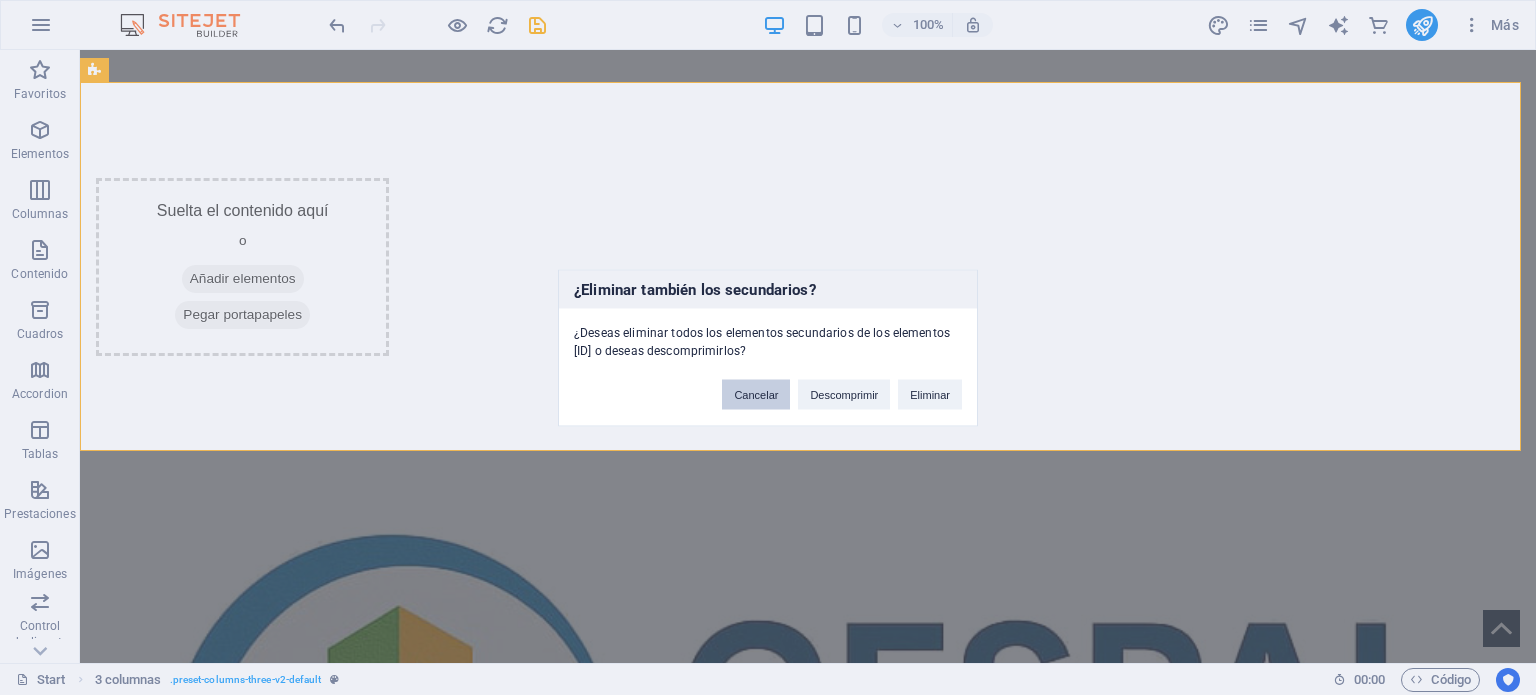 click on "Cancelar" at bounding box center [756, 394] 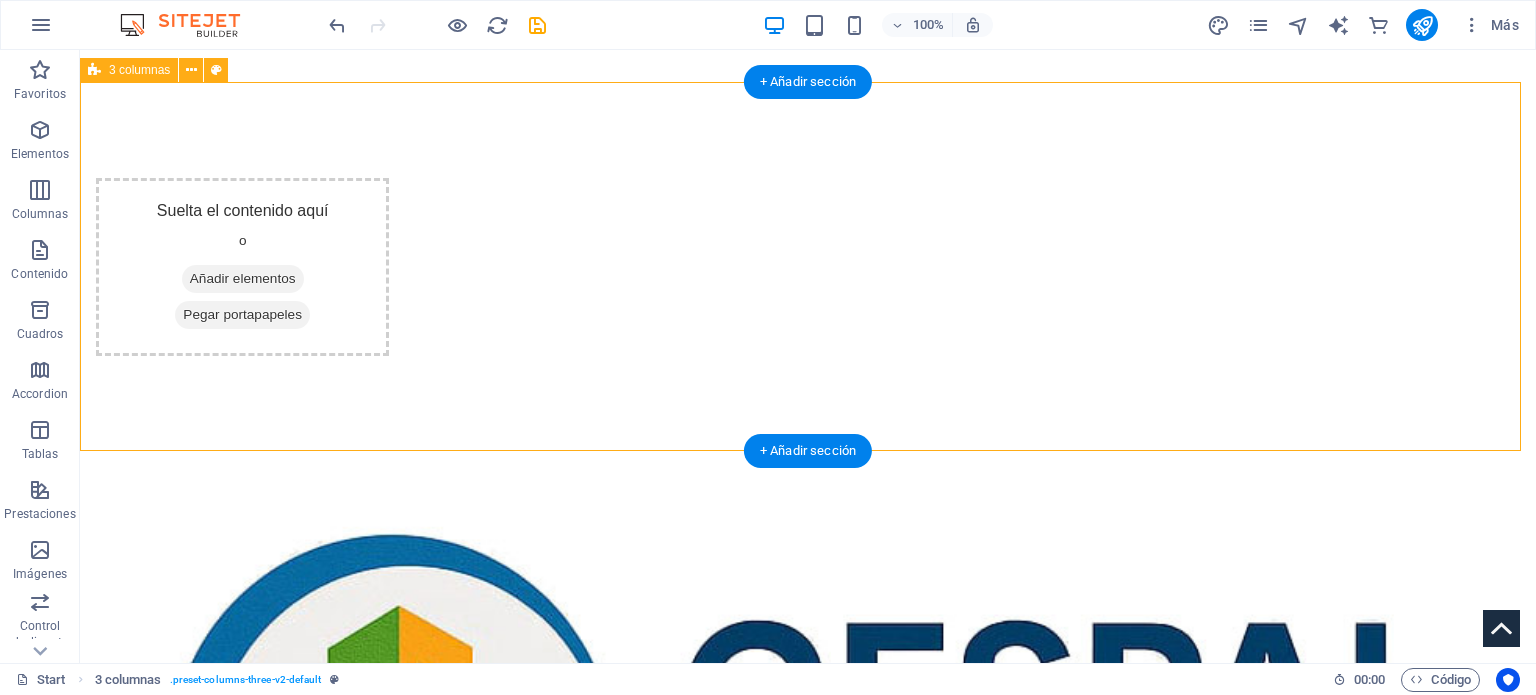click on "Suelta el contenido aquí o  Añadir elementos  Pegar portapapeles" at bounding box center [808, 267] 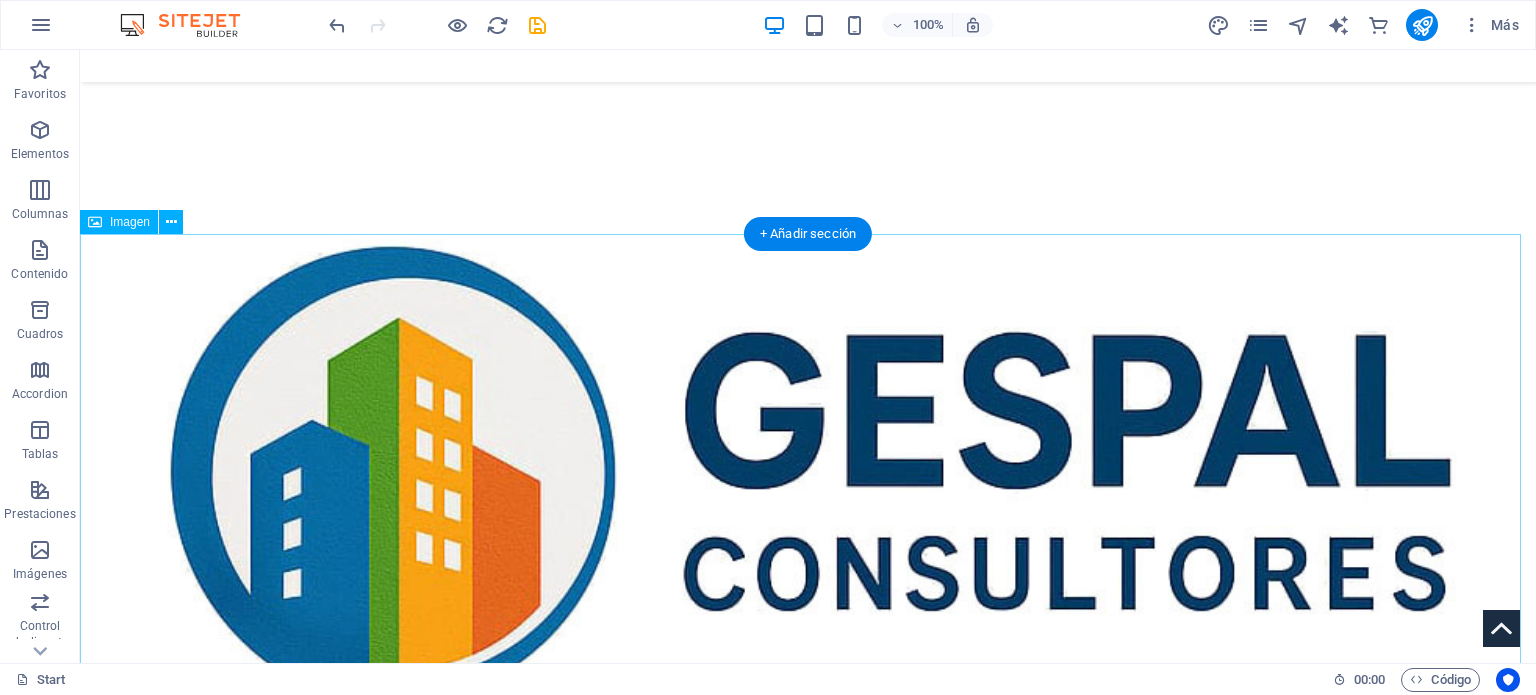 scroll, scrollTop: 0, scrollLeft: 0, axis: both 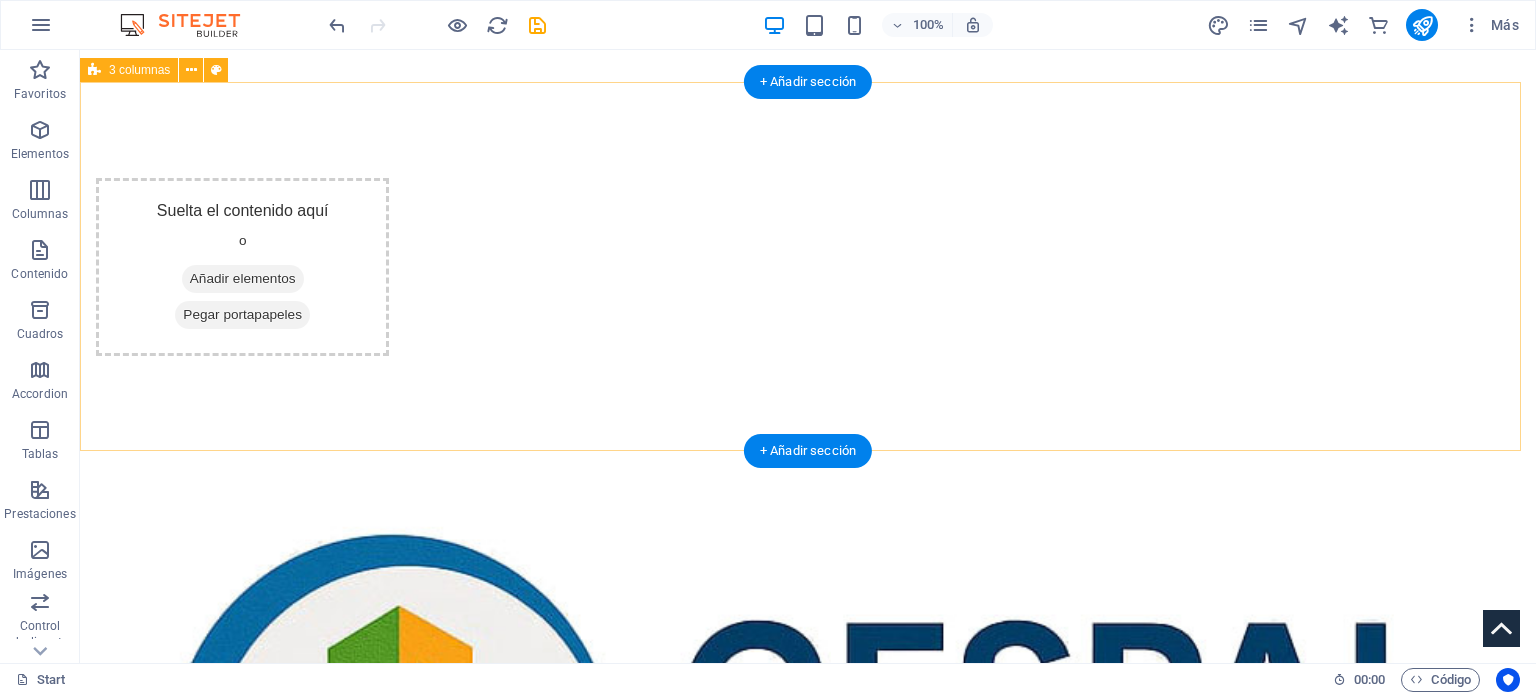 click on "Suelta el contenido aquí o  Añadir elementos  Pegar portapapeles" at bounding box center [808, 267] 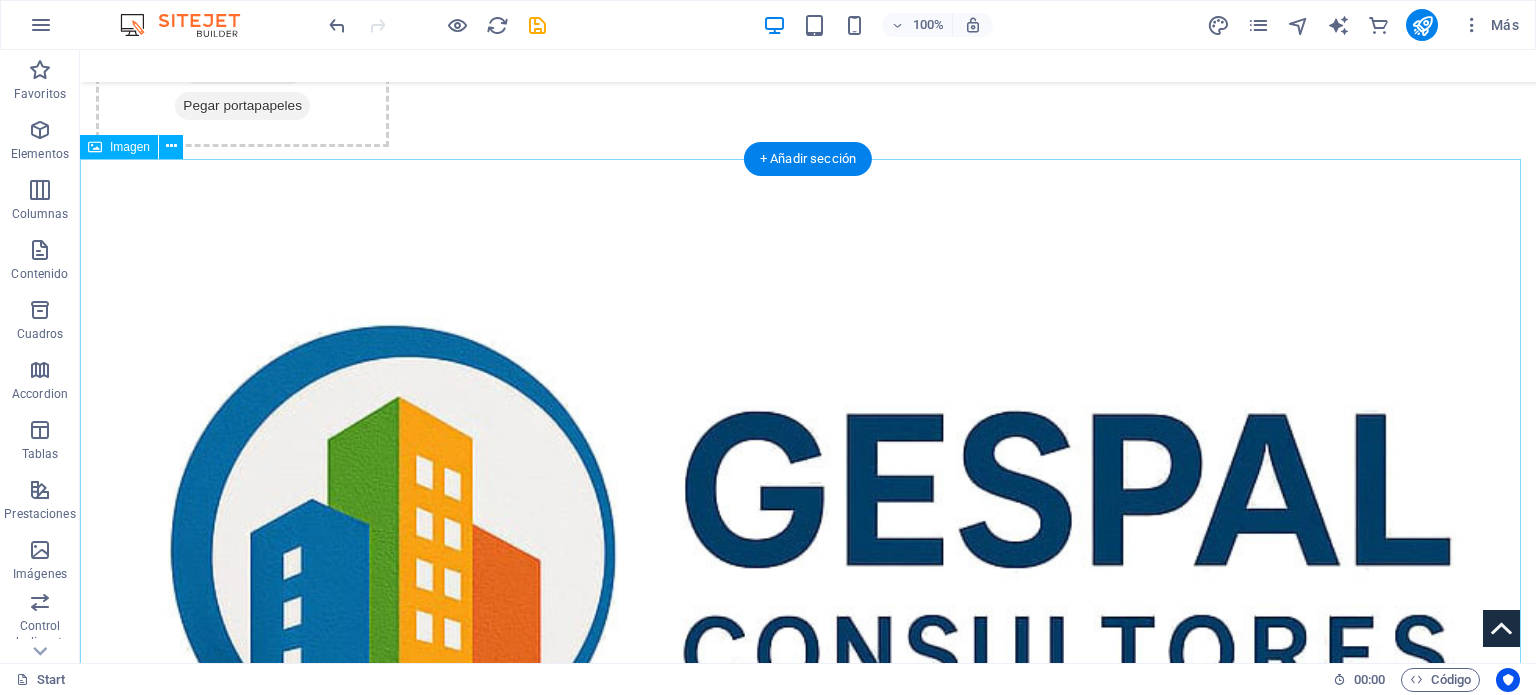 scroll, scrollTop: 200, scrollLeft: 0, axis: vertical 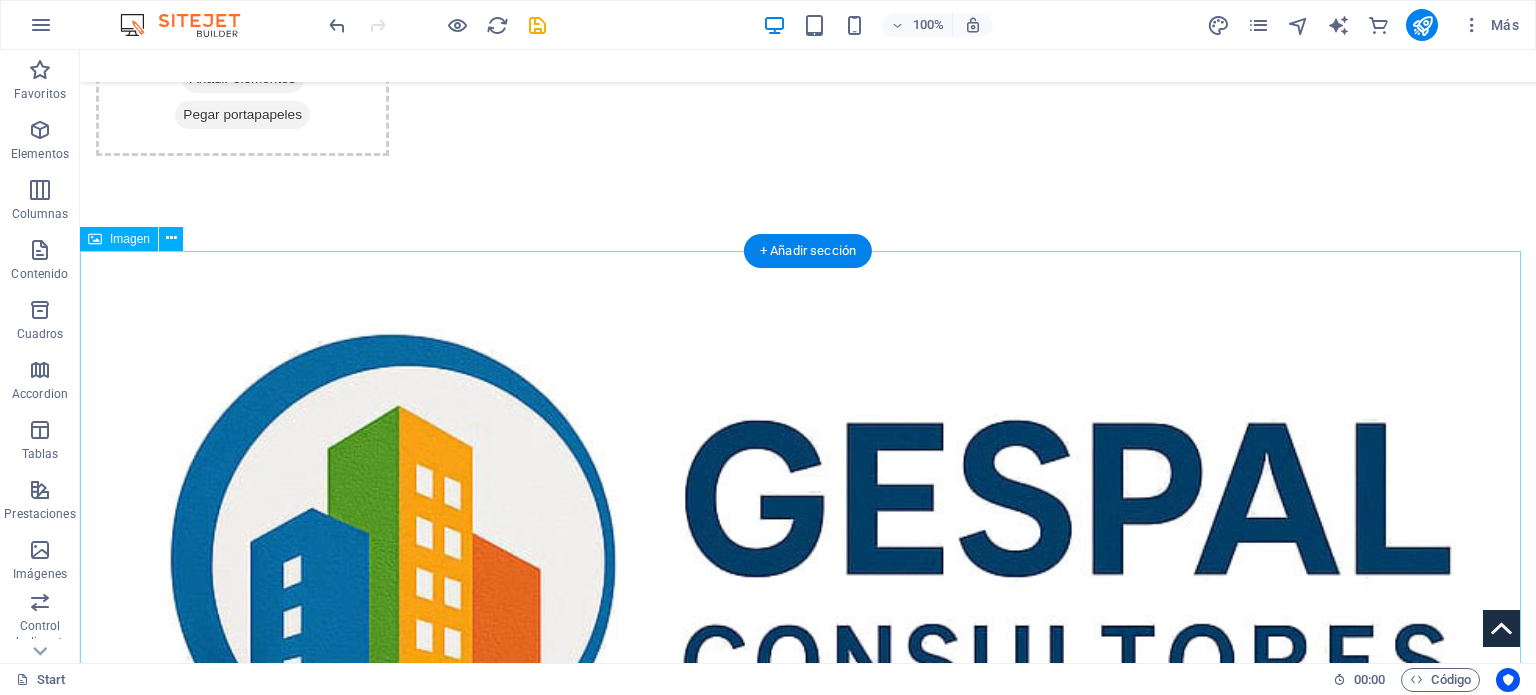 click at bounding box center [808, 563] 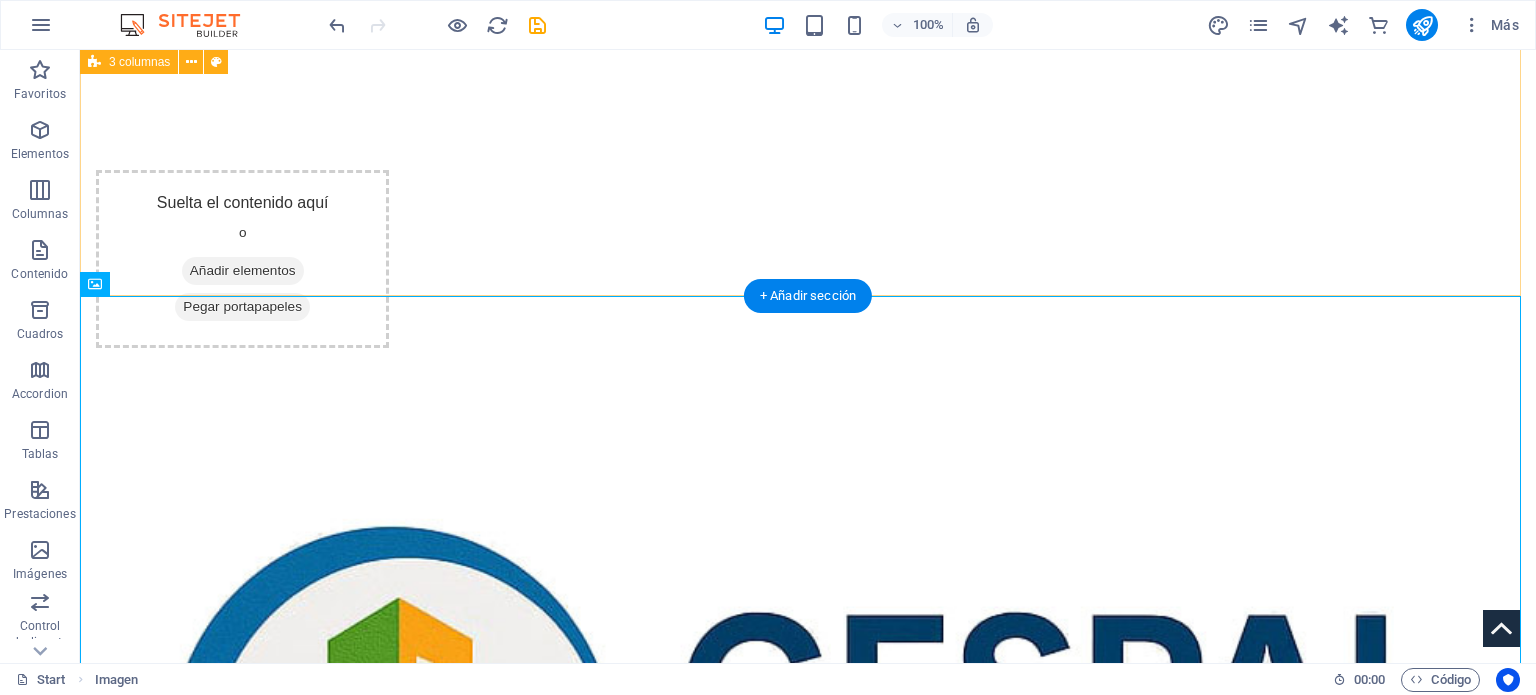 scroll, scrollTop: 0, scrollLeft: 0, axis: both 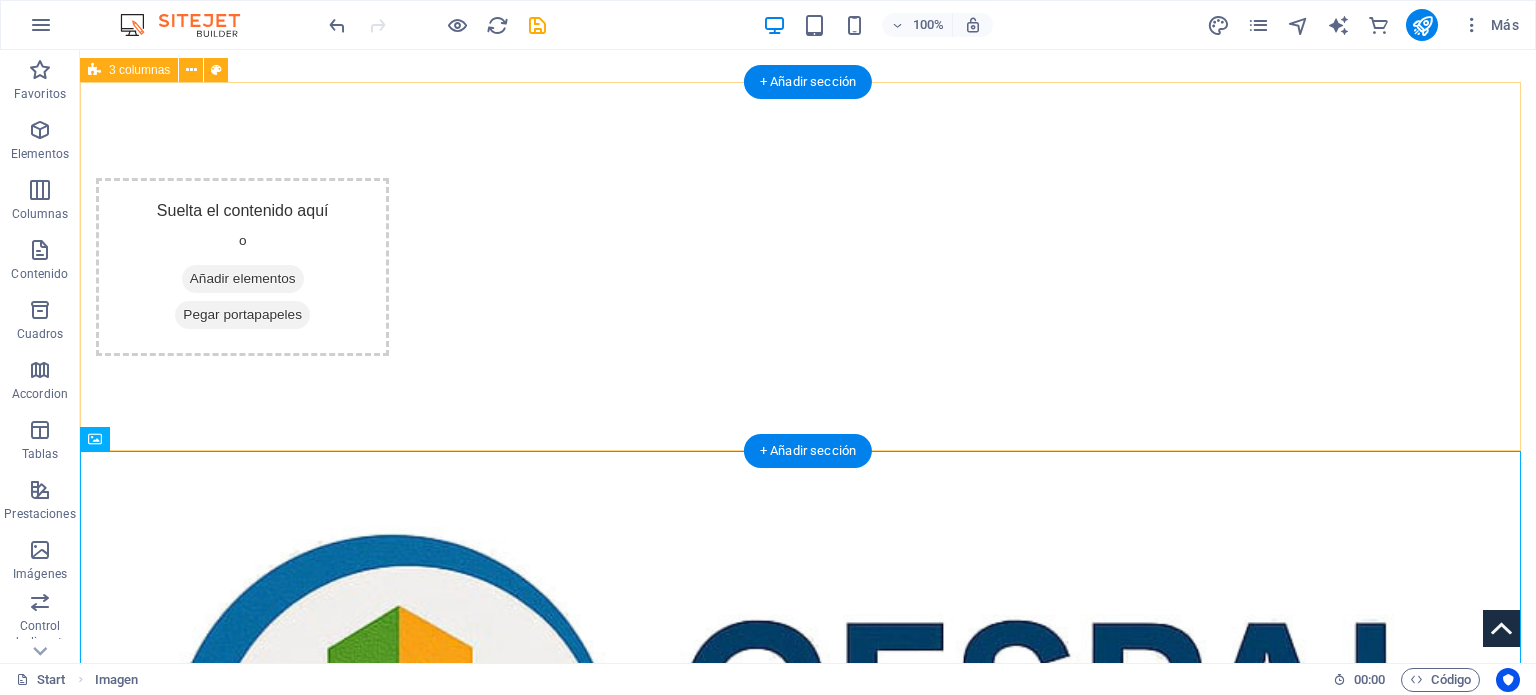 click on "Suelta el contenido aquí o  Añadir elementos  Pegar portapapeles" at bounding box center [808, 267] 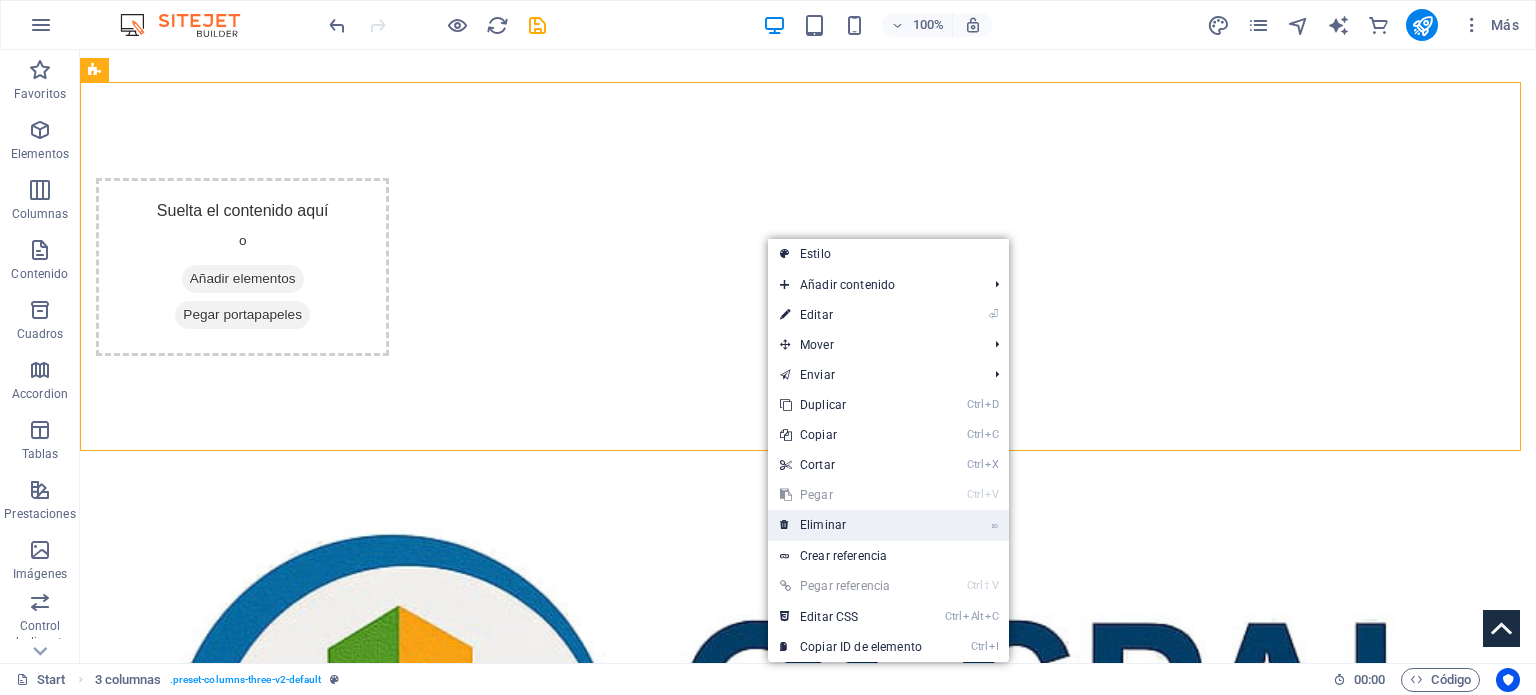 click on "⌦  Eliminar" at bounding box center (851, 525) 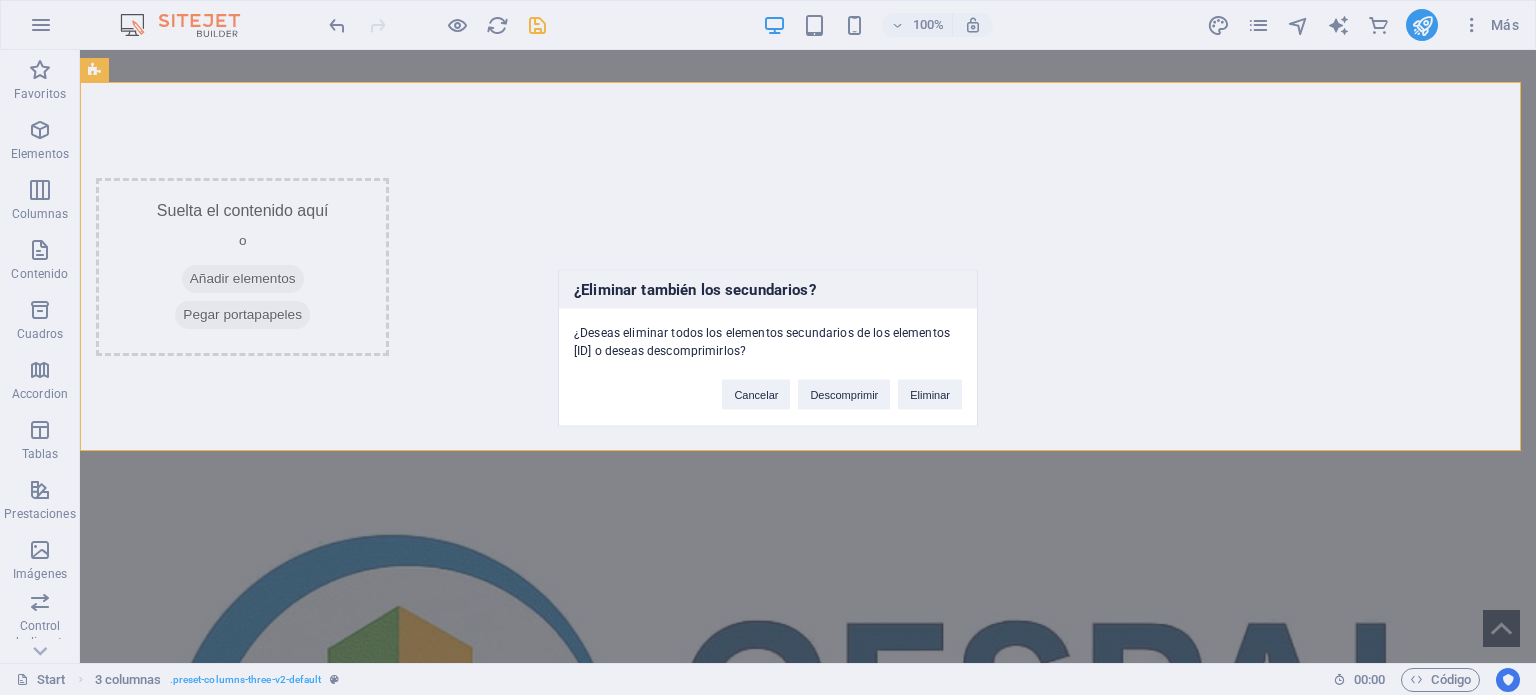 click on "¿Eliminar también los secundarios? ¿Deseas eliminar todos los elementos secundarios de los elementos [ID] o deseas descomprimirlos? Cancelar Descomprimir Eliminar" at bounding box center (768, 347) 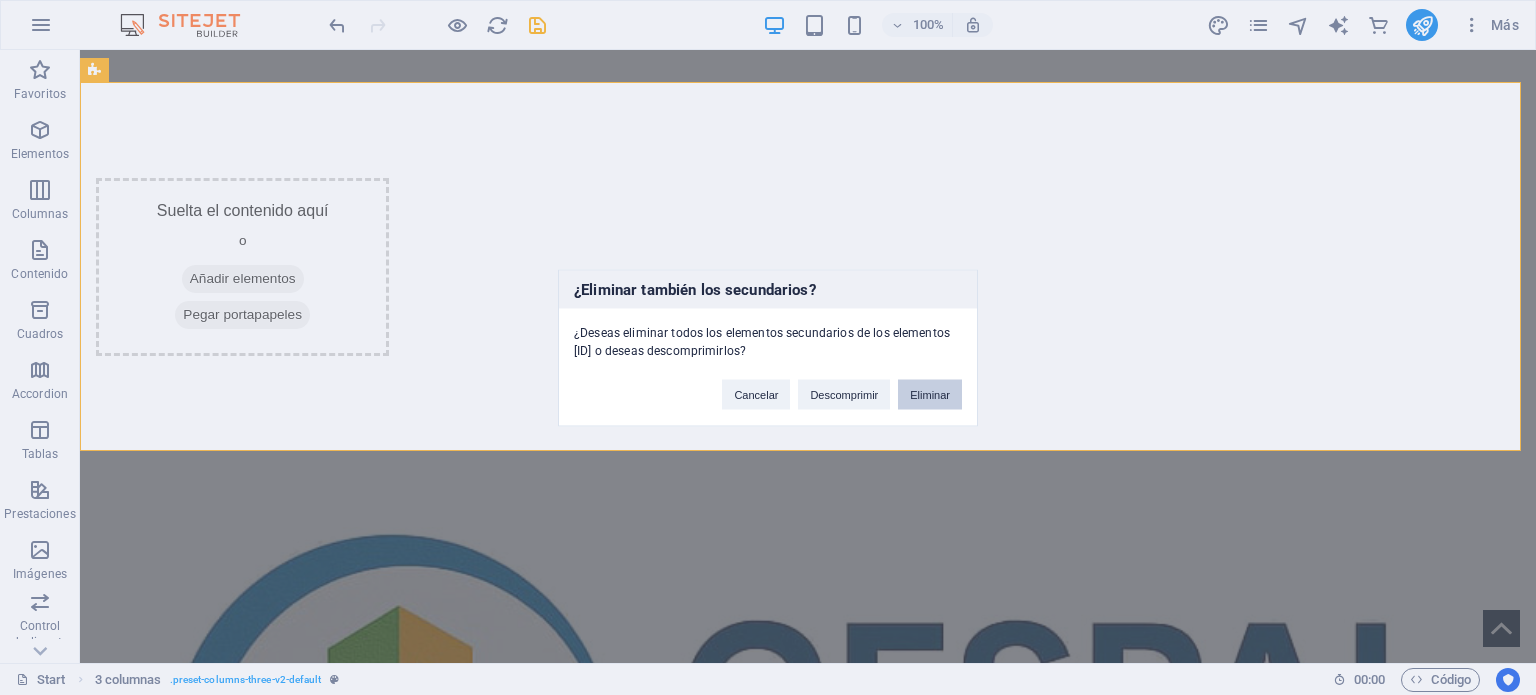 click on "Eliminar" at bounding box center (930, 394) 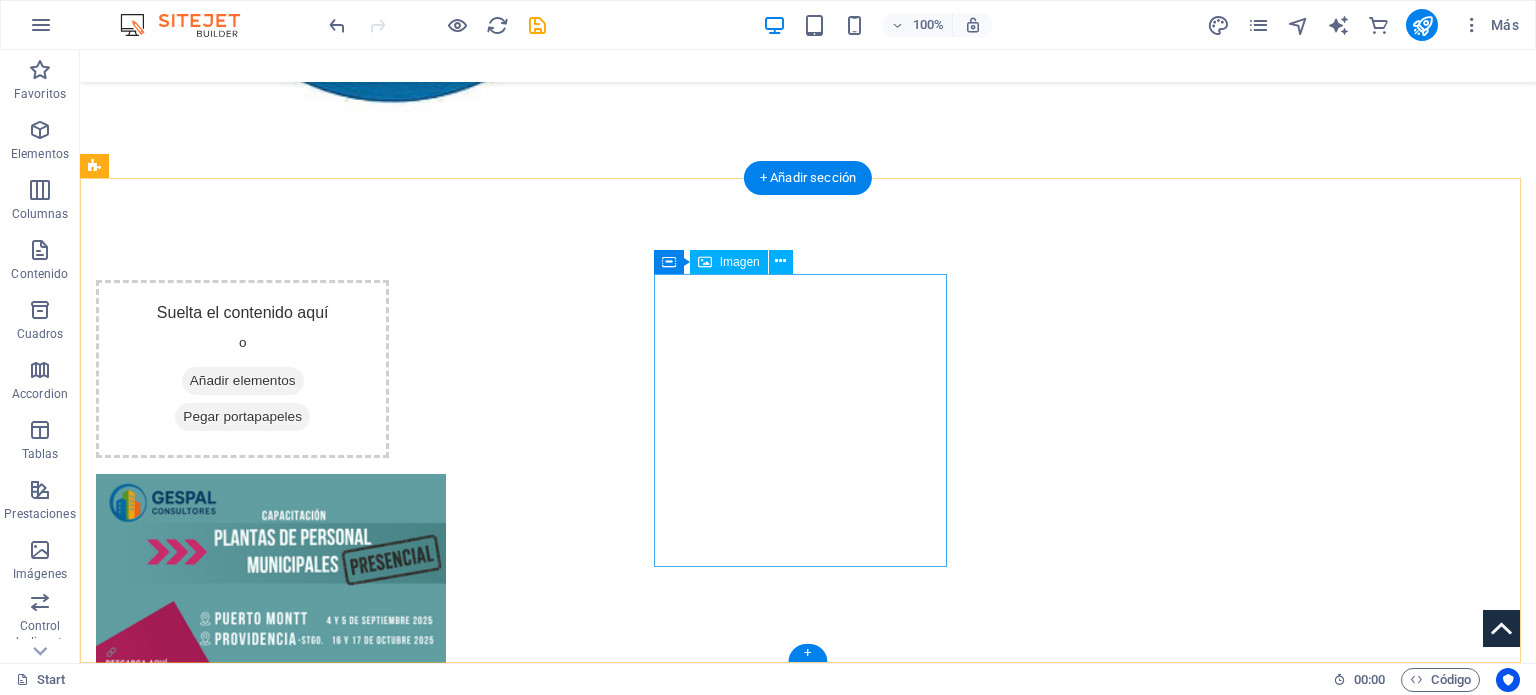 scroll, scrollTop: 0, scrollLeft: 0, axis: both 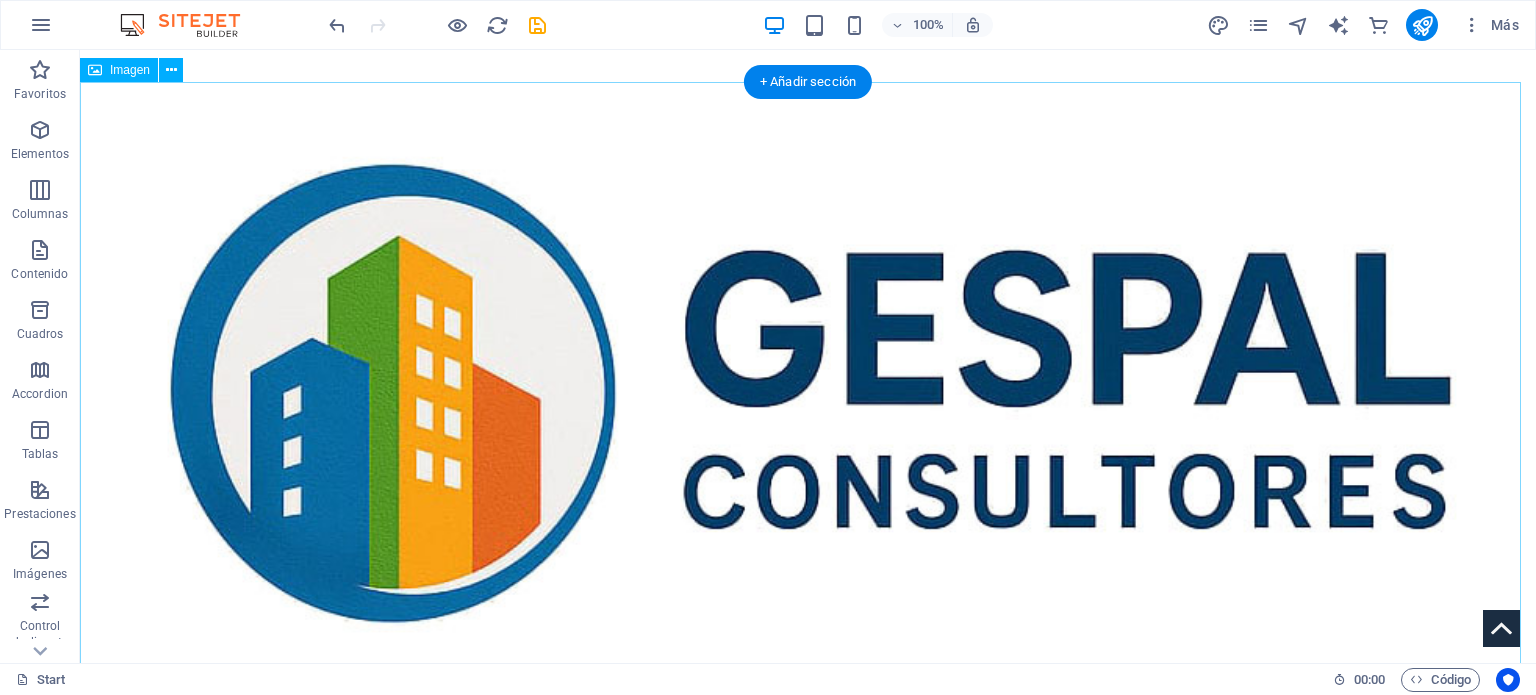click at bounding box center [808, 393] 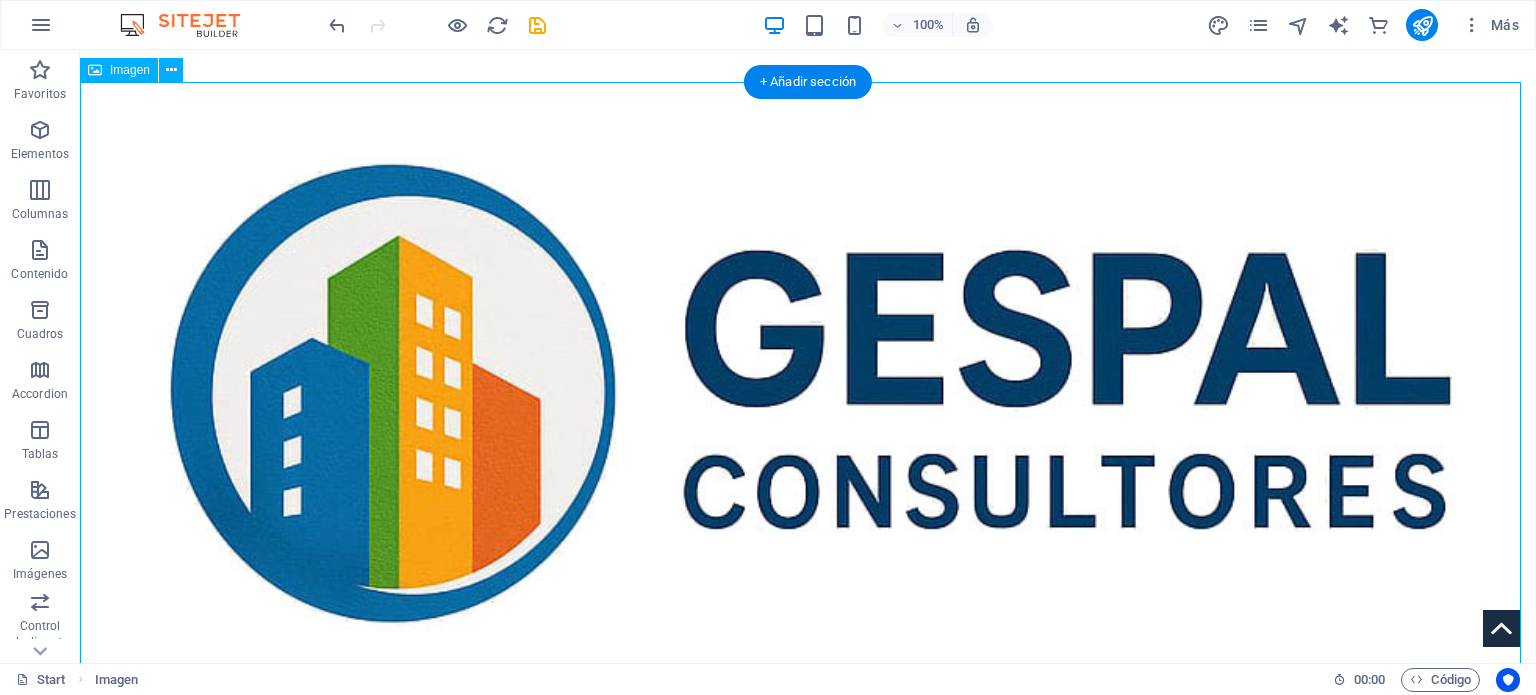 click at bounding box center [808, 393] 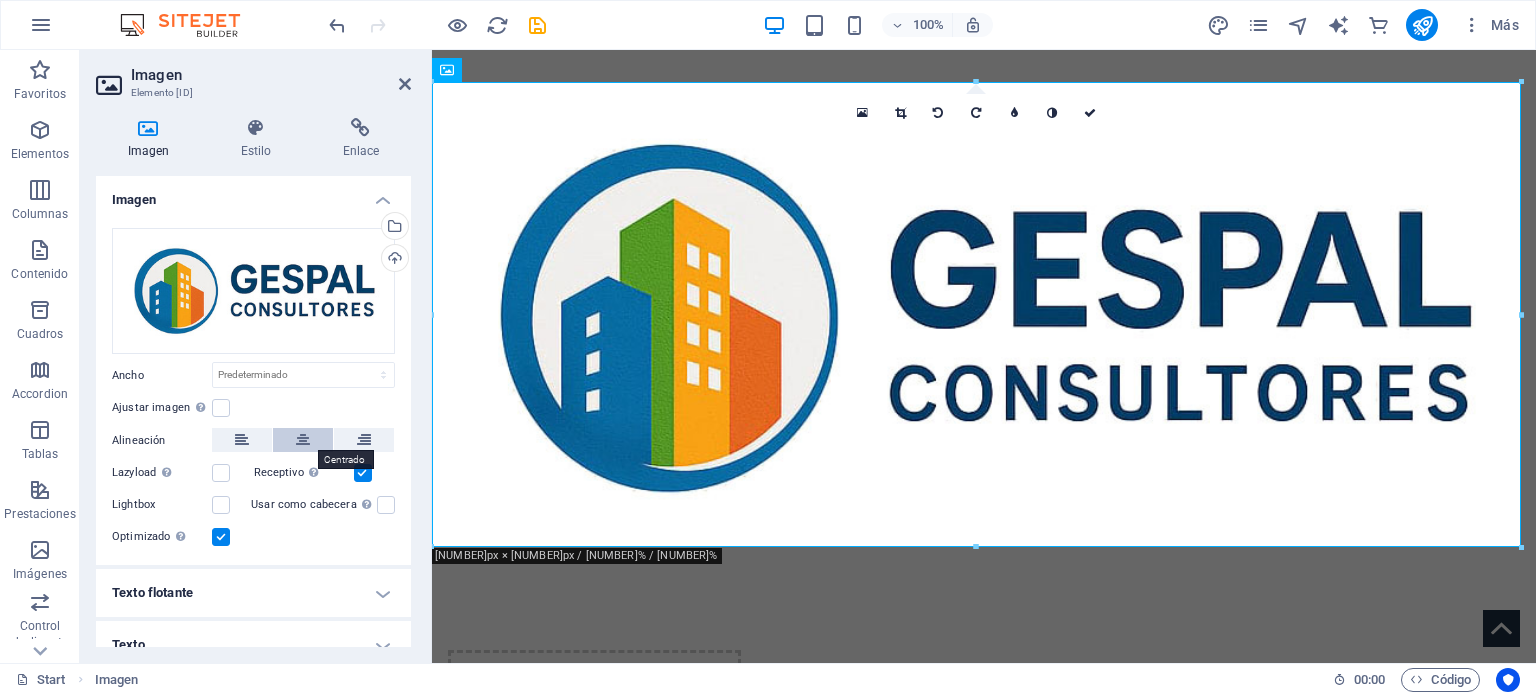 click at bounding box center [303, 440] 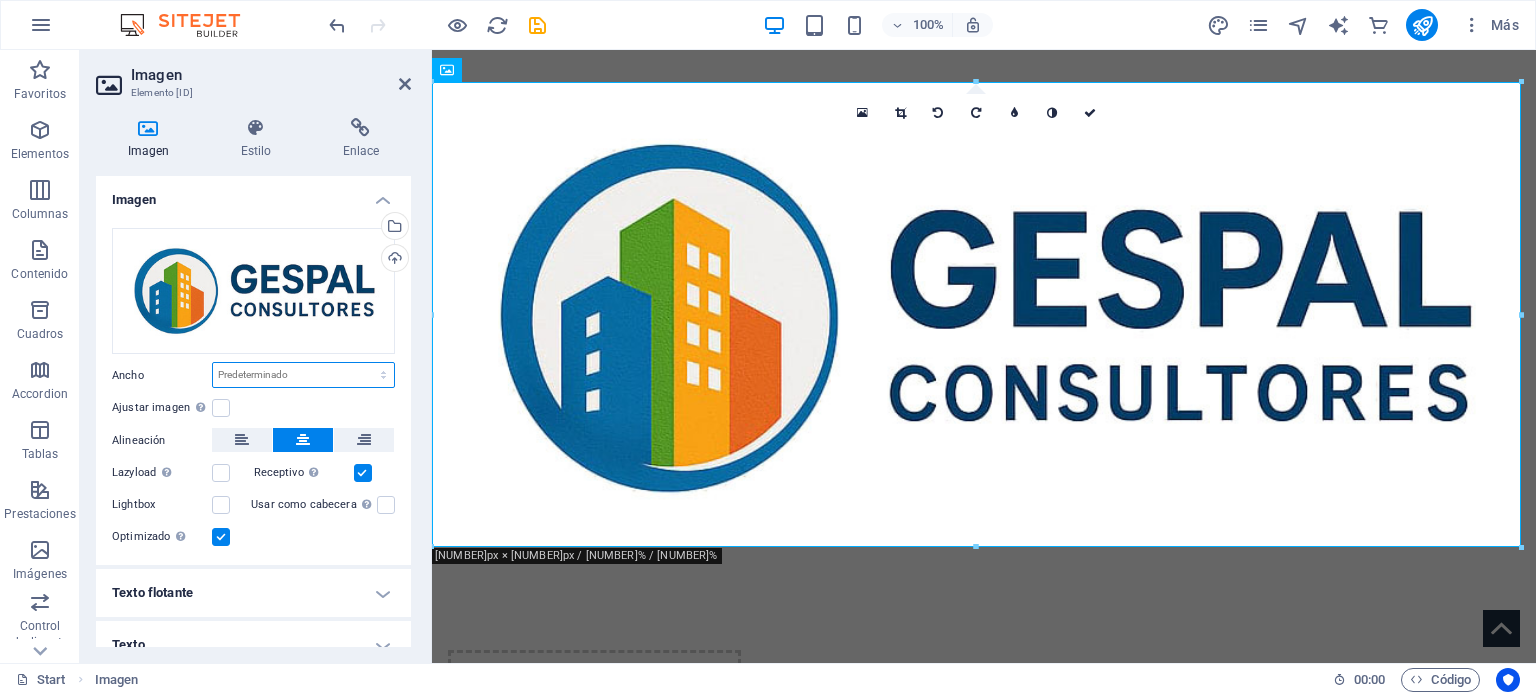 click on "Predeterminado automático px rem % em vh vw" at bounding box center [303, 375] 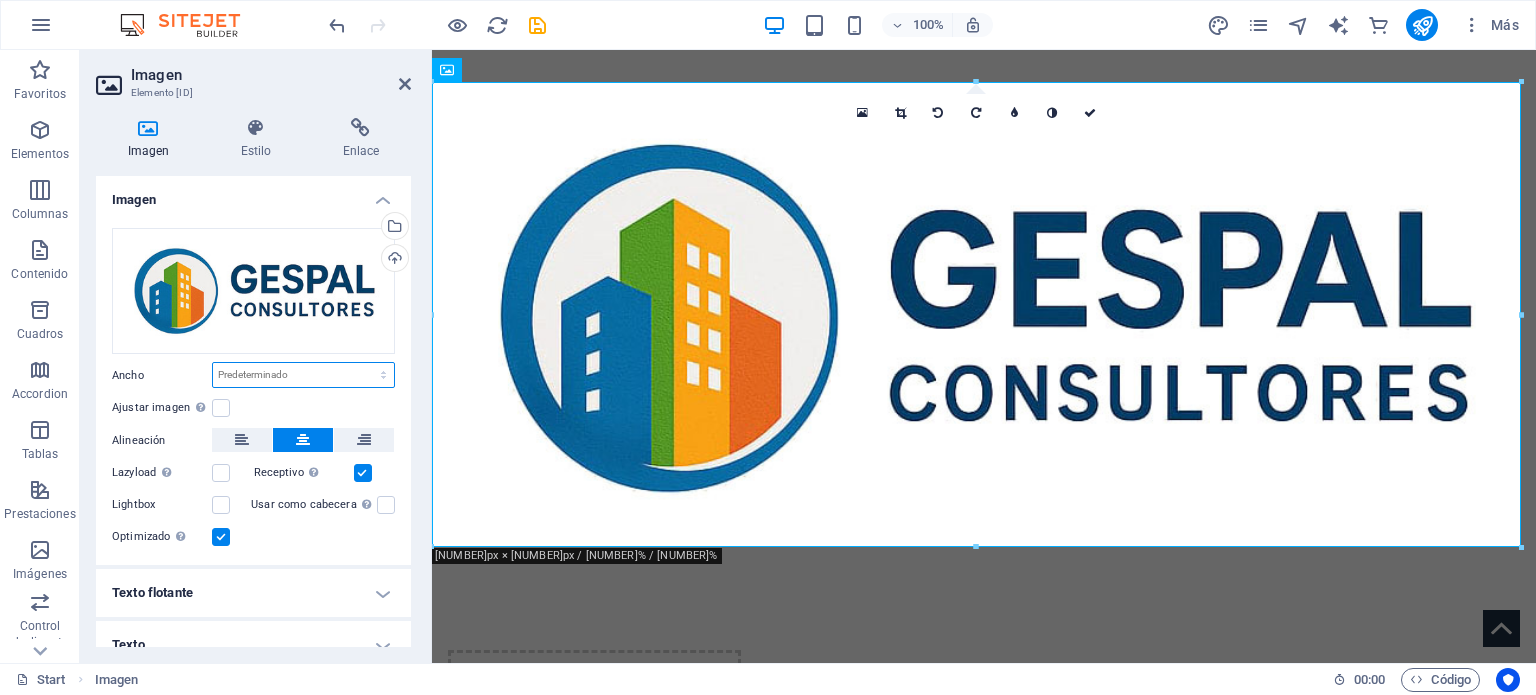 select on "px" 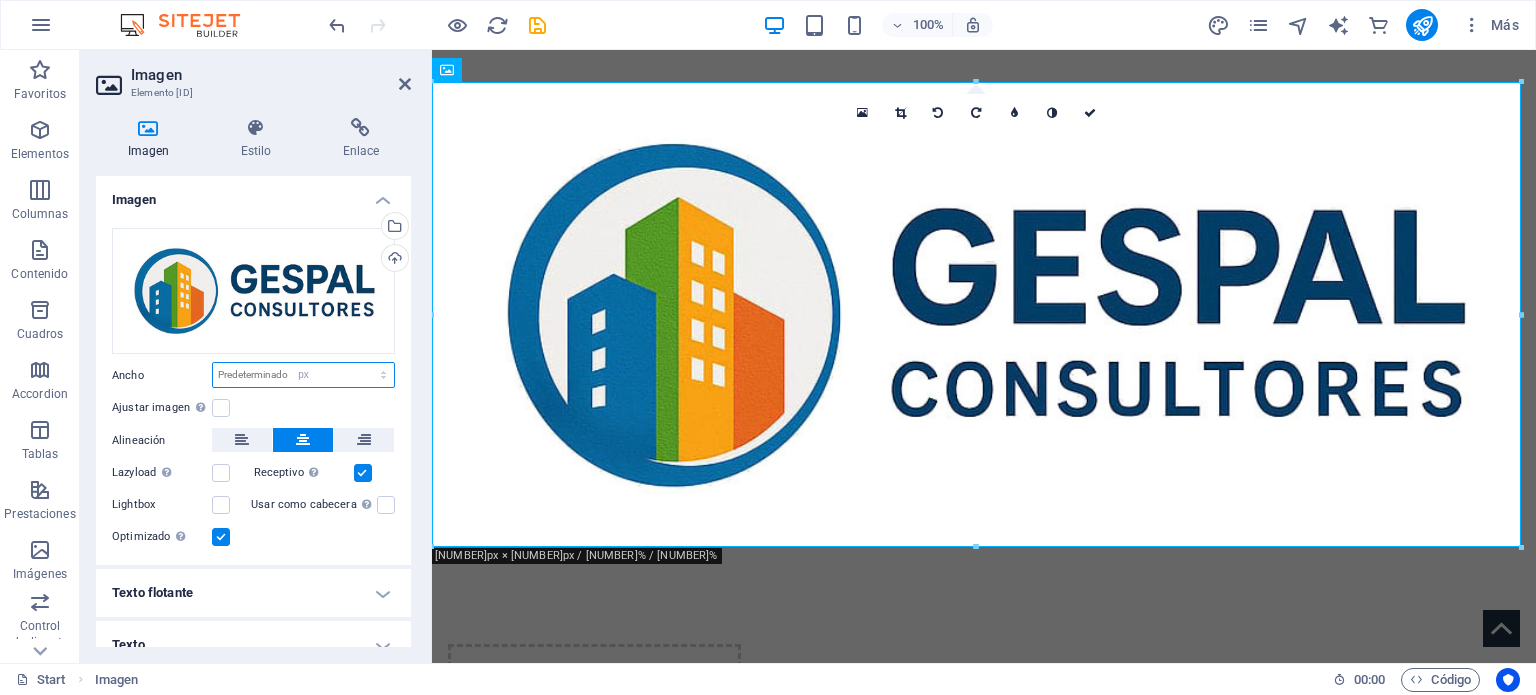 click on "Predeterminado automático px rem % em vh vw" at bounding box center (303, 375) 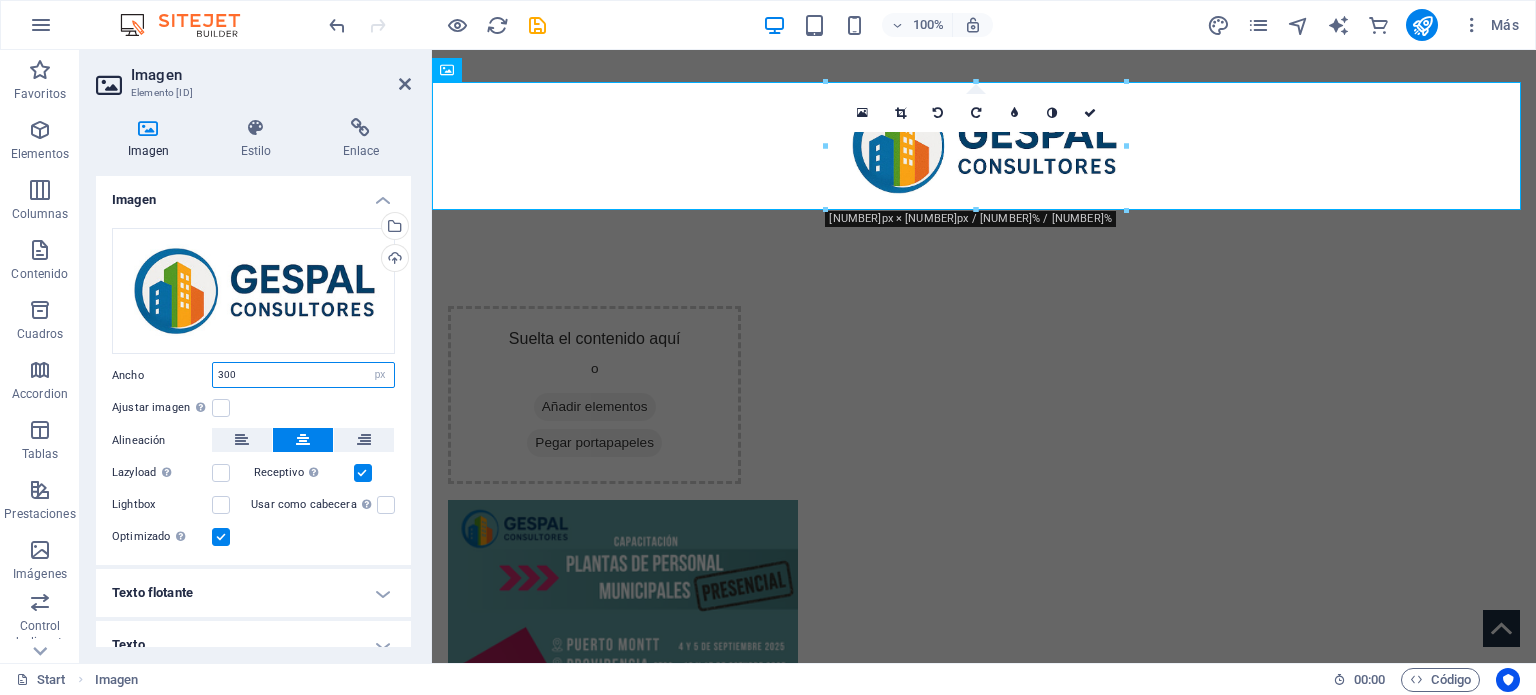 type on "300" 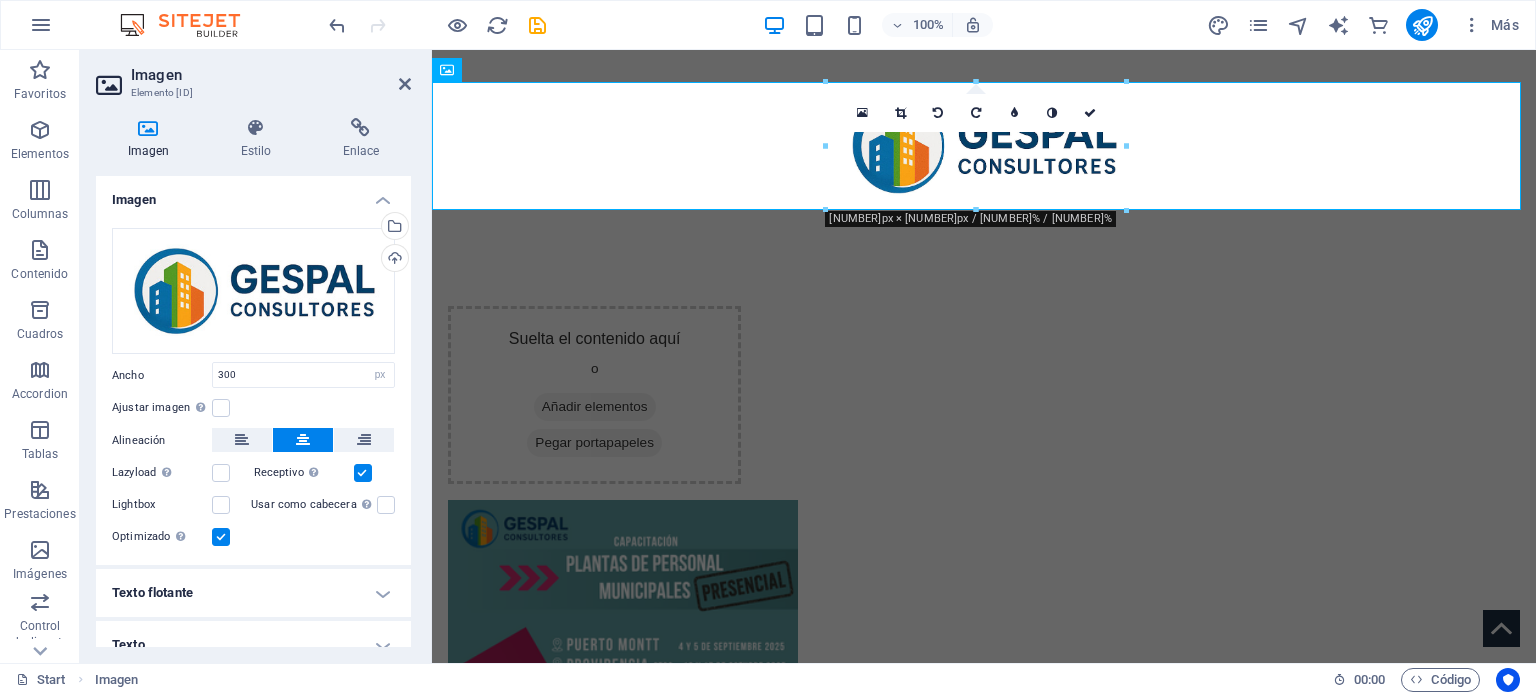 click on "Arrastra archivos aquí, haz clic para escoger archivos o  selecciona archivos de Archivos o de nuestra galería gratuita de fotos y vídeos Selecciona archivos del administrador de archivos, de la galería de fotos o carga archivo(s) Cargar Ancho [NUMBER] Predeterminado automático px rem % em vh vw Ajustar imagen Ajustar imagen automáticamente a un ancho y alto fijo Altura Predeterminado automático px Alineación Lazyload La carga de imágenes tras la carga de la página mejora la velocidad de la página. Receptivo Automáticamente cargar tamaños optimizados de smartphone e imagen retina. Lightbox Usar como cabecera La imagen se ajustará en una etiqueta de cabecera H1. Resulta útil para dar al texto alternativo el peso de una cabecera H1, por ejemplo, para el logo. En caso de duda, dejar deseleccionado. Optimizado Las imágenes se comprimen para así mejorar la velocidad de las páginas. Posición Dirección Personalizado X offset [NUMBER] px rem % vh vw Y offset [NUMBER] px rem % vh vw" at bounding box center [253, 389] 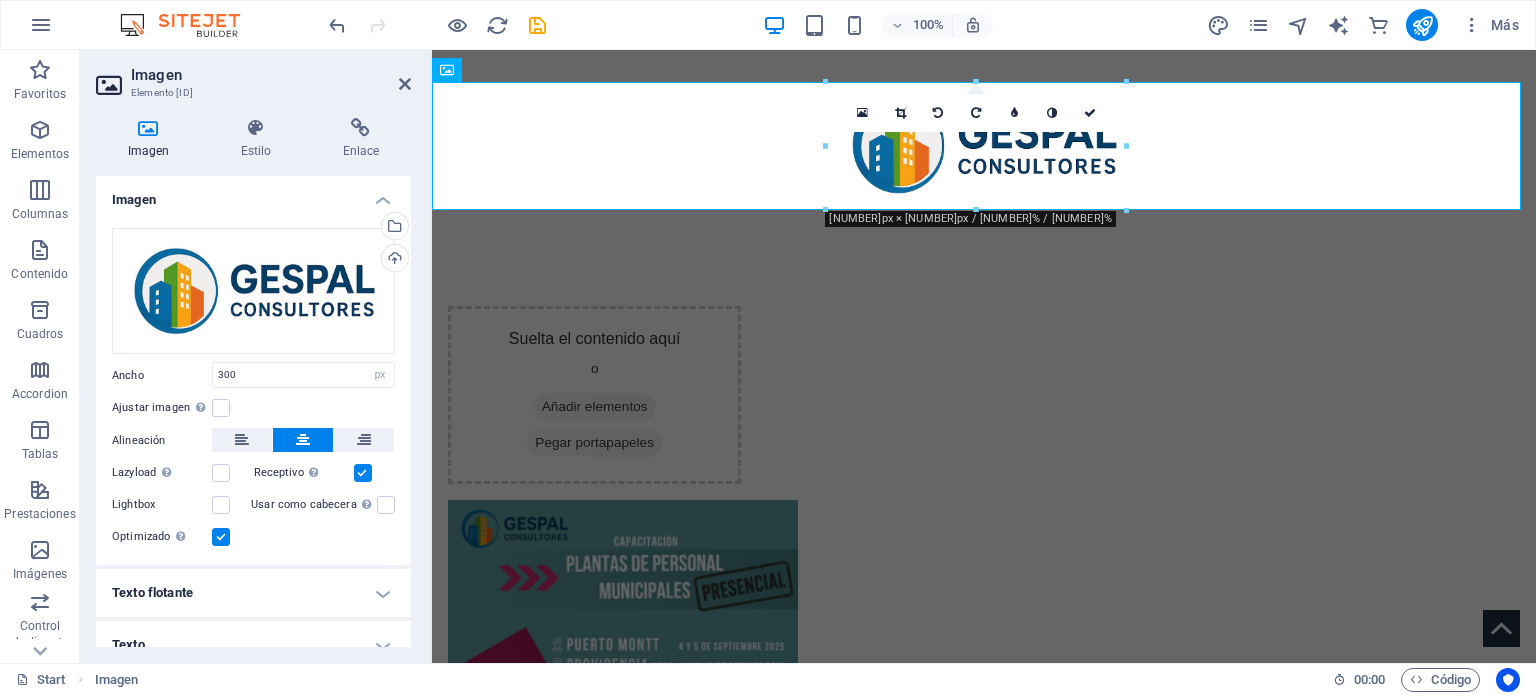 scroll, scrollTop: 0, scrollLeft: 0, axis: both 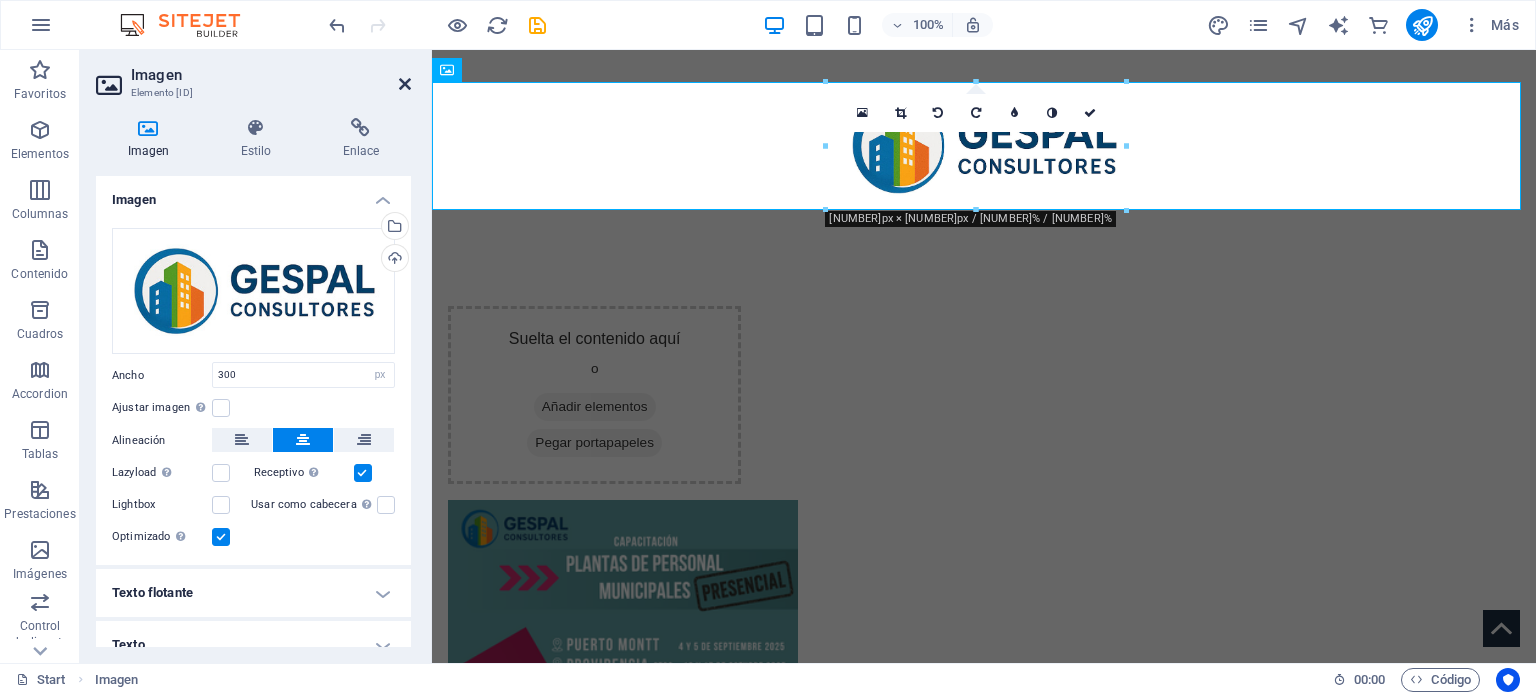 click at bounding box center (405, 84) 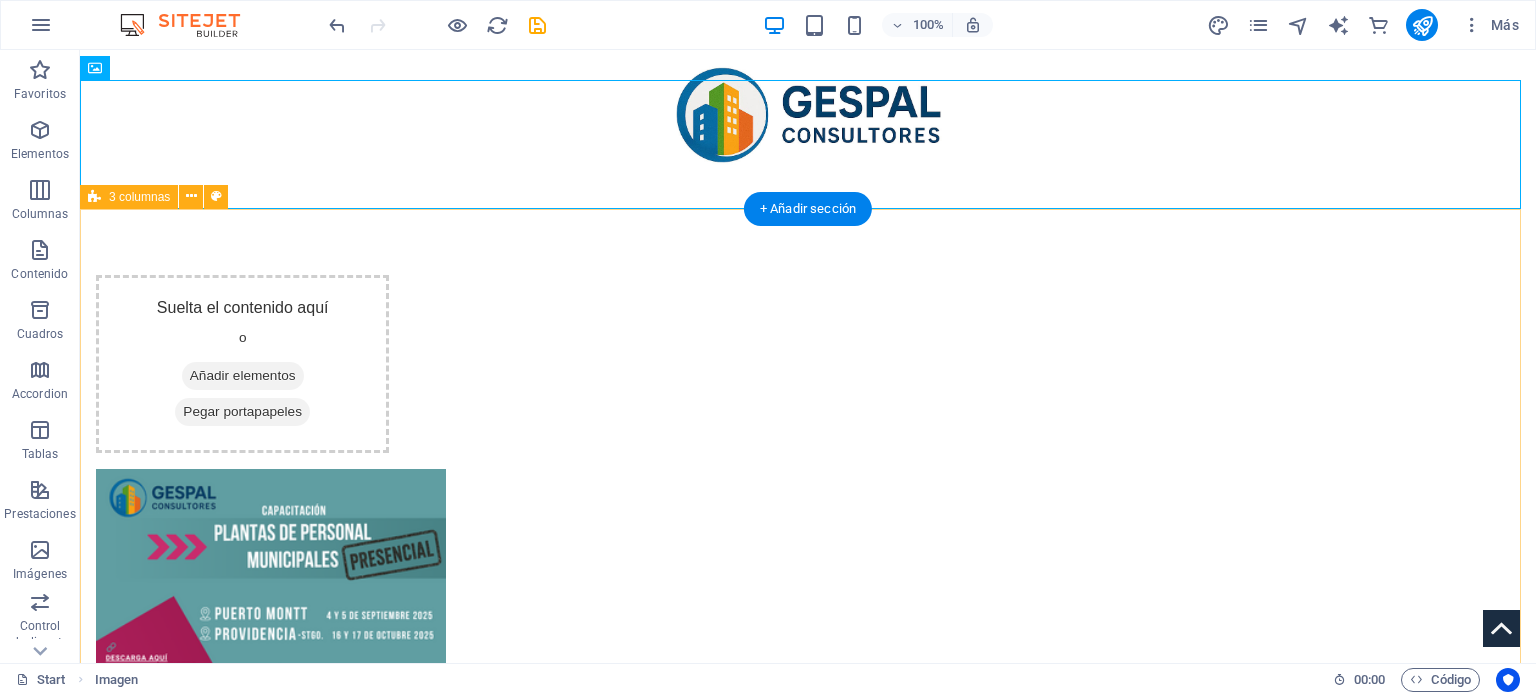 scroll, scrollTop: 32, scrollLeft: 0, axis: vertical 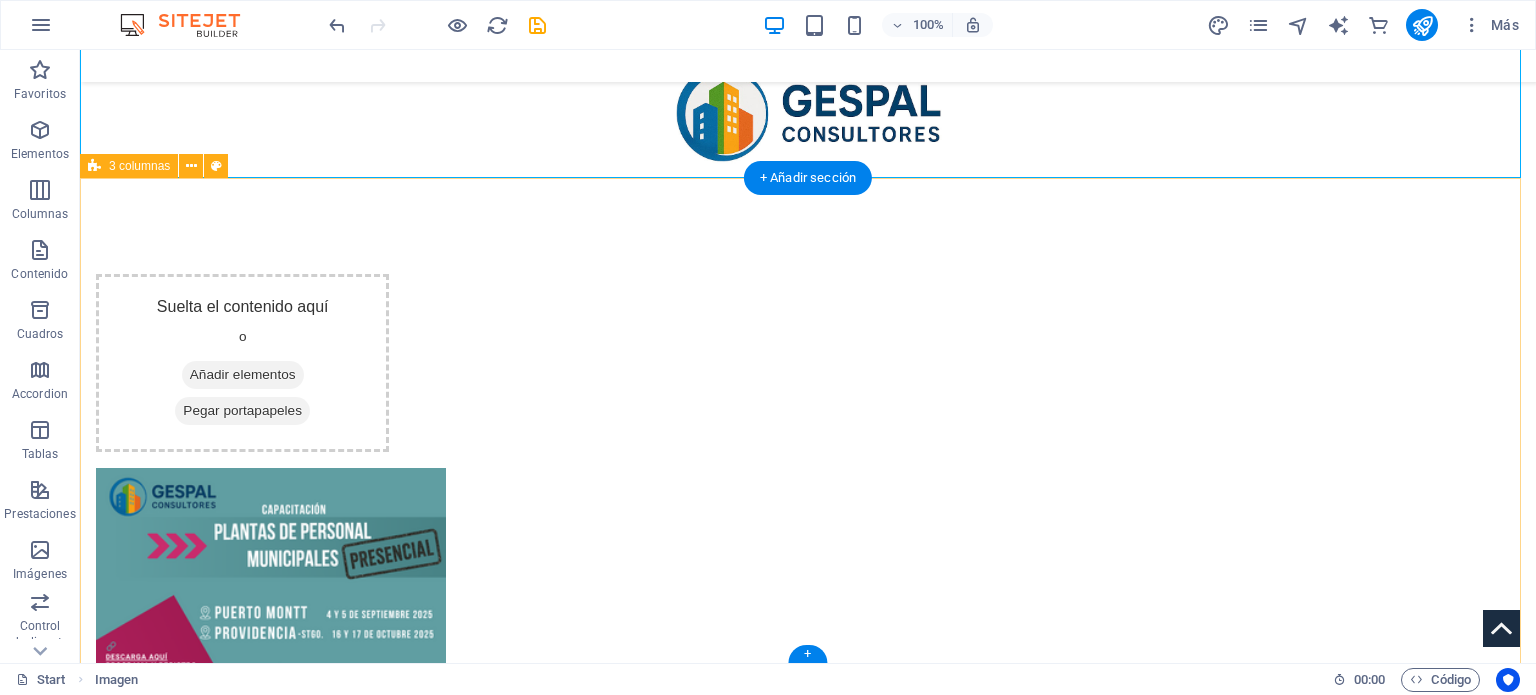 click on "Suelta el contenido aquí o  Añadir elementos  Pegar portapapeles Suelta el contenido aquí o  Añadir elementos  Pegar portapapeles" at bounding box center (808, 643) 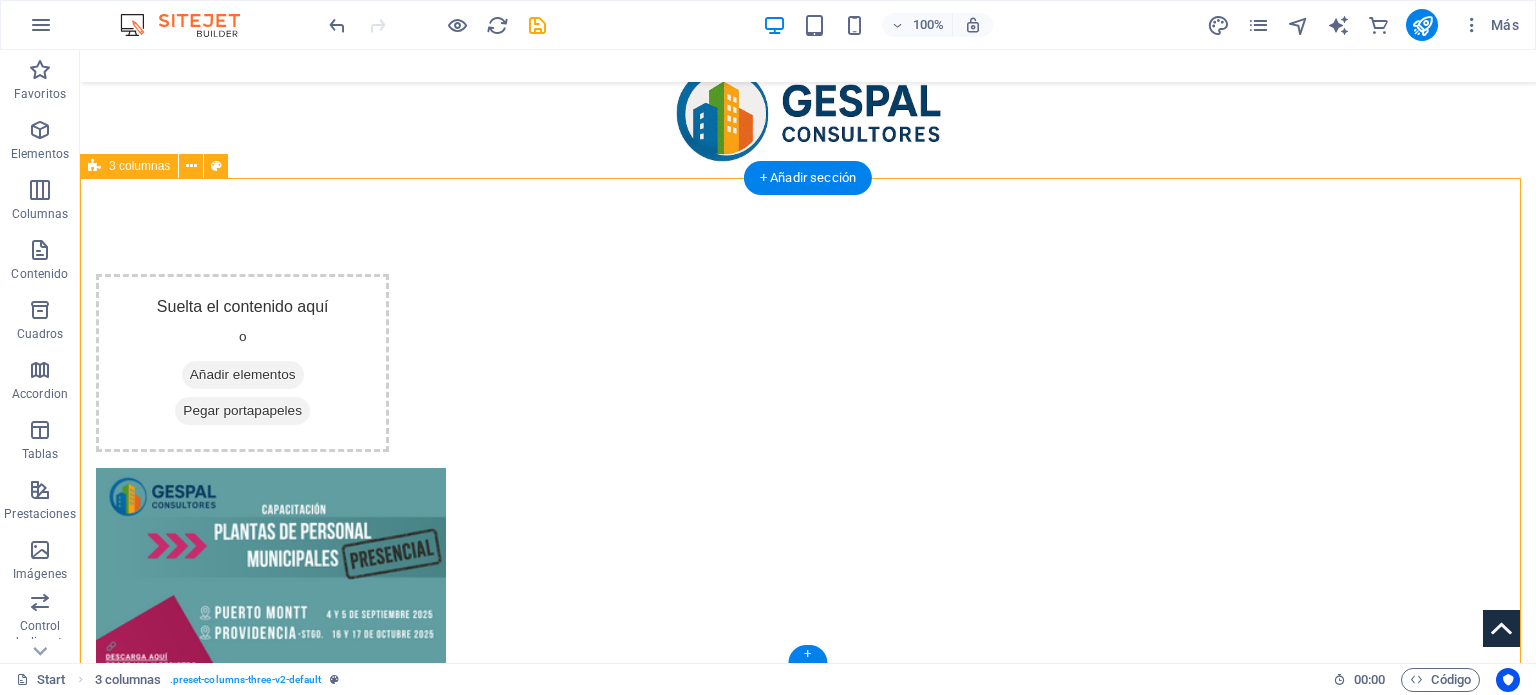 click on "Suelta el contenido aquí o  Añadir elementos  Pegar portapapeles Suelta el contenido aquí o  Añadir elementos  Pegar portapapeles" at bounding box center (808, 643) 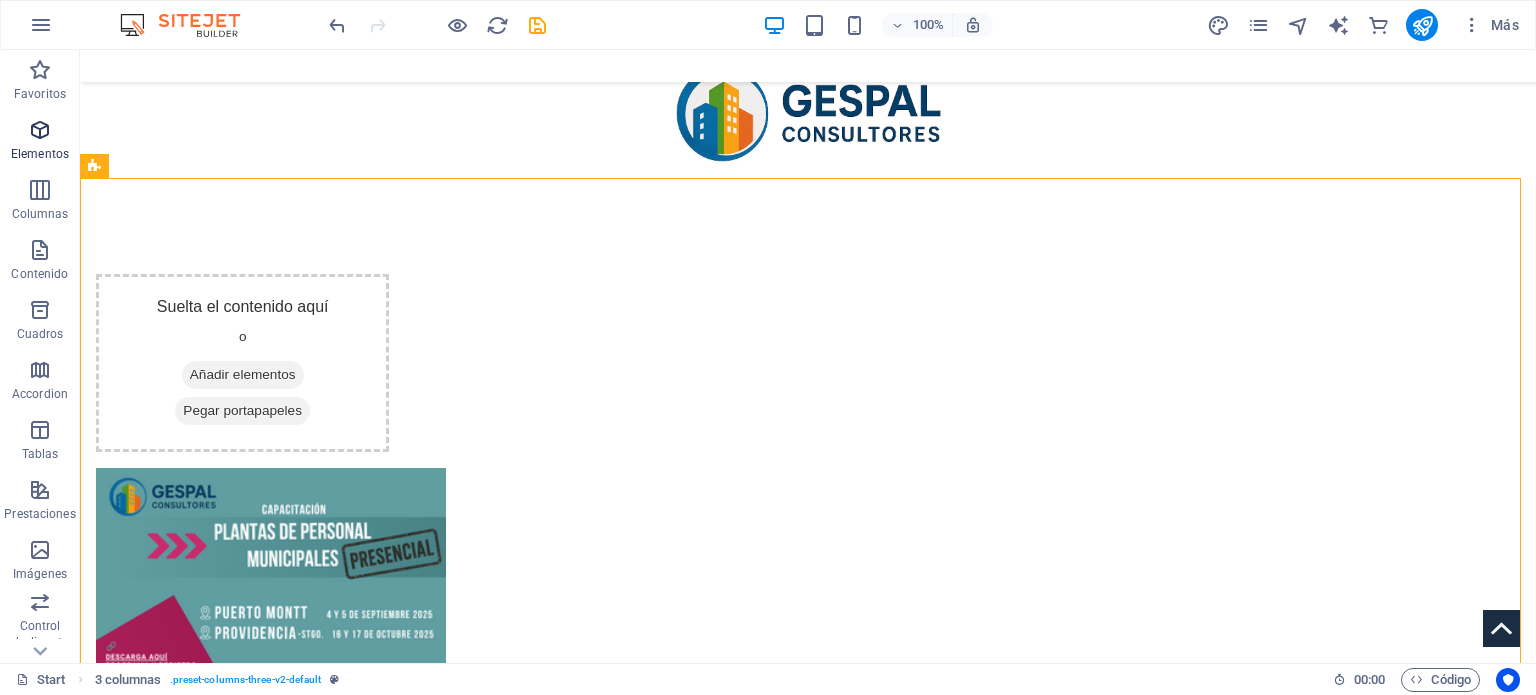 click at bounding box center (40, 130) 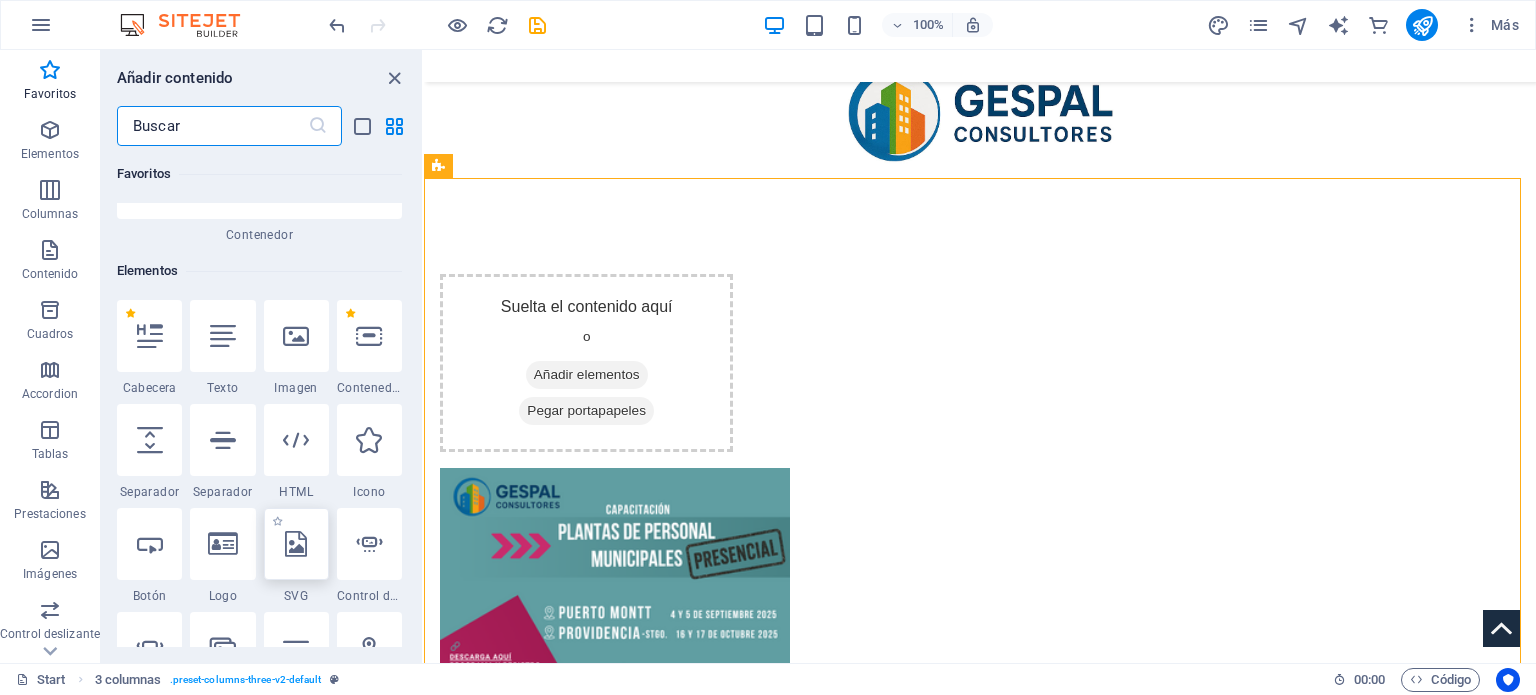 scroll, scrollTop: 276, scrollLeft: 0, axis: vertical 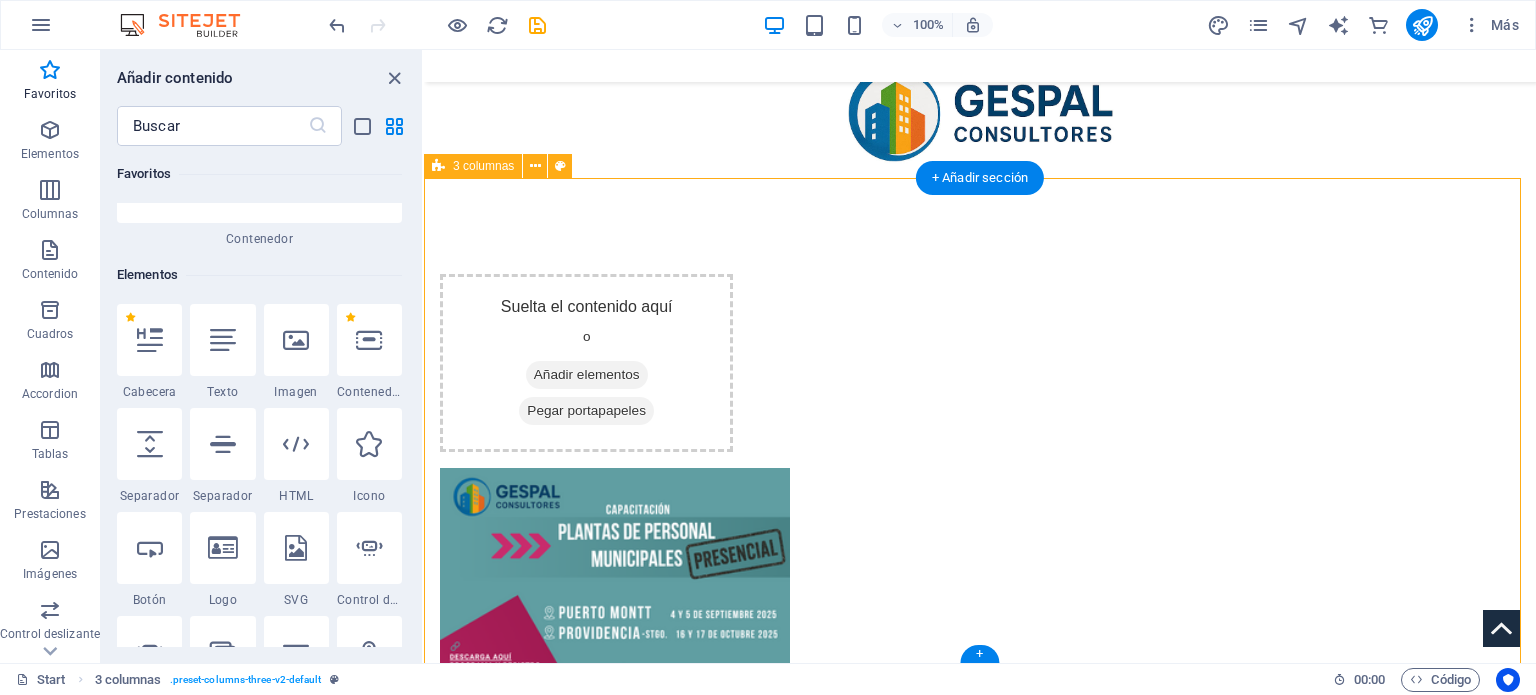click on "Suelta el contenido aquí o  Añadir elementos  Pegar portapapeles Suelta el contenido aquí o  Añadir elementos  Pegar portapapeles" at bounding box center (980, 643) 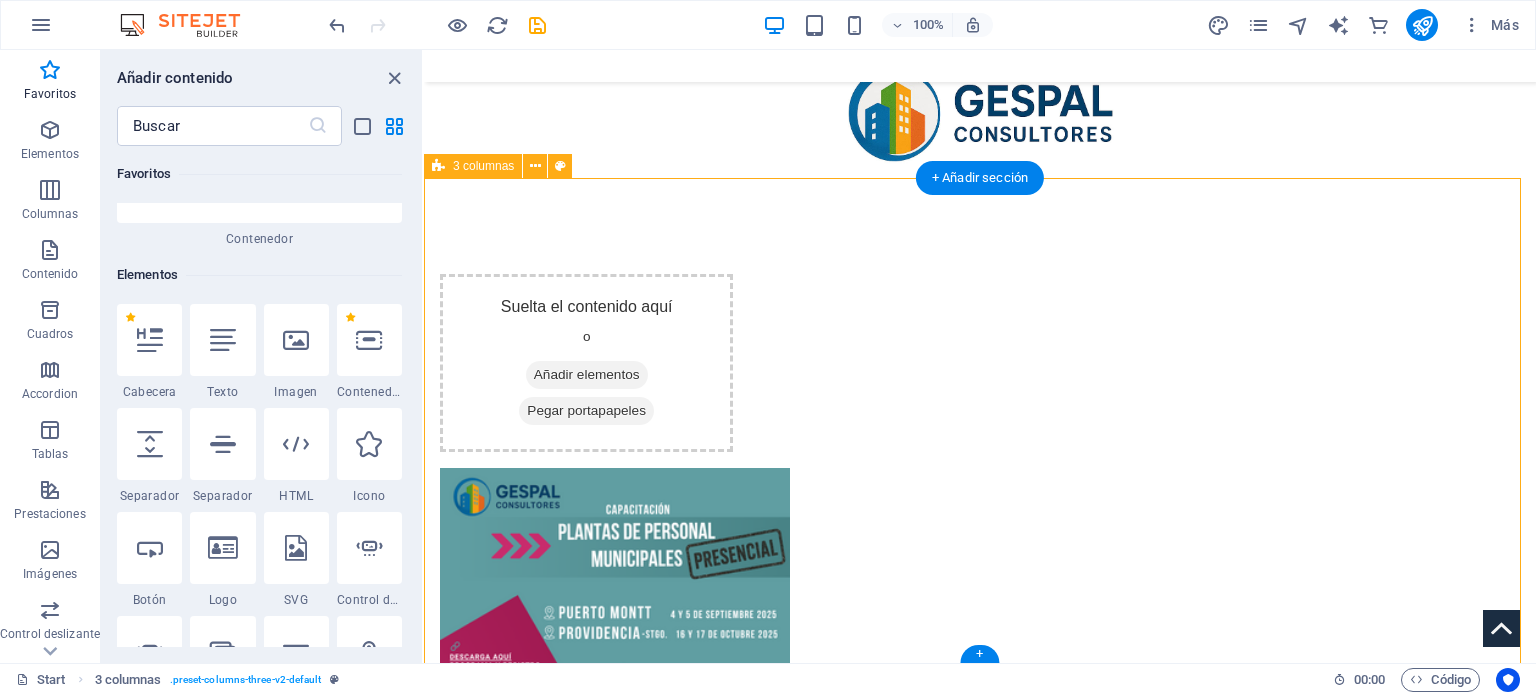 click on "Suelta el contenido aquí o  Añadir elementos  Pegar portapapeles Suelta el contenido aquí o  Añadir elementos  Pegar portapapeles" at bounding box center [980, 643] 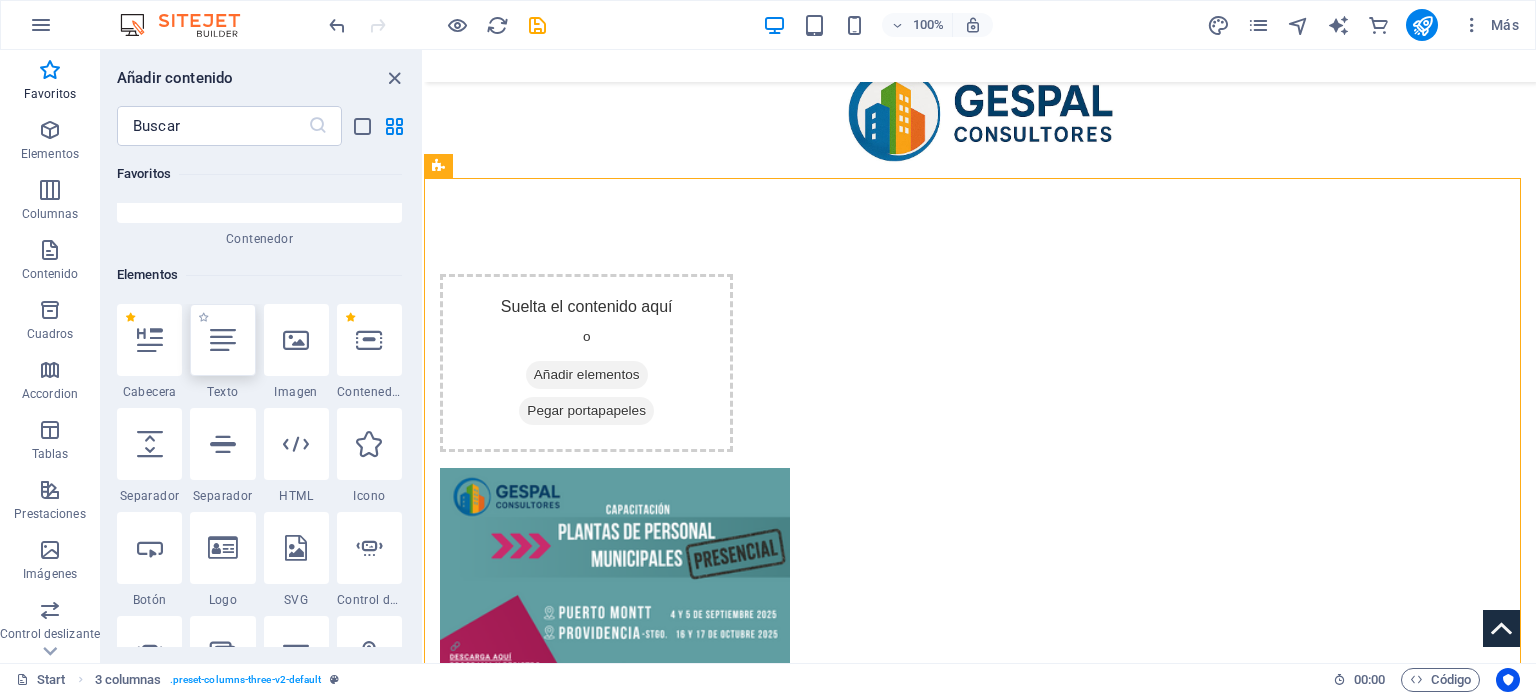 click at bounding box center (223, 340) 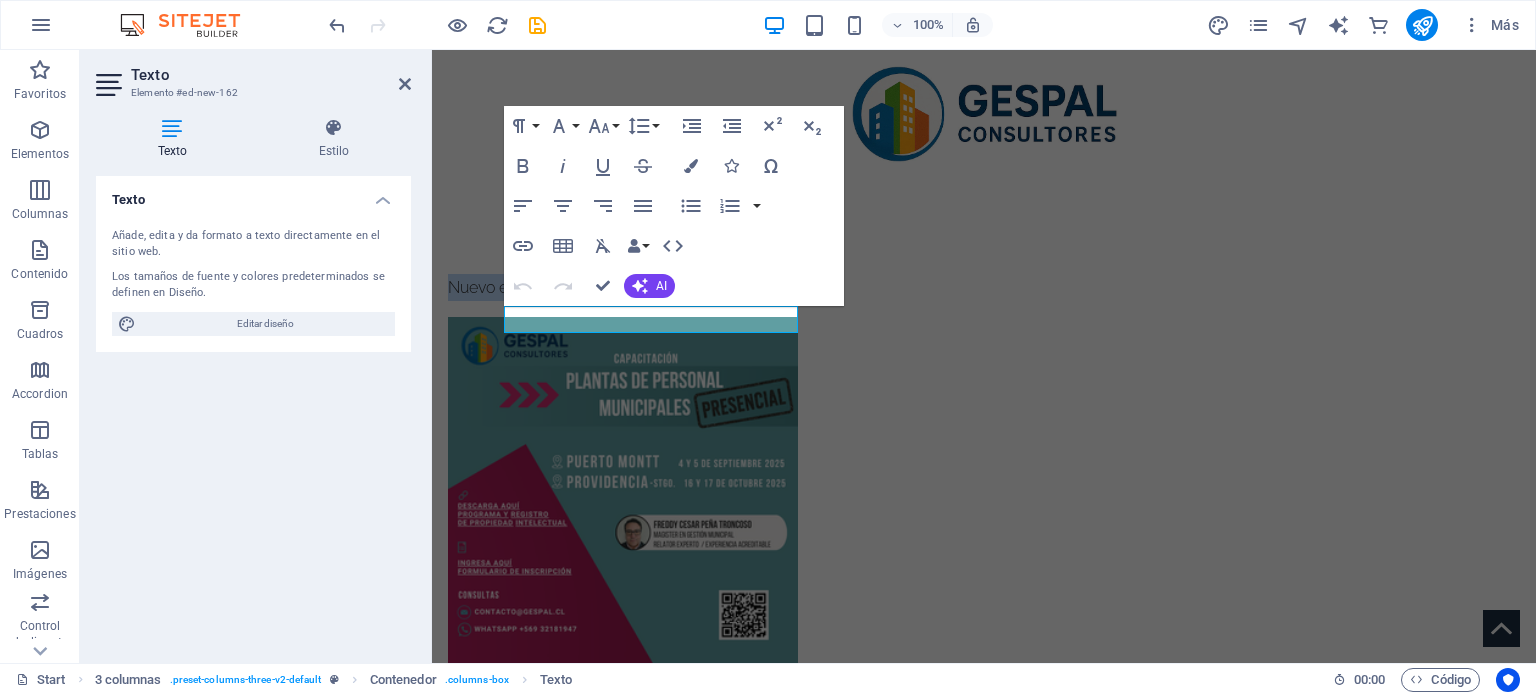 scroll, scrollTop: 0, scrollLeft: 0, axis: both 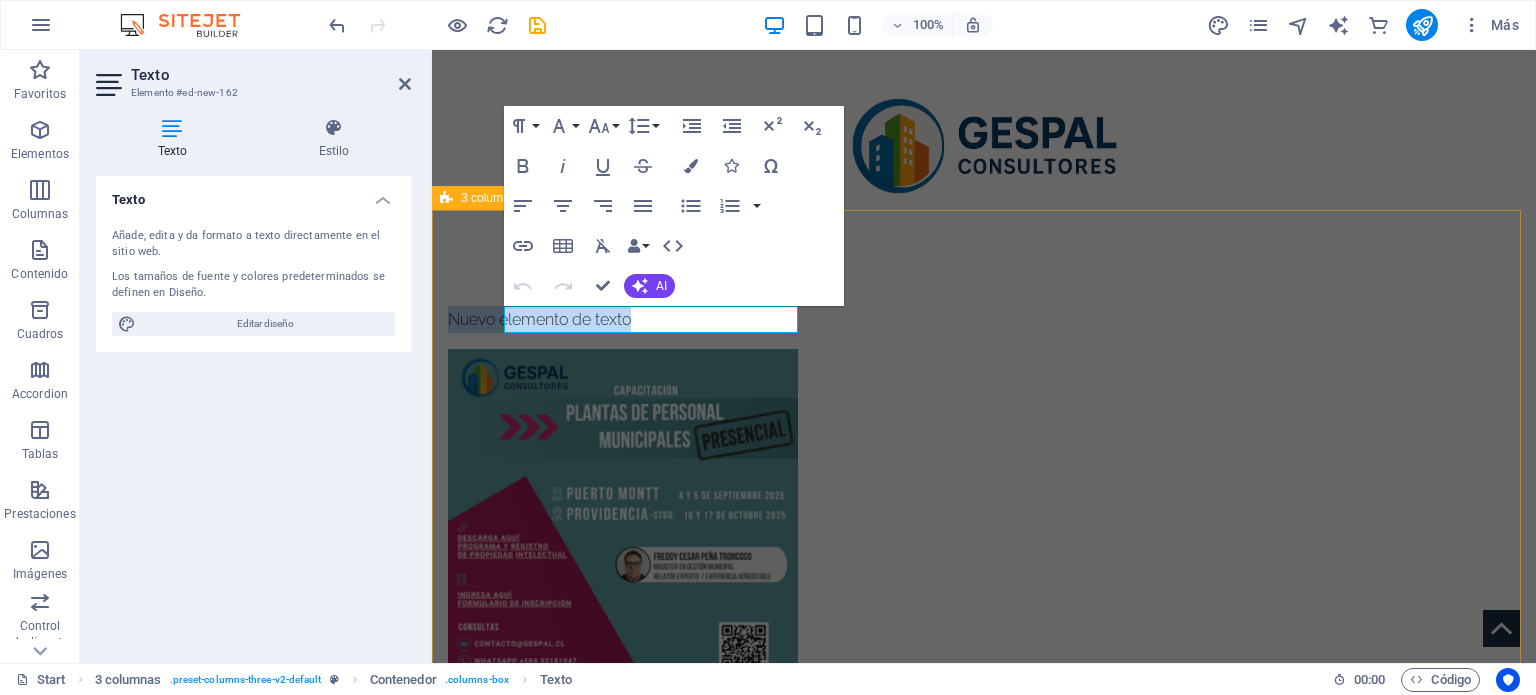 click on "Nuevo elemento de texto Suelta el contenido aquí o  Añadir elementos  Pegar portapapeles" at bounding box center [984, 599] 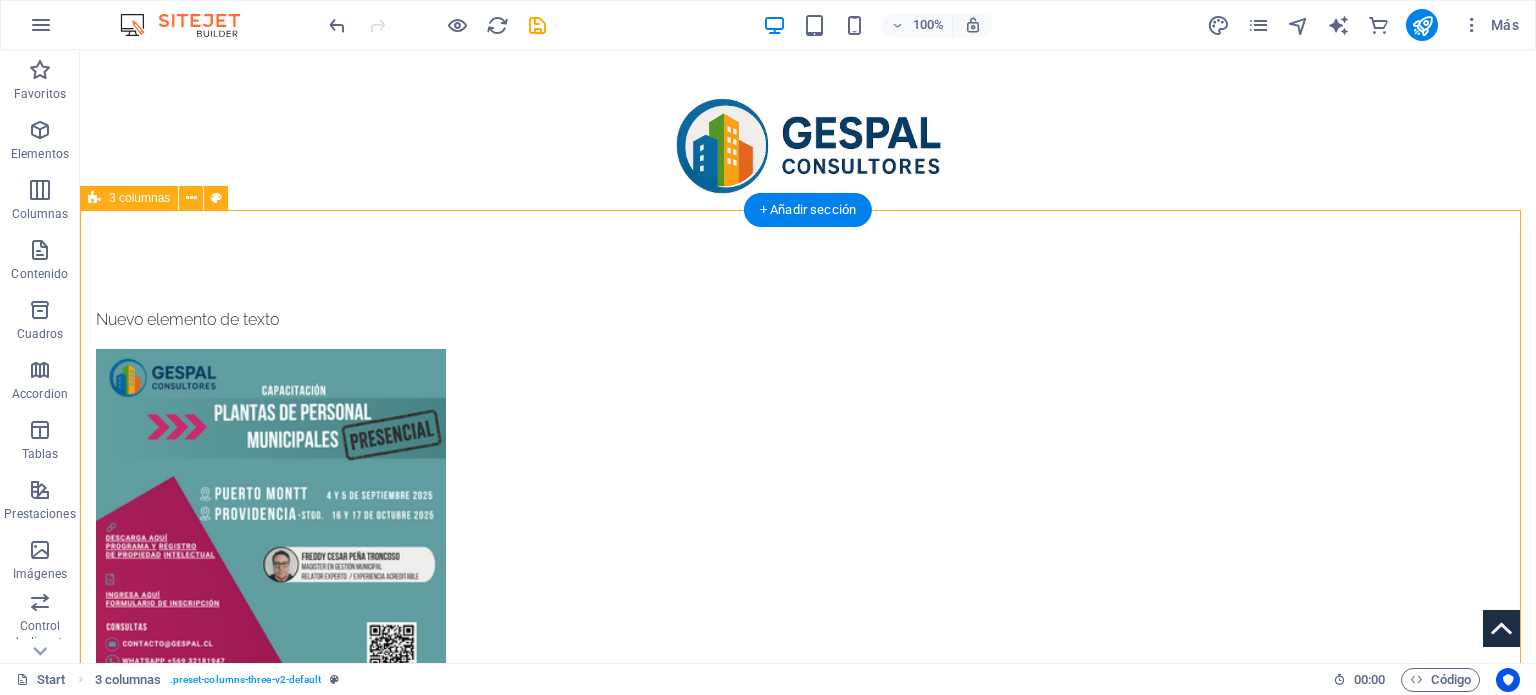click on "Nuevo elemento de texto Suelta el contenido aquí o  Añadir elementos  Pegar portapapeles" at bounding box center [808, 599] 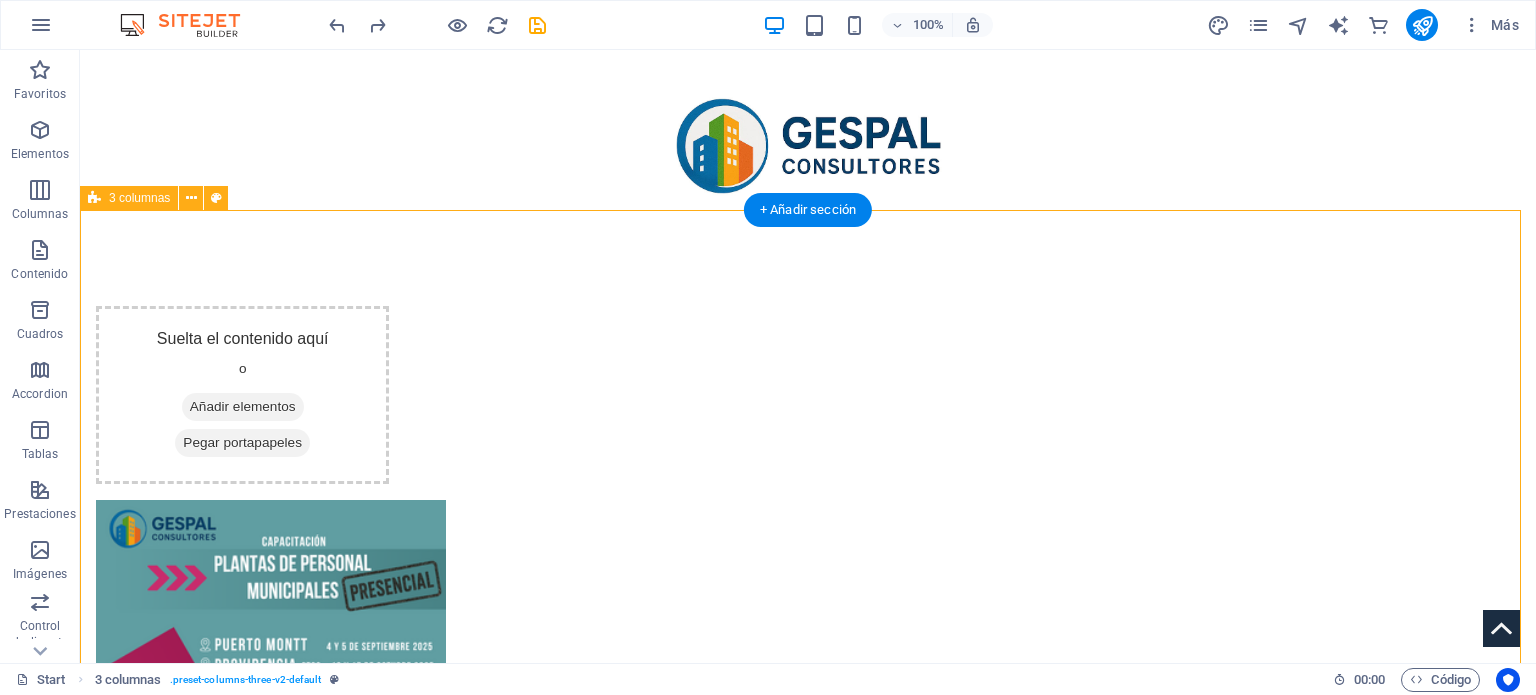 click on "Suelta el contenido aquí o  Añadir elementos  Pegar portapapeles Suelta el contenido aquí o  Añadir elementos  Pegar portapapeles" at bounding box center (808, 675) 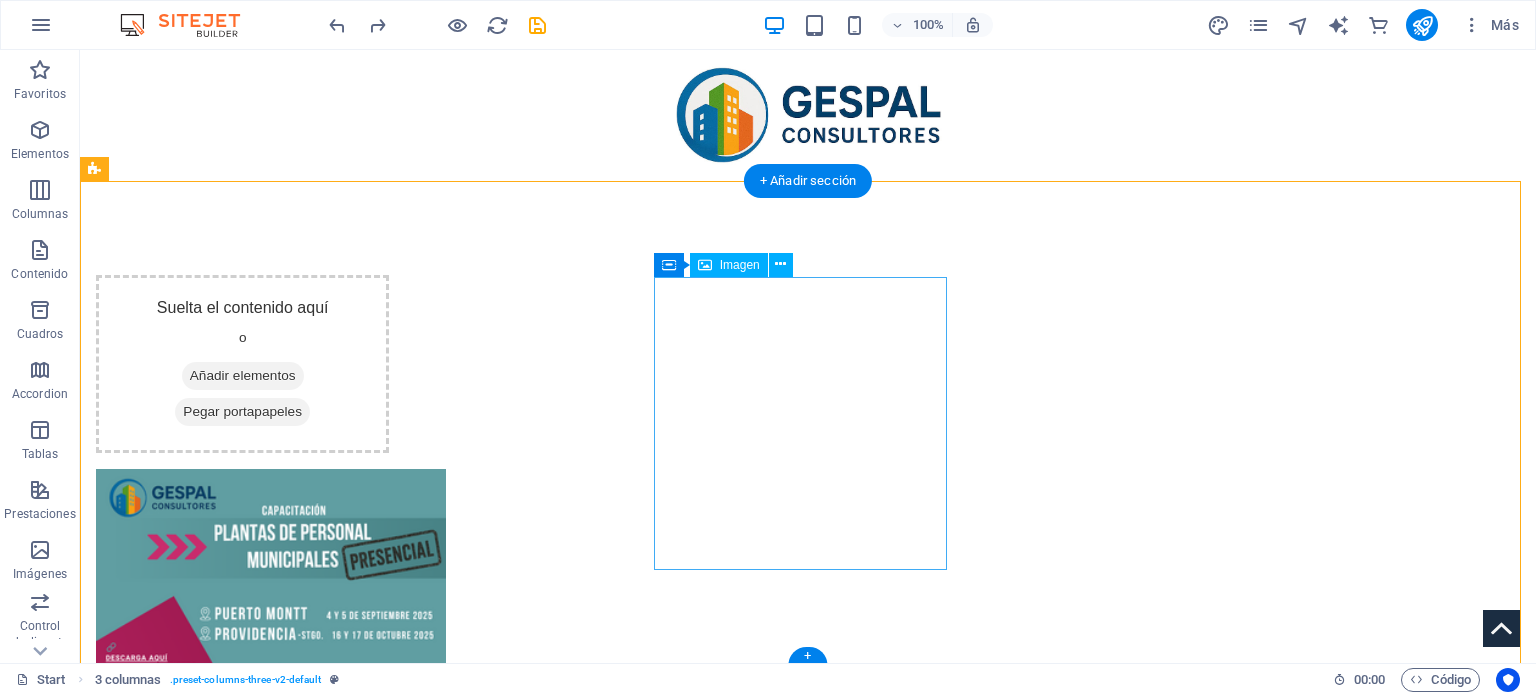 scroll, scrollTop: 32, scrollLeft: 0, axis: vertical 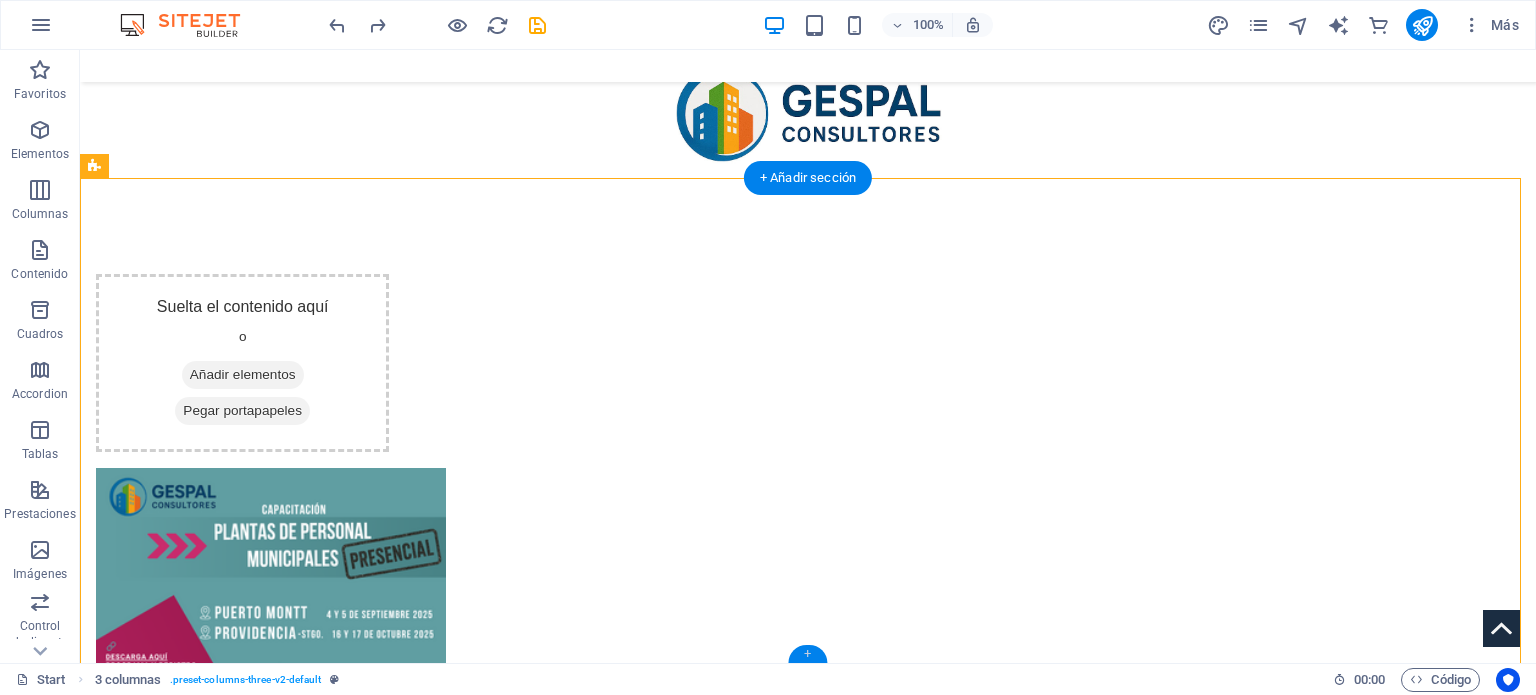 click on "+" at bounding box center [807, 654] 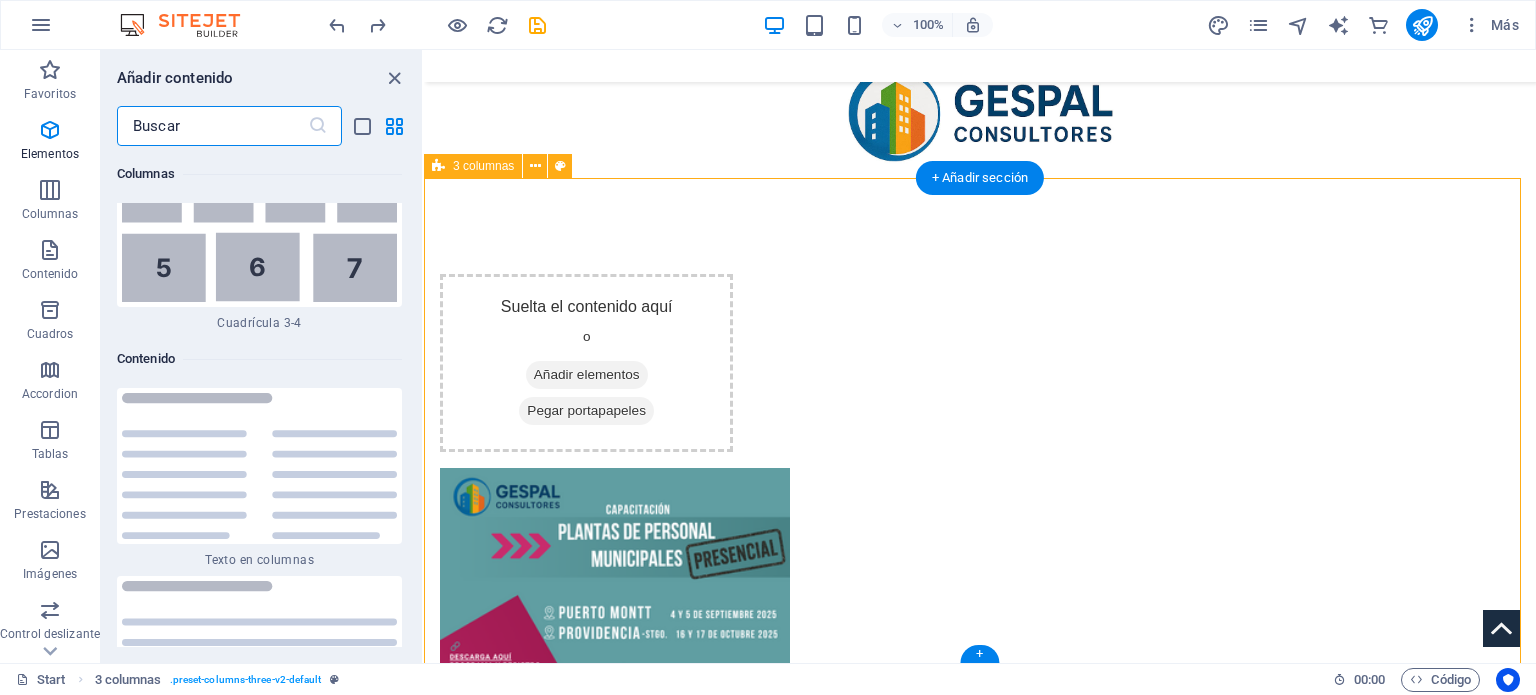 scroll, scrollTop: 6803, scrollLeft: 0, axis: vertical 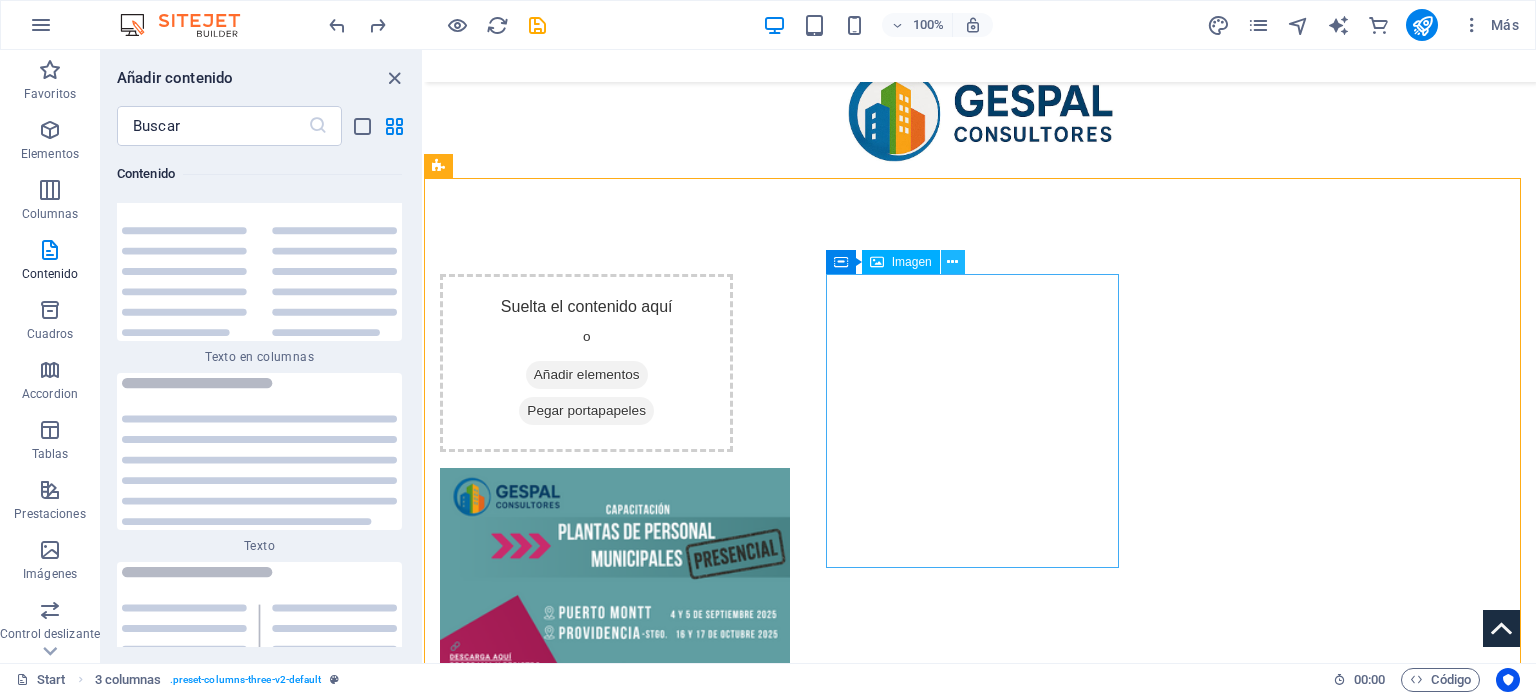 click at bounding box center [952, 262] 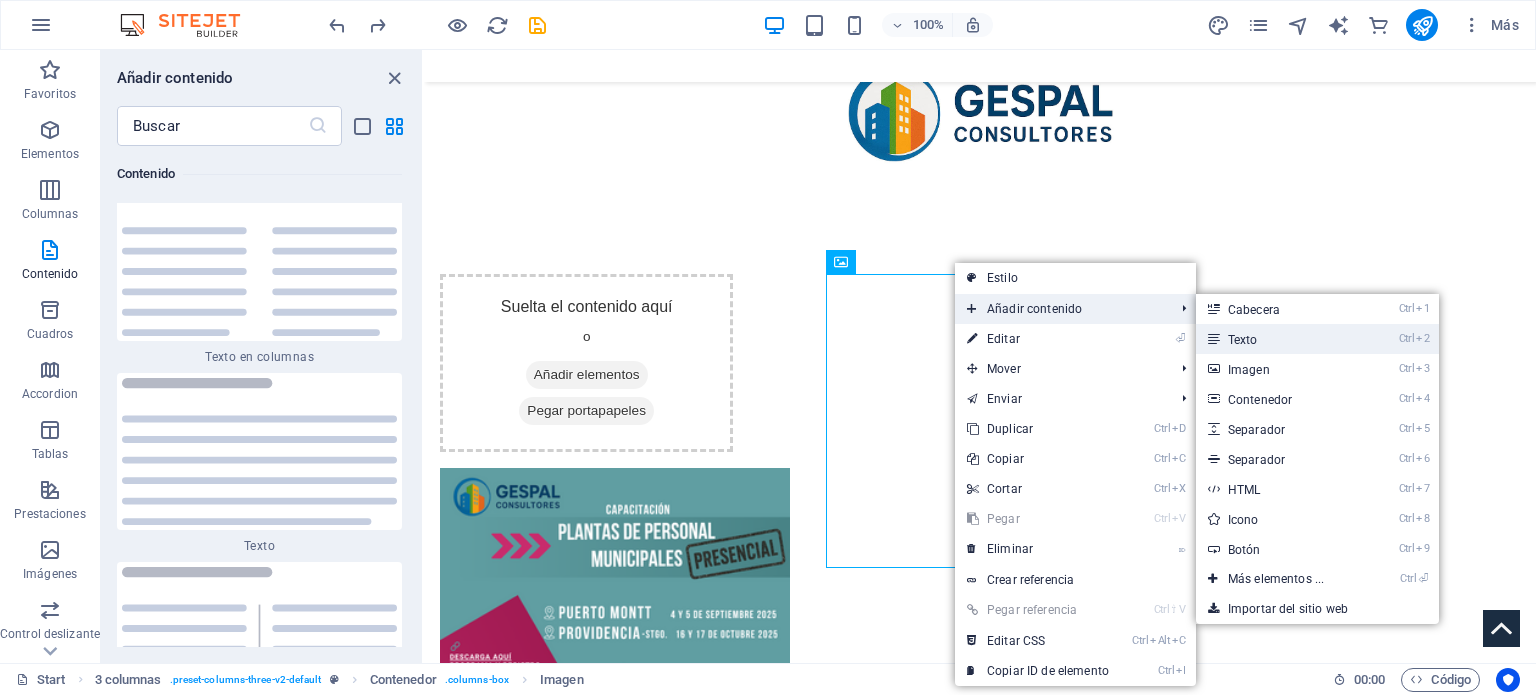 click on "Ctrl 2  Texto" at bounding box center [1280, 339] 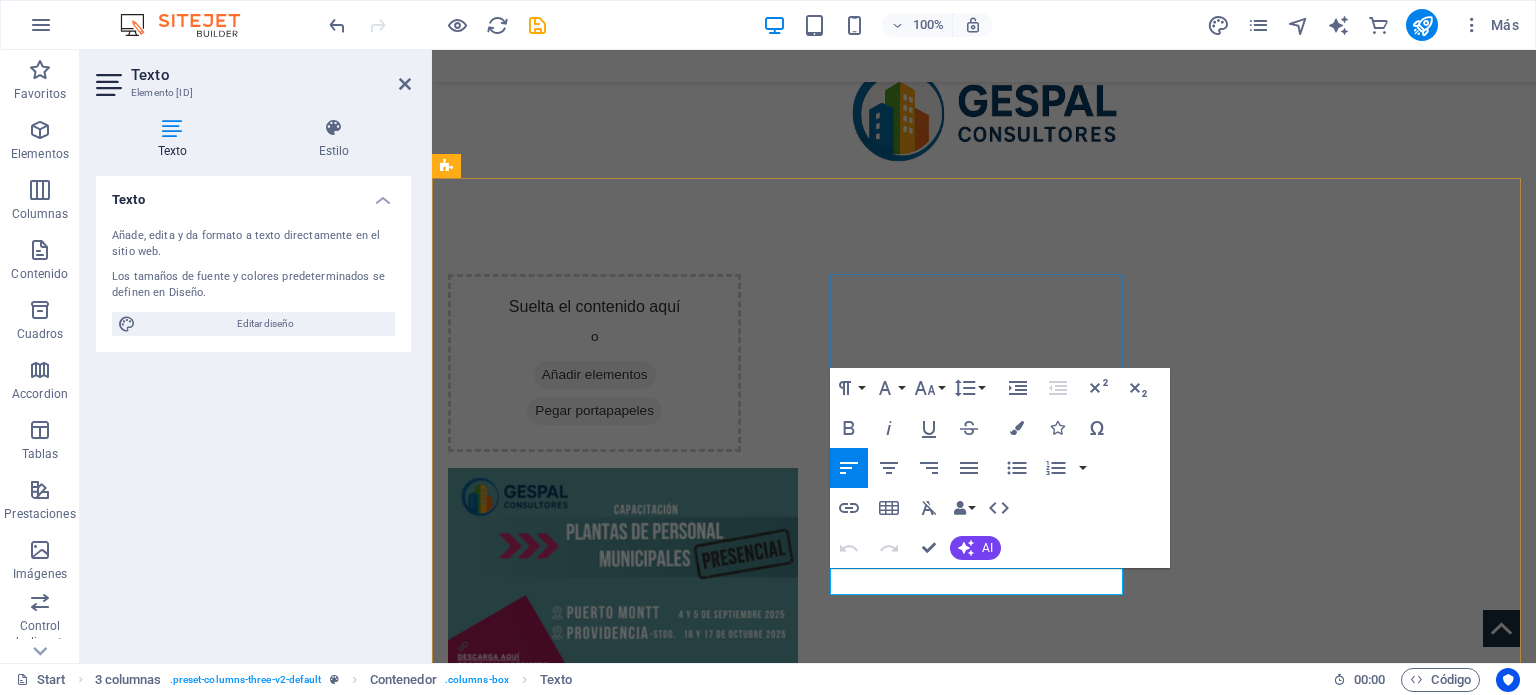 type 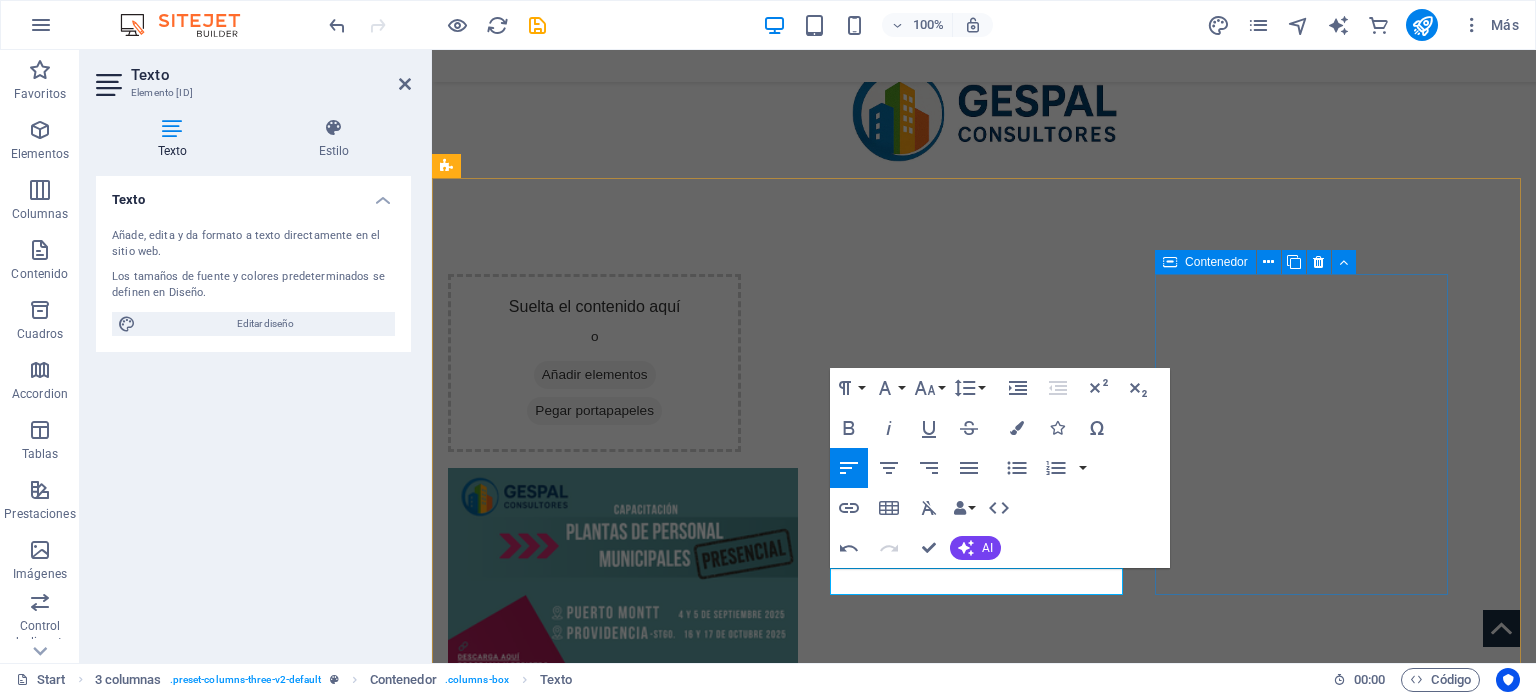 click on "Suelta el contenido aquí o  Añadir elementos  Pegar portapapeles" at bounding box center (594, 950) 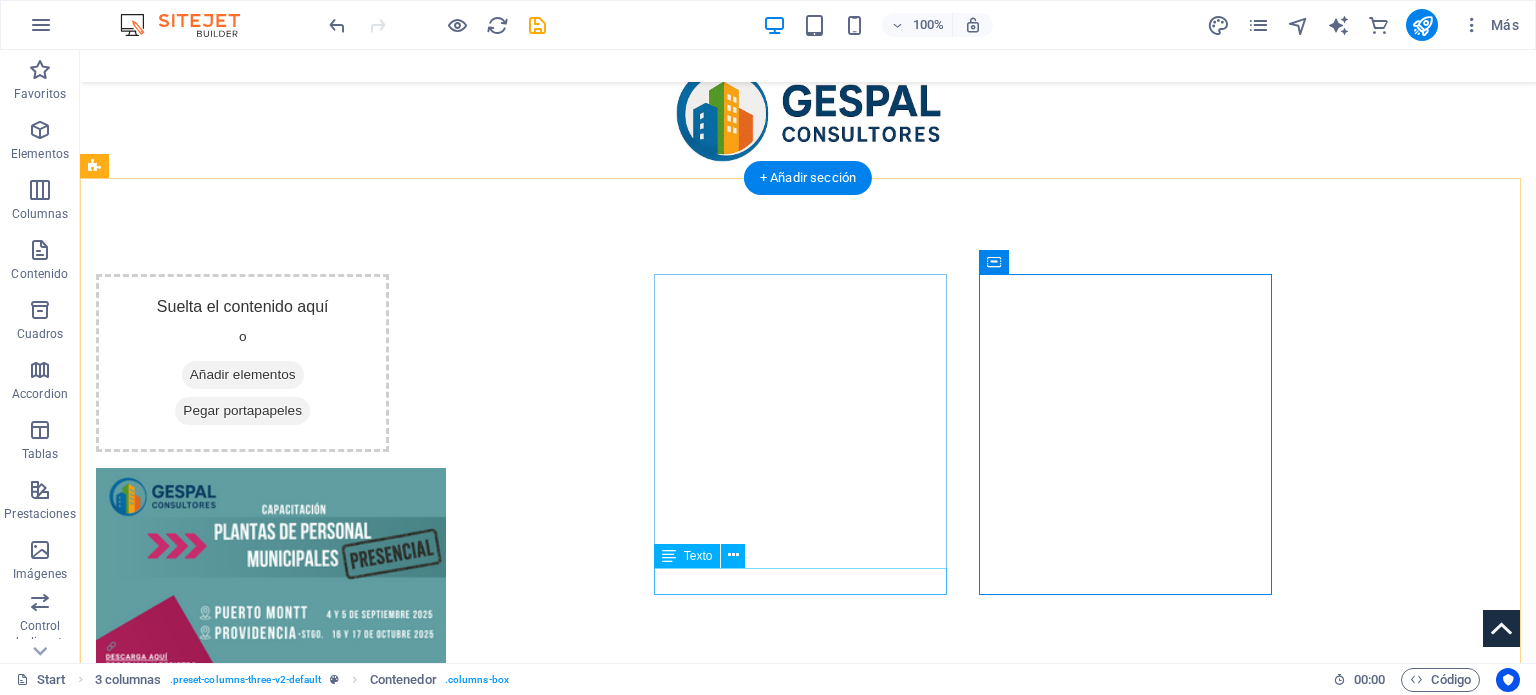 click on "Formulario de registro" at bounding box center (242, 831) 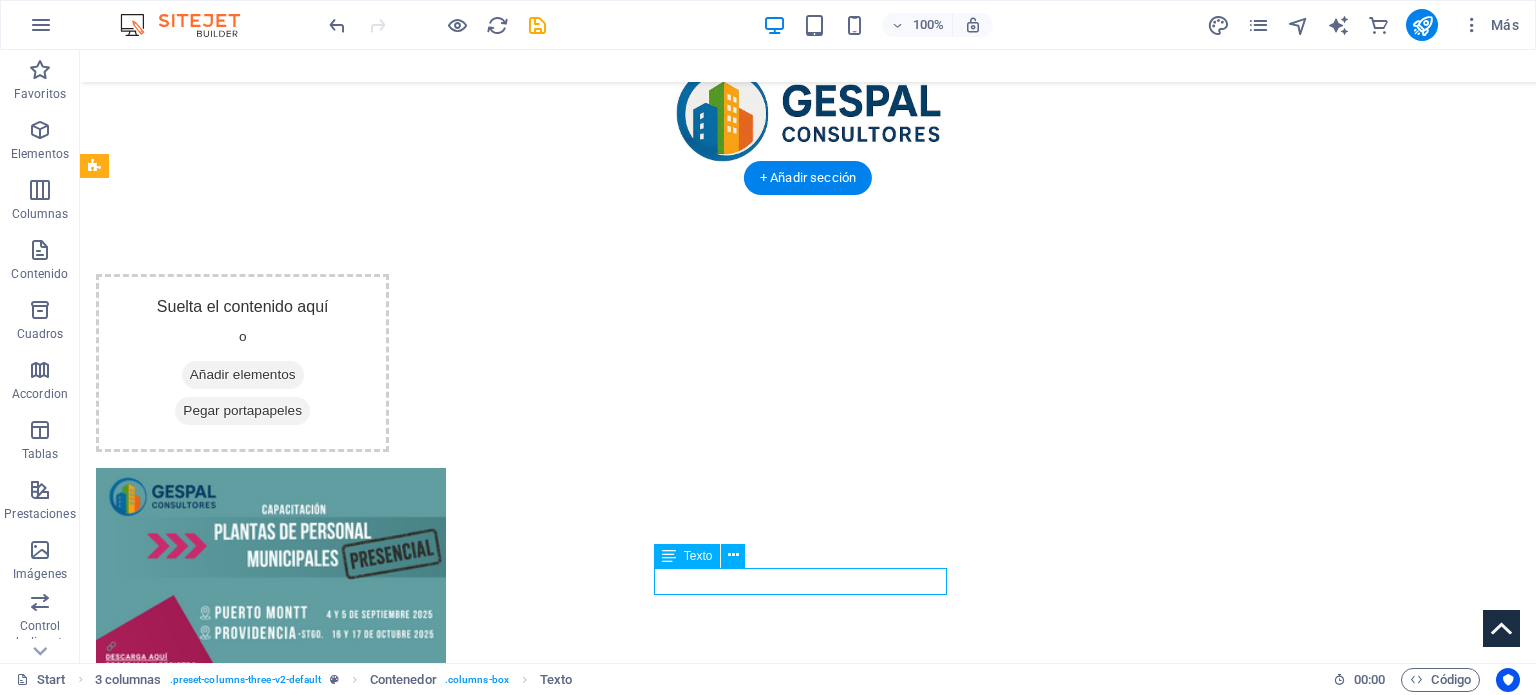 click on "Formulario de registro" at bounding box center (242, 831) 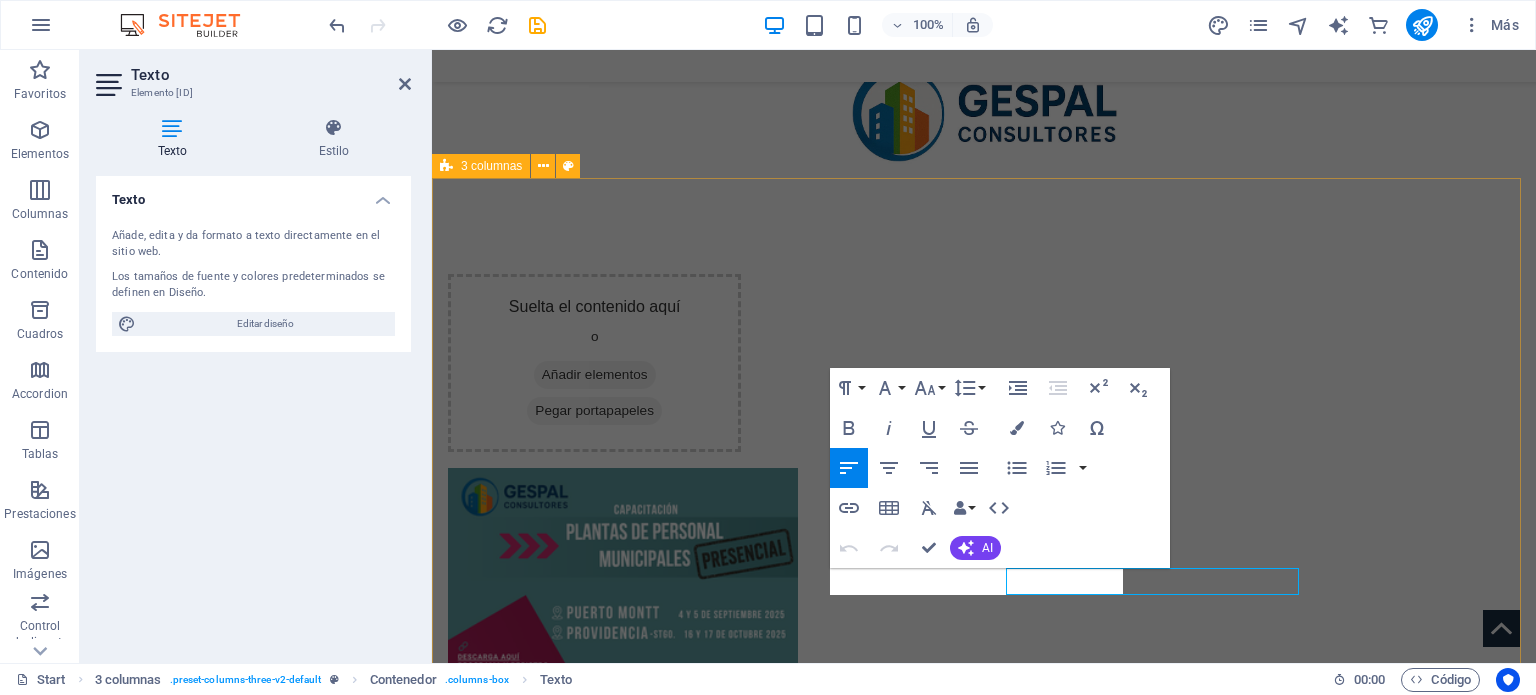 click on "Suelta el contenido aquí o  Añadir elementos  Pegar portapapeles Formulario de registro Suelta el contenido aquí o  Añadir elementos  Pegar portapapeles" at bounding box center (984, 656) 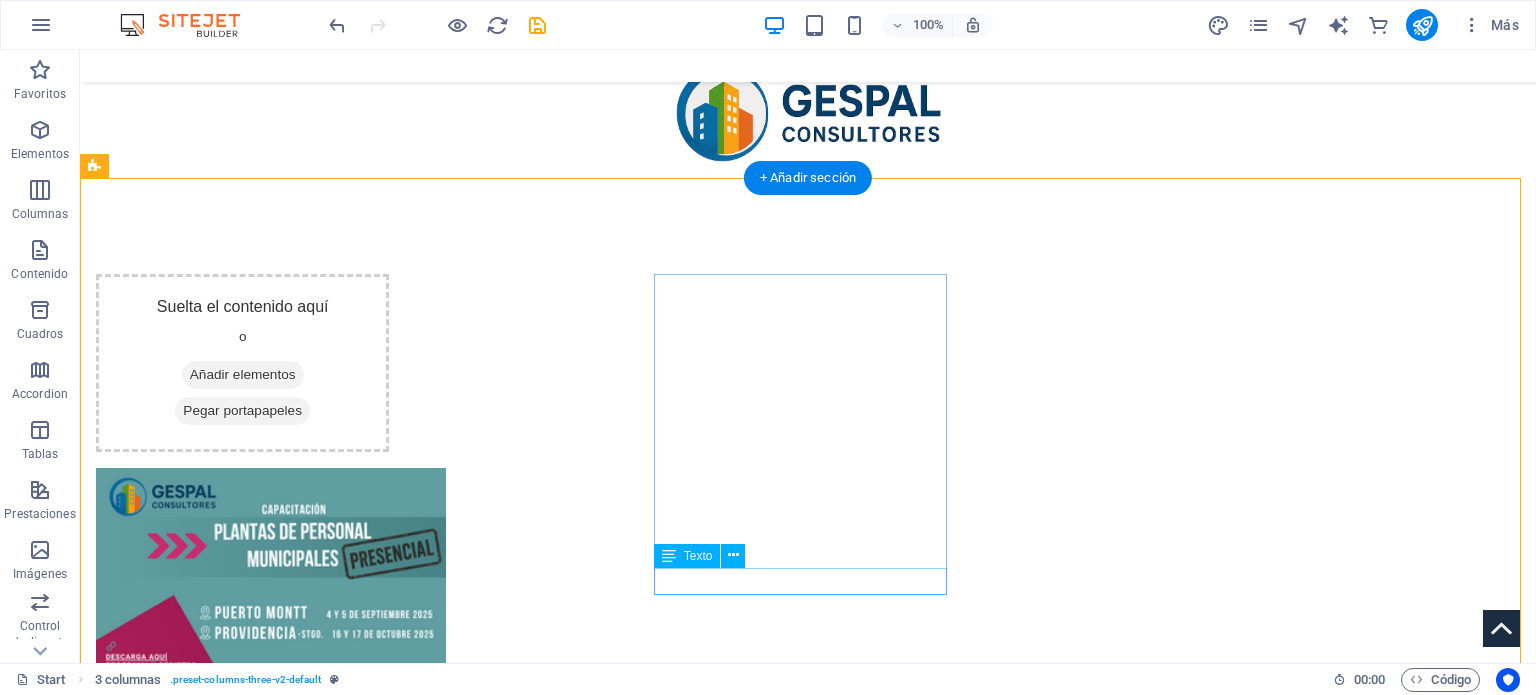 click on "Formulario de registro" at bounding box center [242, 831] 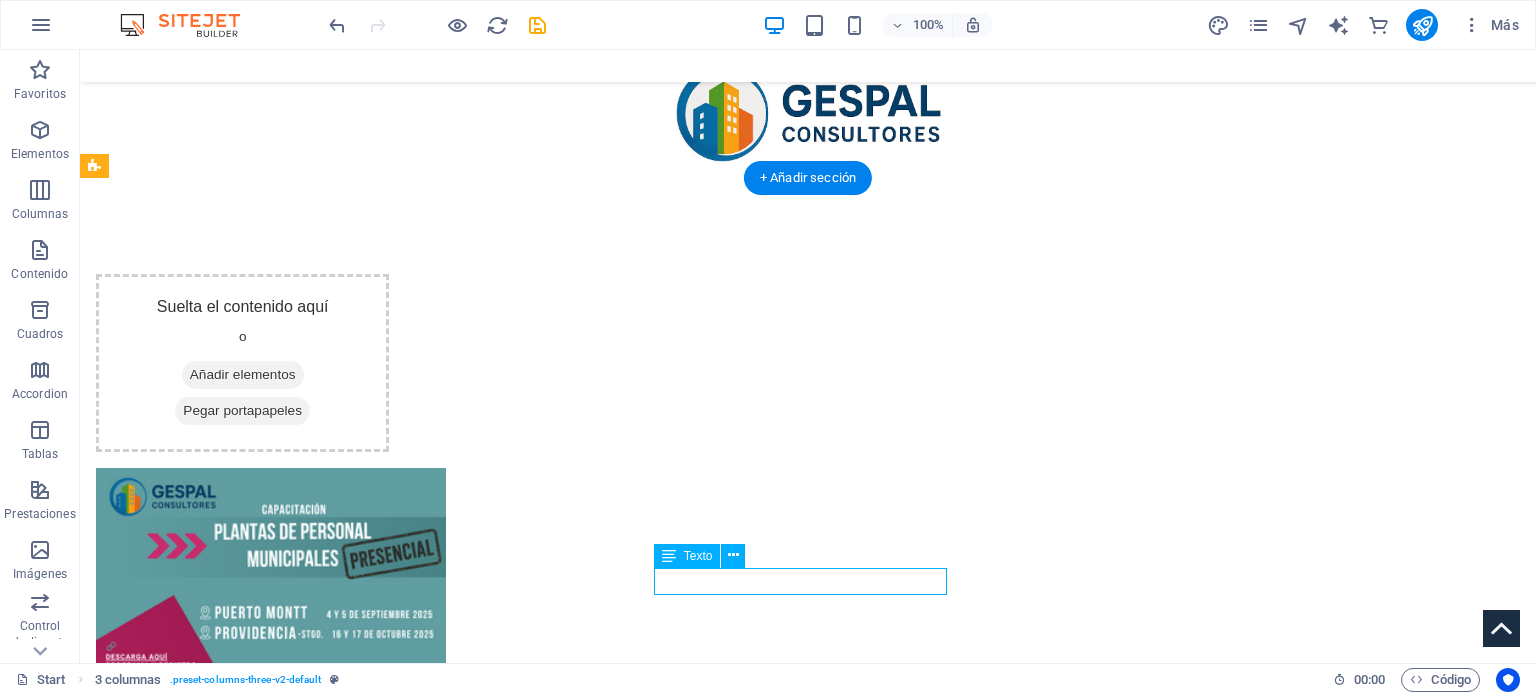 click on "Formulario de registro" at bounding box center [242, 831] 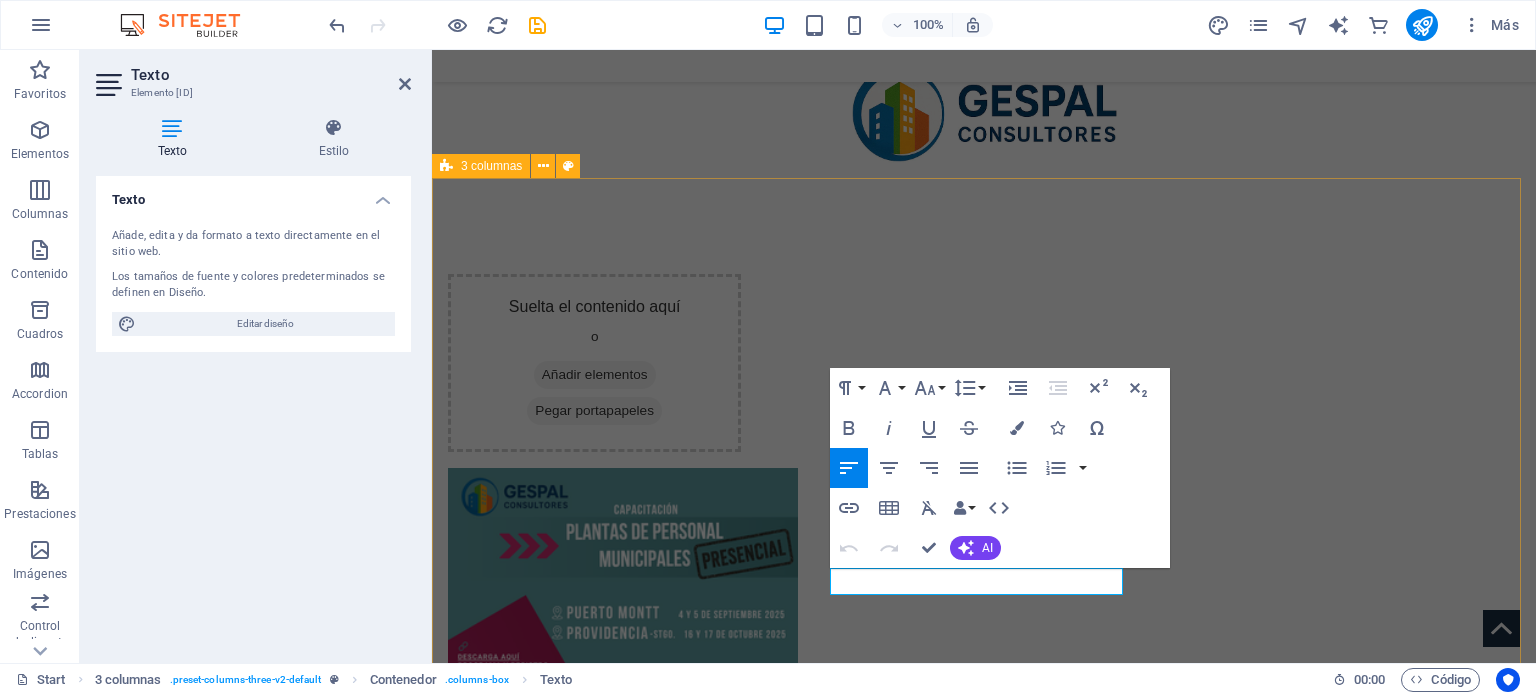drag, startPoint x: 992, startPoint y: 587, endPoint x: 816, endPoint y: 579, distance: 176.18172 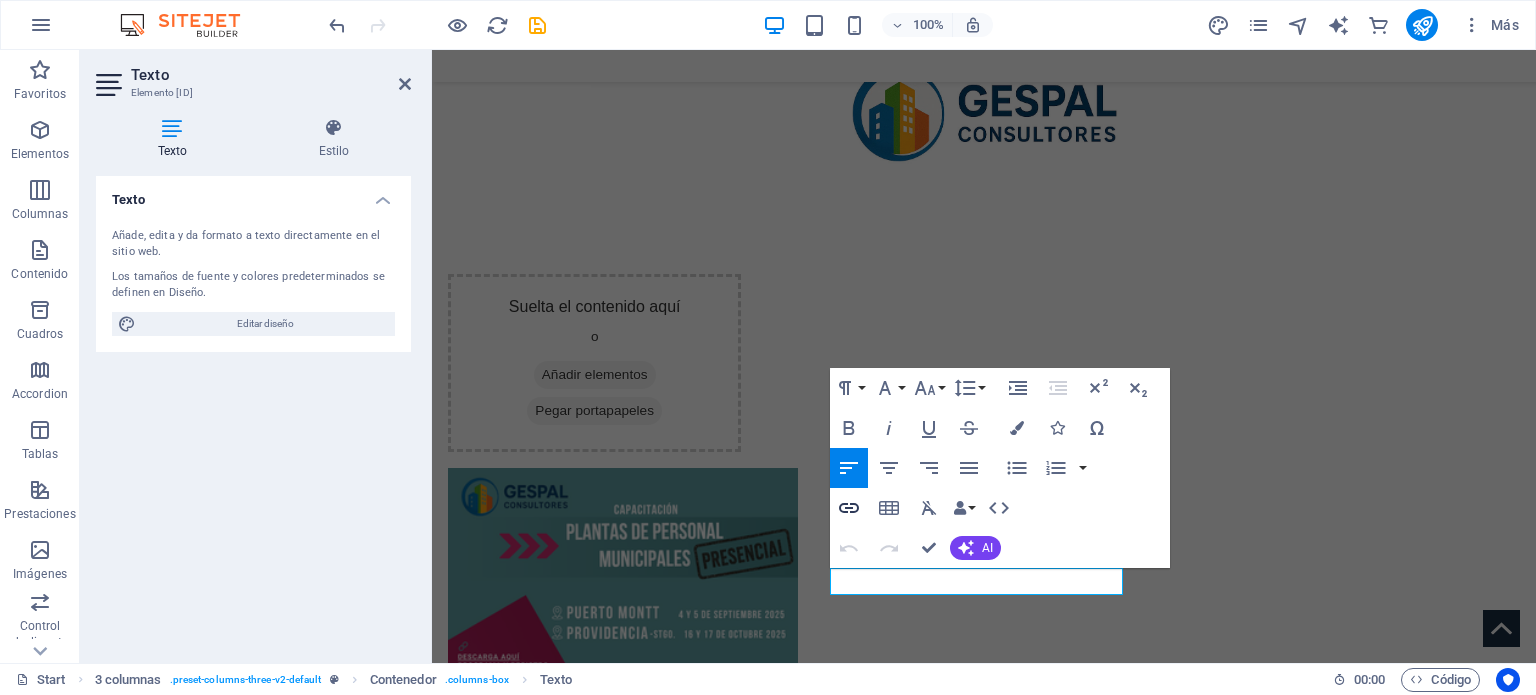 click 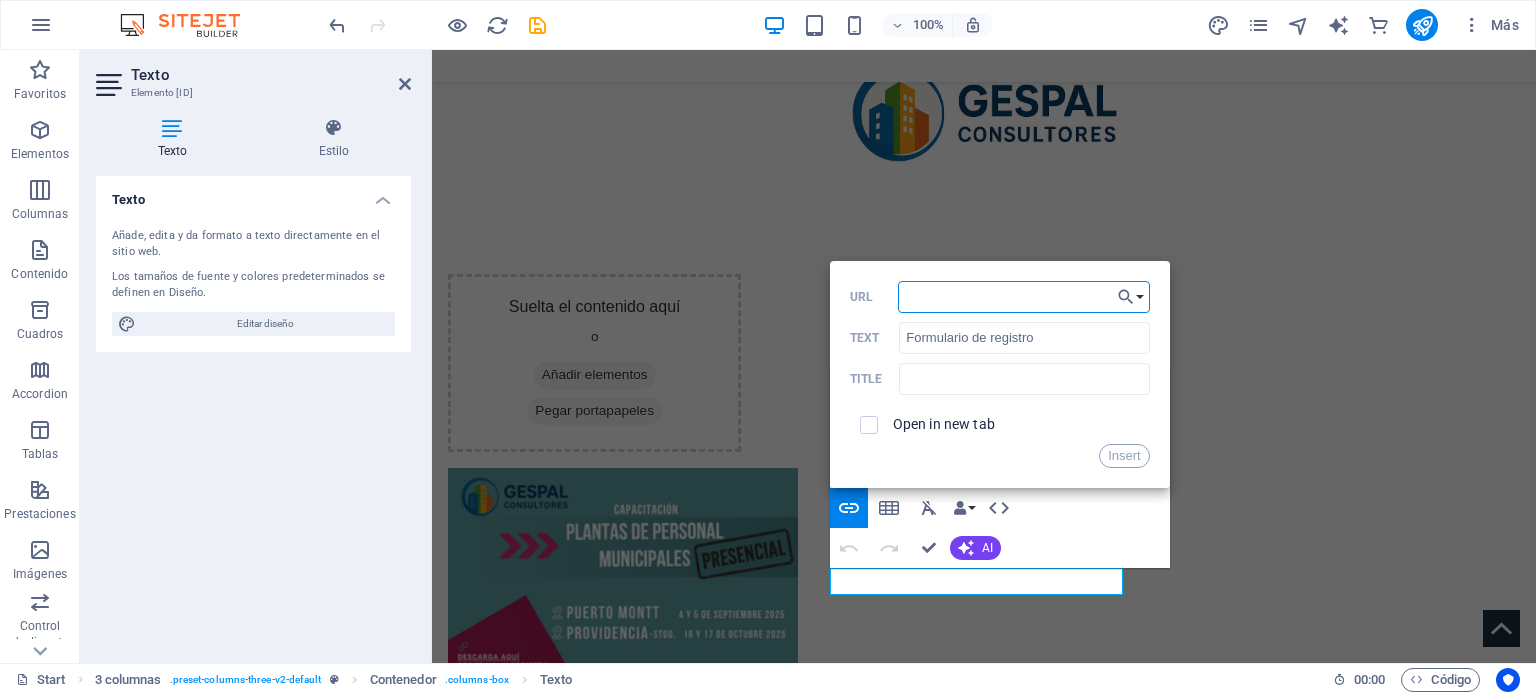 paste on "https://forms.gle/9tGZd7pTjmquugGD7" 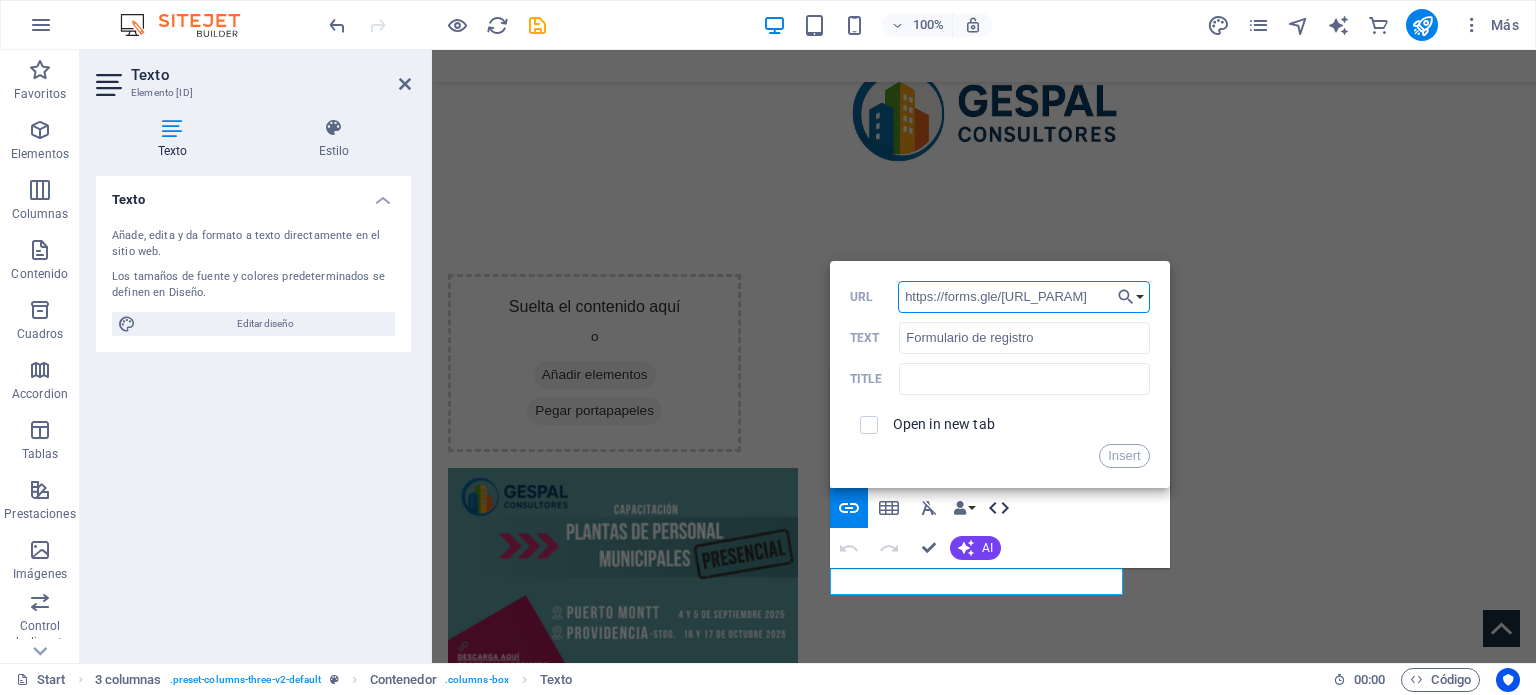 scroll, scrollTop: 0, scrollLeft: 21, axis: horizontal 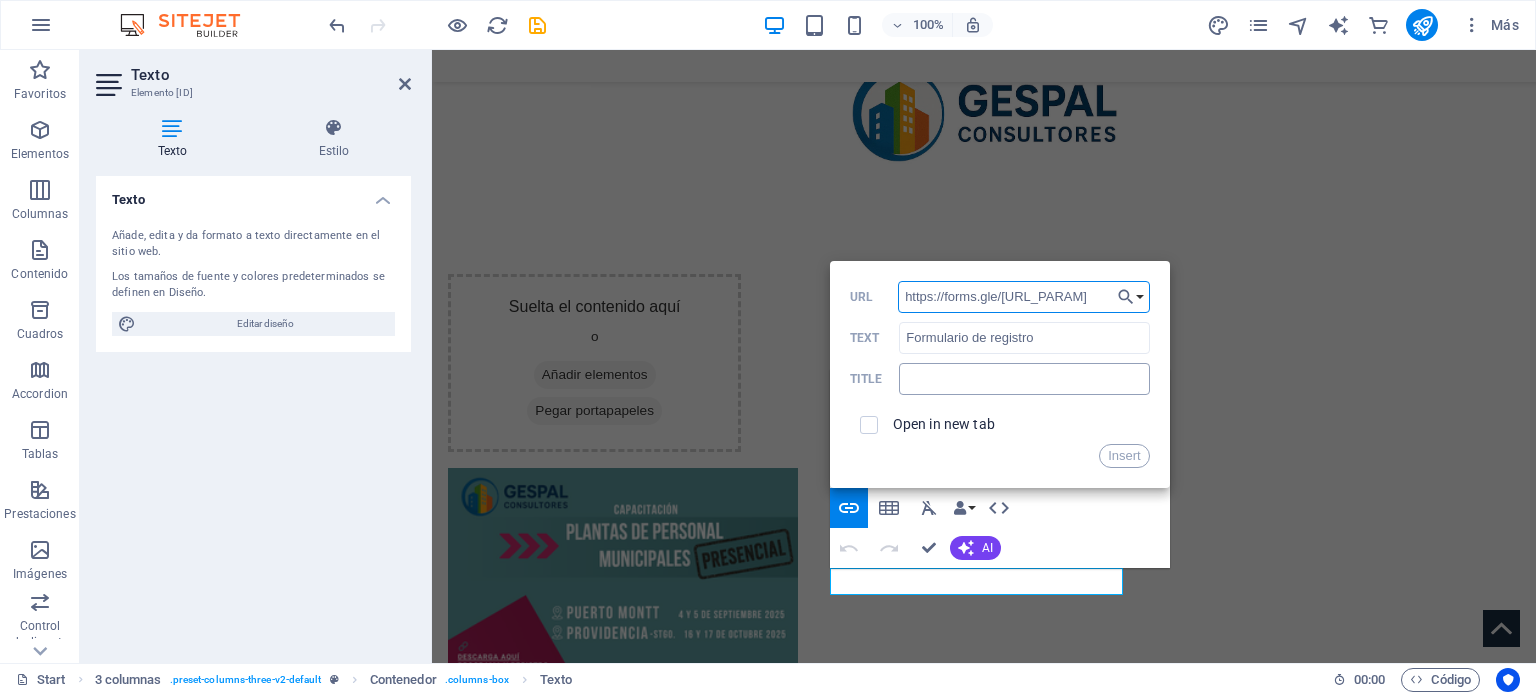 type on "https://forms.gle/9tGZd7pTjmquugGD7" 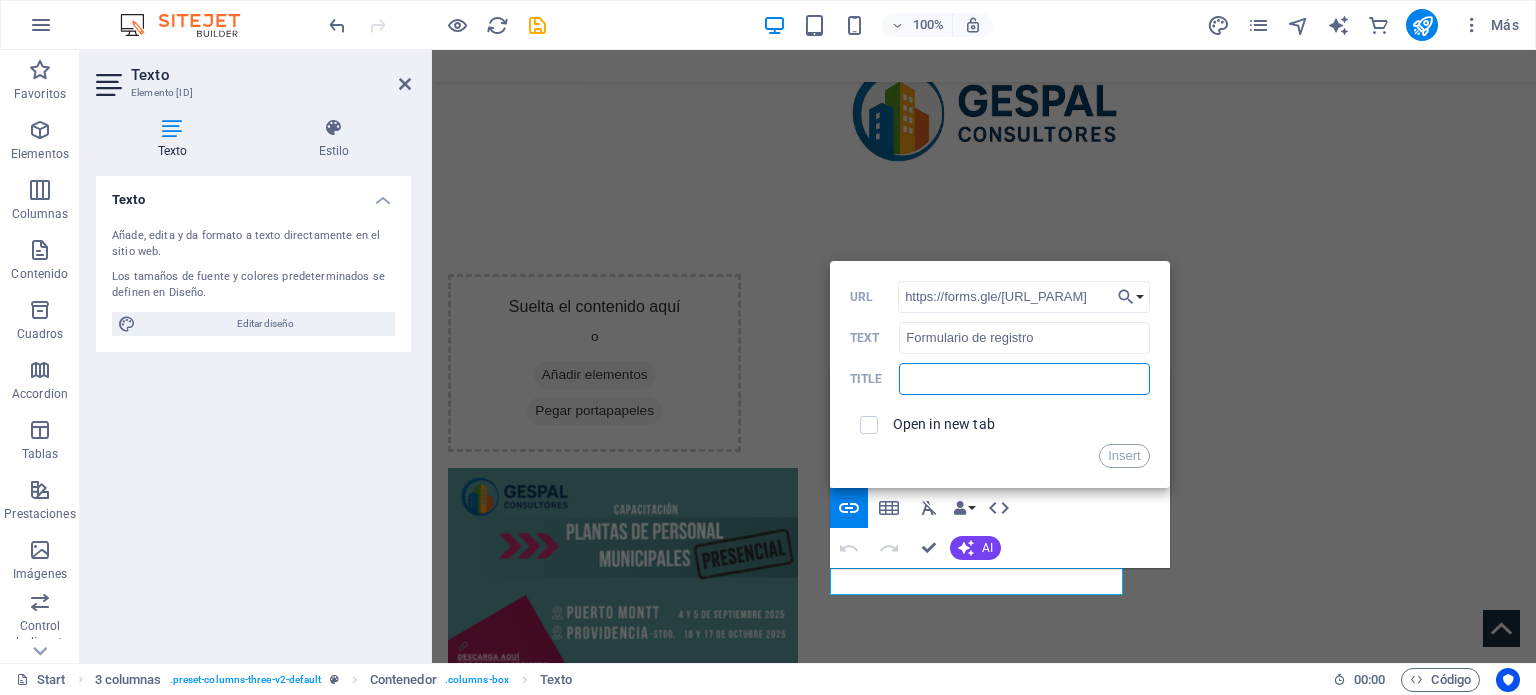 scroll, scrollTop: 0, scrollLeft: 0, axis: both 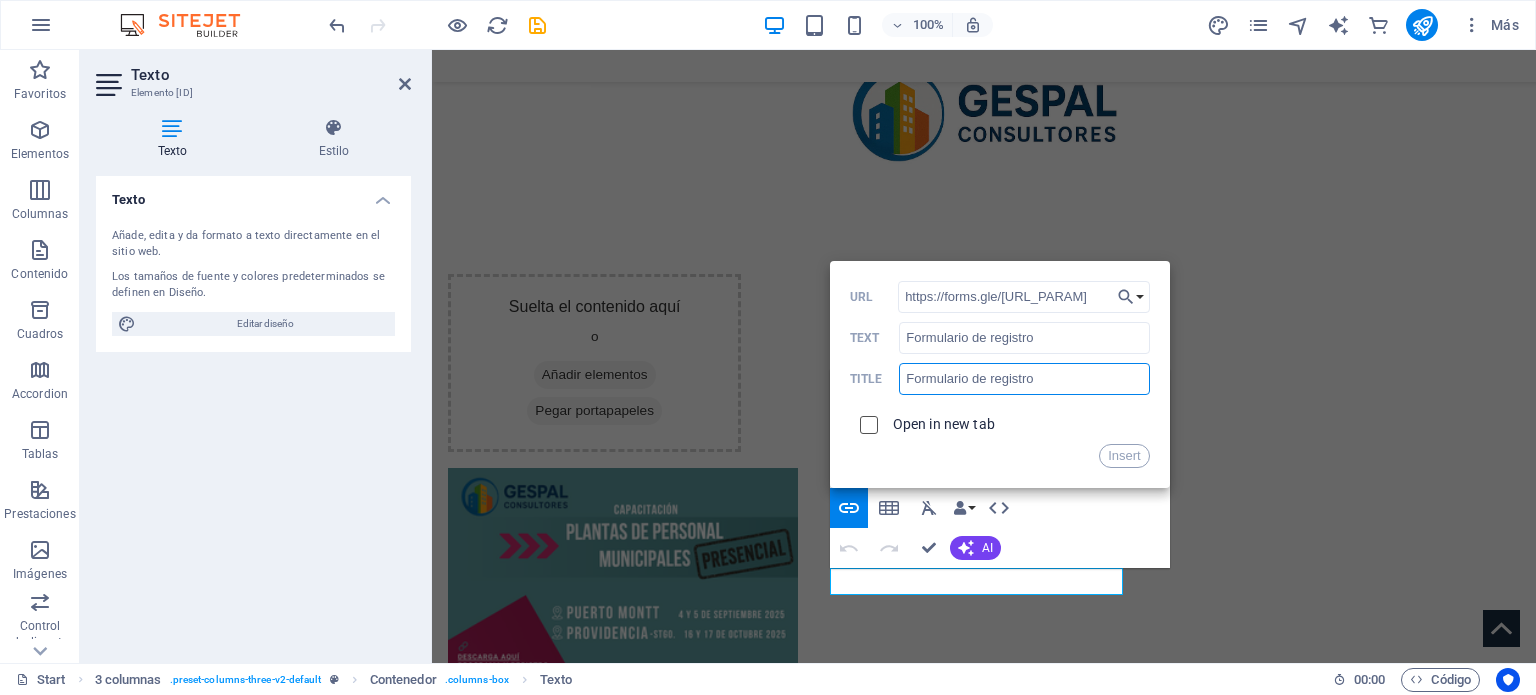 type on "Formulario de registro" 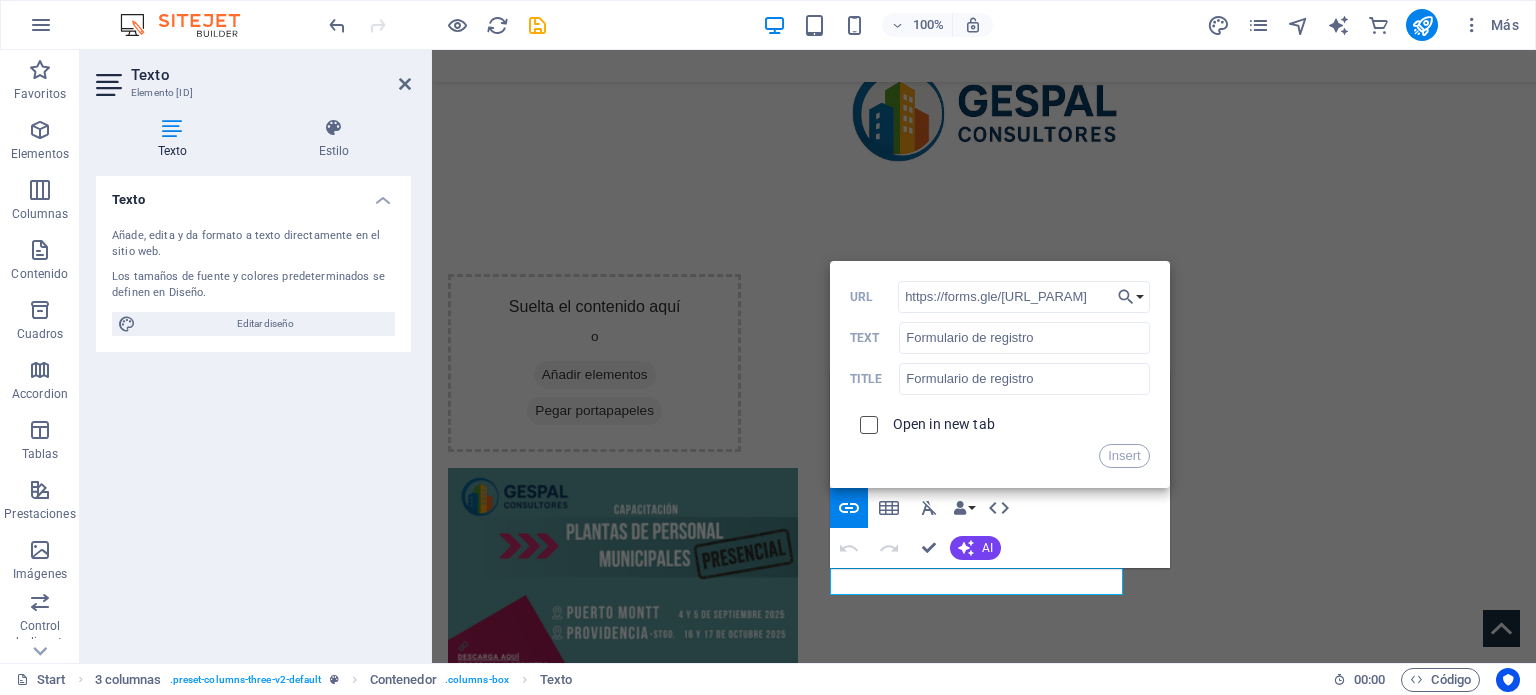 click at bounding box center [866, 422] 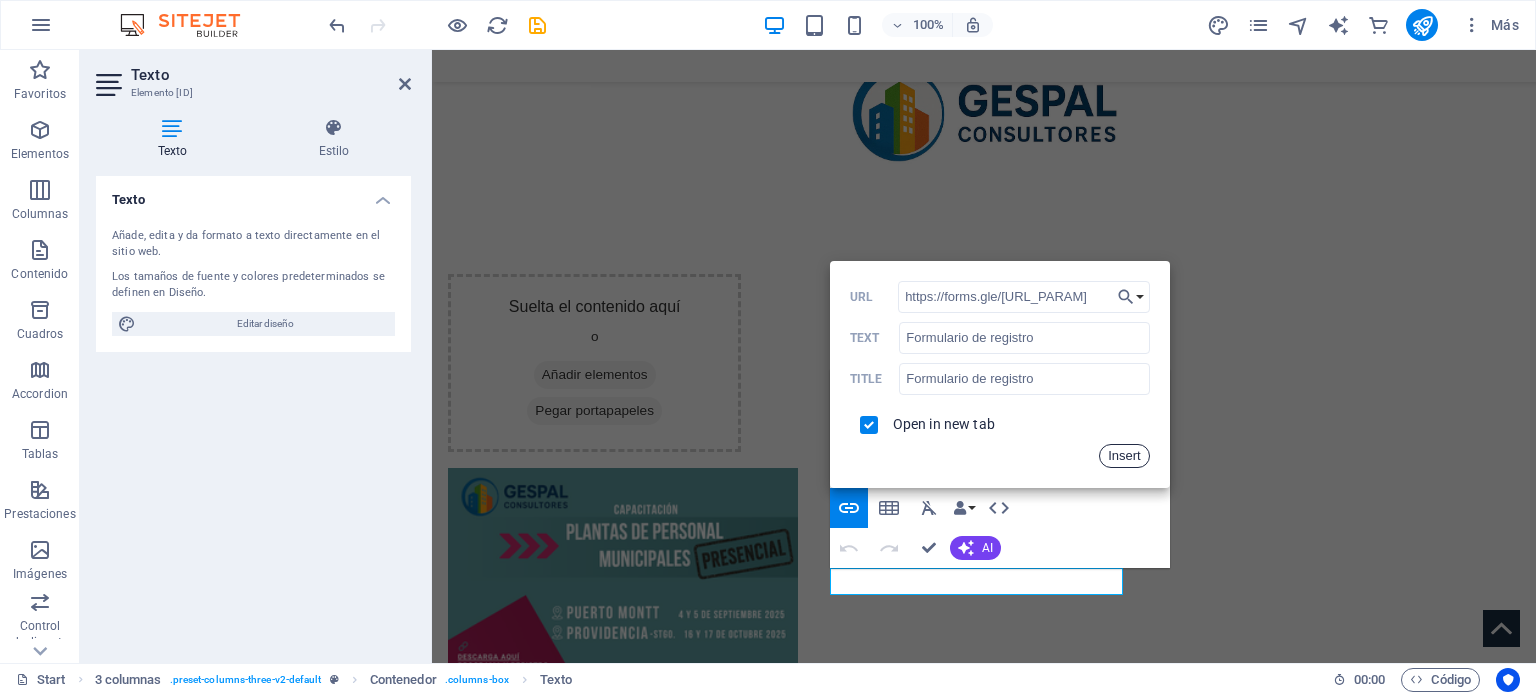 click on "Insert" at bounding box center [1124, 456] 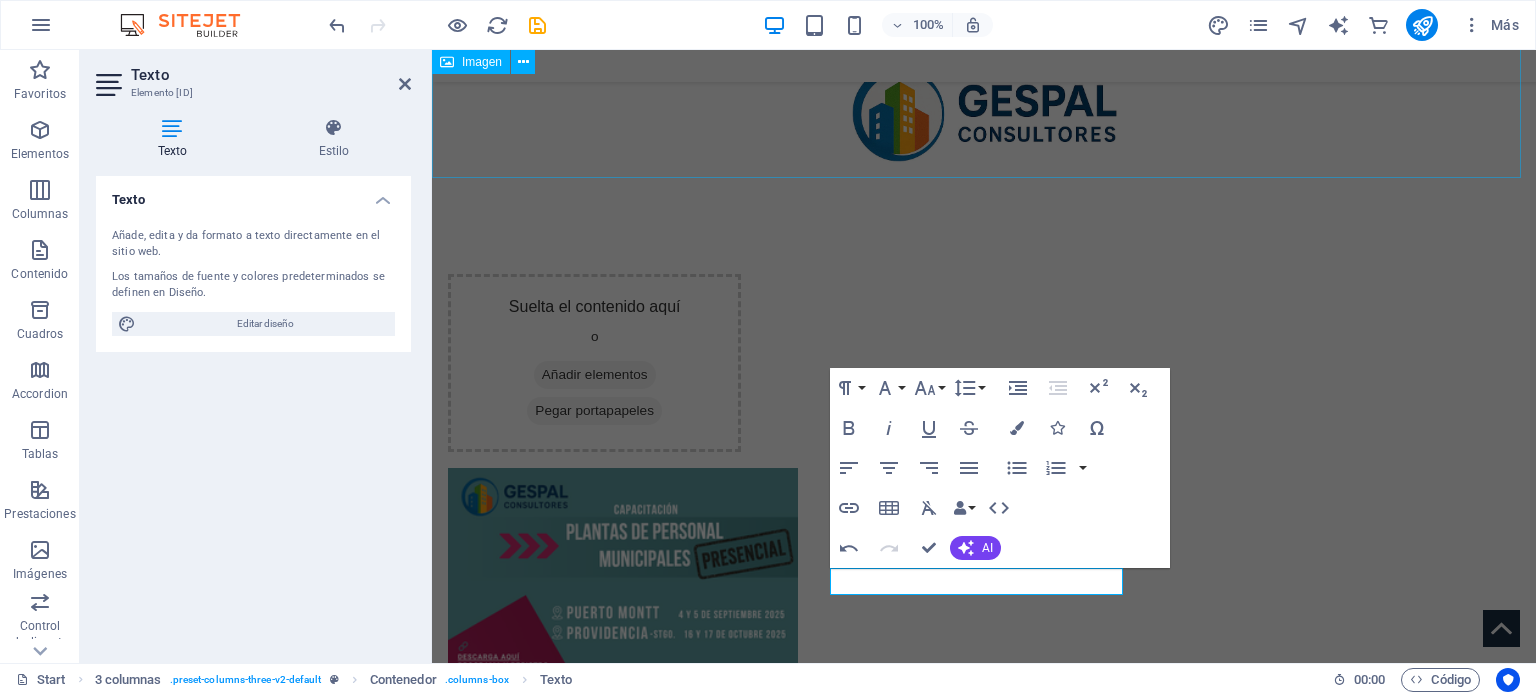 click at bounding box center (984, 98) 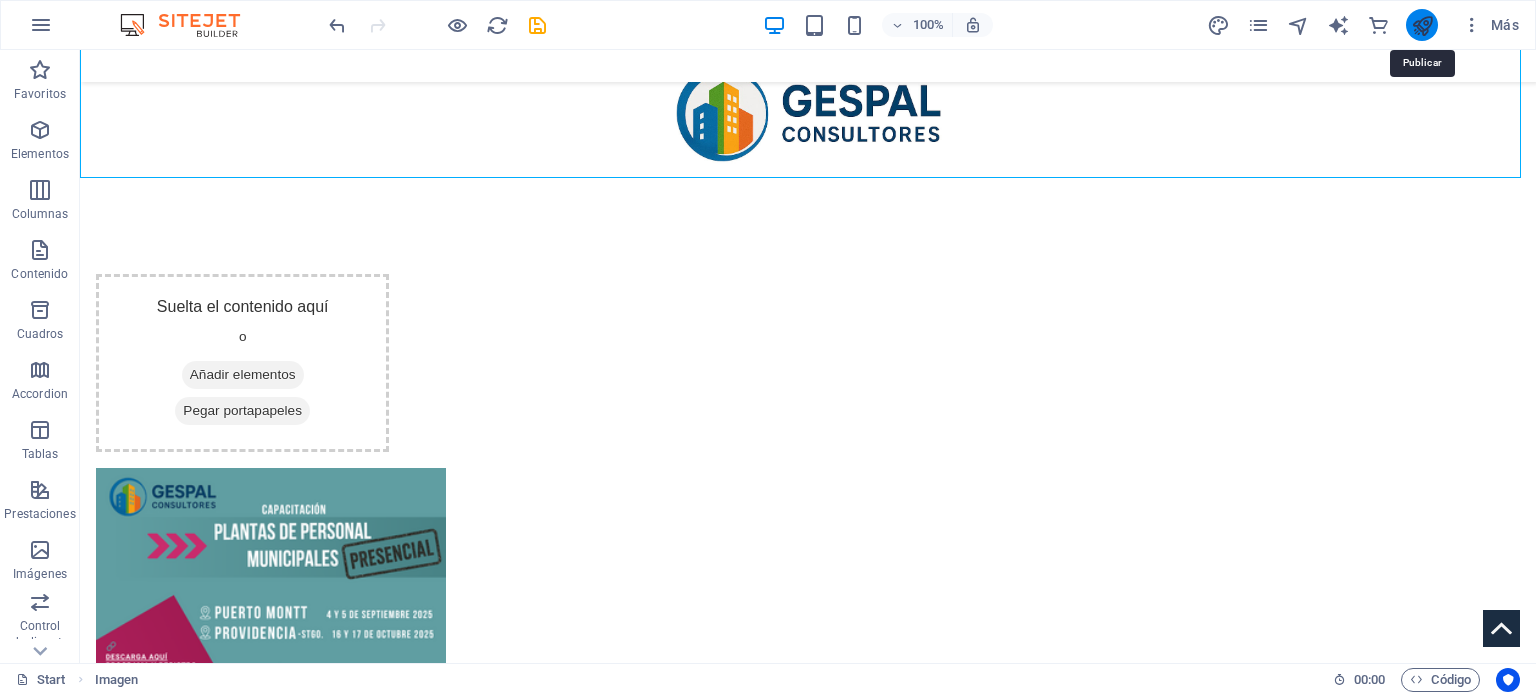 click at bounding box center (1422, 25) 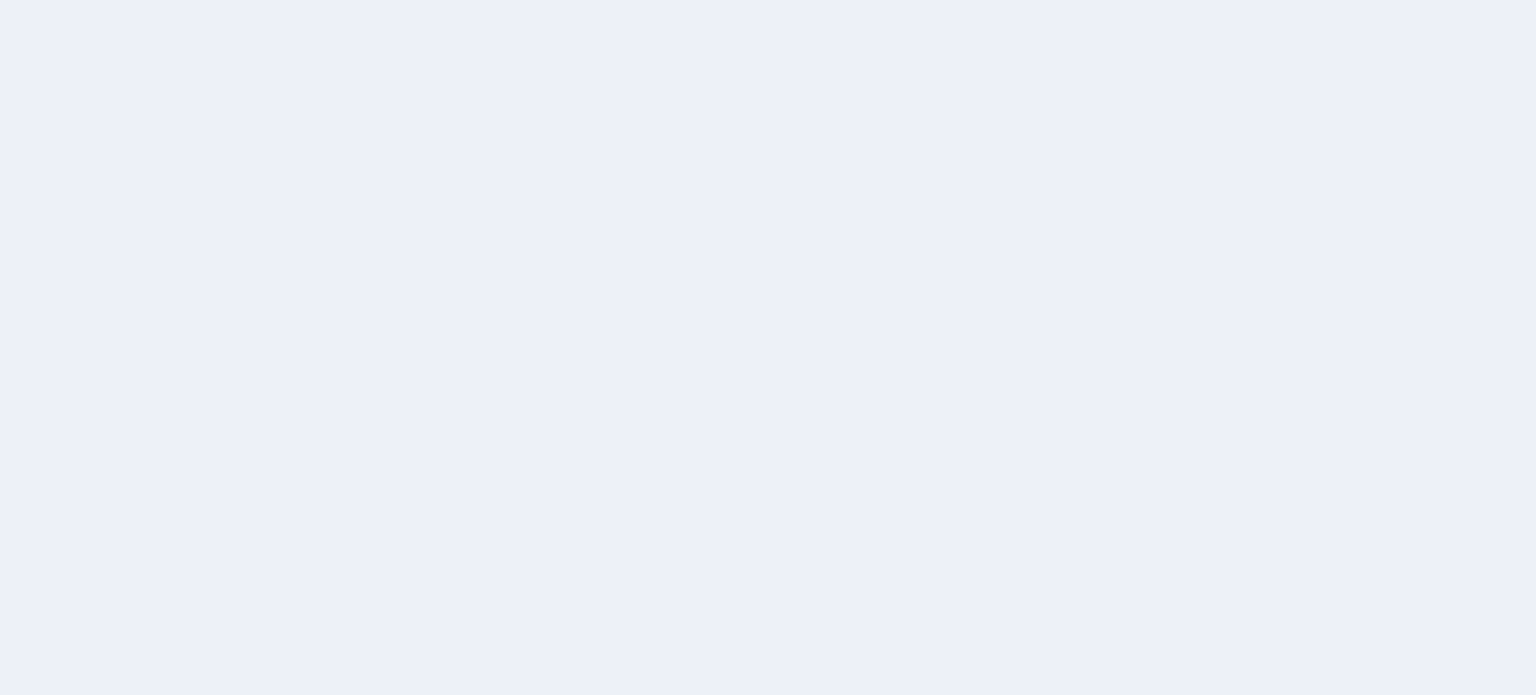 scroll, scrollTop: 0, scrollLeft: 0, axis: both 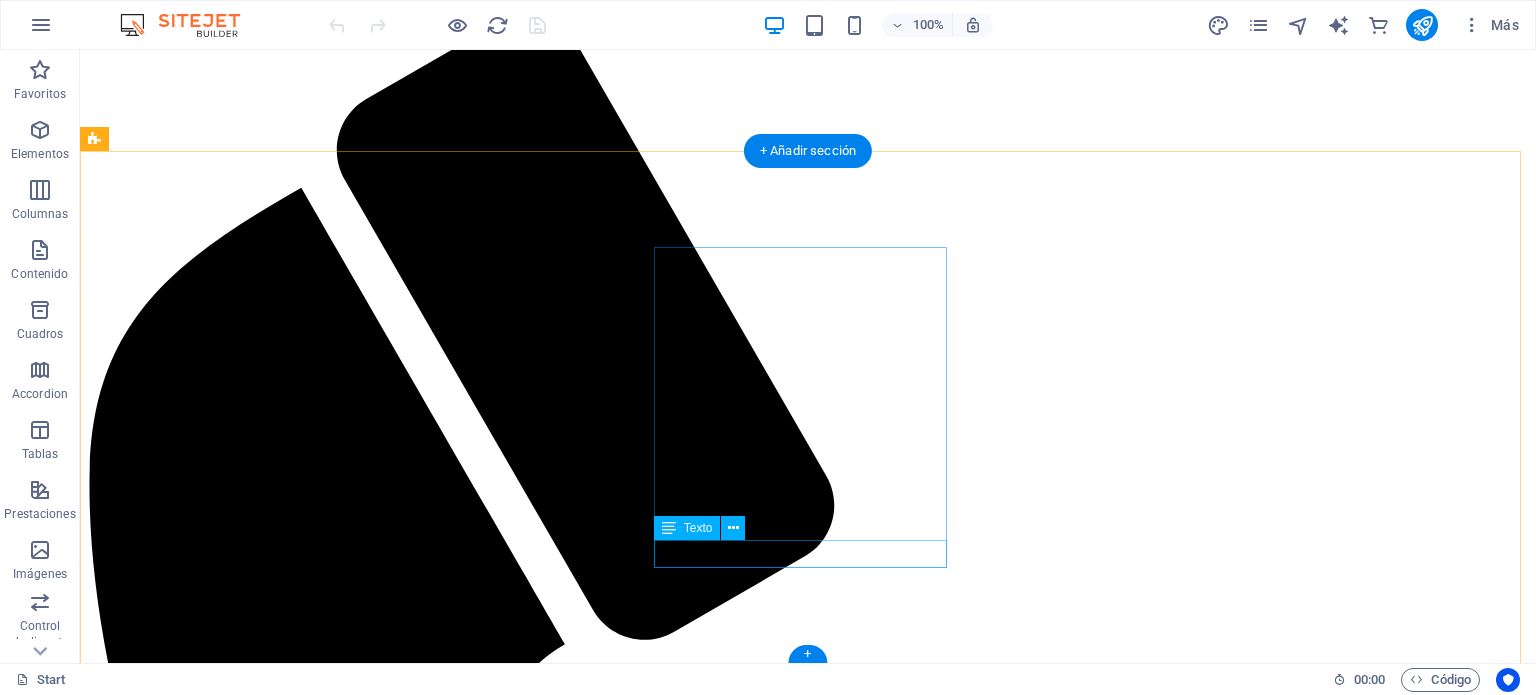 click on "Formulario de registro" at bounding box center (808, 2583) 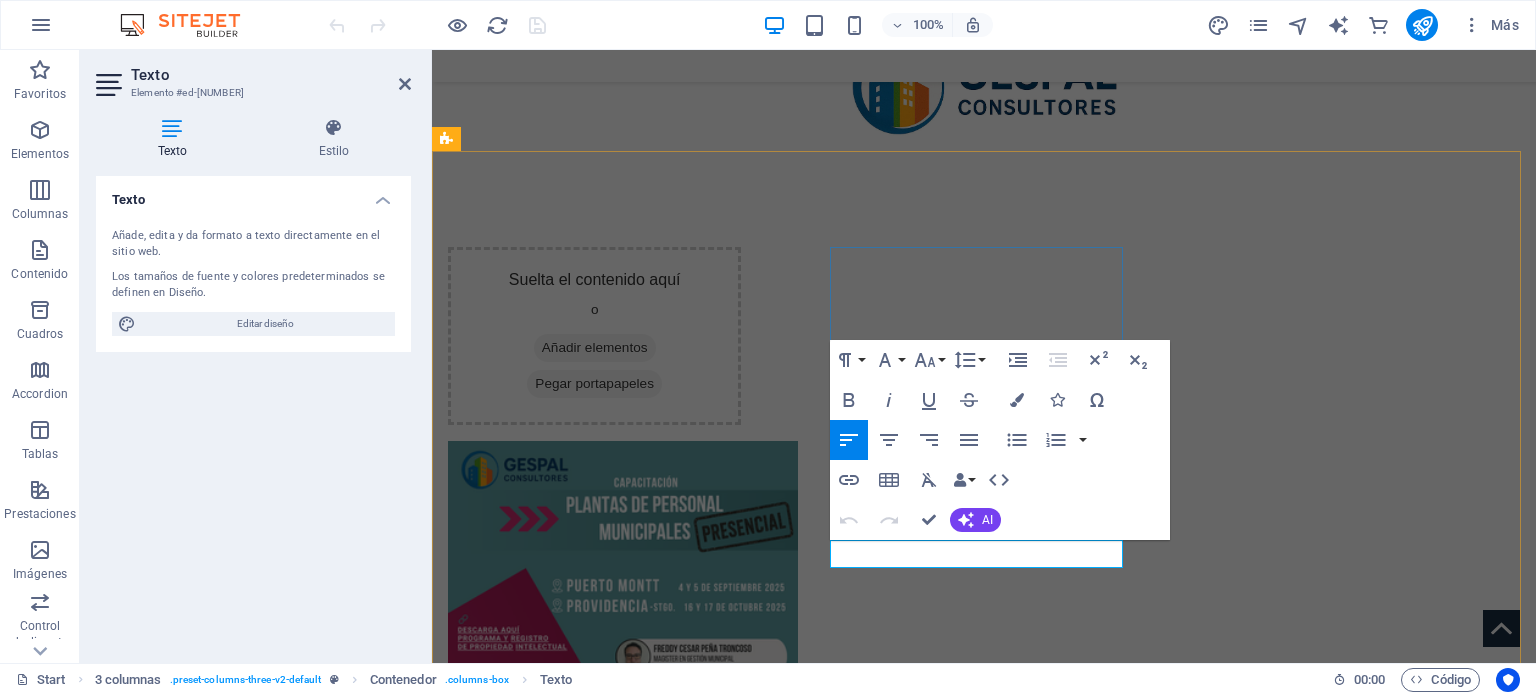 click on "Formulario de registro" at bounding box center [527, 804] 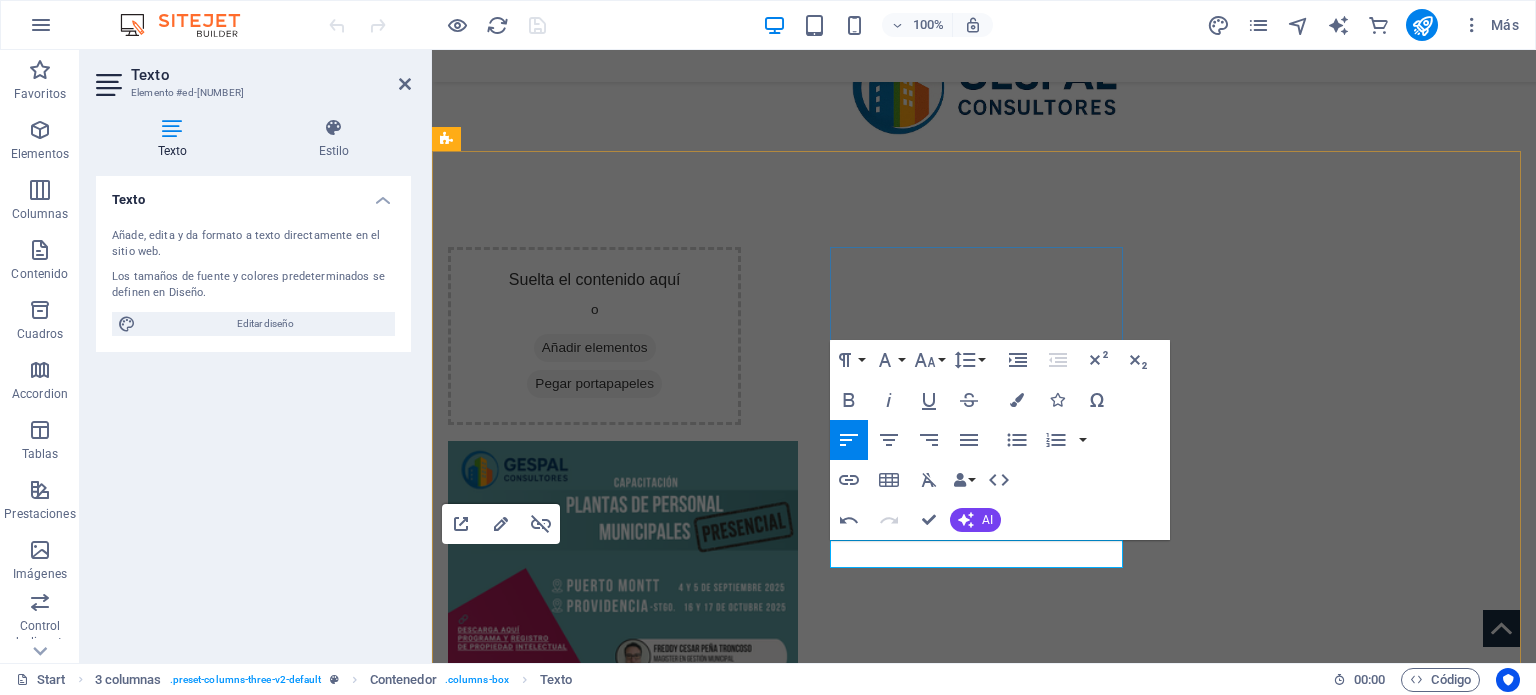 type 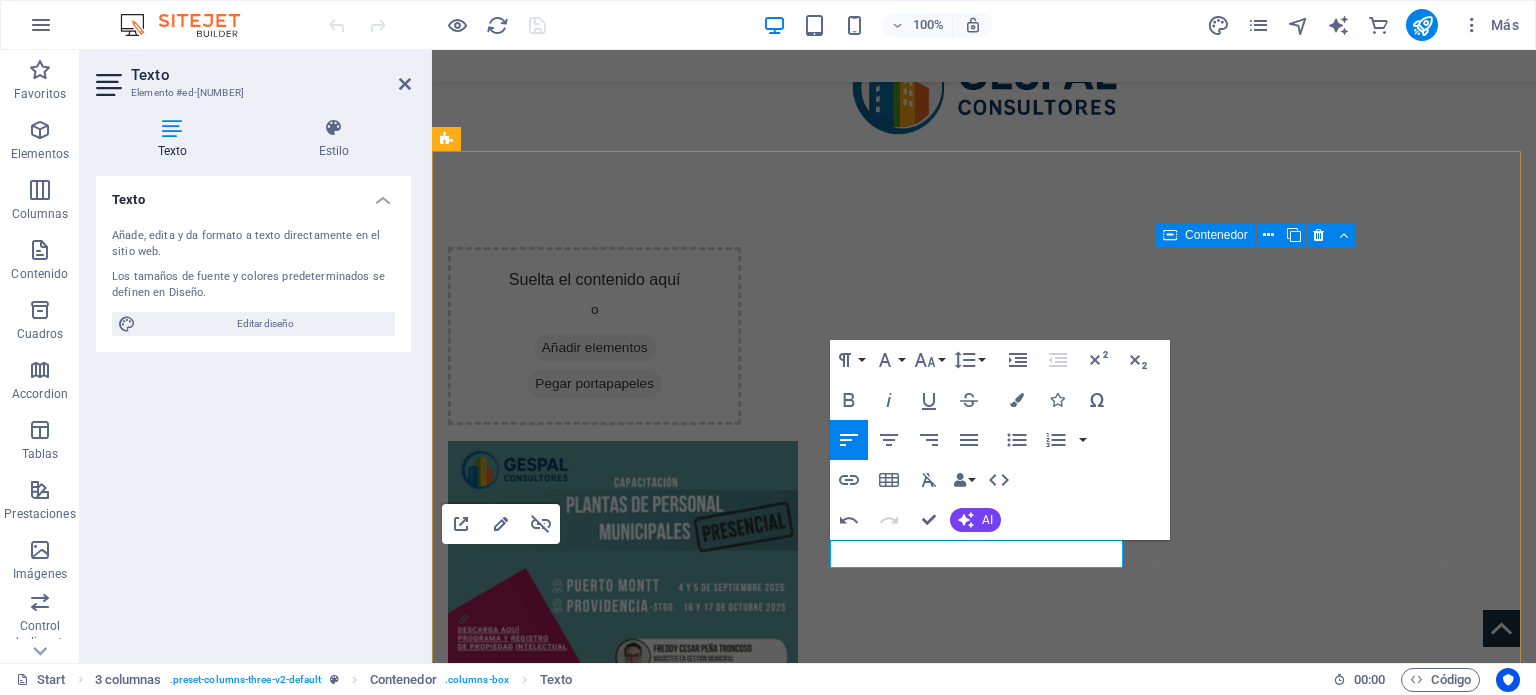 click on "Suelta el contenido aquí o  Añadir elementos  Pegar portapapeles" at bounding box center [594, 923] 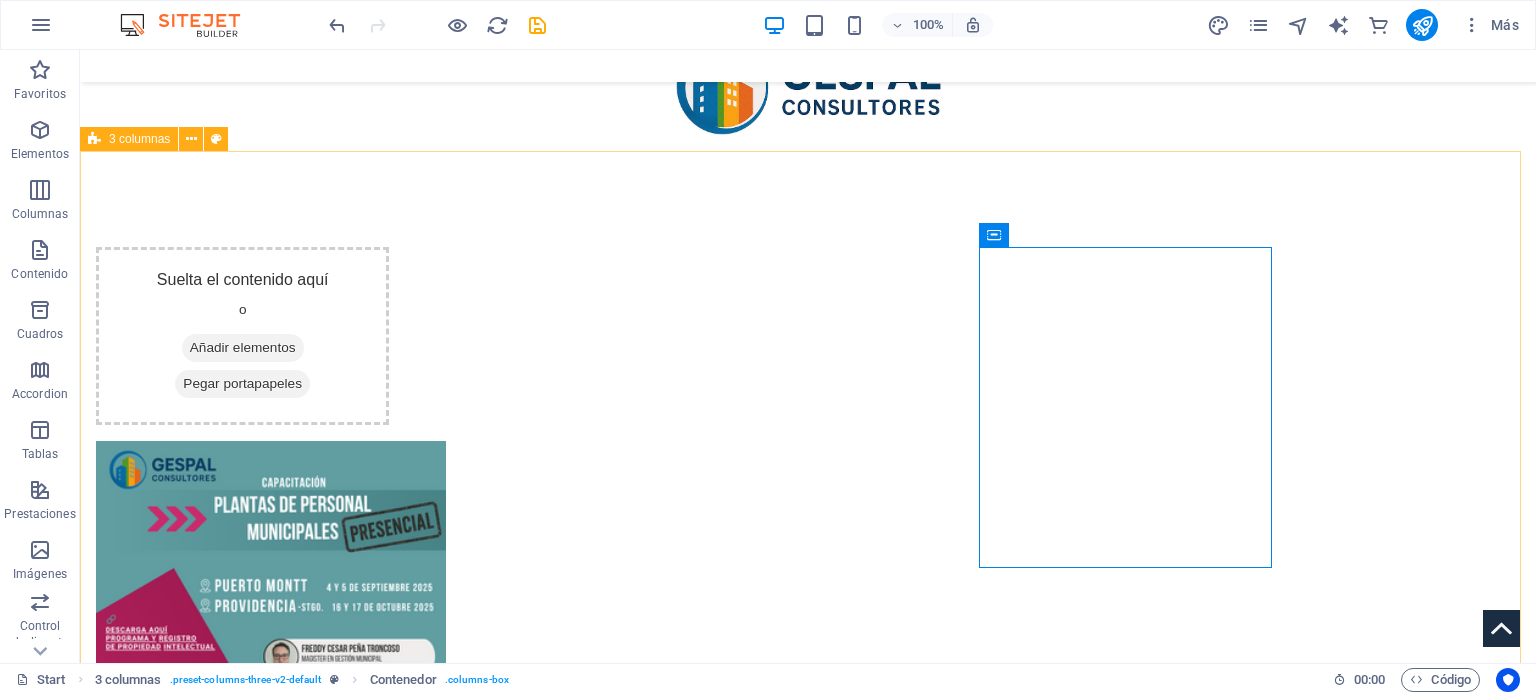 click on "Formulario de inscripción Suelta el contenido aquí o  Añadir elementos  Pegar portapapeles Formulario de inscripción Suelta el contenido aquí o  Añadir elementos  Pegar portapapeles" at bounding box center (808, 629) 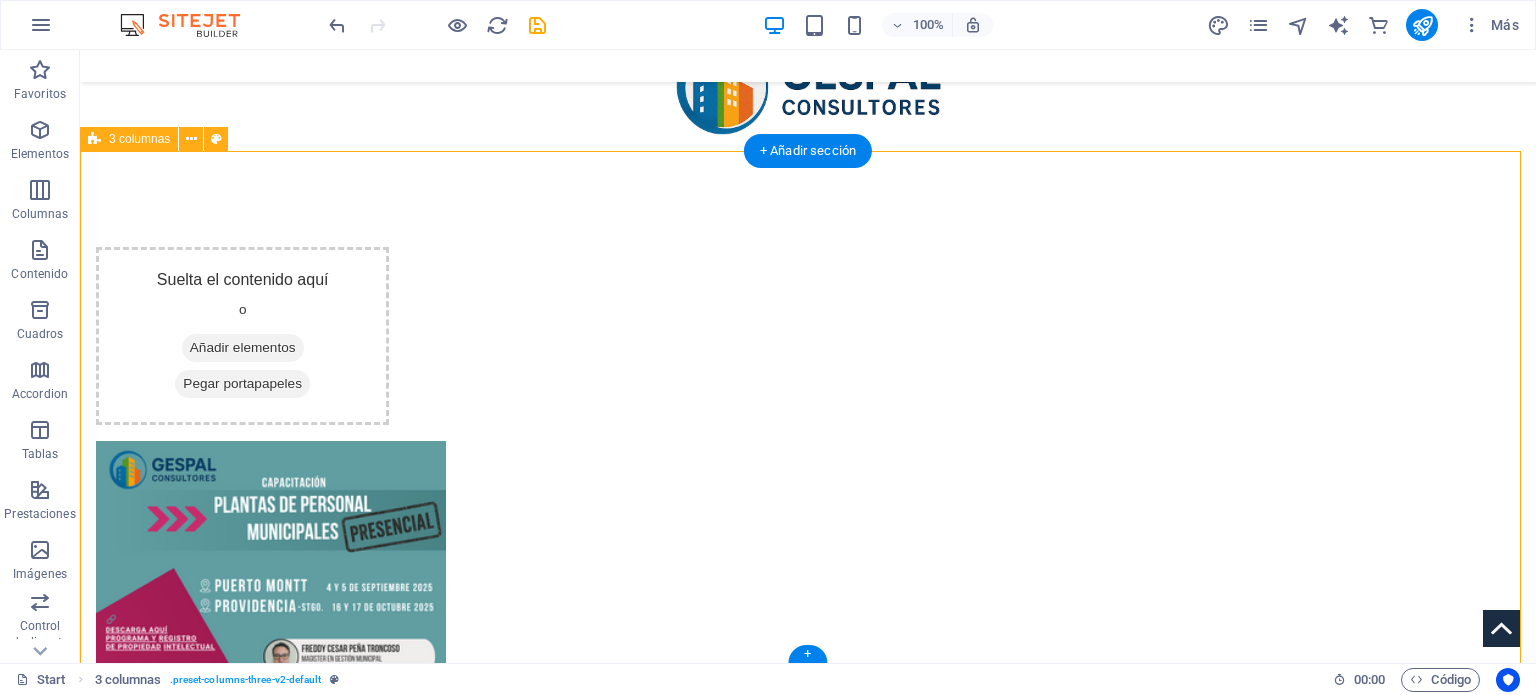 click on "Formulario de inscripción Suelta el contenido aquí o  Añadir elementos  Pegar portapapeles Formulario de inscripción Suelta el contenido aquí o  Añadir elementos  Pegar portapapeles" at bounding box center [808, 629] 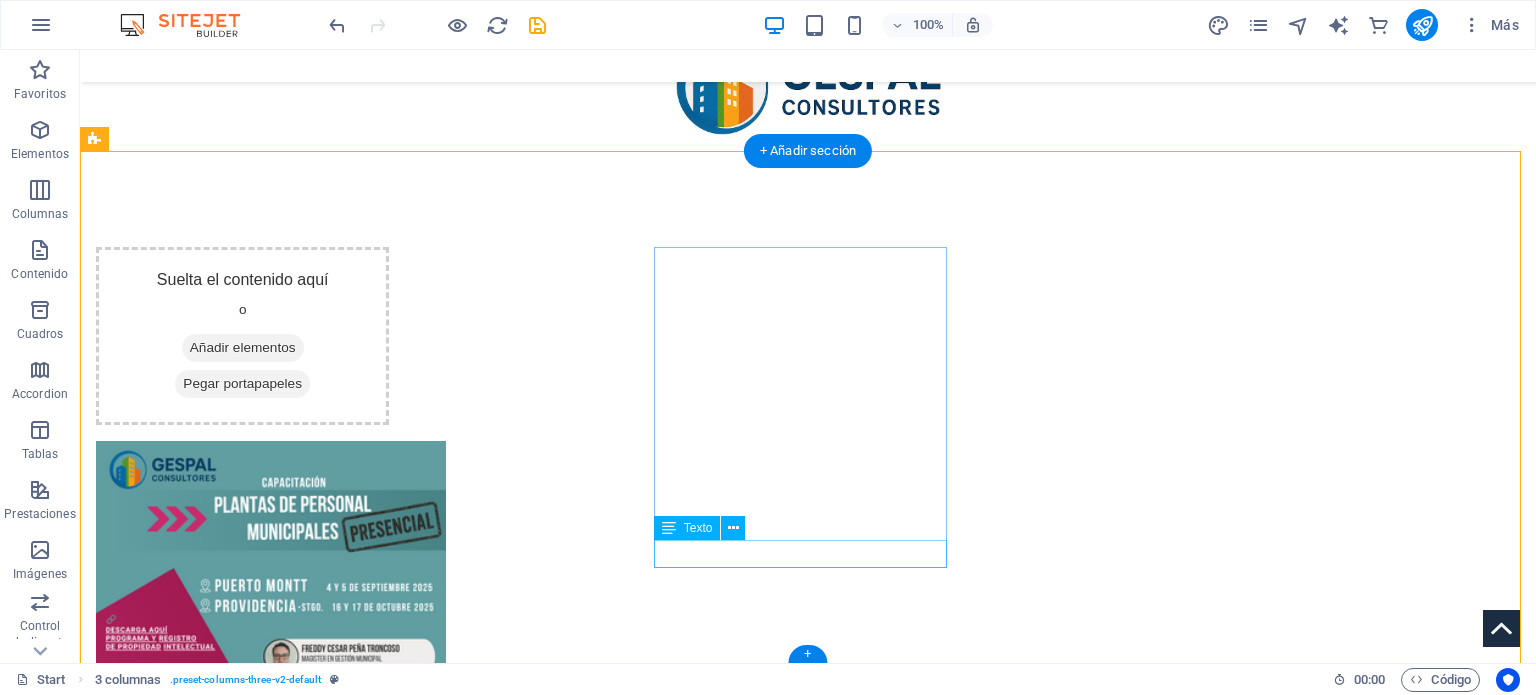 click on "Formulario de inscripción" at bounding box center [242, 804] 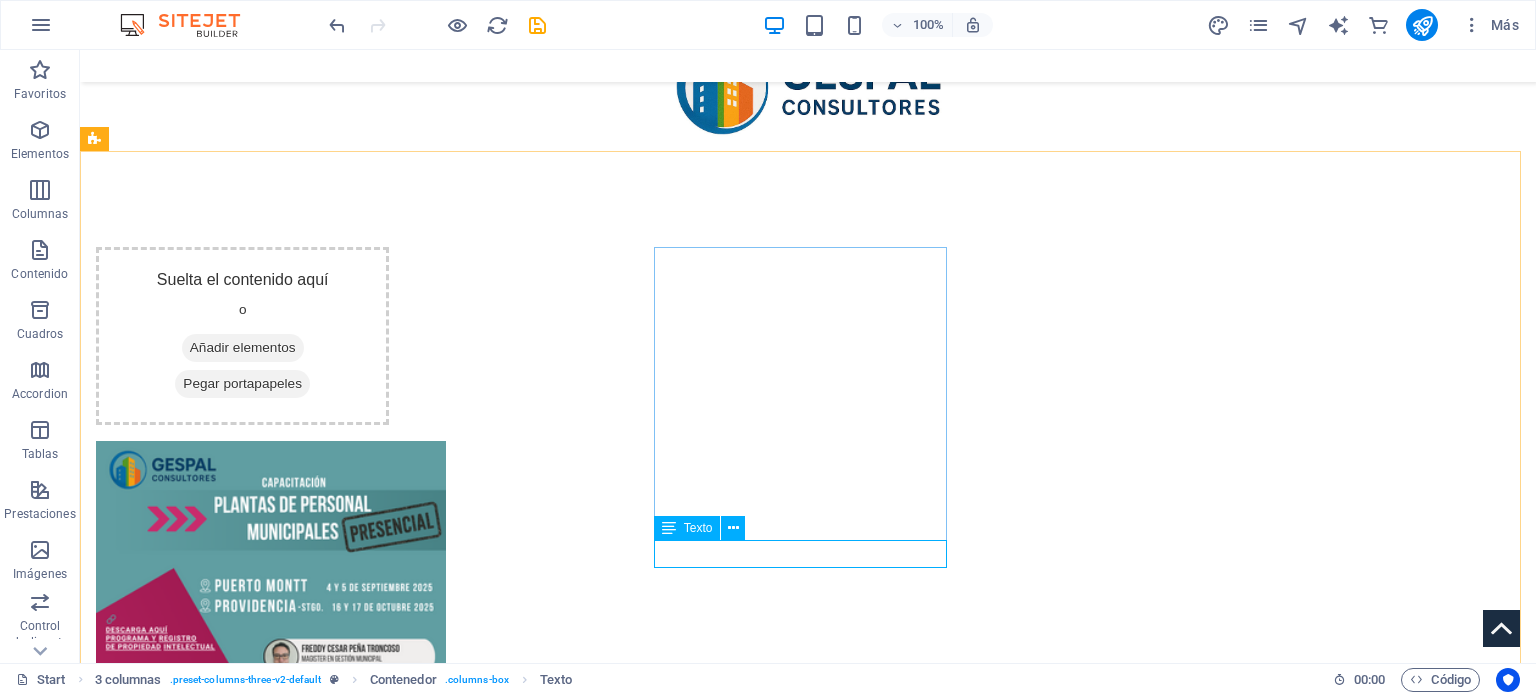 click on "Texto" at bounding box center [698, 528] 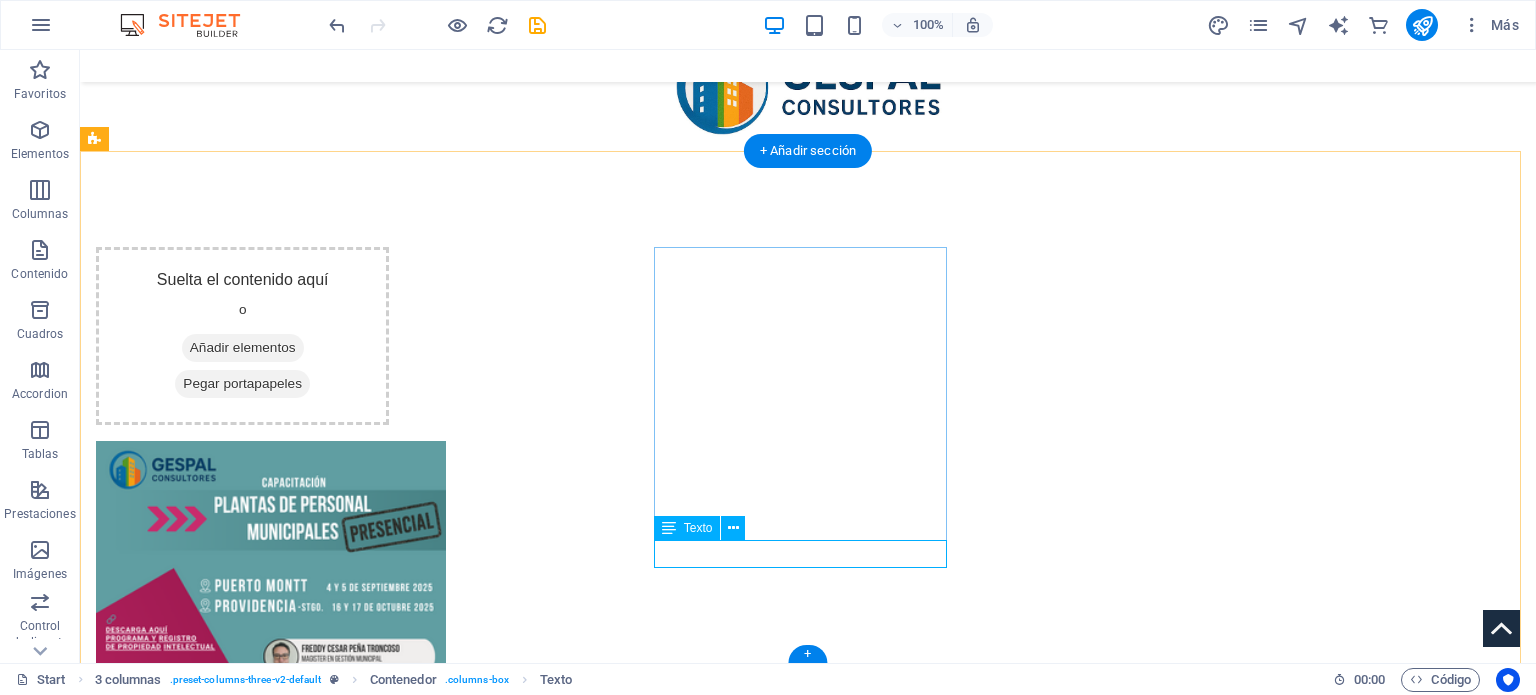click on "Formulario de inscripción" at bounding box center [242, 804] 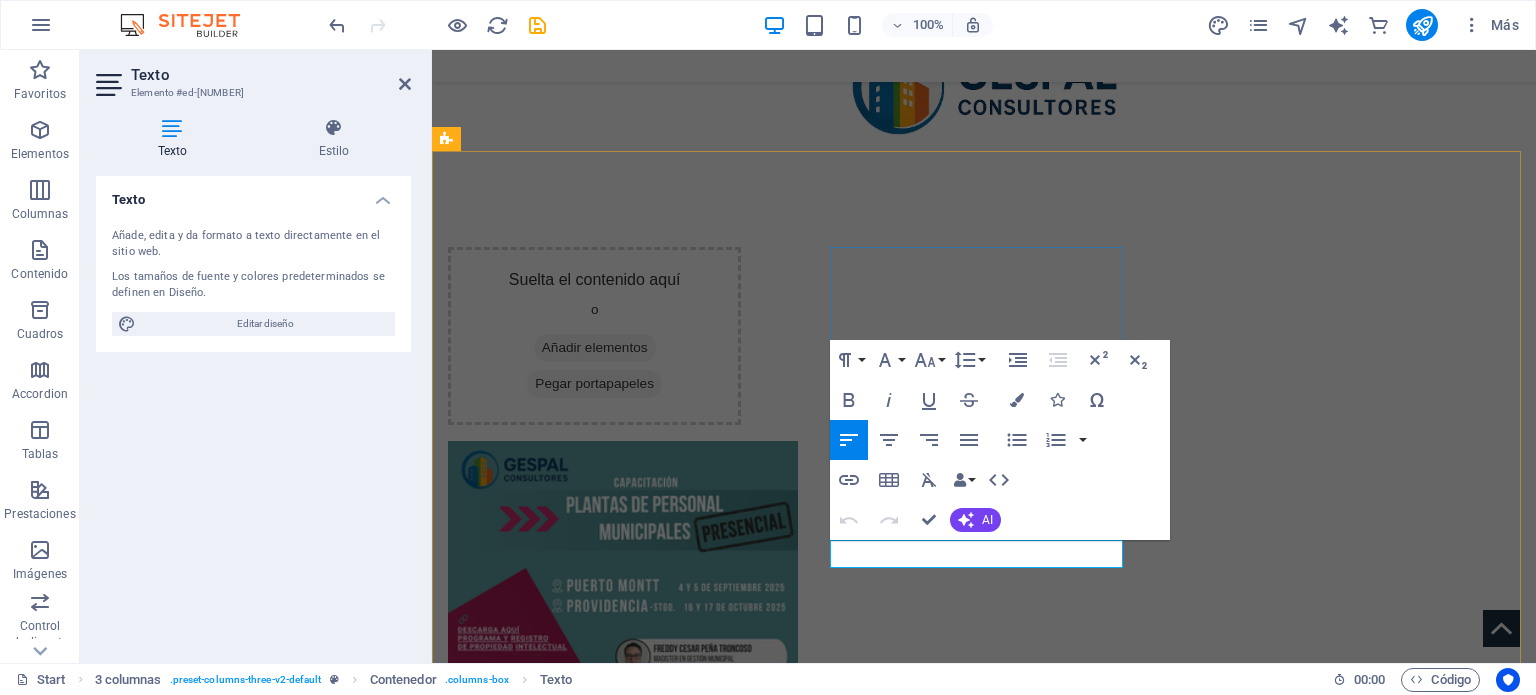 click on "Formulario de inscripción" at bounding box center (594, 804) 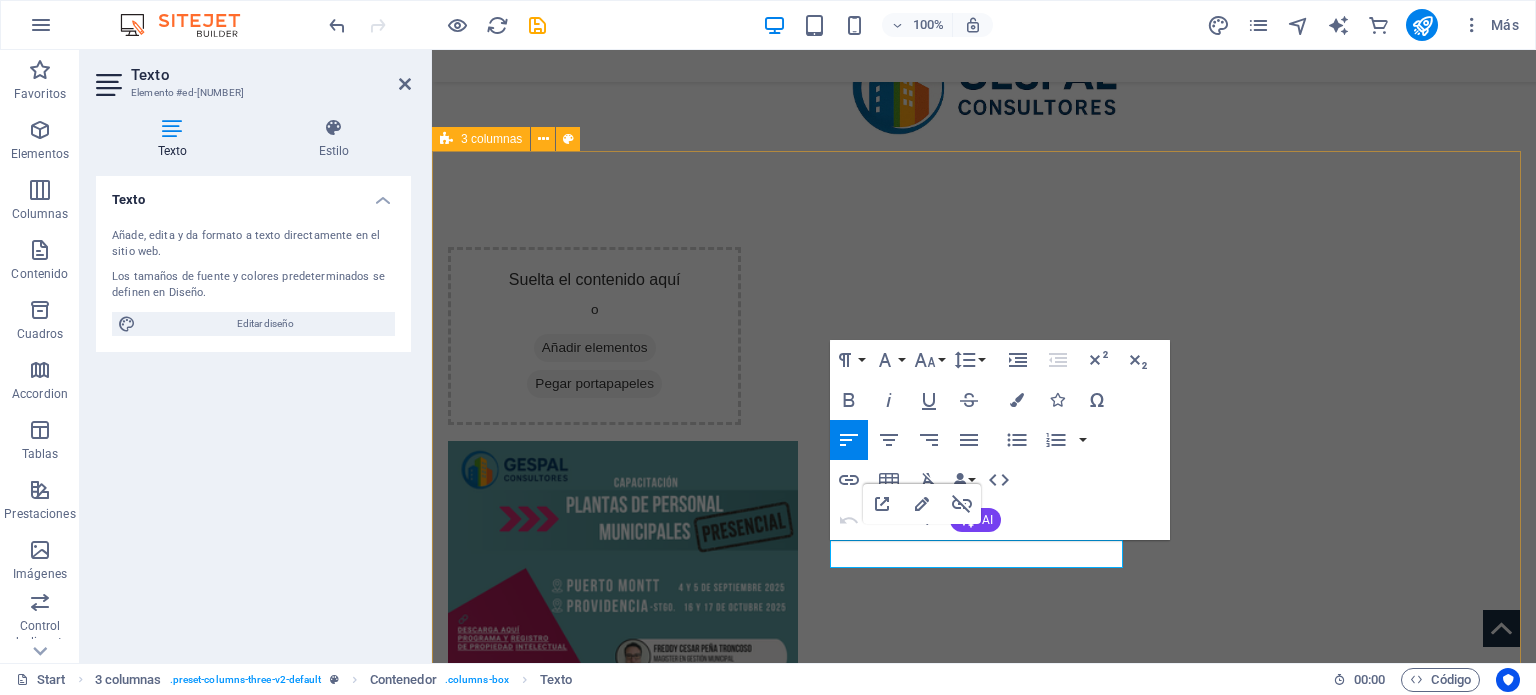 click on "Formulario de inscripción Suelta el contenido aquí o  Añadir elementos  Pegar portapapeles Formulario de inscripción Suelta el contenido aquí o  Añadir elementos  Pegar portapapeles" at bounding box center [984, 629] 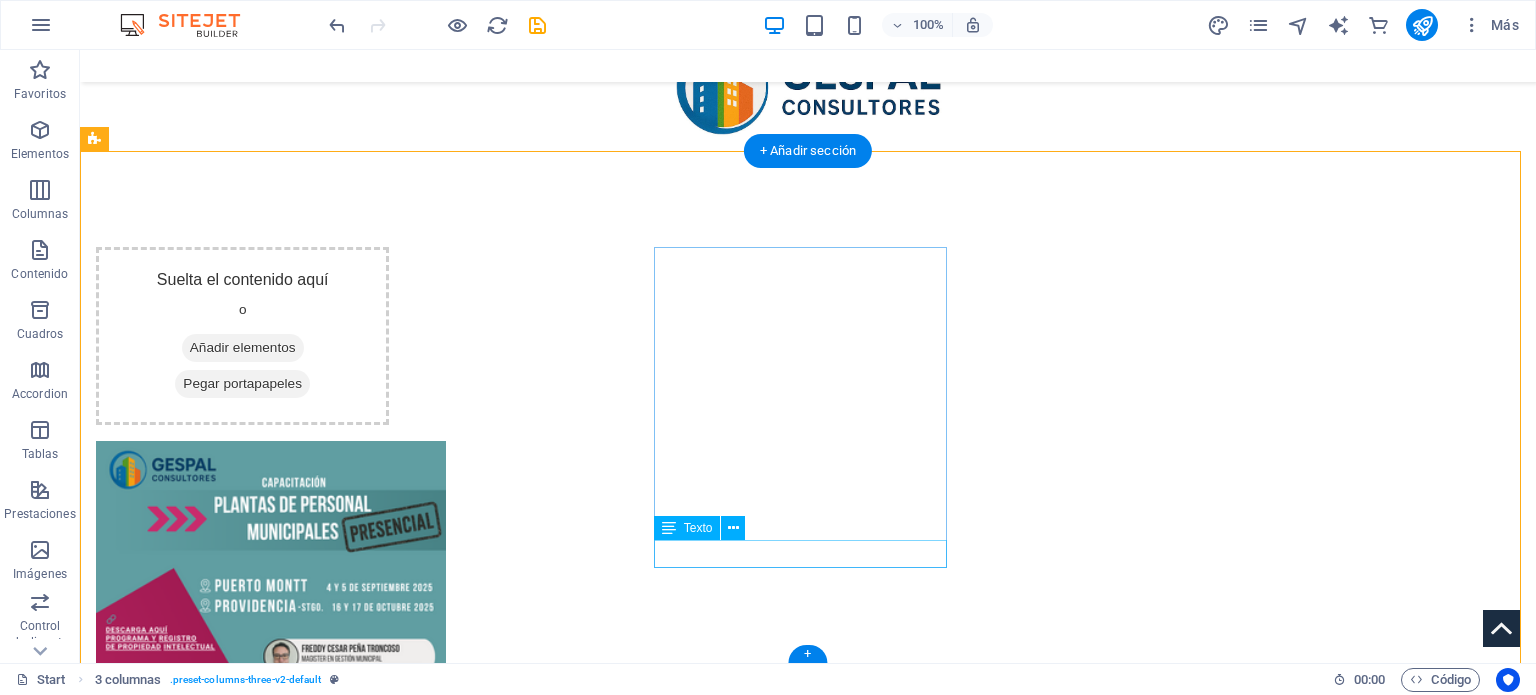 click on "Formulario de inscripción" at bounding box center [242, 804] 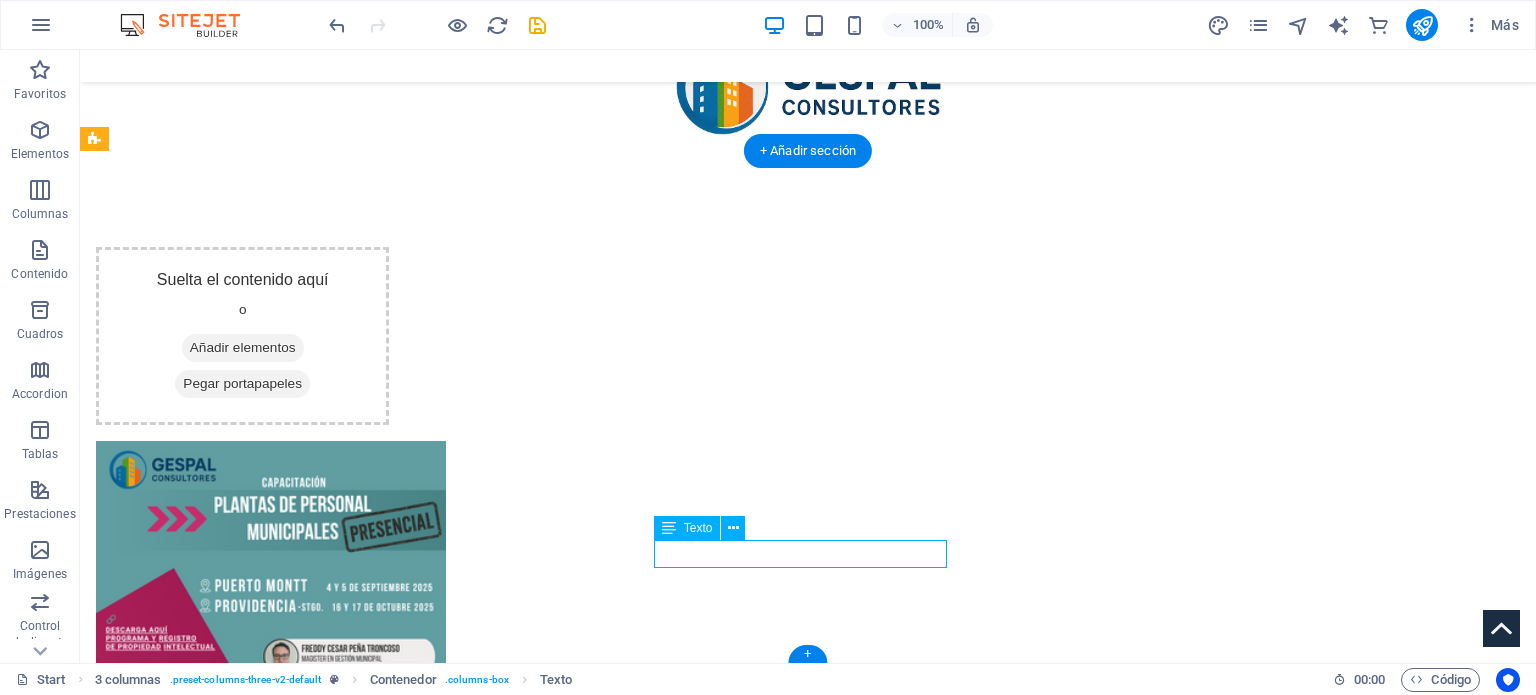 click on "Formulario de inscripción" at bounding box center [242, 804] 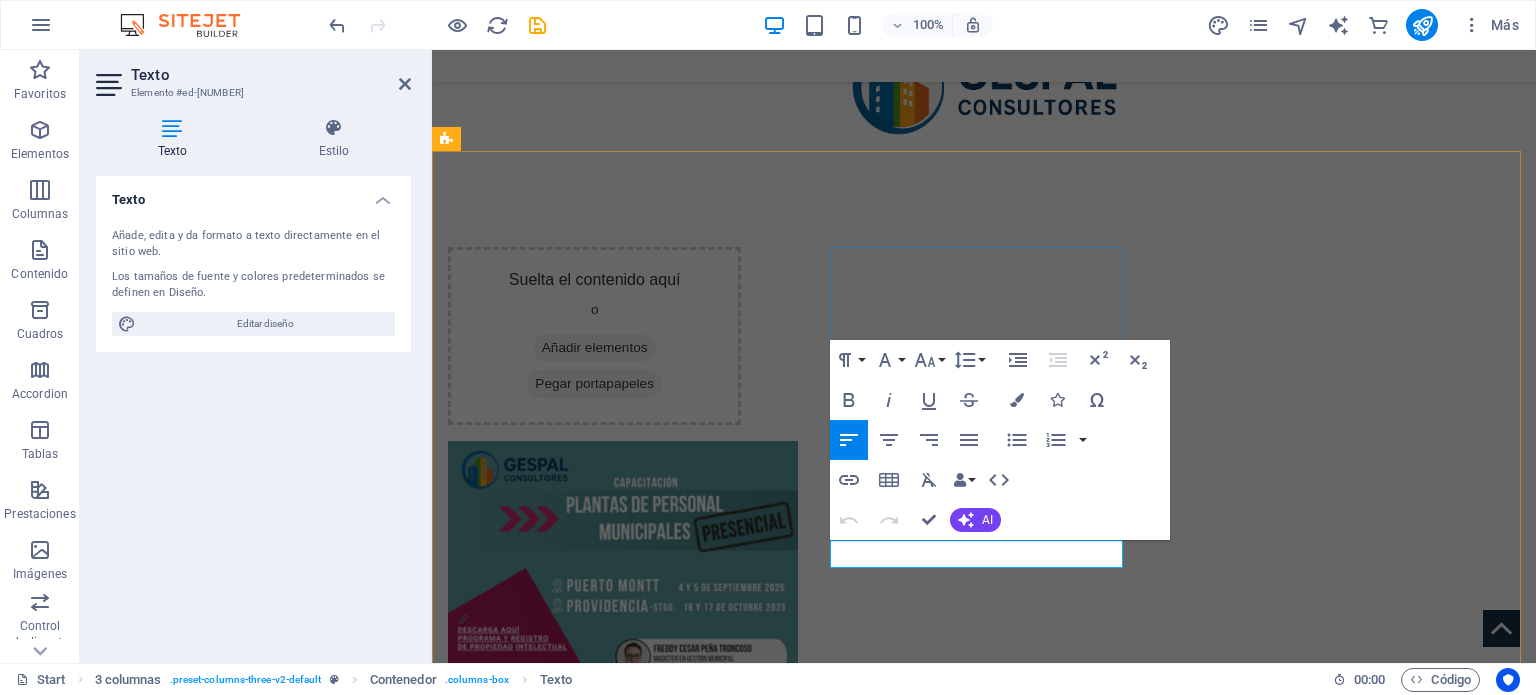 click on "Formulario de inscripción" at bounding box center (594, 804) 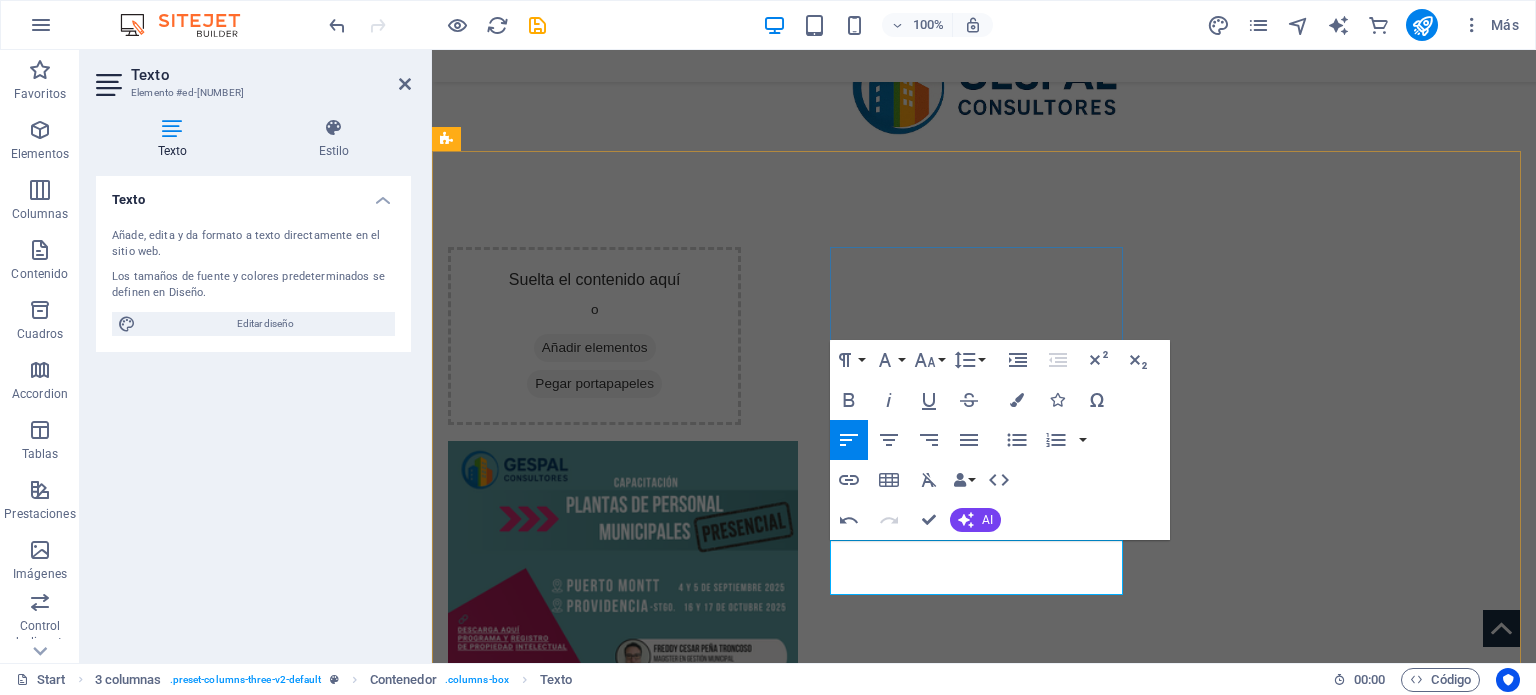 click at bounding box center (594, 831) 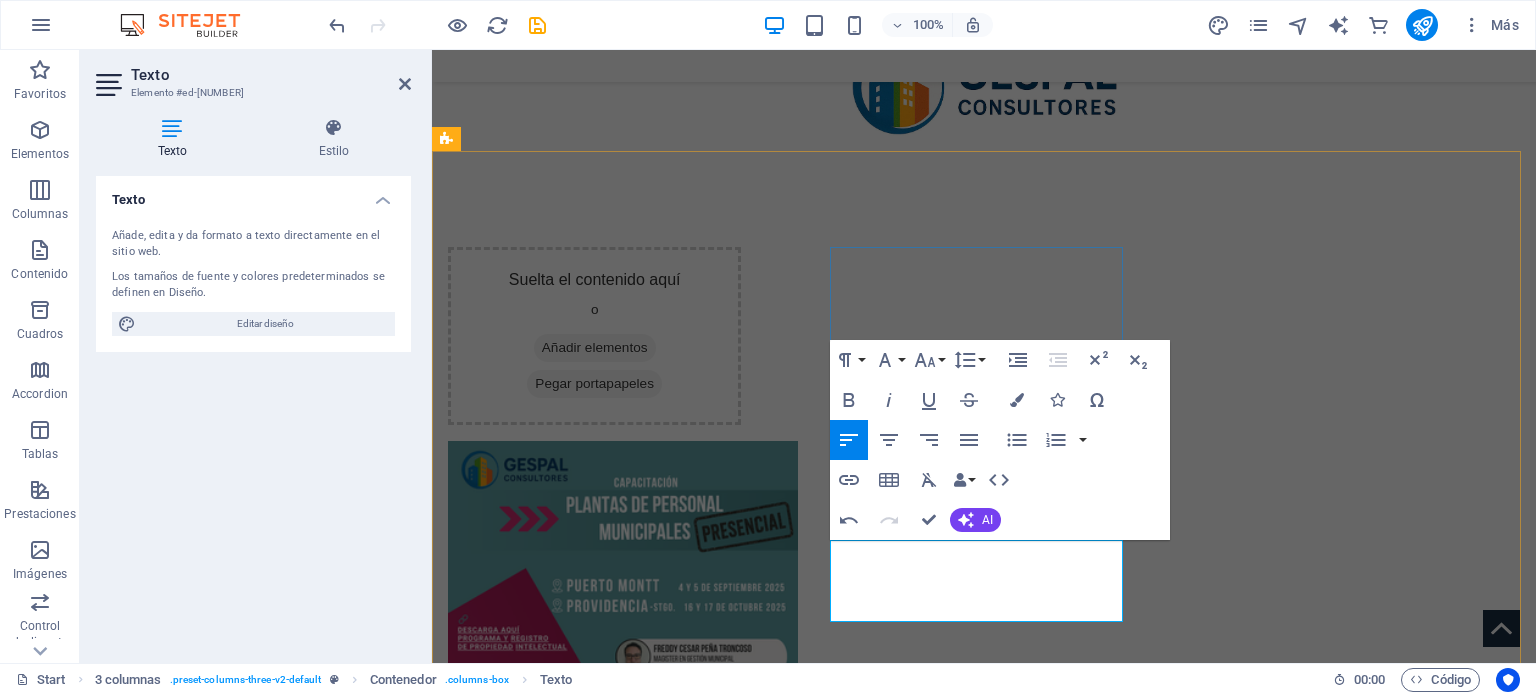 drag, startPoint x: 1036, startPoint y: 581, endPoint x: 831, endPoint y: 576, distance: 205.06097 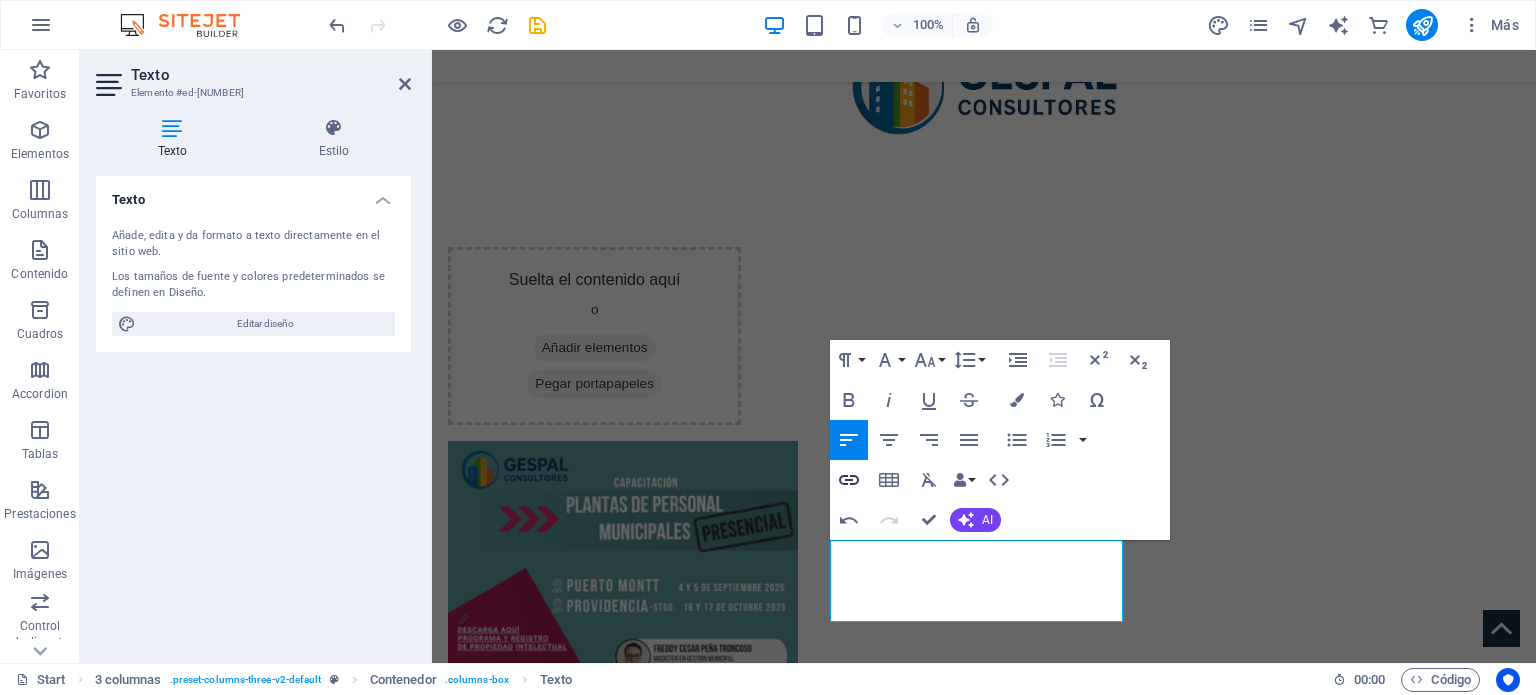 click 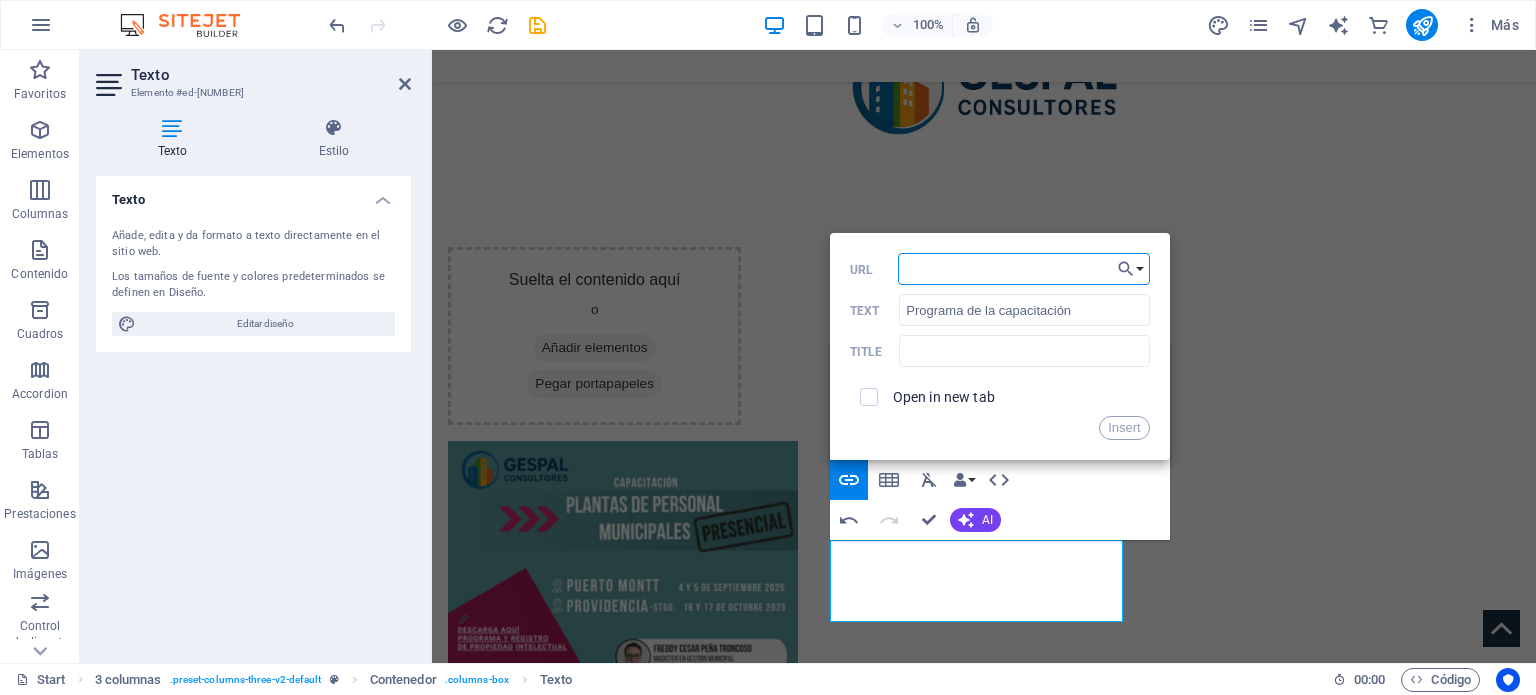 paste on "https://drive.google.com/drive/folders/[ID]" 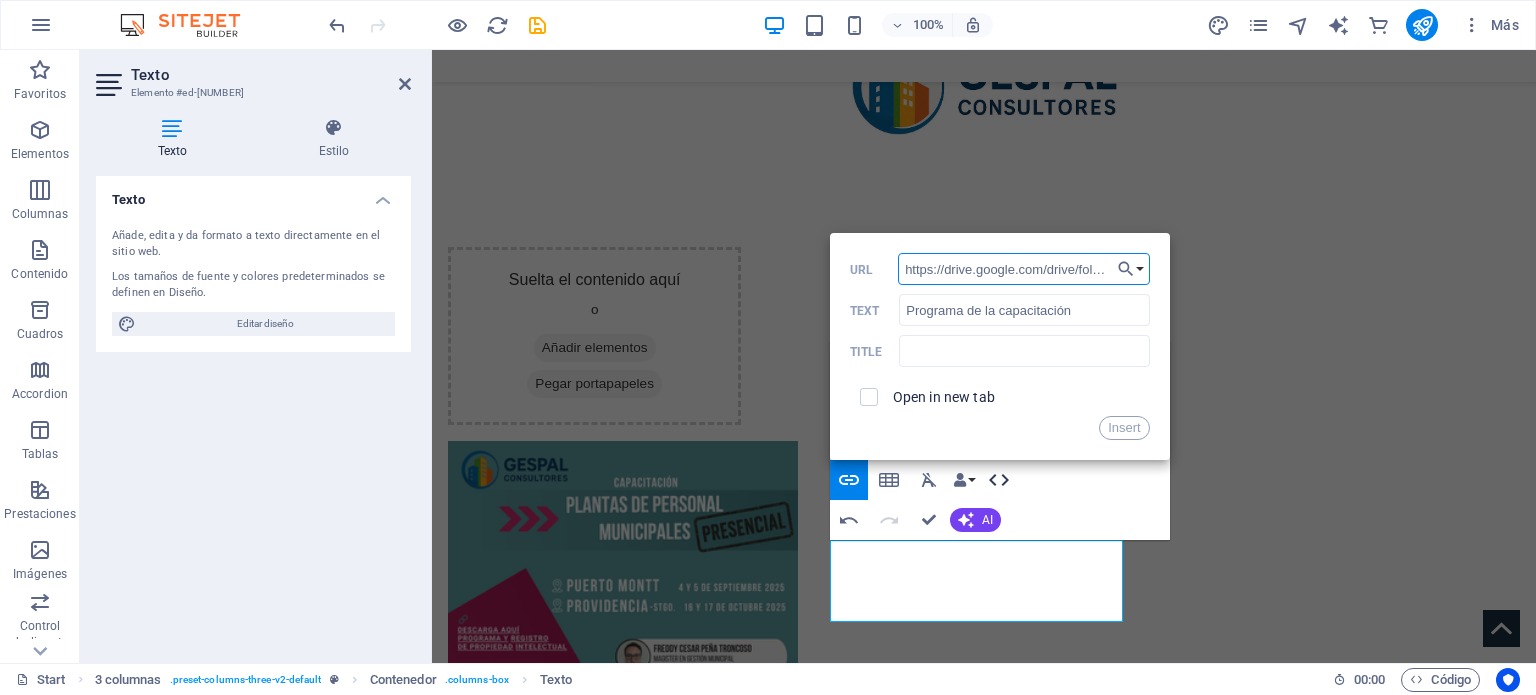 scroll, scrollTop: 0, scrollLeft: 337, axis: horizontal 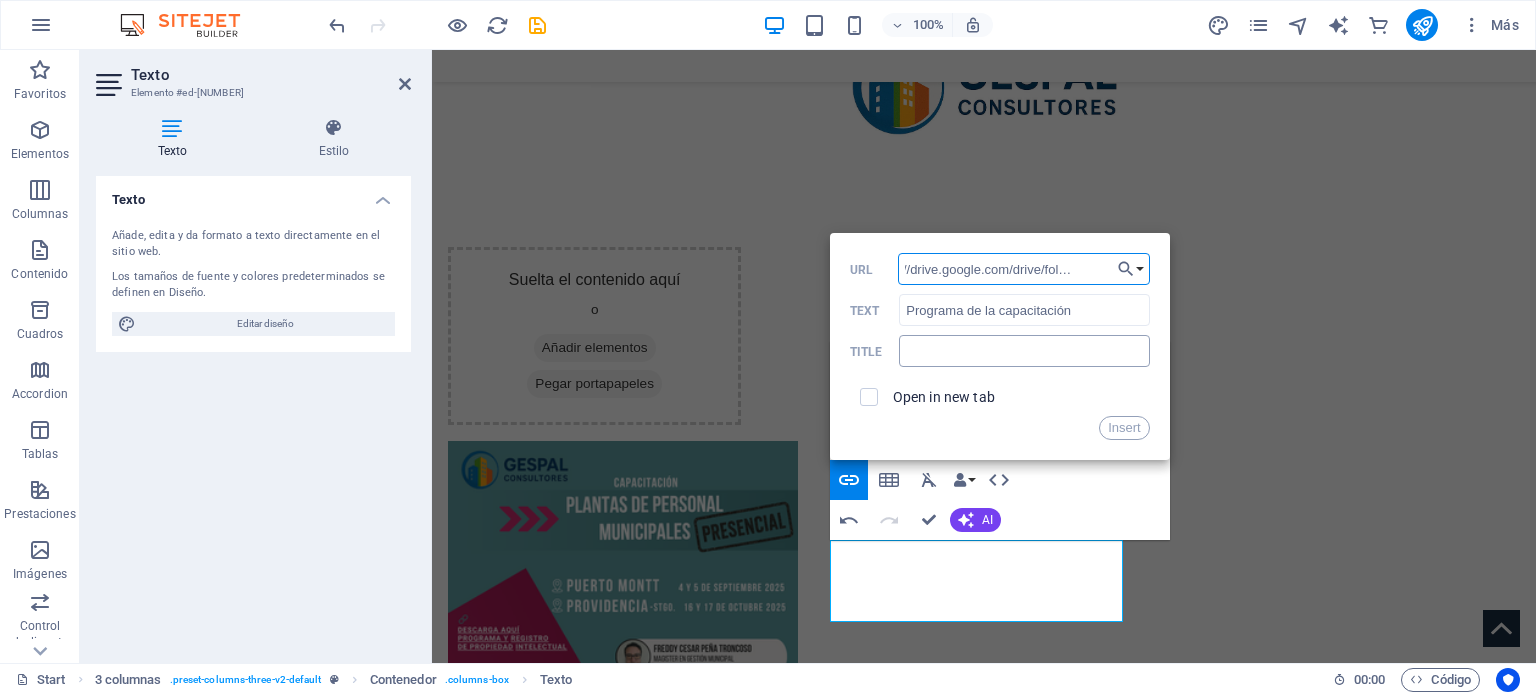 type on "https://drive.google.com/drive/folders/[ID]" 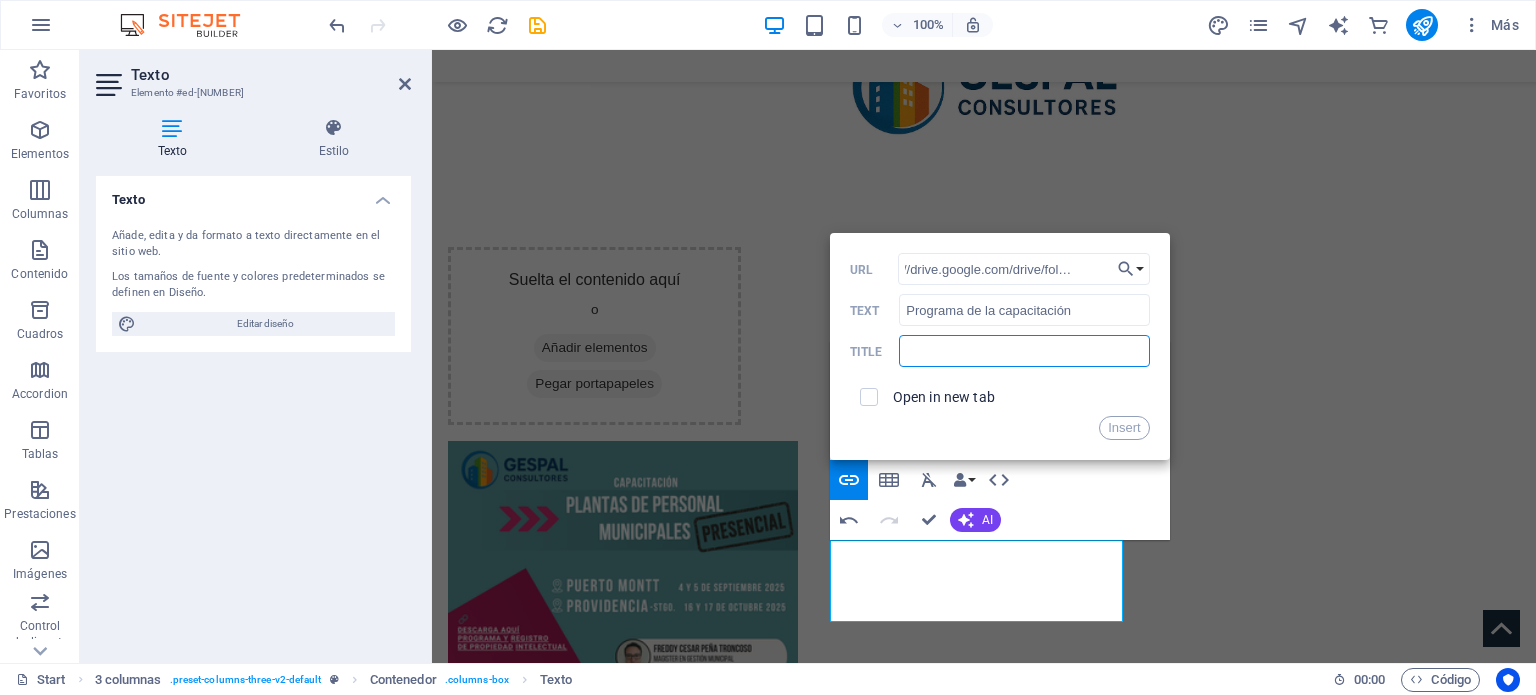 scroll, scrollTop: 0, scrollLeft: 0, axis: both 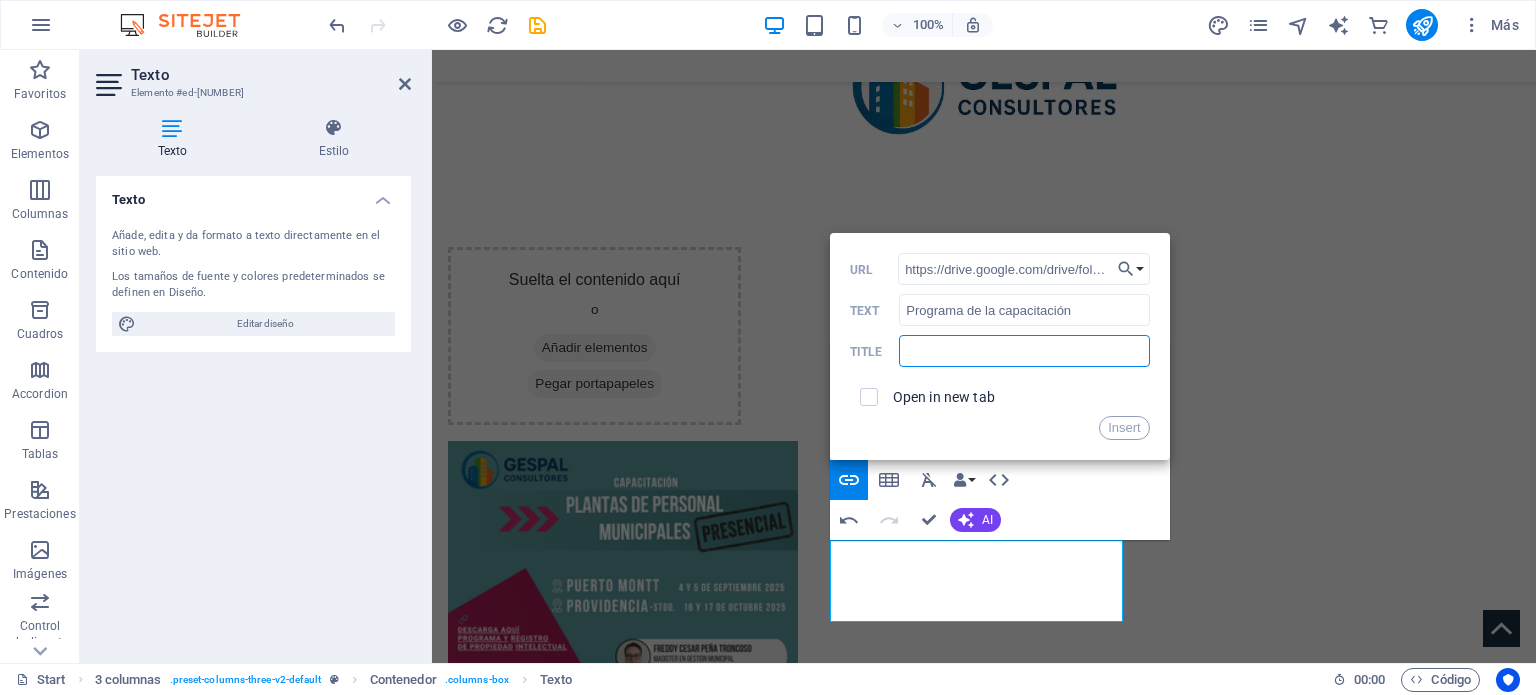 click at bounding box center [1024, 351] 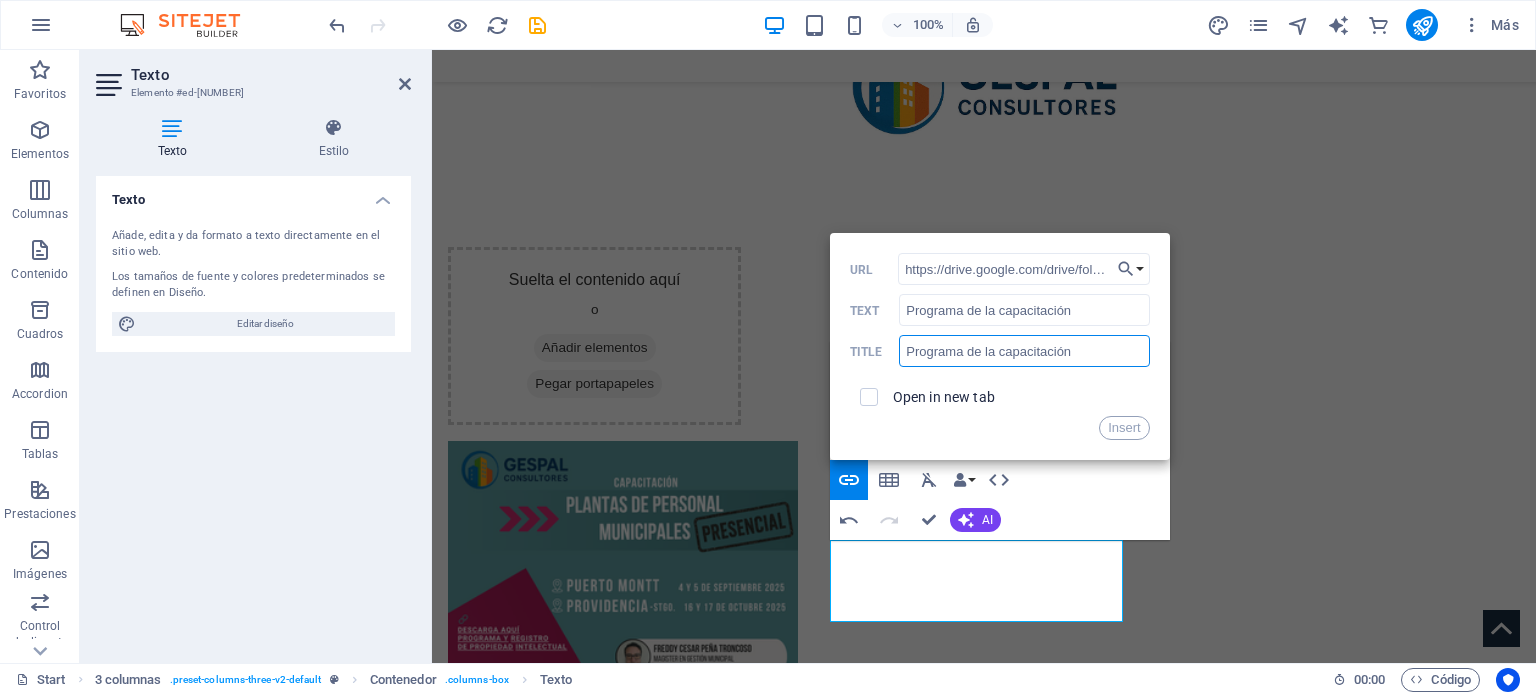 type on "Programa de la capacitación" 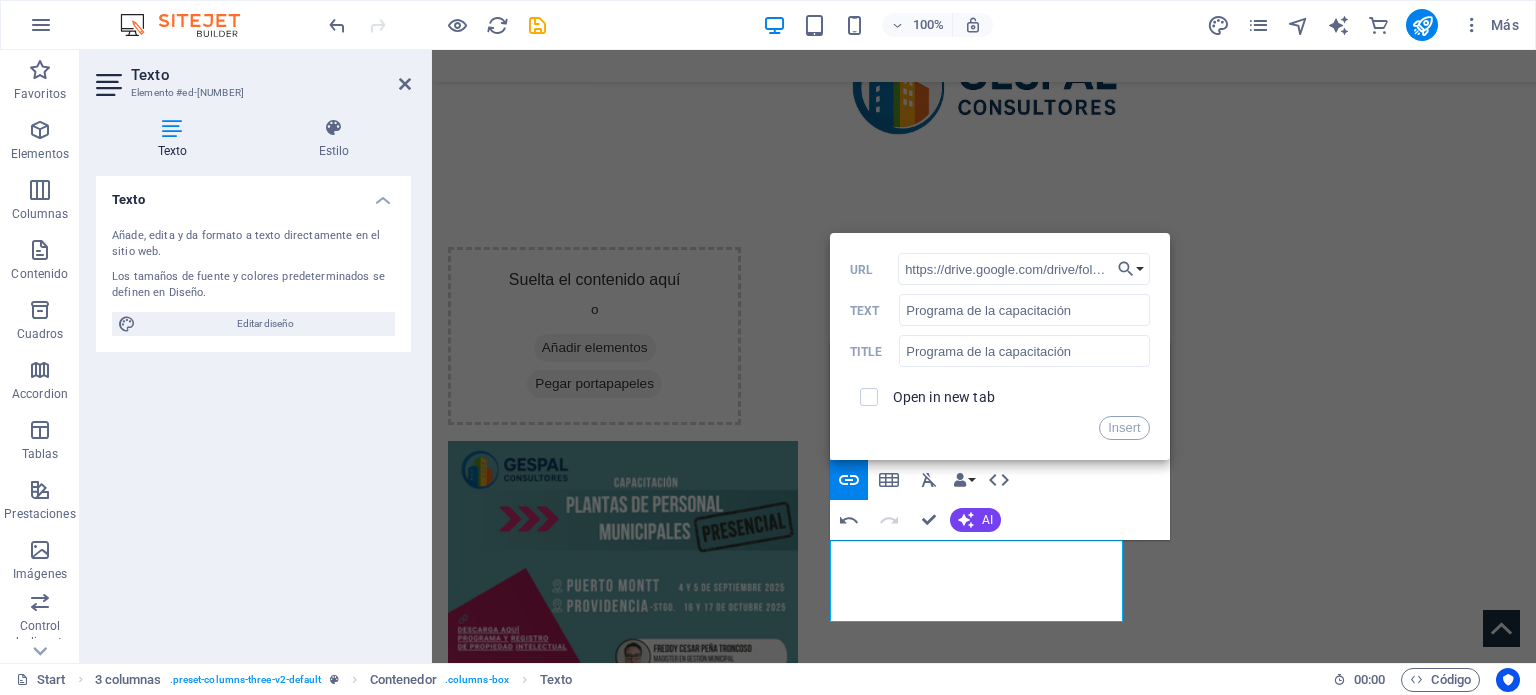 click at bounding box center (869, 397) 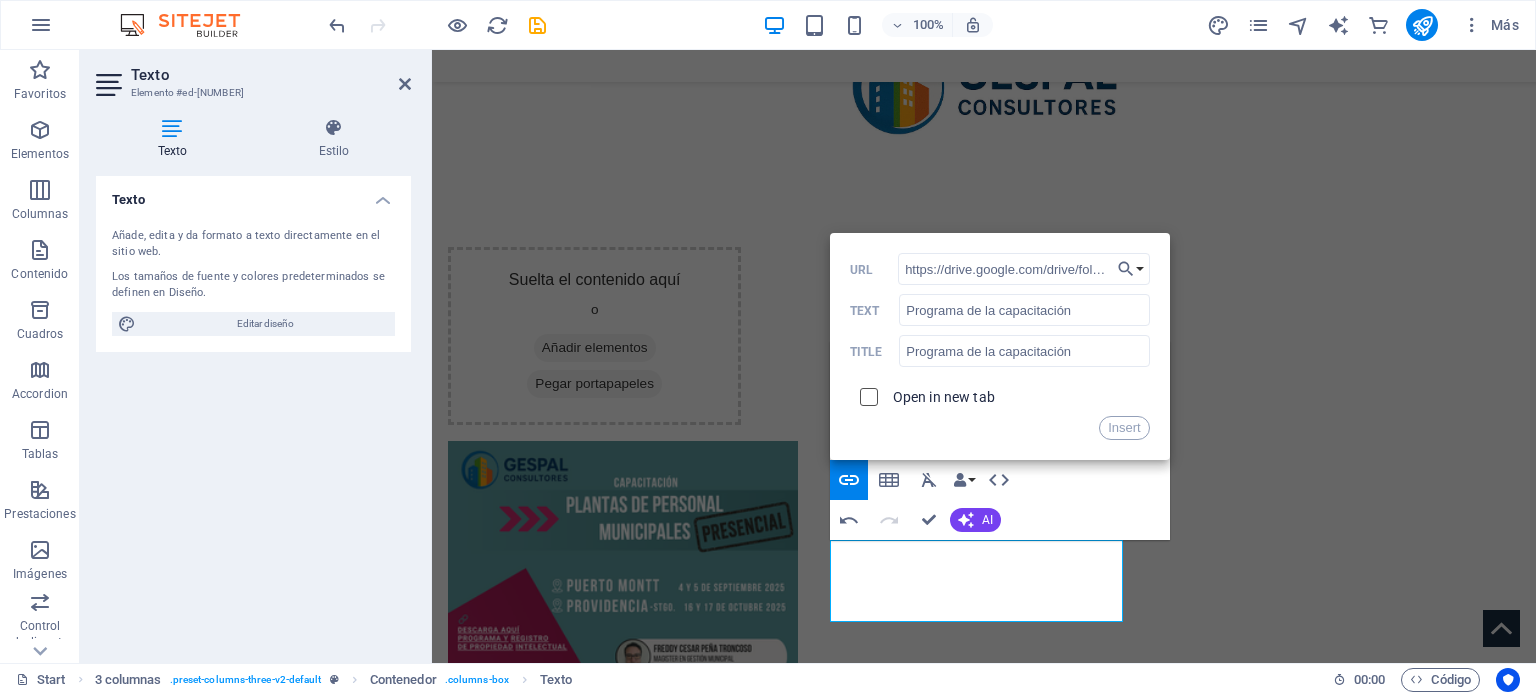 click at bounding box center [866, 394] 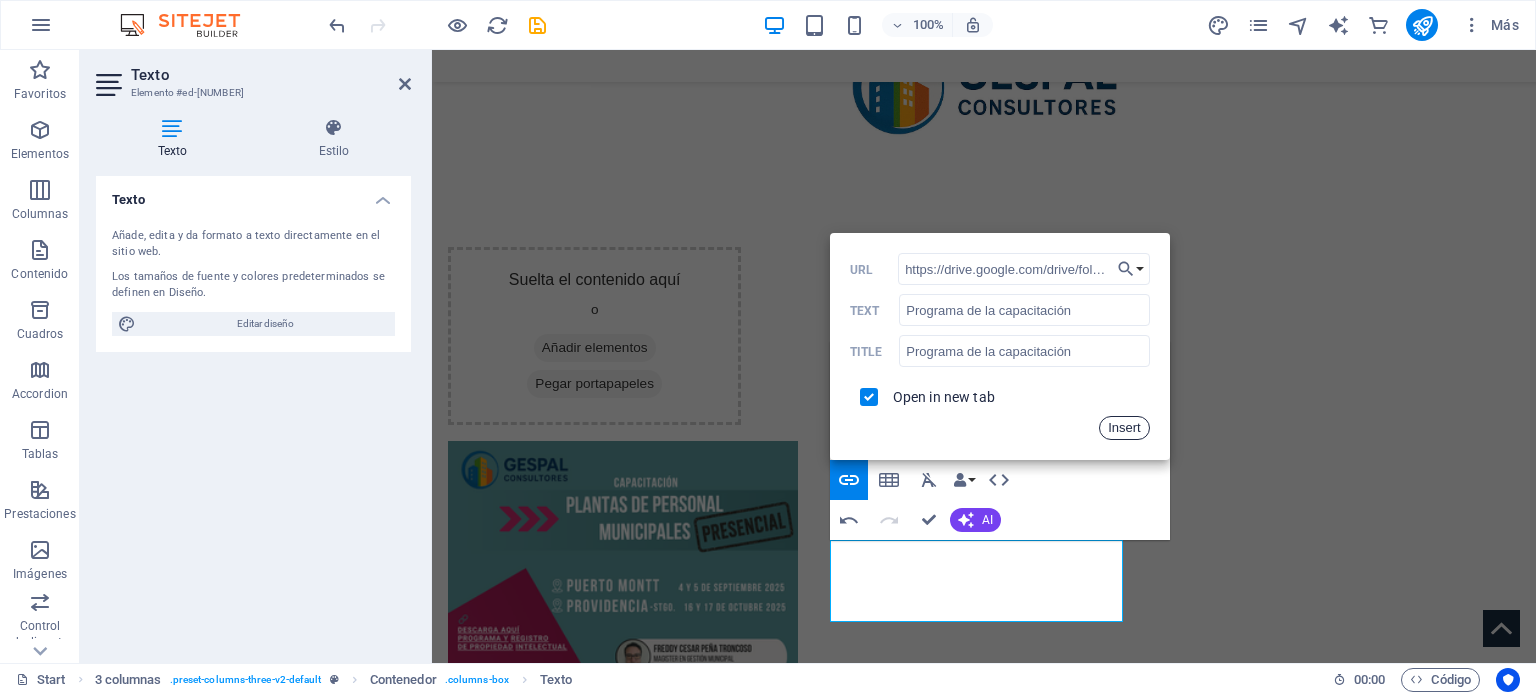 click on "Insert" at bounding box center (1124, 428) 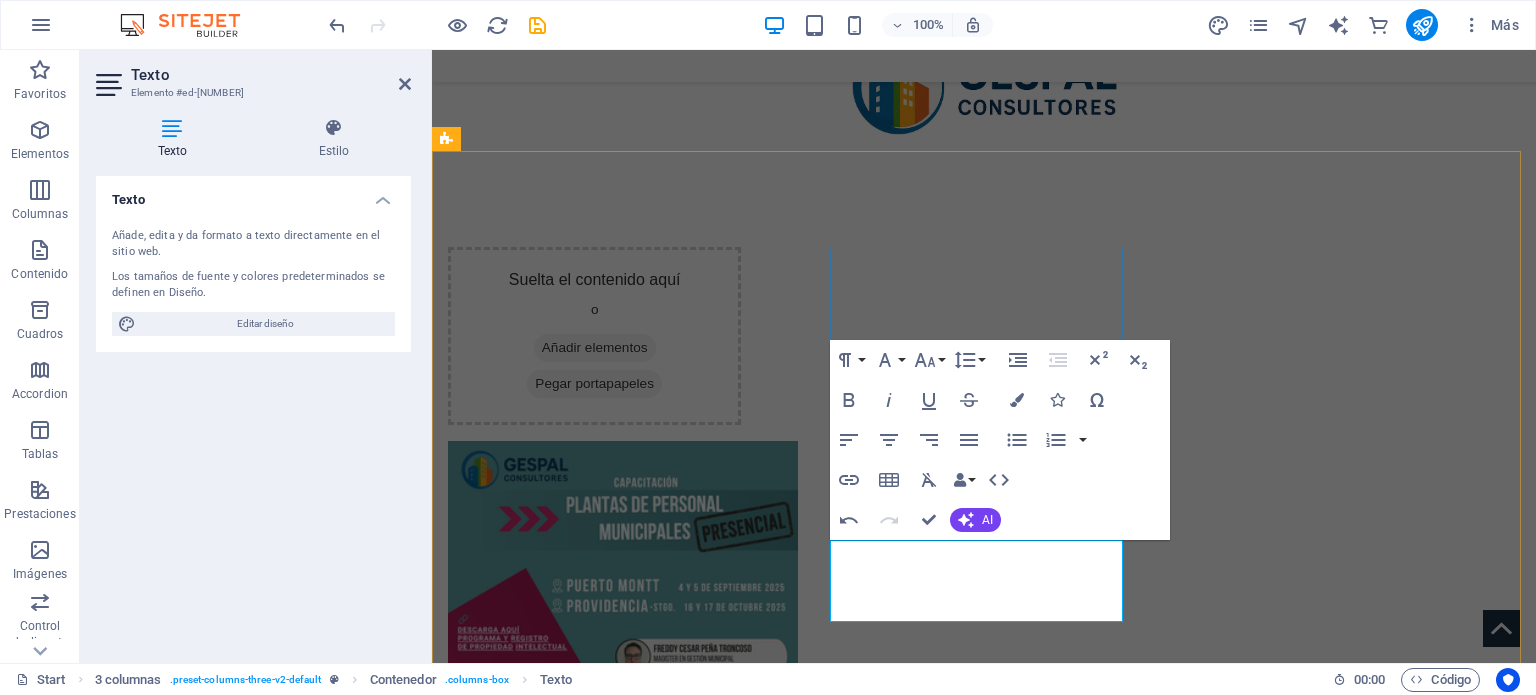 drag, startPoint x: 1076, startPoint y: 611, endPoint x: 832, endPoint y: 615, distance: 244.03279 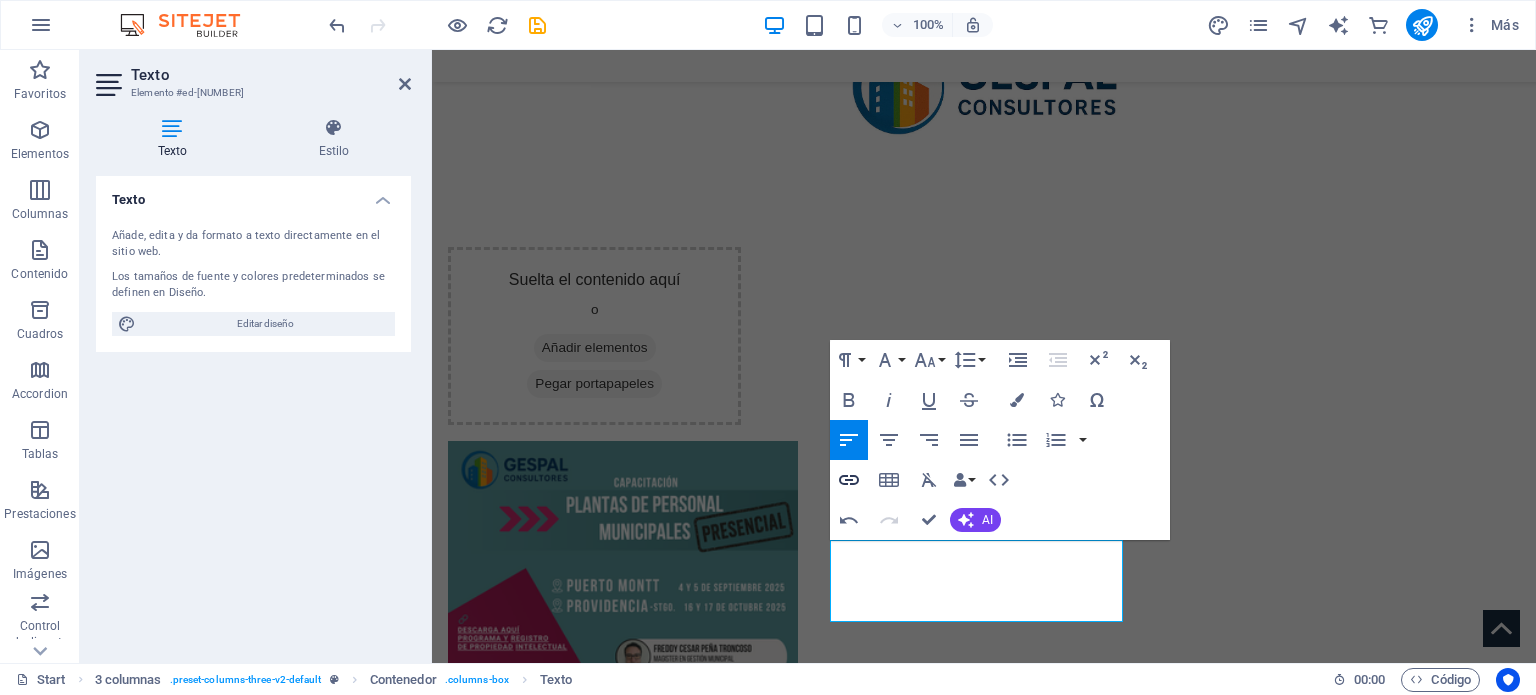 type 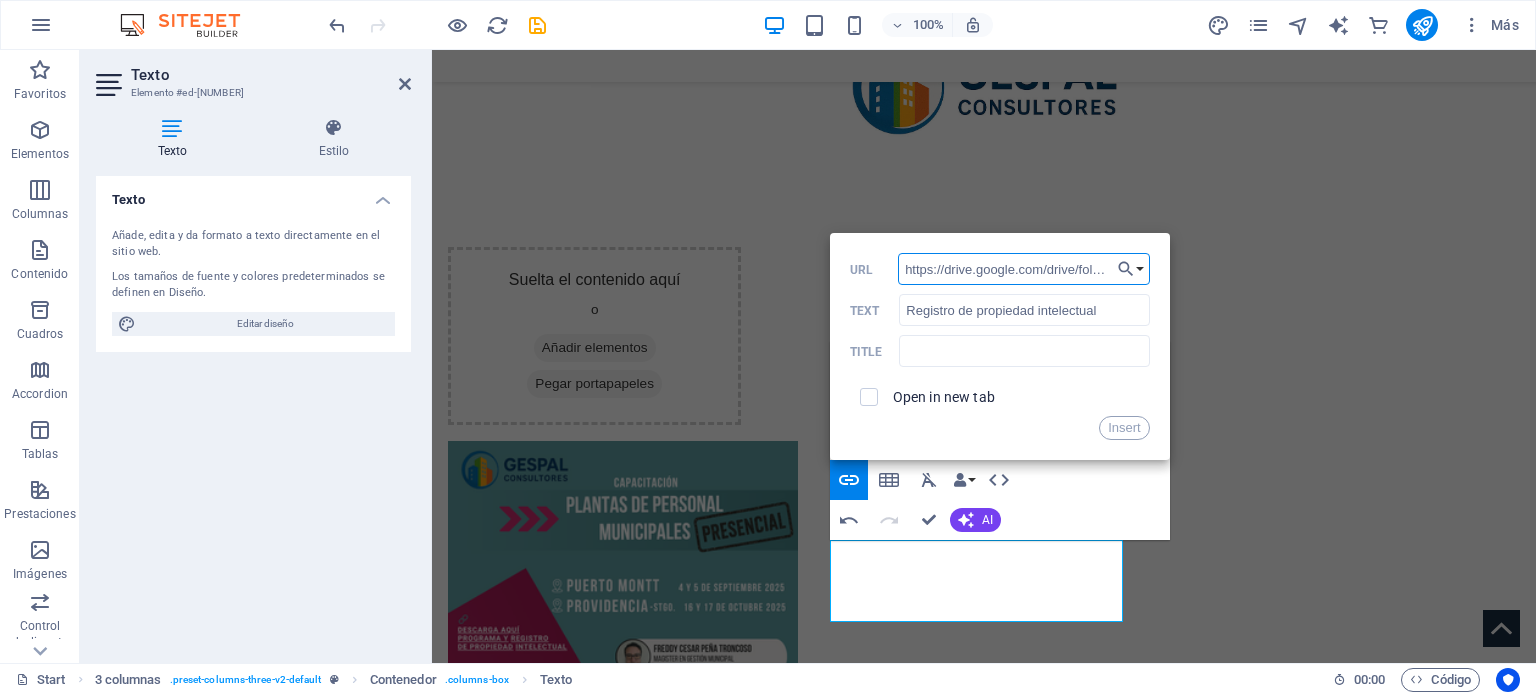 scroll, scrollTop: 0, scrollLeft: 337, axis: horizontal 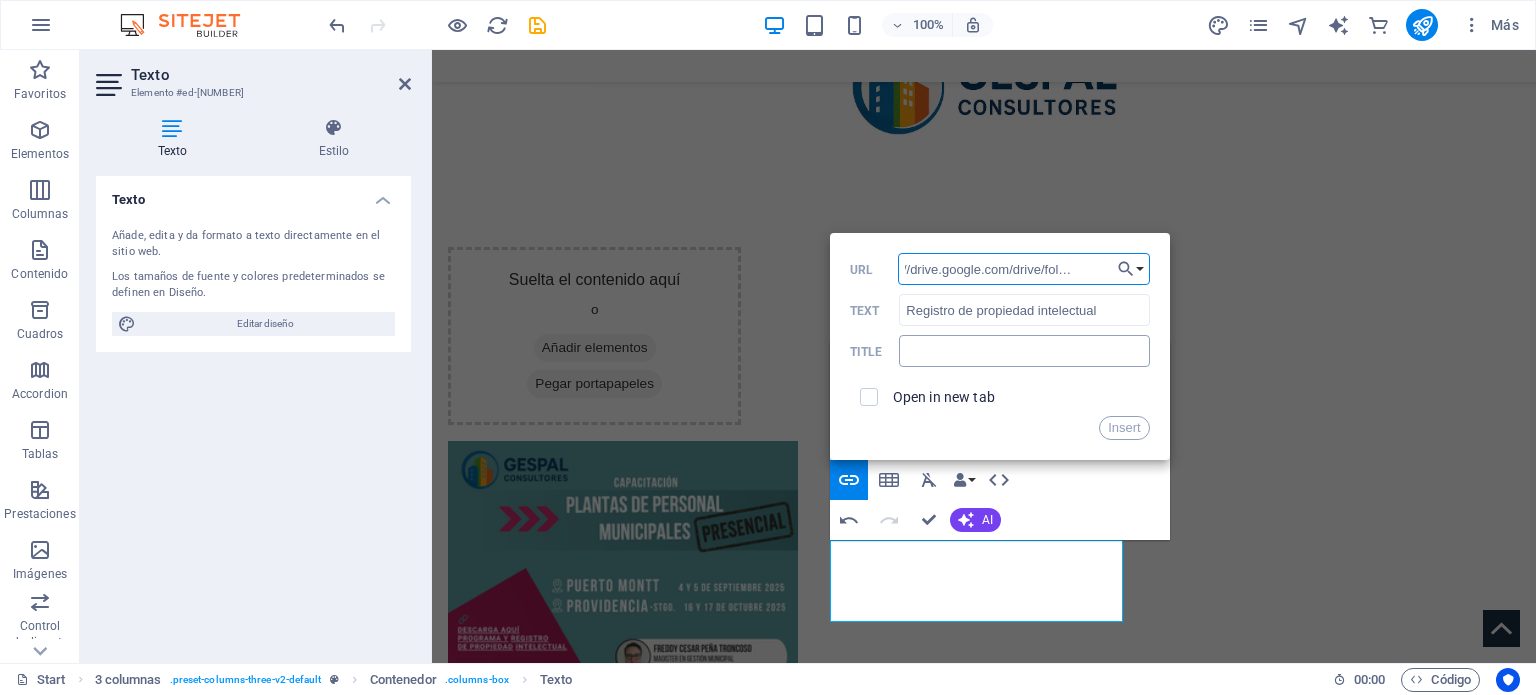 type on "https://drive.google.com/drive/folders/[ID]" 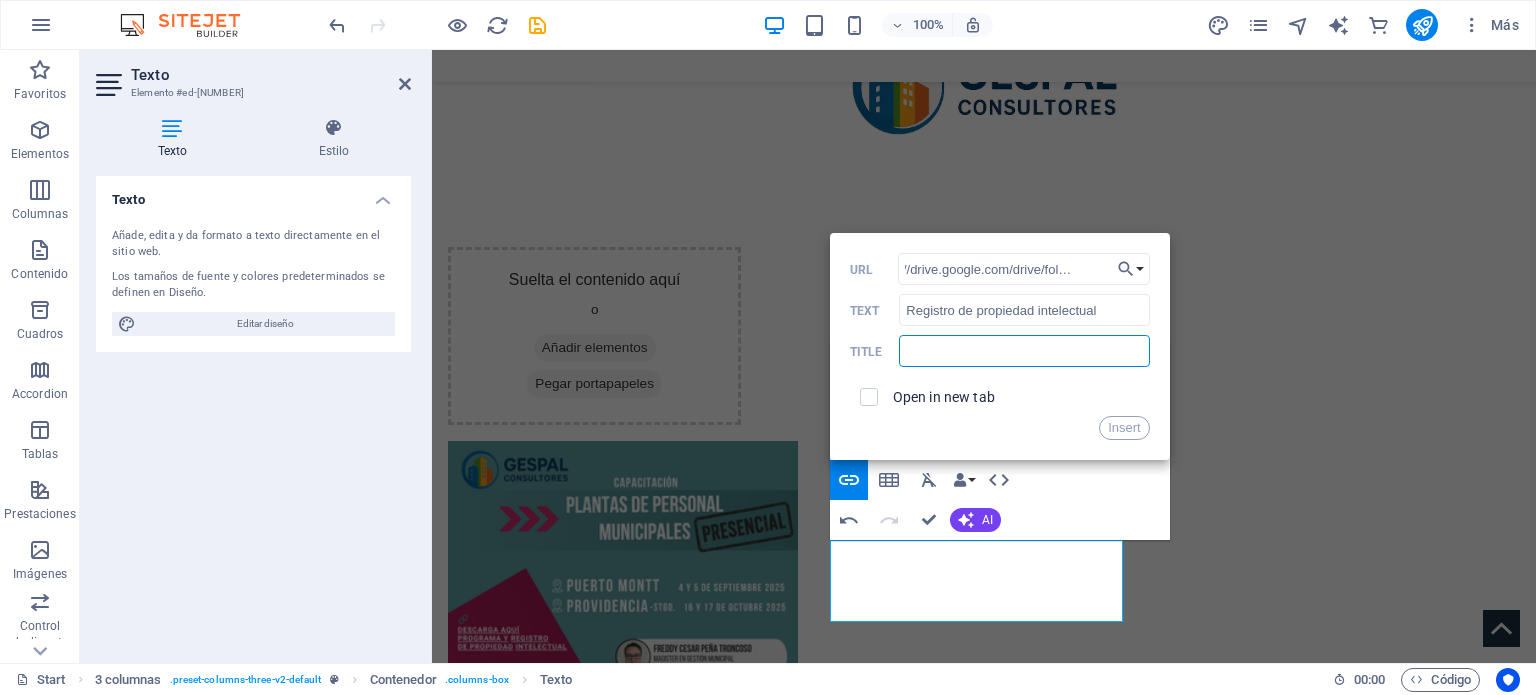 scroll, scrollTop: 0, scrollLeft: 0, axis: both 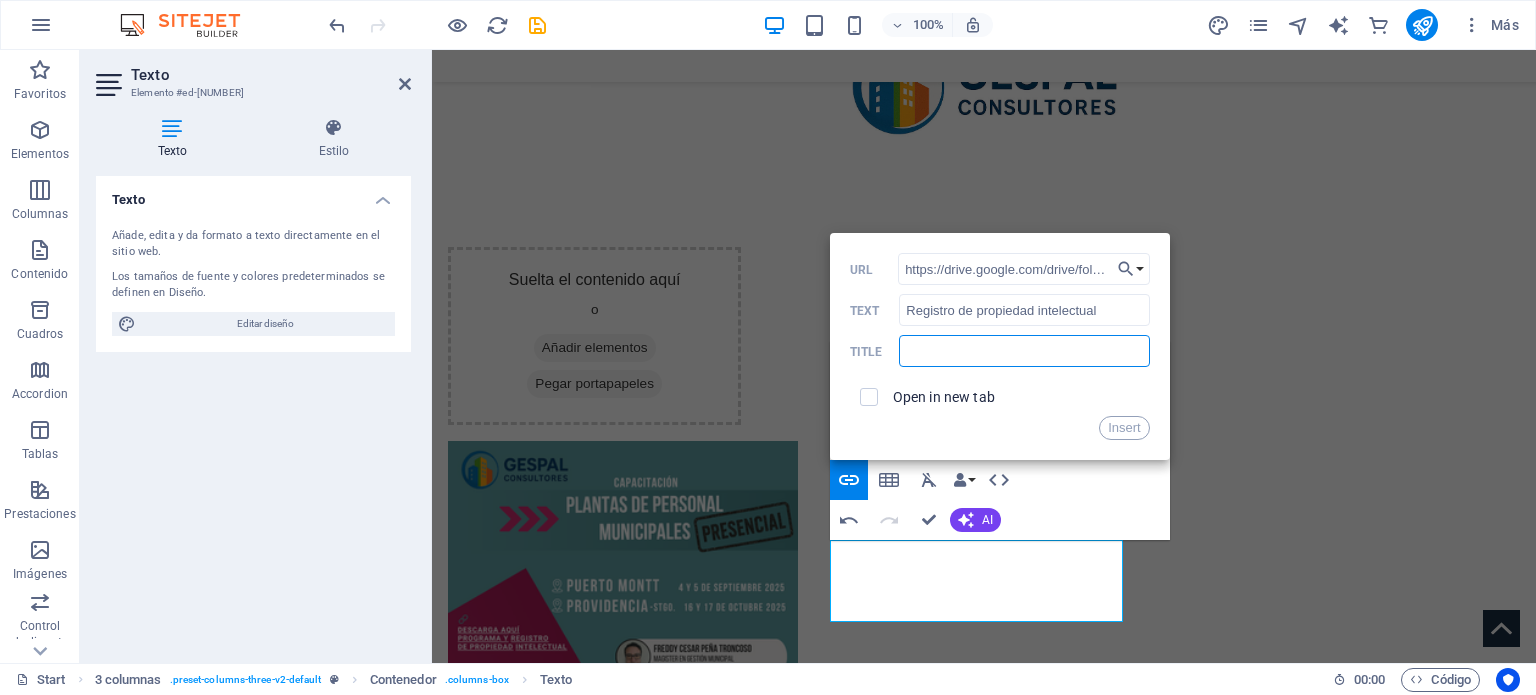 click at bounding box center (1024, 351) 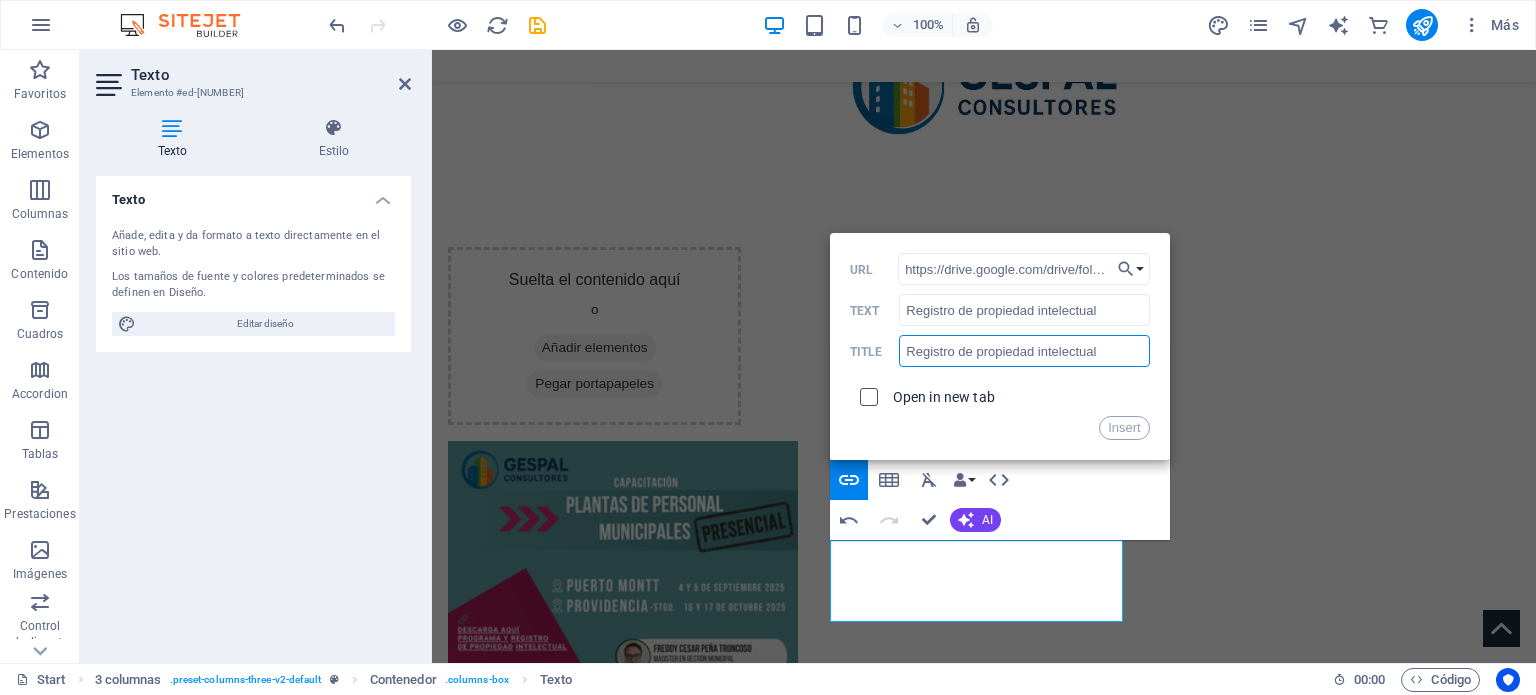 type on "Registro de propiedad intelectual" 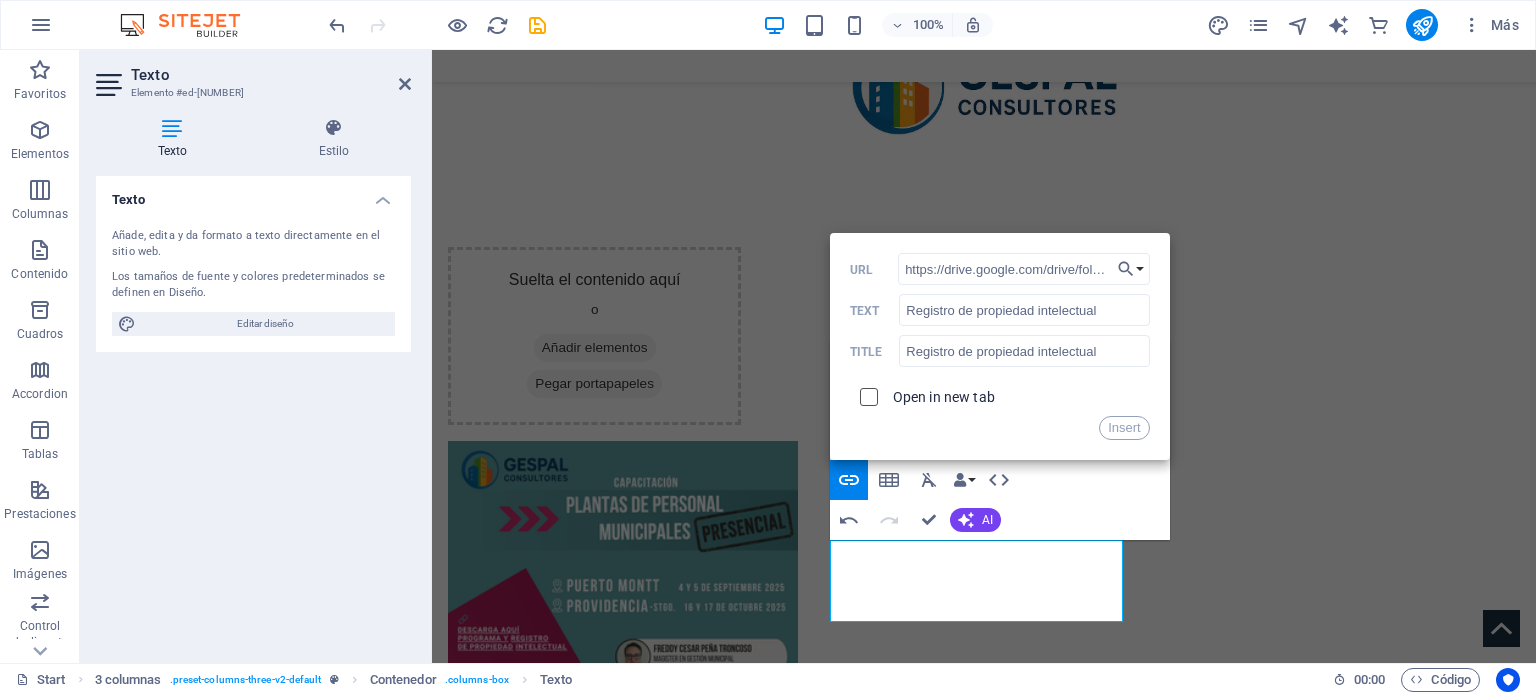 click at bounding box center [866, 394] 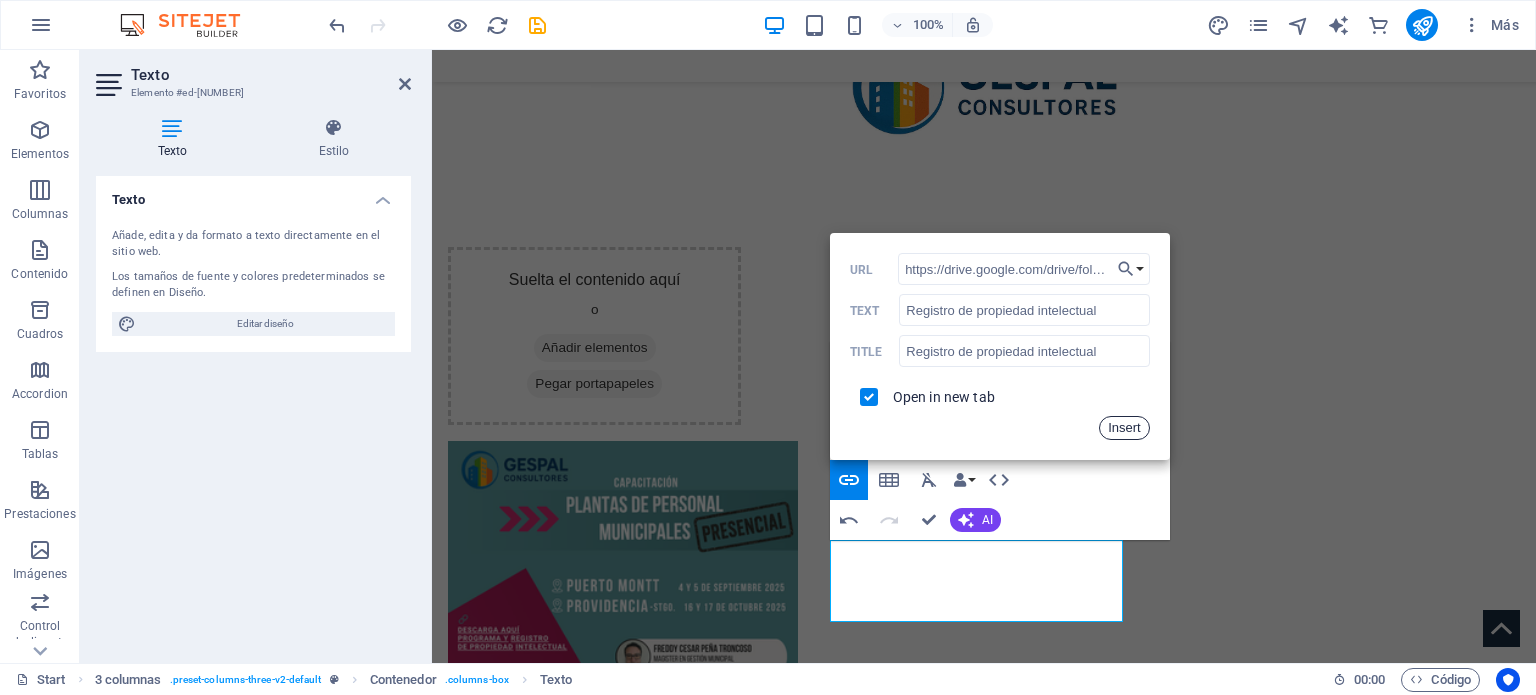 click on "Insert" at bounding box center [1124, 428] 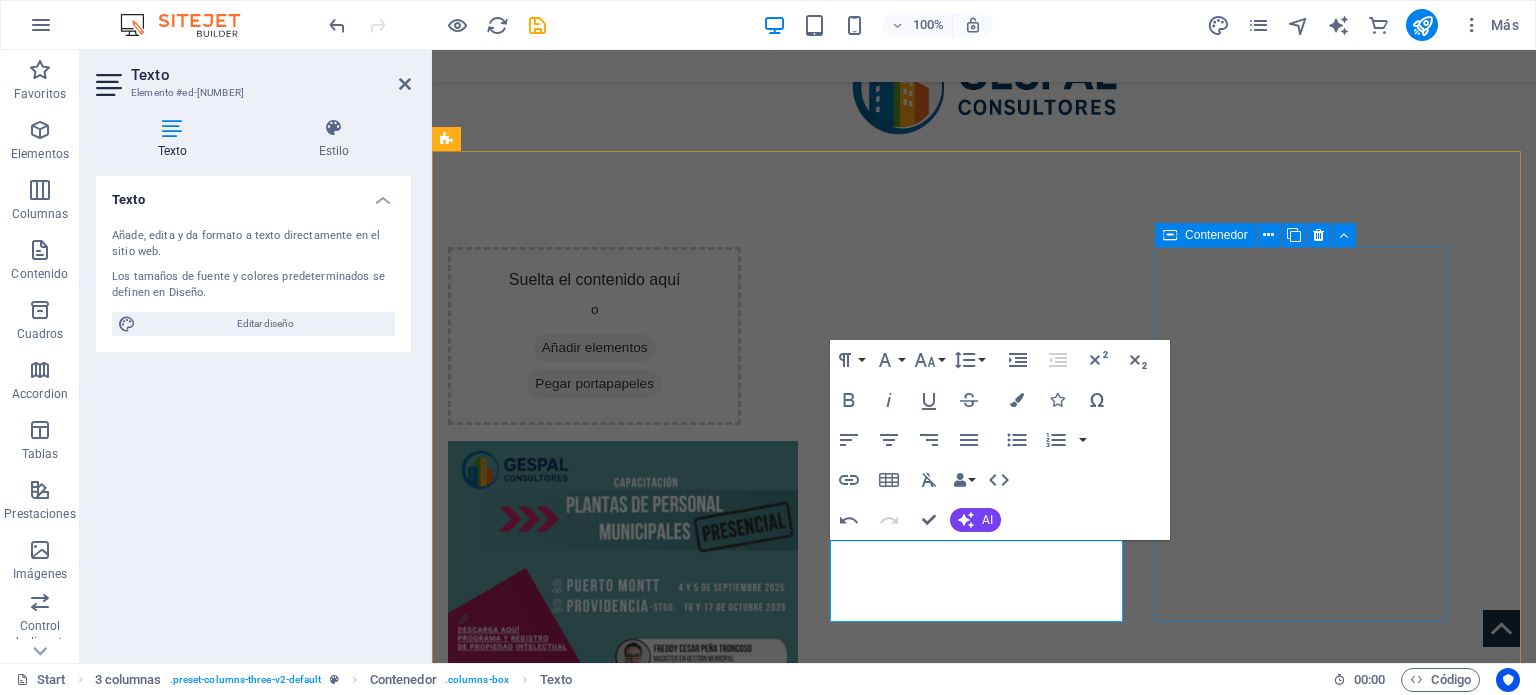 click on "Suelta el contenido aquí o  Añadir elementos  Pegar portapapeles" at bounding box center (594, 978) 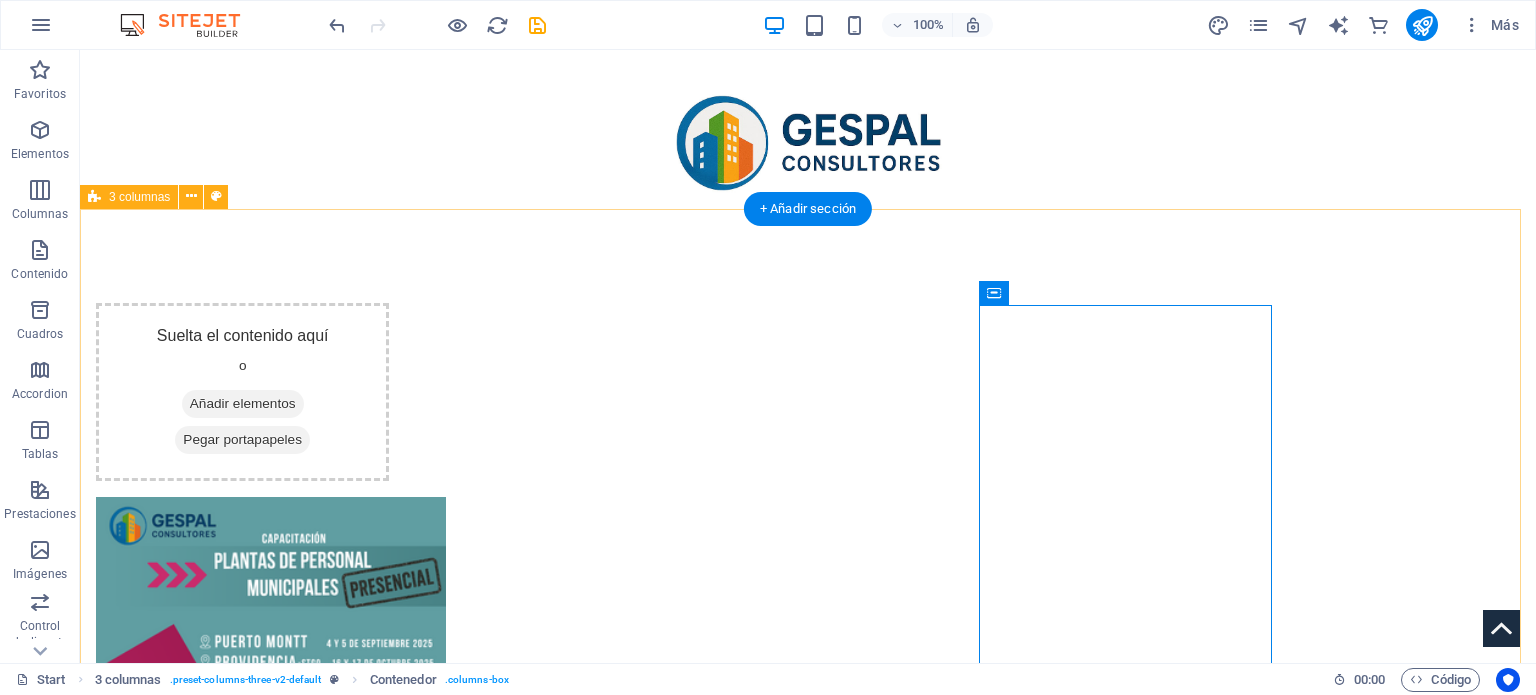 scroll, scrollTop: 0, scrollLeft: 0, axis: both 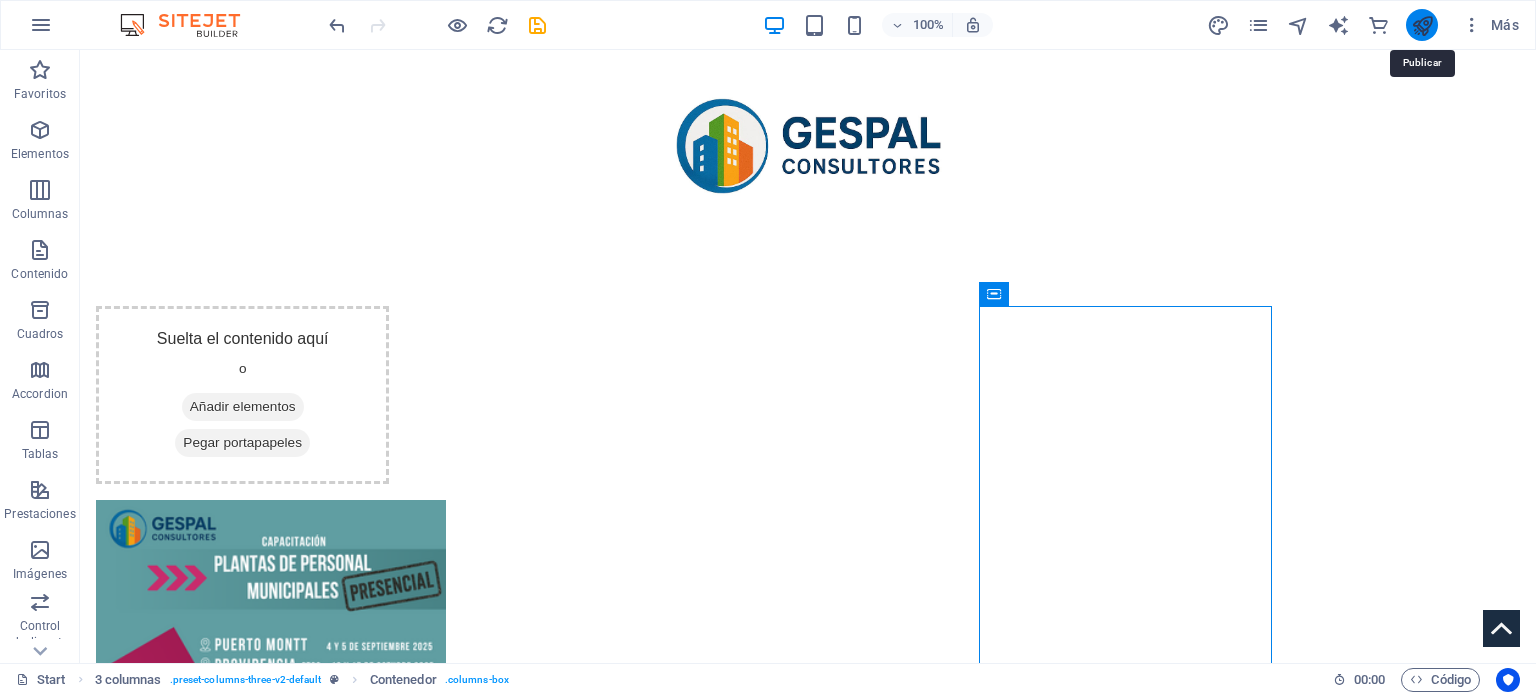 click at bounding box center [1422, 25] 